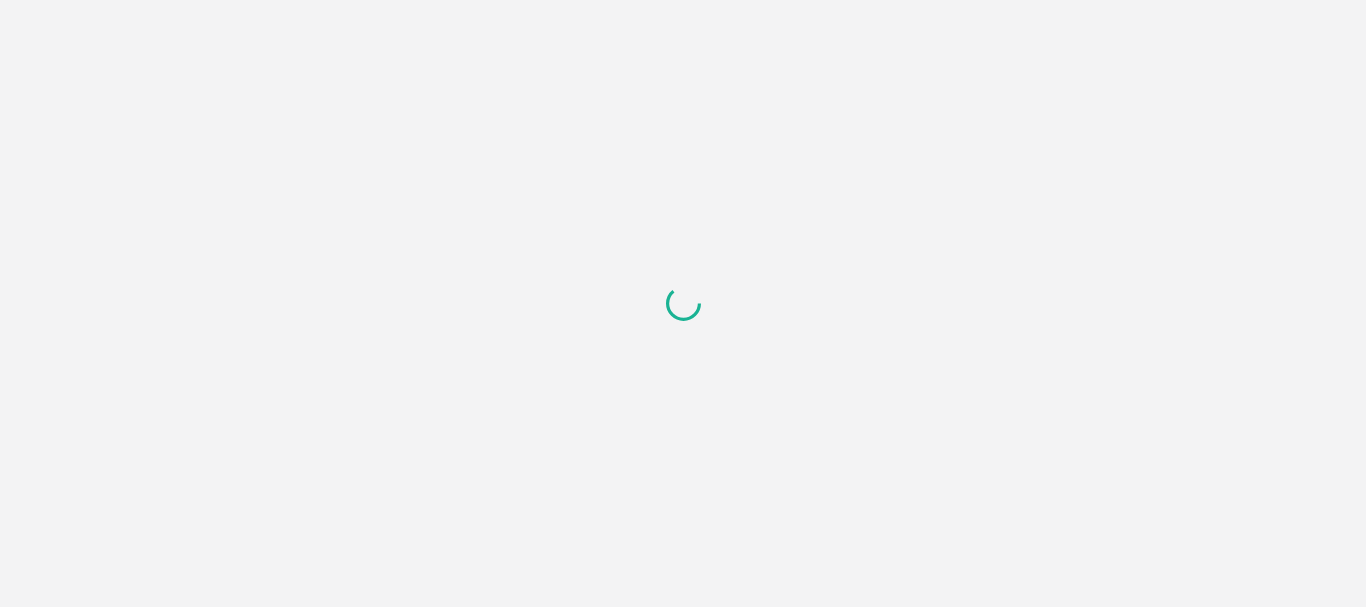 scroll, scrollTop: 0, scrollLeft: 0, axis: both 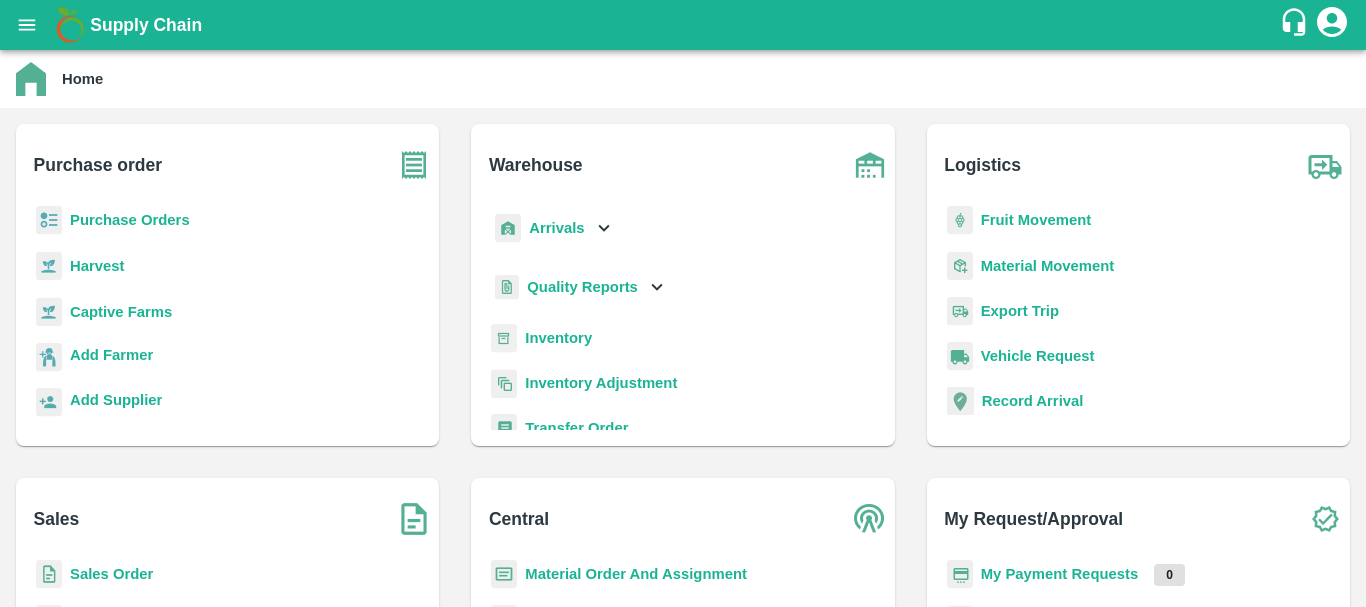click on "Inventory" at bounding box center [558, 338] 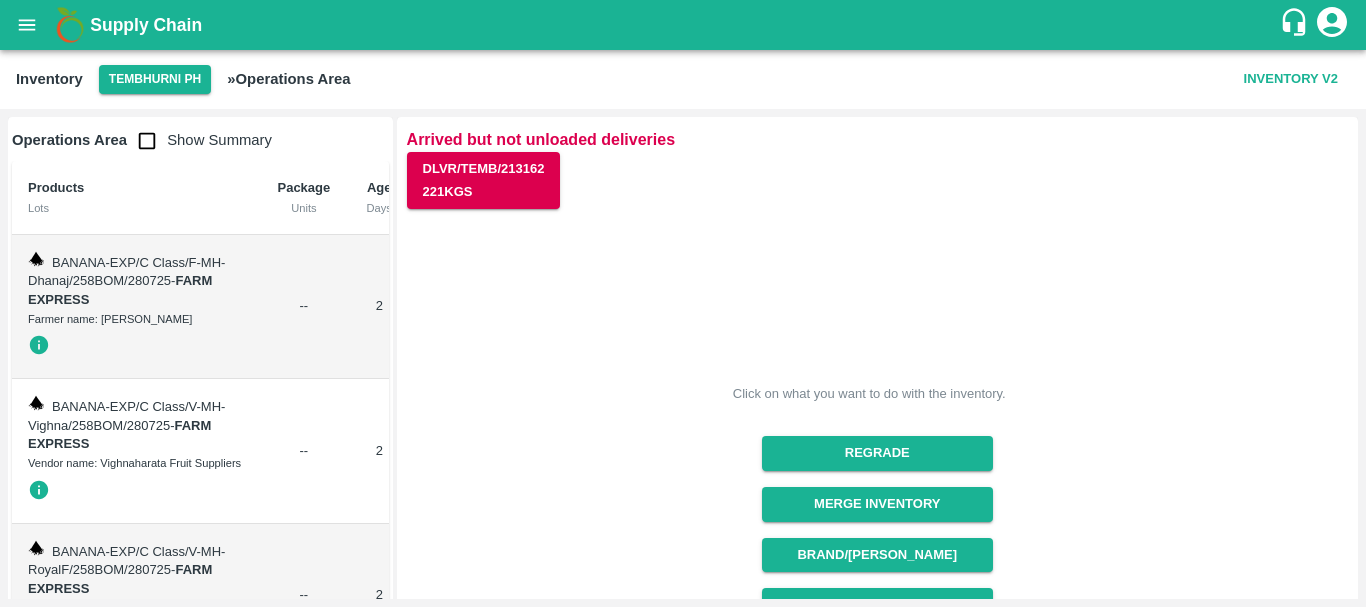 scroll, scrollTop: 0, scrollLeft: 0, axis: both 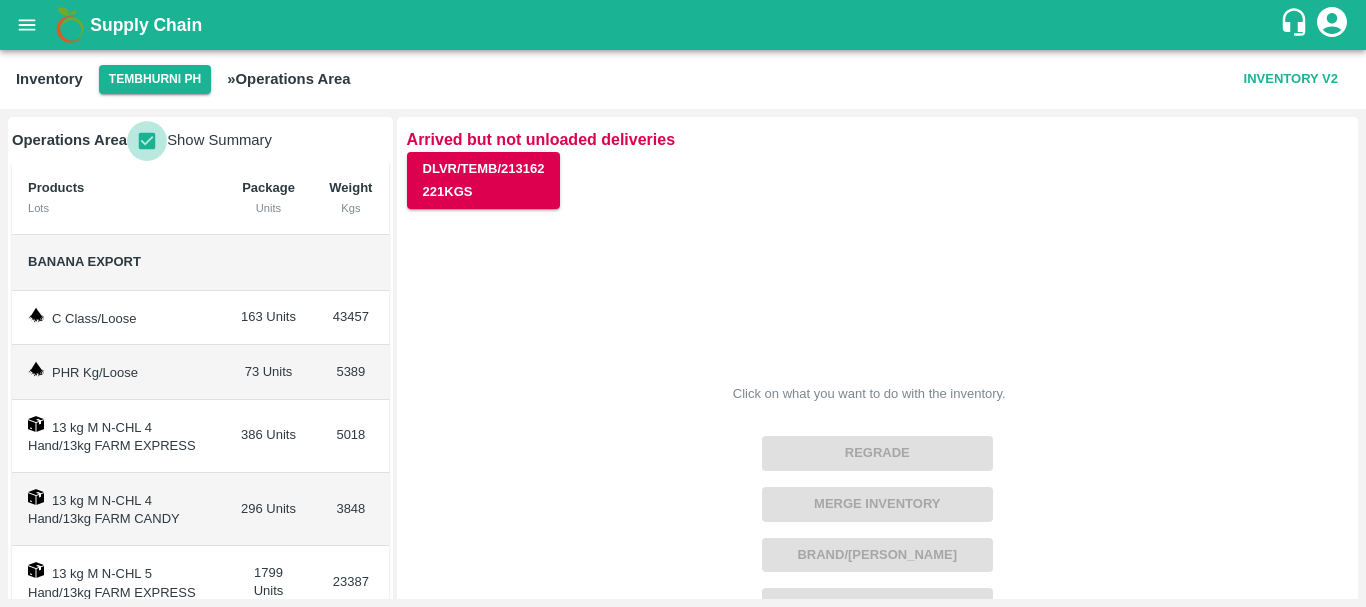 click at bounding box center (147, 141) 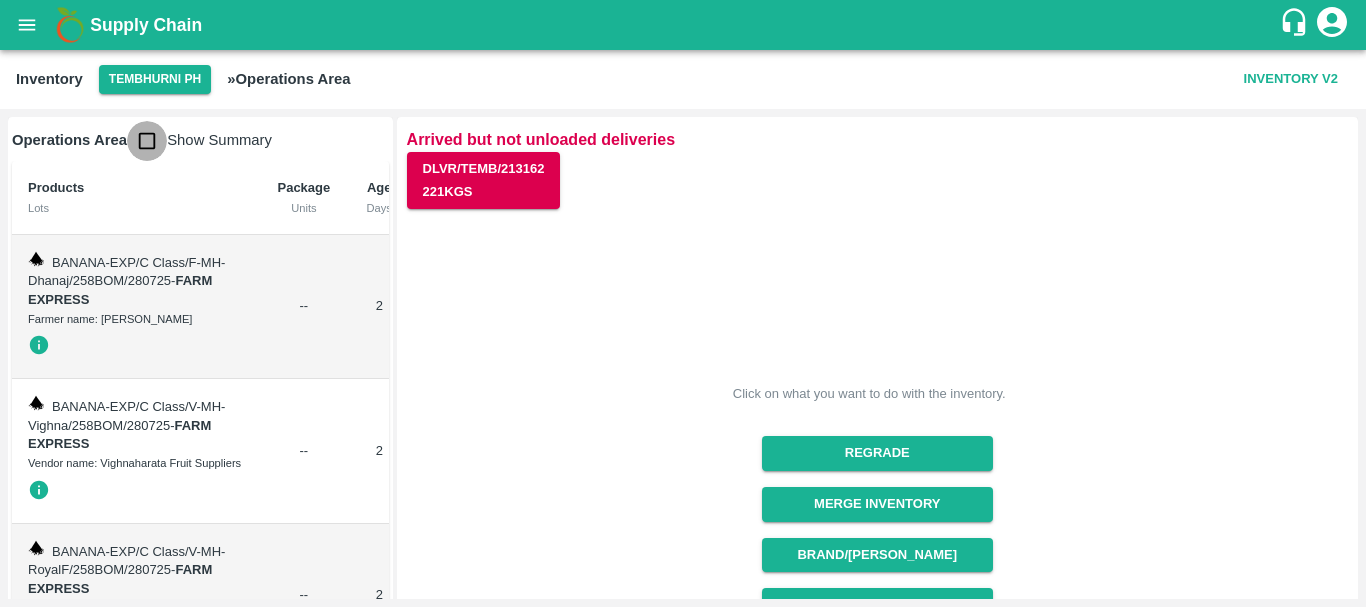click at bounding box center (147, 141) 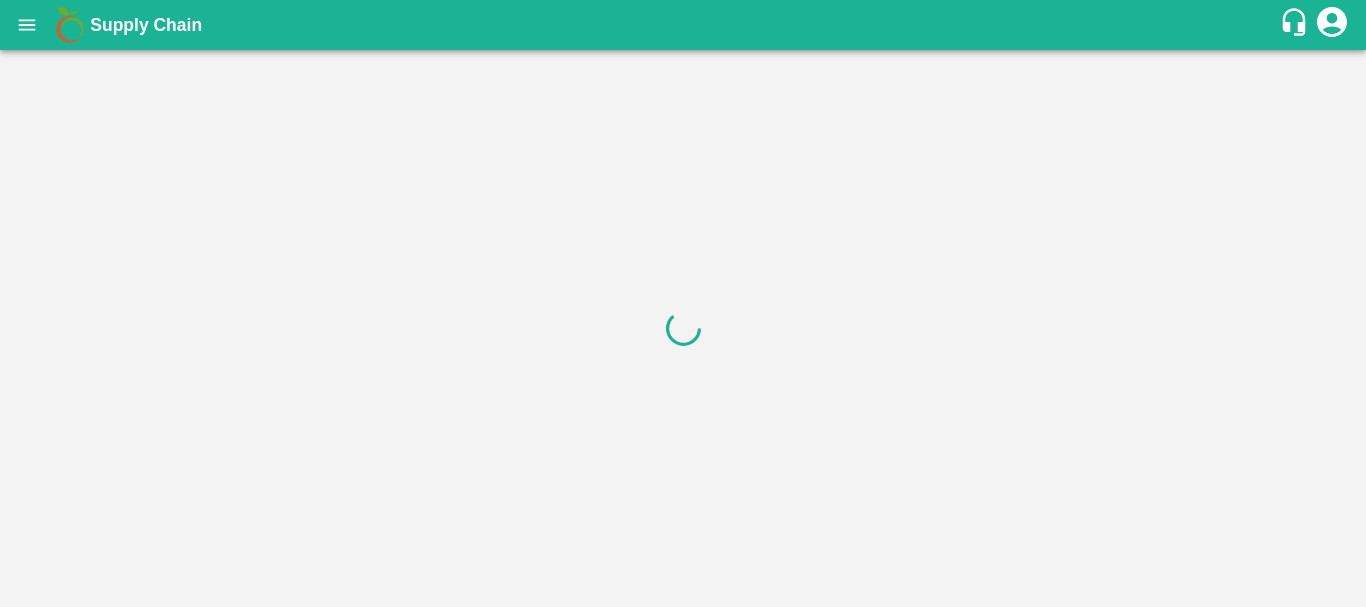 scroll, scrollTop: 0, scrollLeft: 0, axis: both 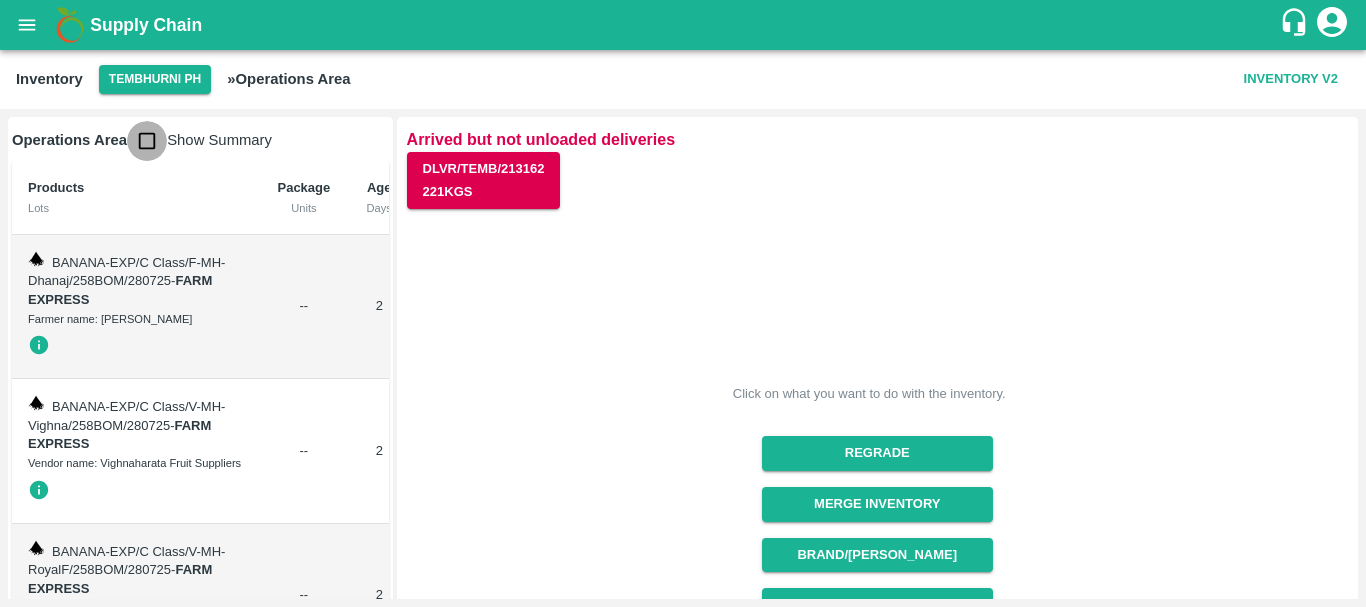 click at bounding box center (147, 141) 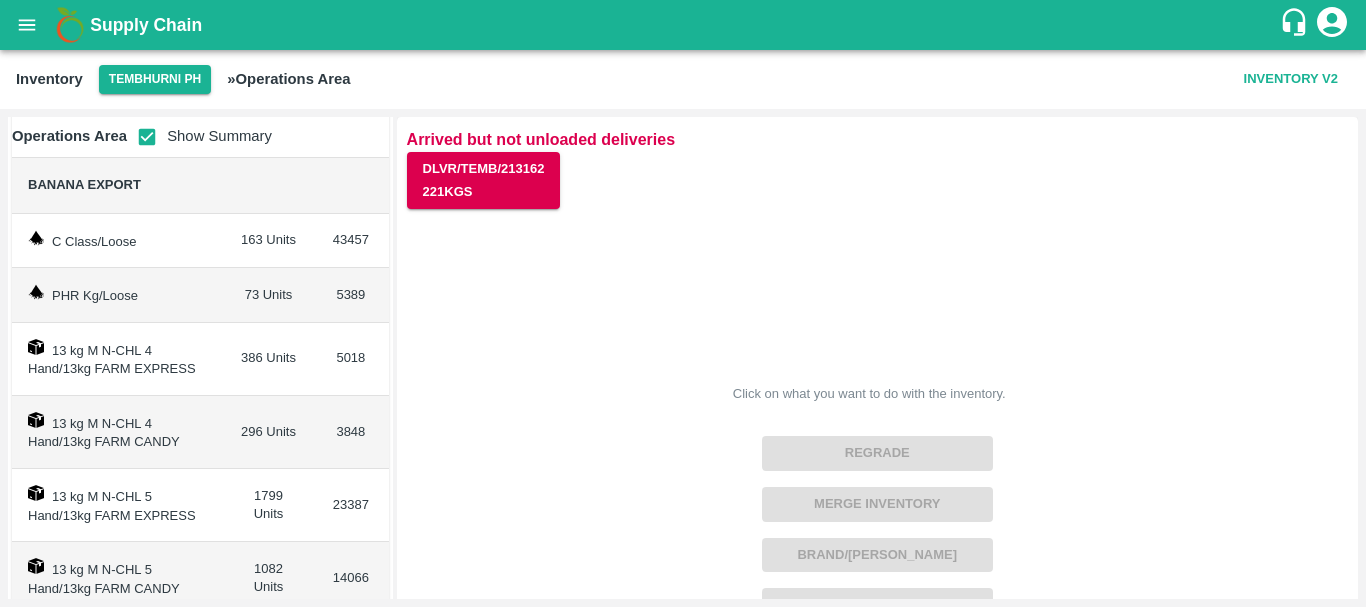 scroll, scrollTop: 0, scrollLeft: 0, axis: both 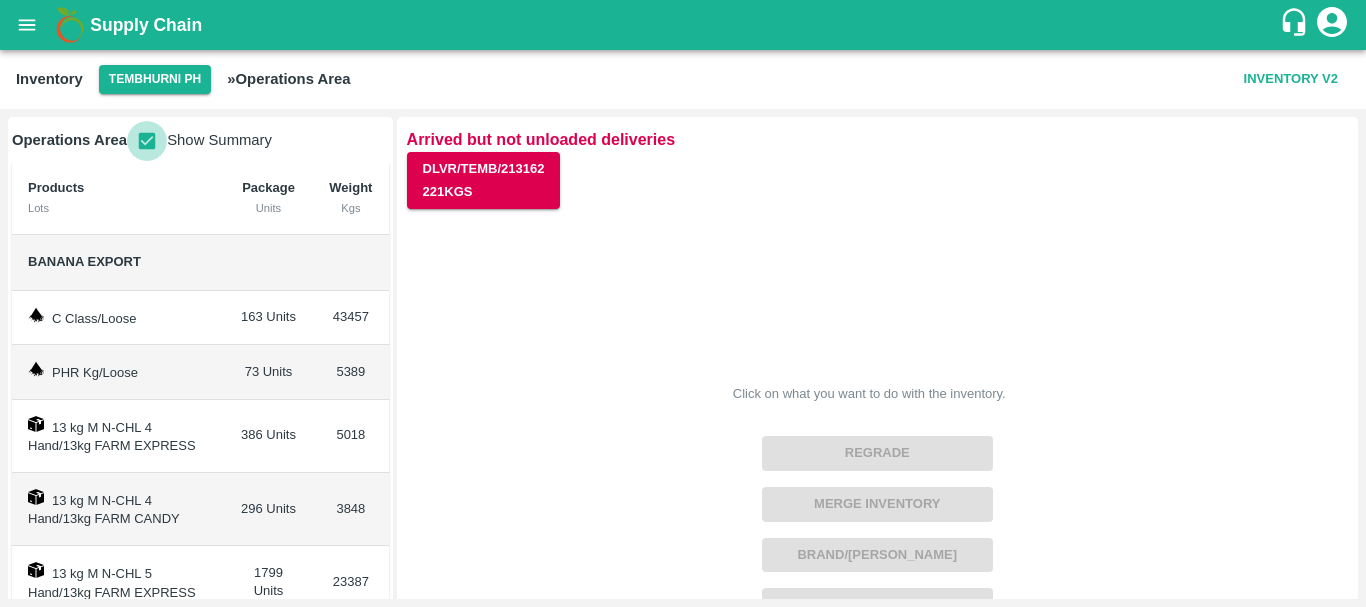 click at bounding box center [147, 141] 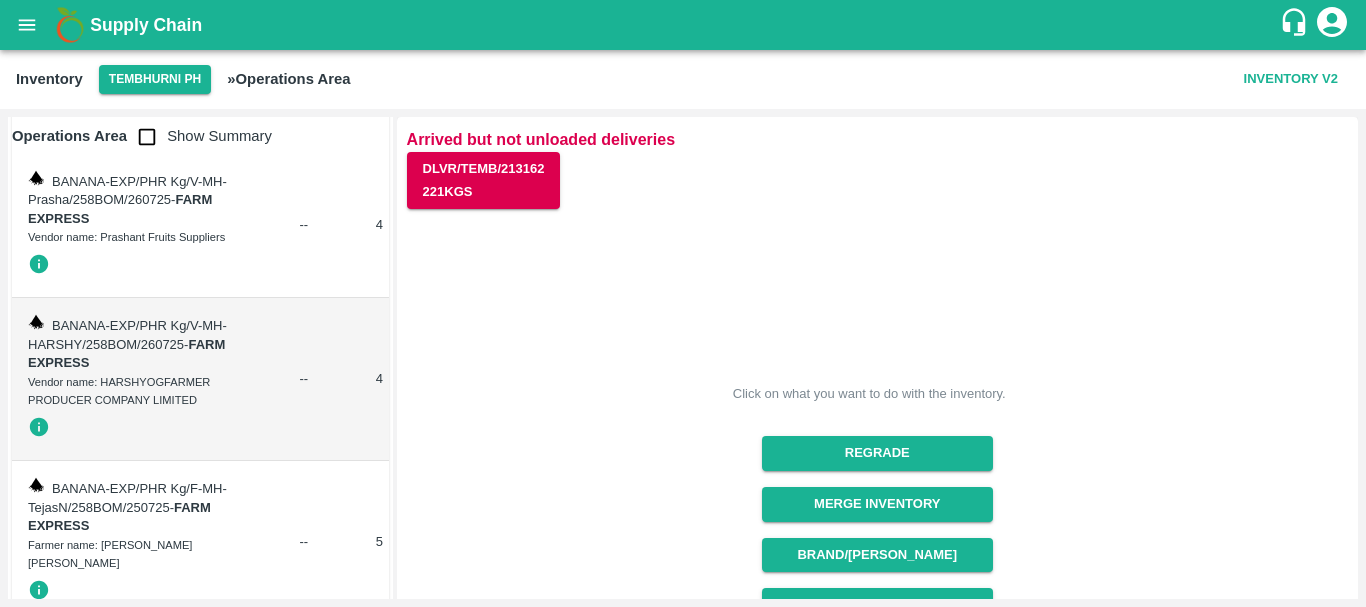 scroll, scrollTop: 35032, scrollLeft: 0, axis: vertical 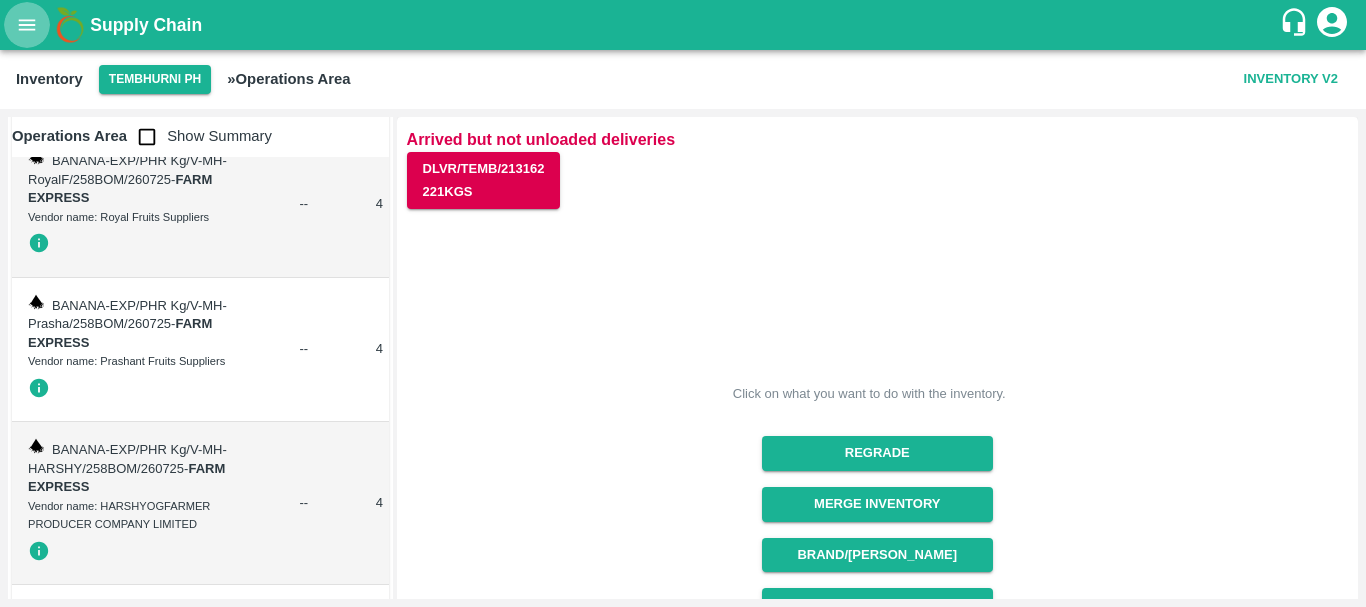 click at bounding box center (27, 25) 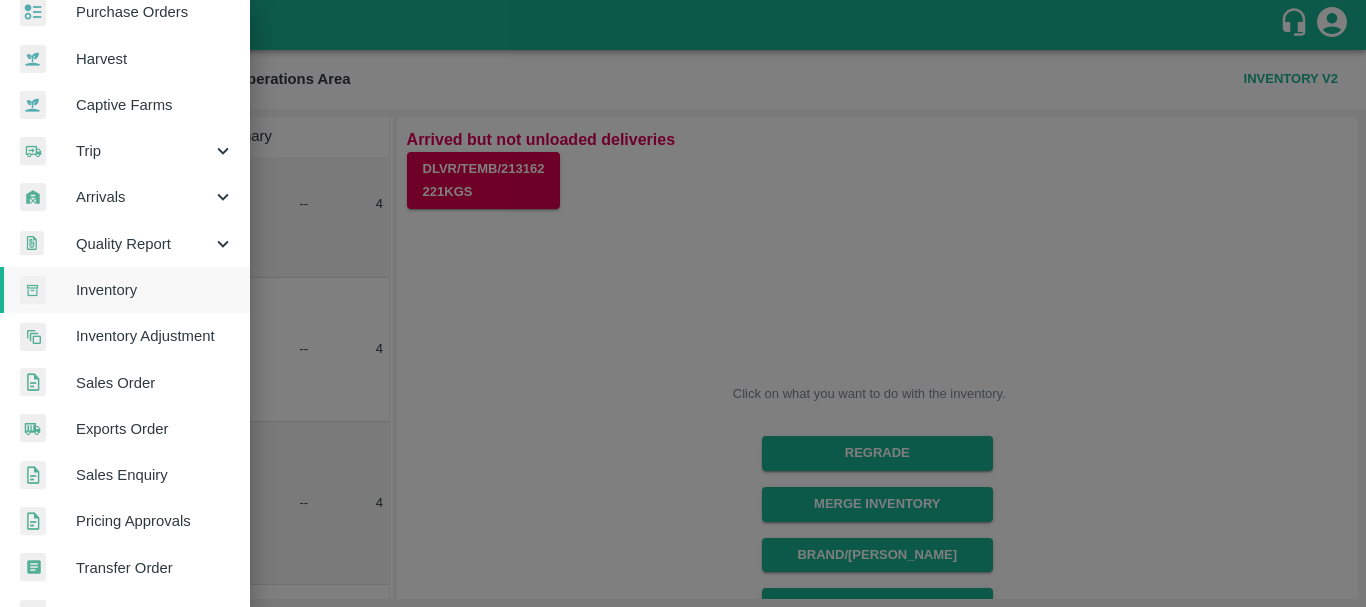 scroll, scrollTop: 117, scrollLeft: 0, axis: vertical 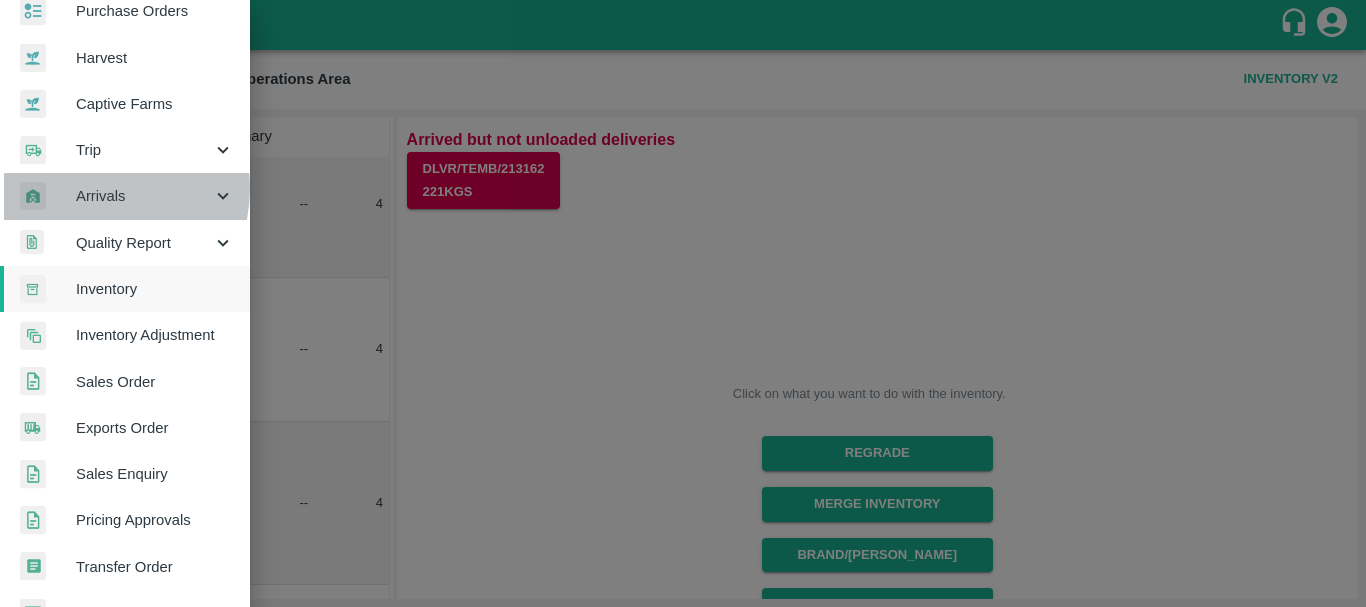 click on "Arrivals" at bounding box center [144, 196] 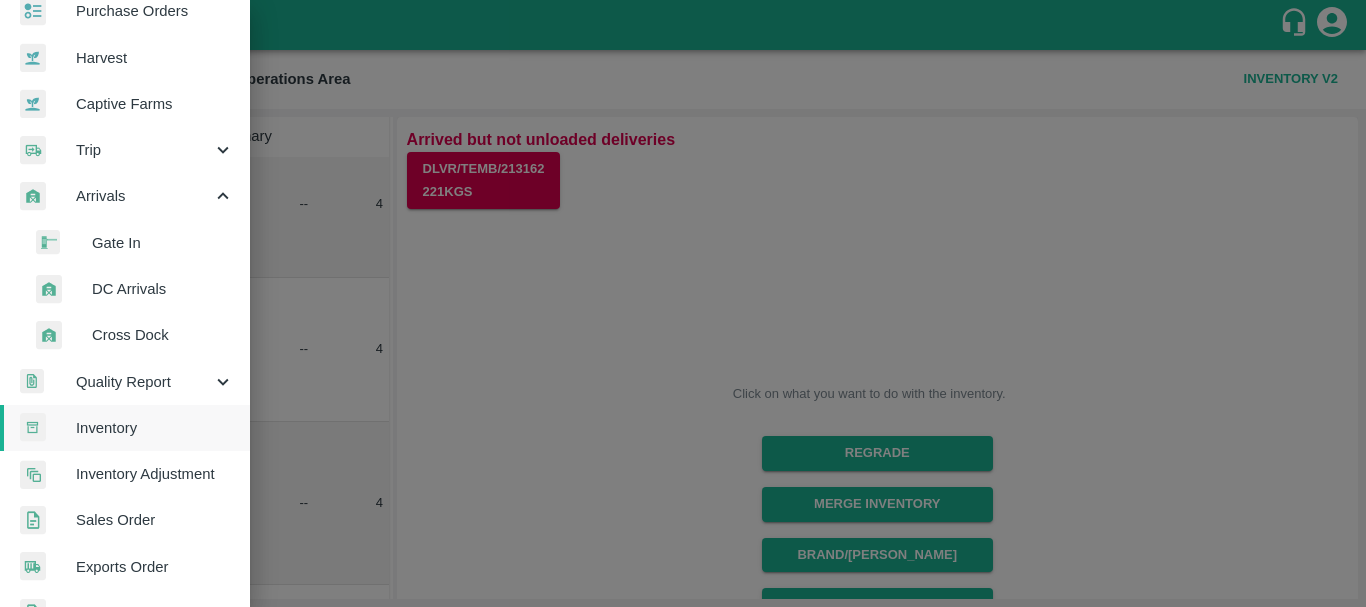 click on "DC Arrivals" at bounding box center (163, 289) 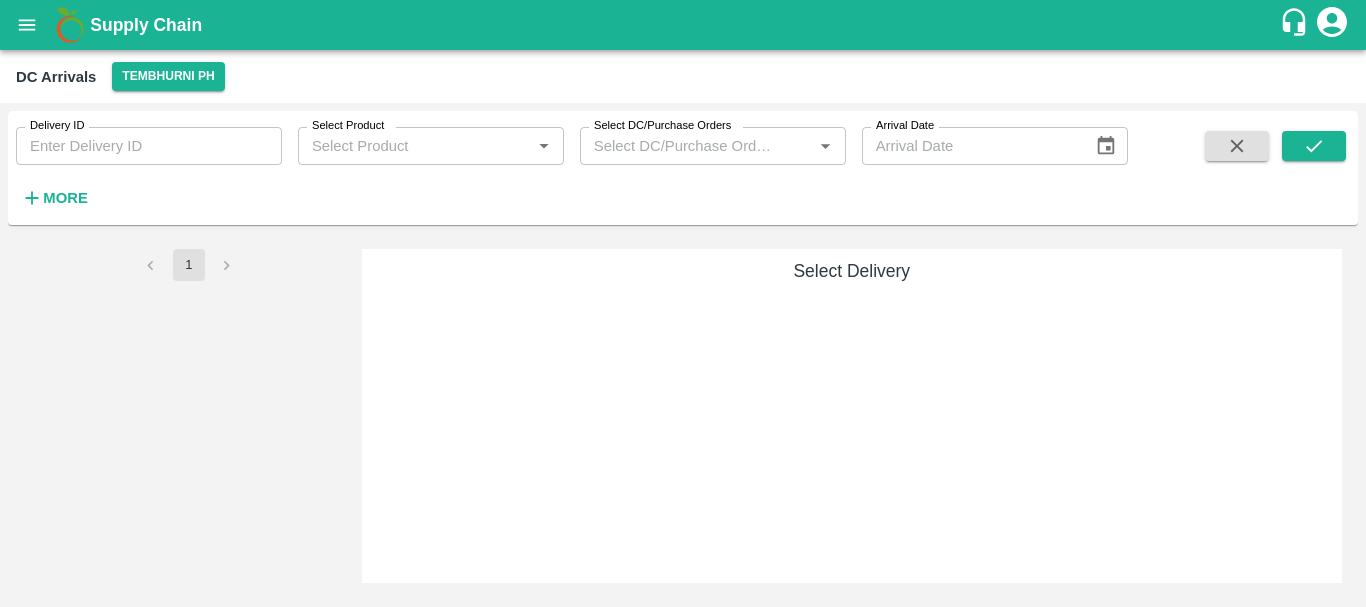 click on "1" at bounding box center (189, 416) 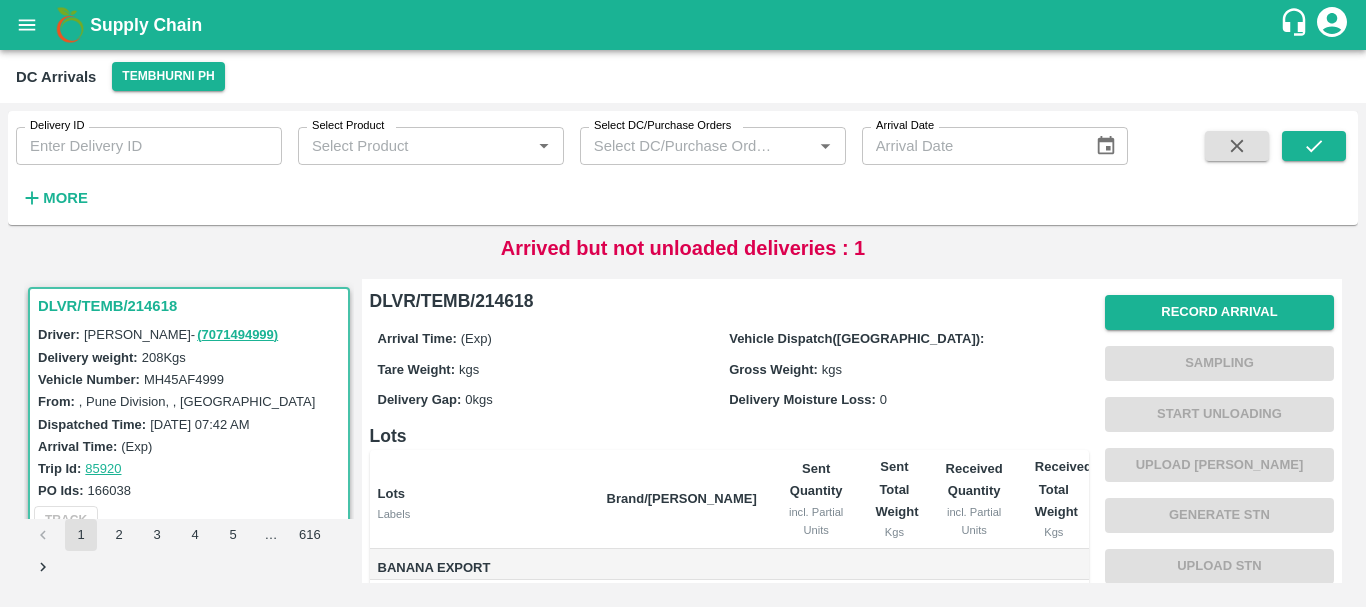 scroll, scrollTop: 190, scrollLeft: 0, axis: vertical 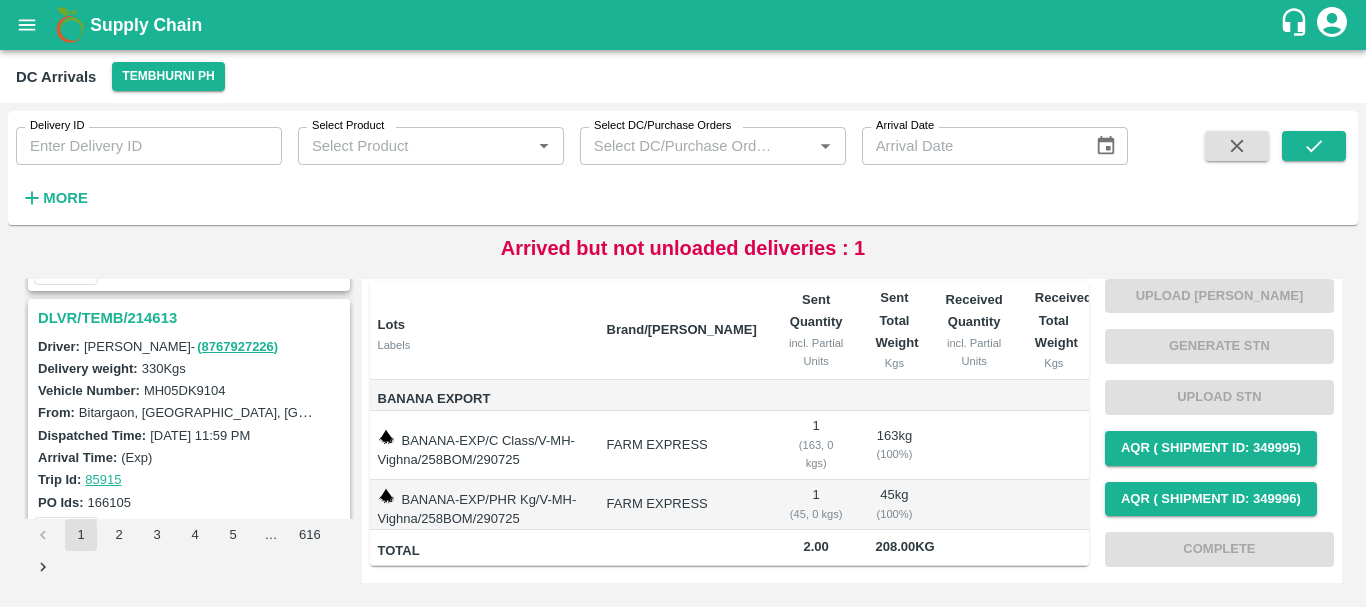 click on "DLVR/TEMB/214613" at bounding box center [192, 318] 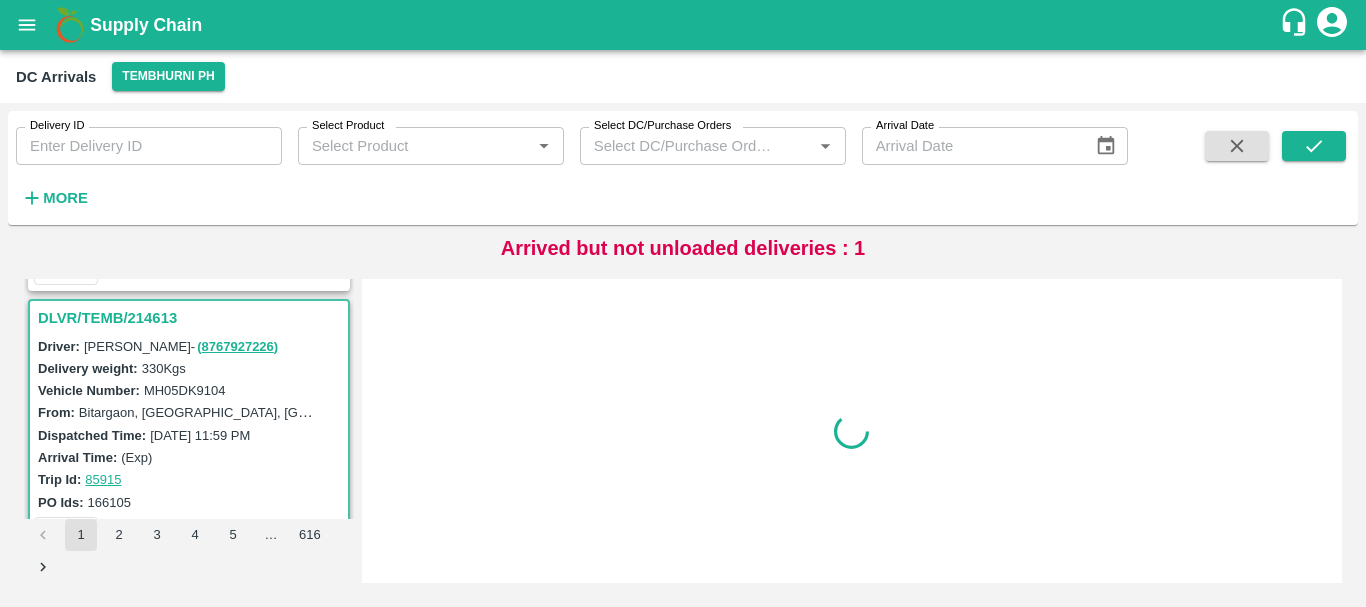 scroll, scrollTop: 0, scrollLeft: 0, axis: both 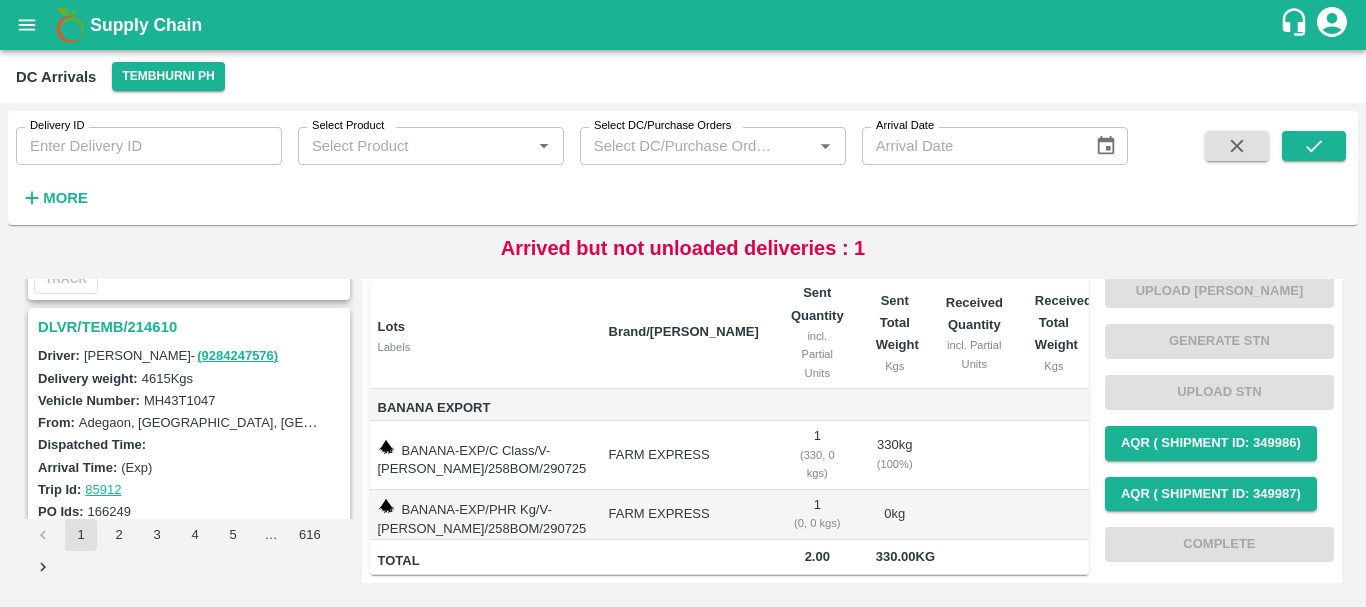 click on "DLVR/TEMB/214610" at bounding box center (192, 327) 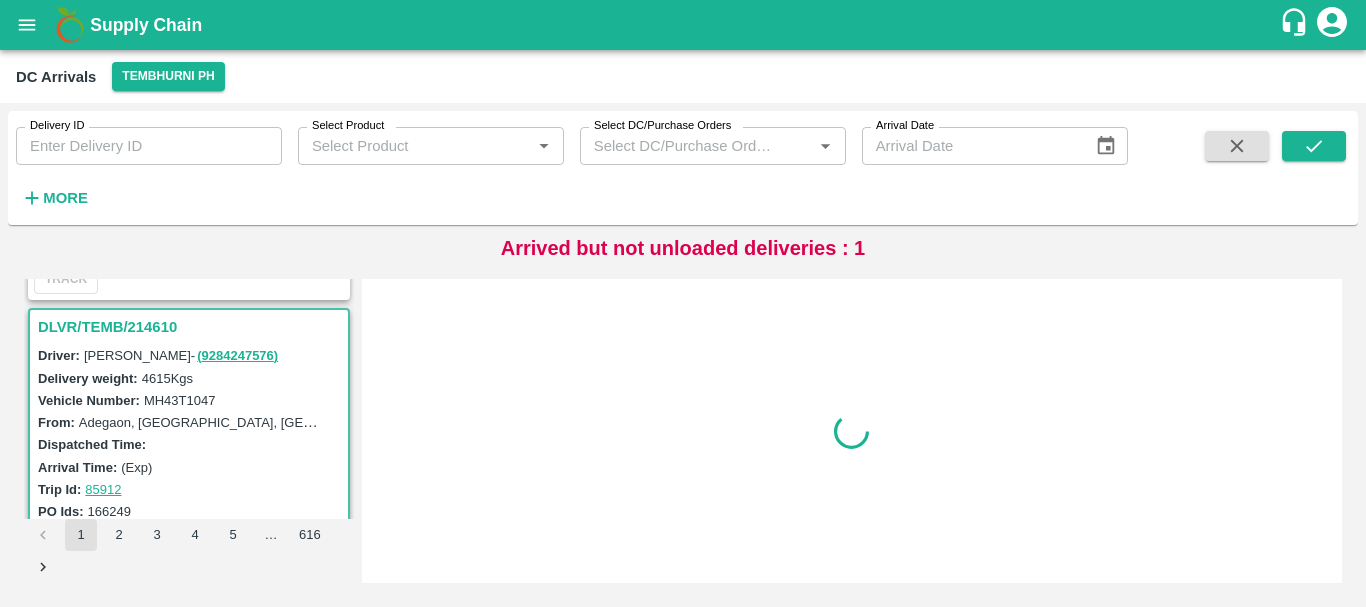scroll 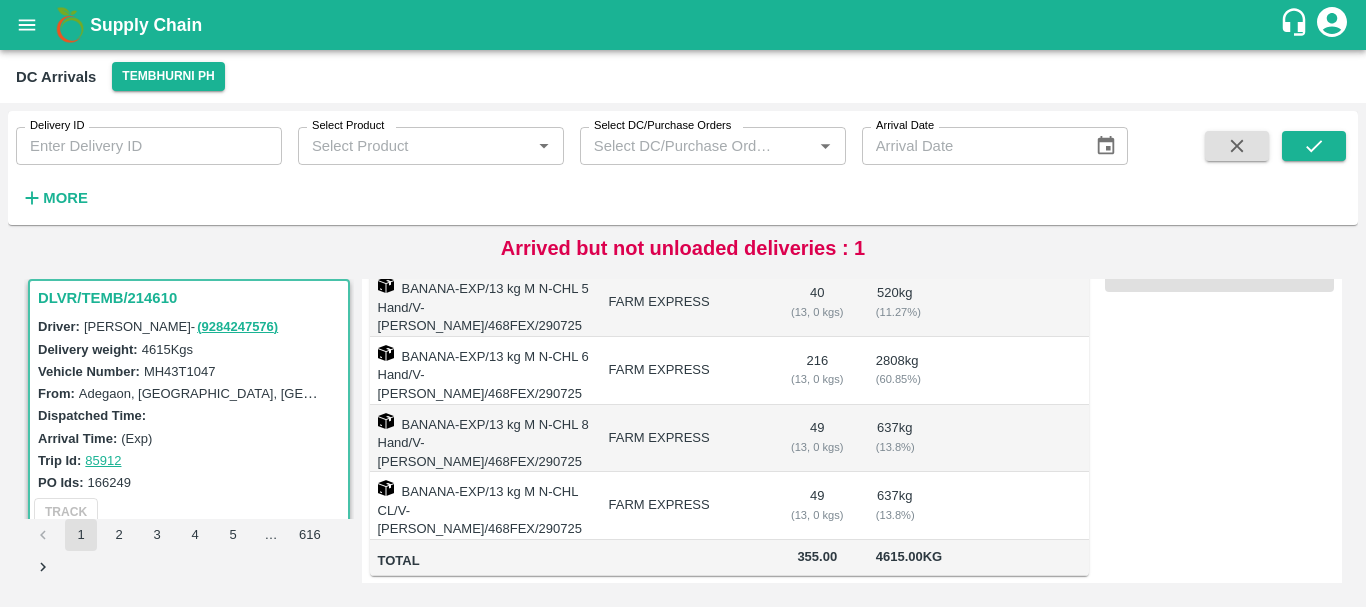 click on "BANANA-EXP/13 kg M N-CHL 8 Hand/V-MH-Ashvin/468FEX/290725" at bounding box center [481, 439] 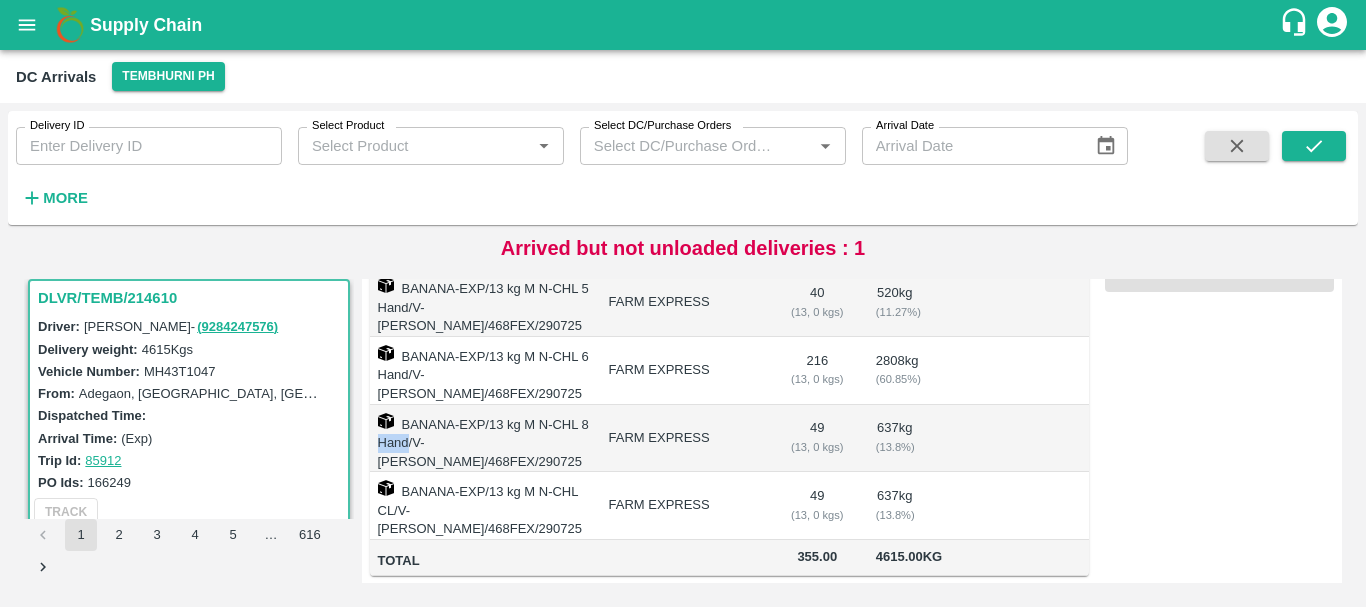 click on "BANANA-EXP/13 kg M N-CHL 8 Hand/V-MH-Ashvin/468FEX/290725" at bounding box center [481, 439] 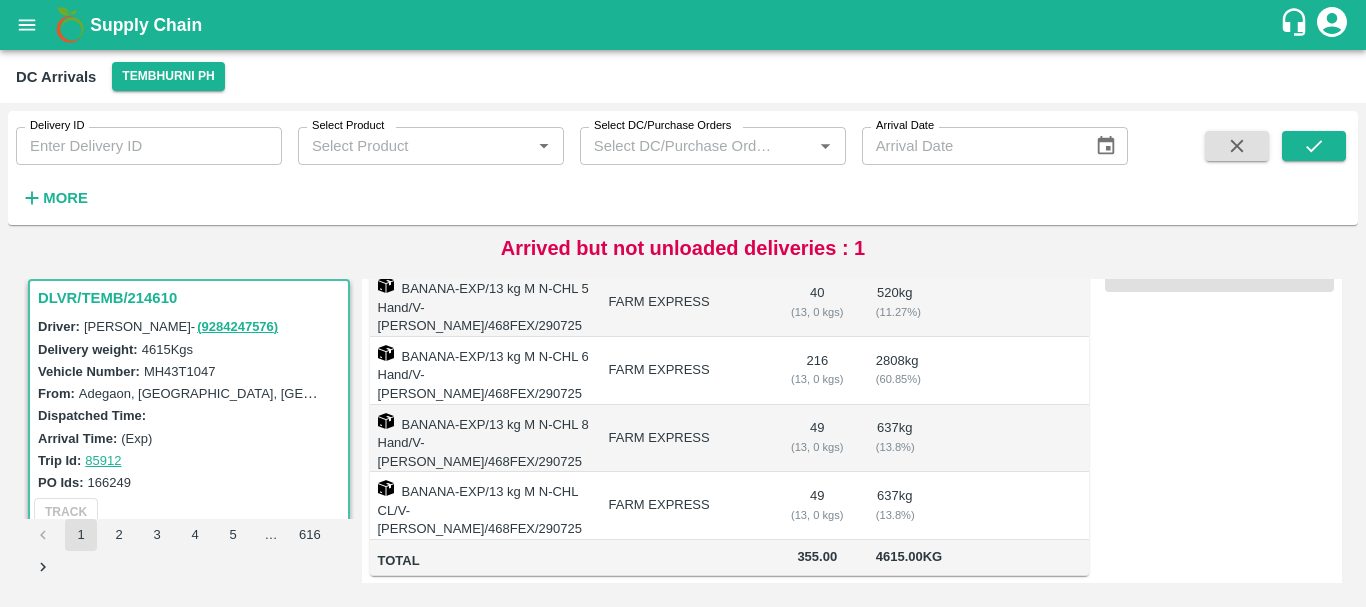 click on "Adegaon, Madha, Solapur, Maharashtra, India" at bounding box center [199, 393] 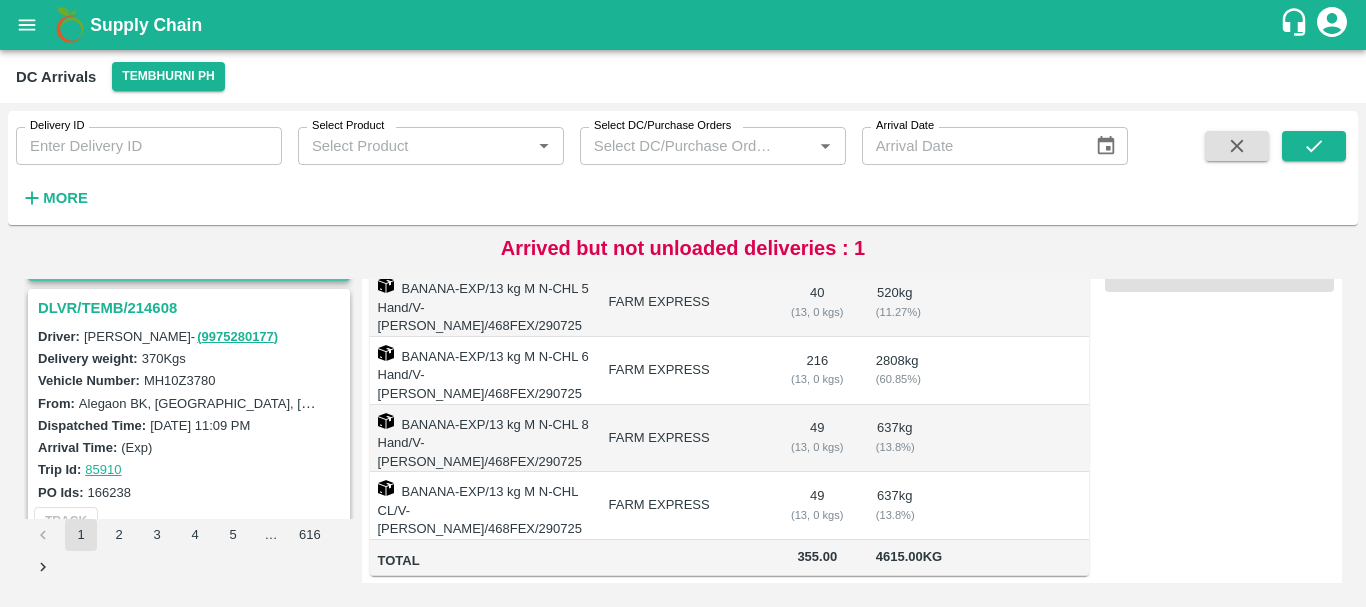 click on "DLVR/TEMB/214608" at bounding box center [192, 308] 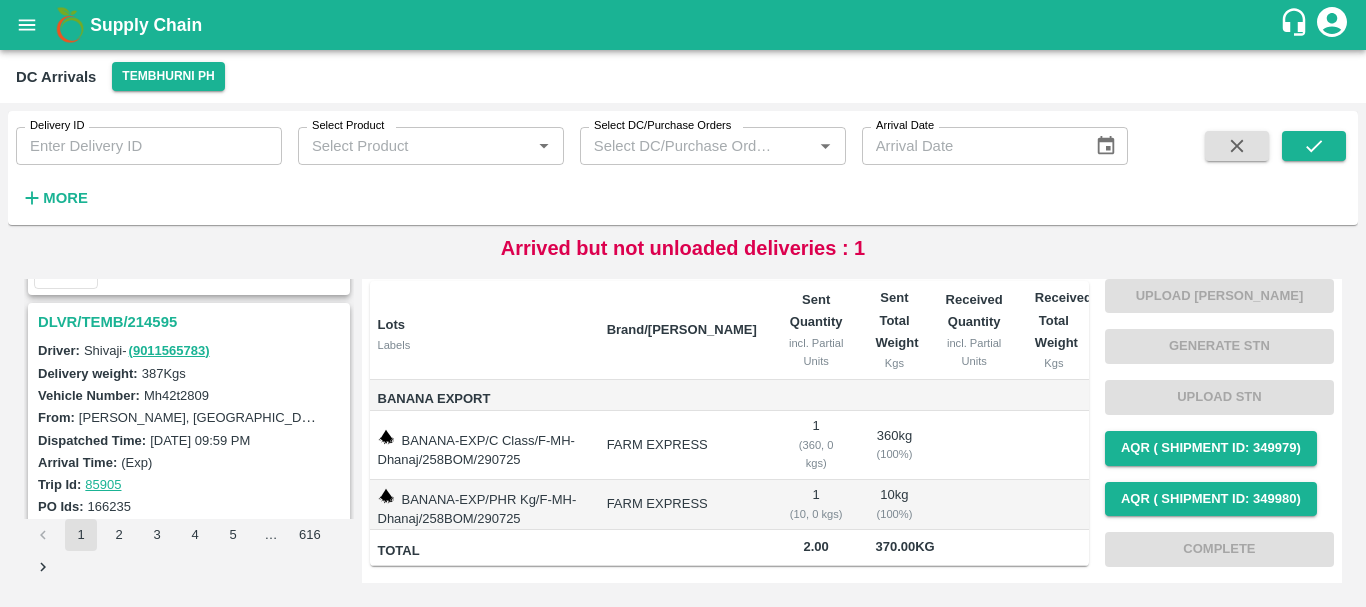 click on "DLVR/TEMB/214595" at bounding box center (192, 322) 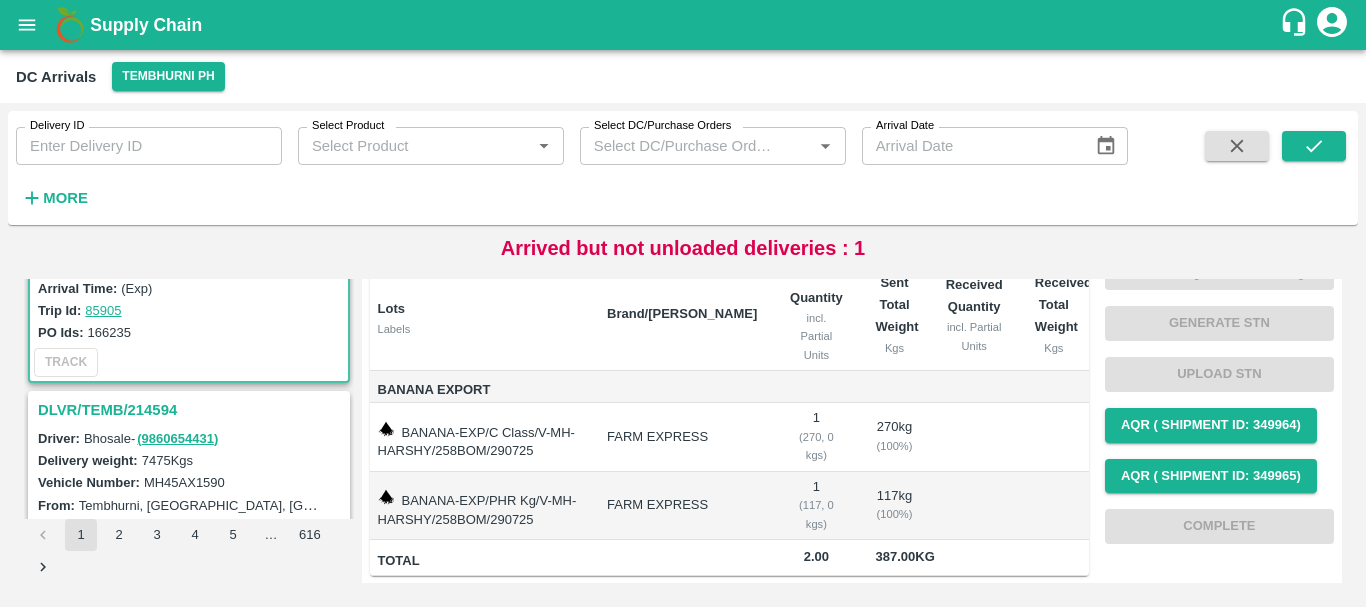 click on "DLVR/TEMB/214594" at bounding box center [192, 410] 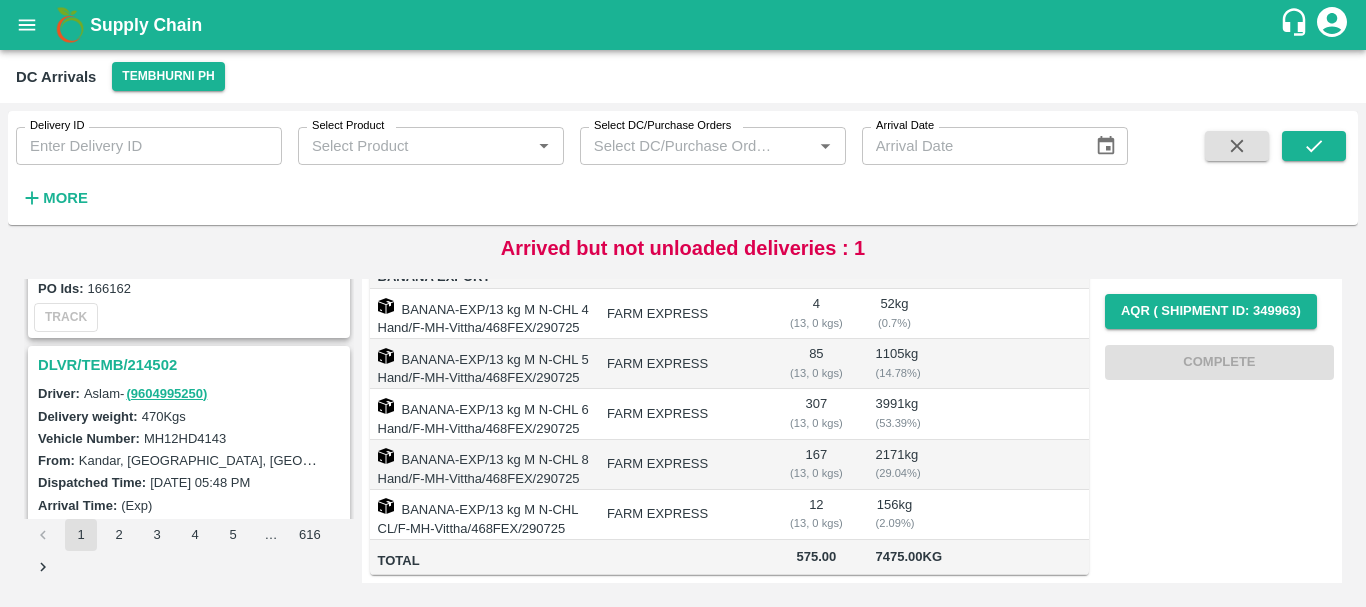 click on "DLVR/TEMB/214502" at bounding box center [192, 365] 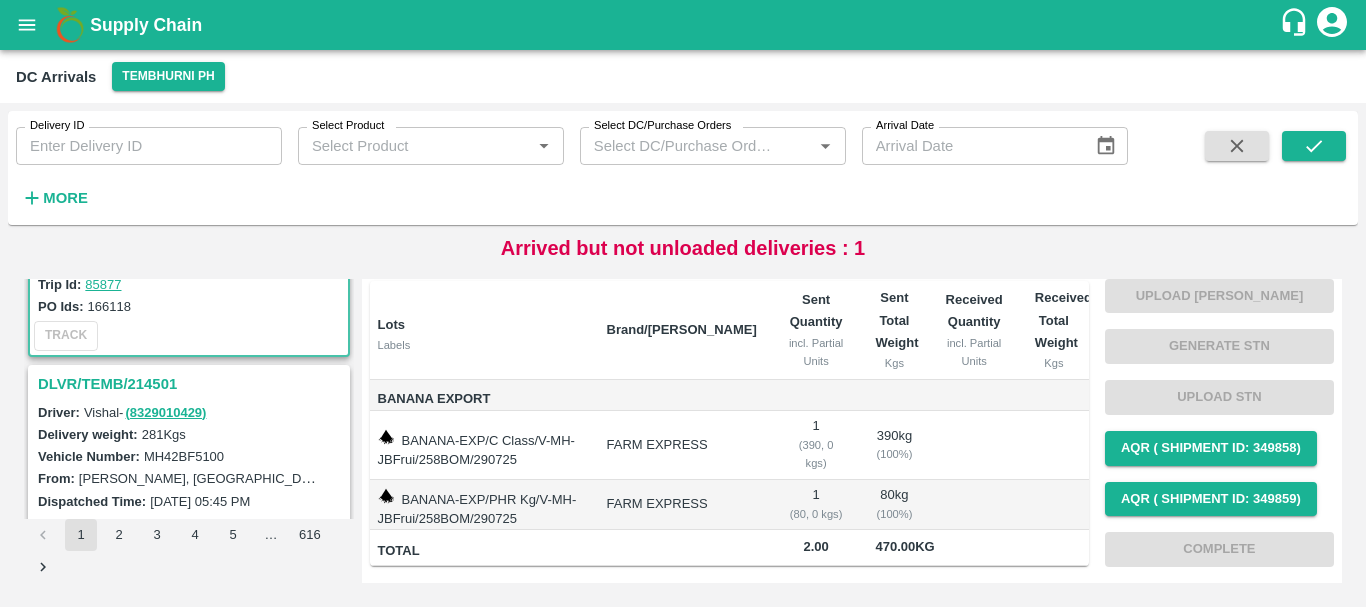 click on "DLVR/TEMB/214501" at bounding box center [192, 384] 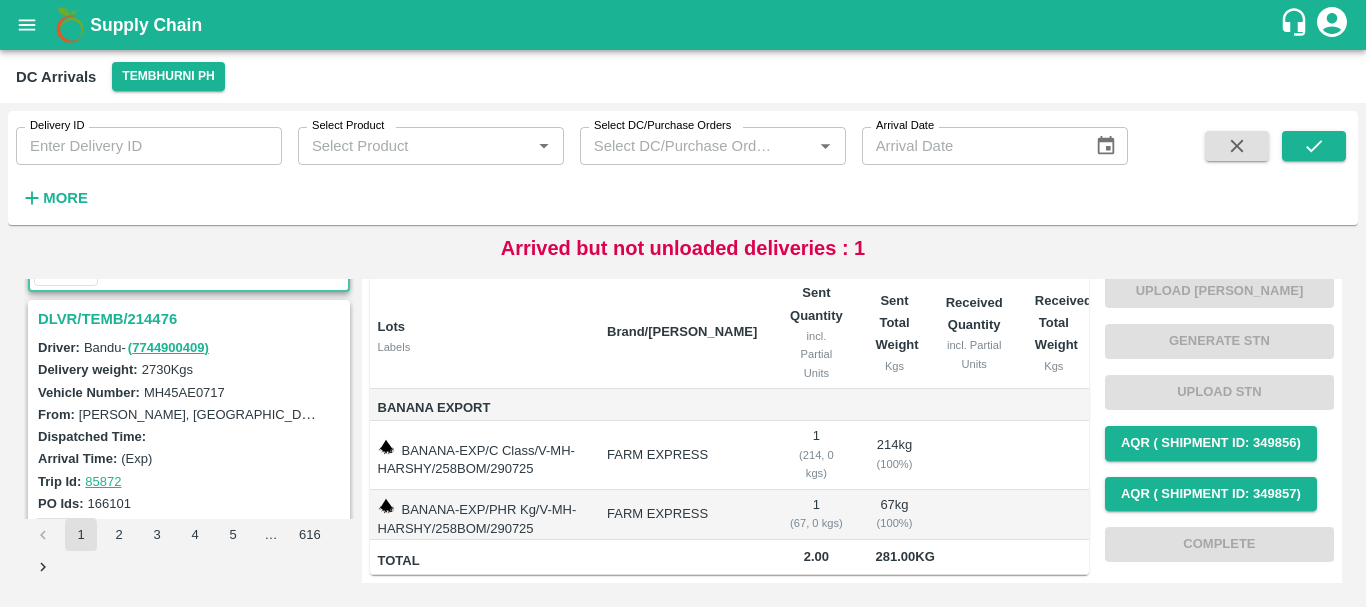 click on "DLVR/TEMB/214476" at bounding box center (192, 319) 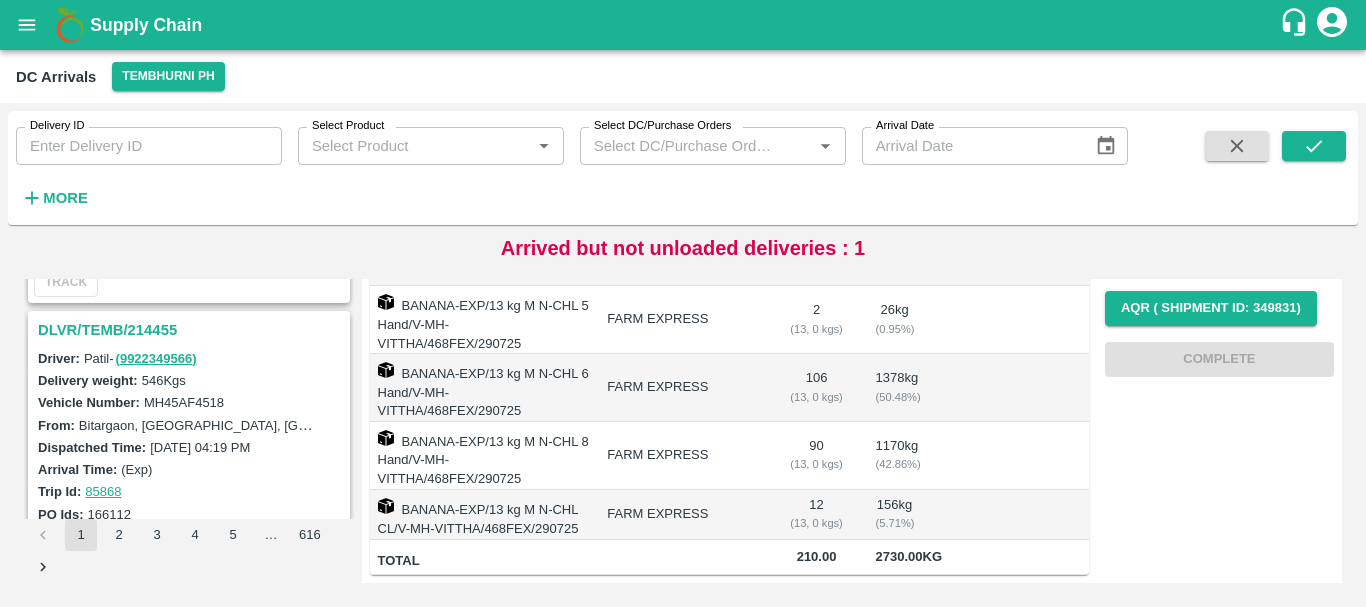 click on "DLVR/TEMB/214455" at bounding box center (192, 330) 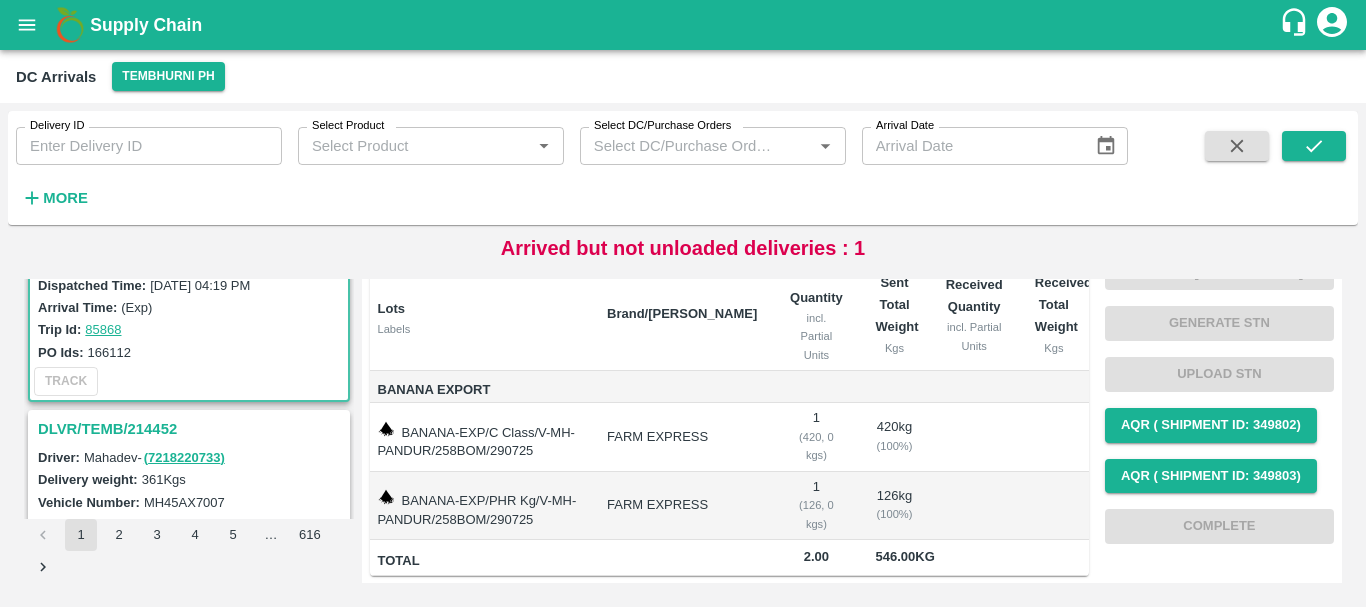 click on "DLVR/TEMB/214452" at bounding box center (192, 429) 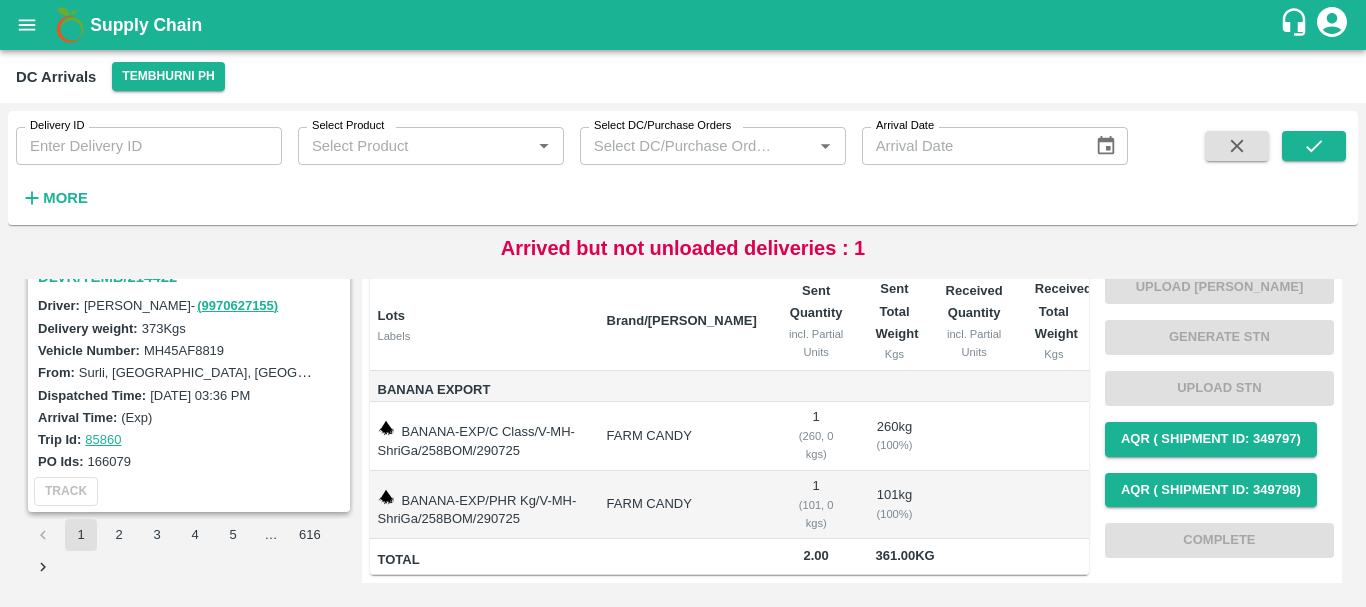 click on "2" at bounding box center (119, 535) 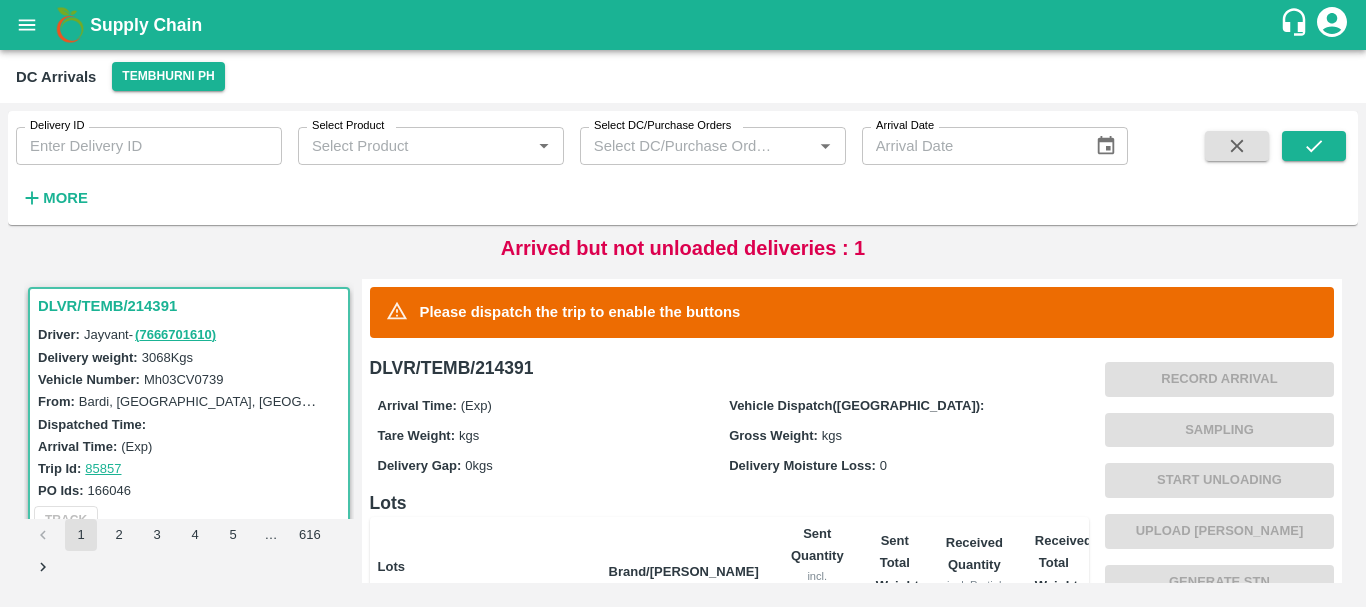 click on "DLVR/TEMB/214391" at bounding box center (192, 306) 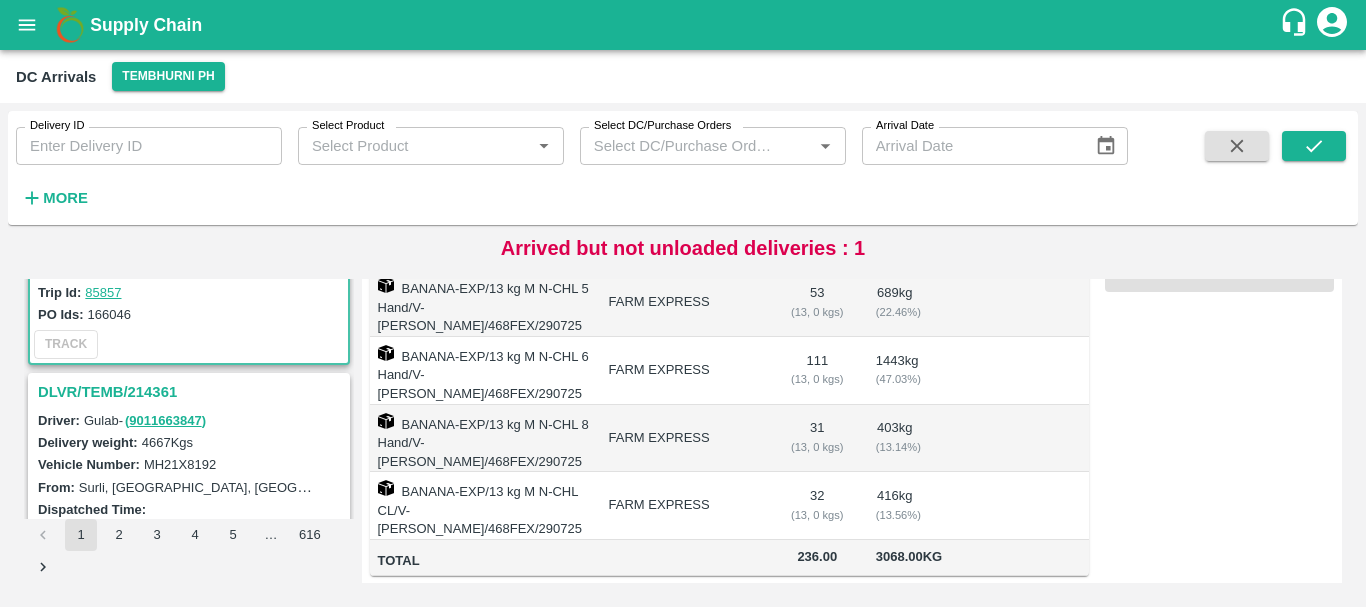 click on "DLVR/TEMB/214361" at bounding box center [192, 392] 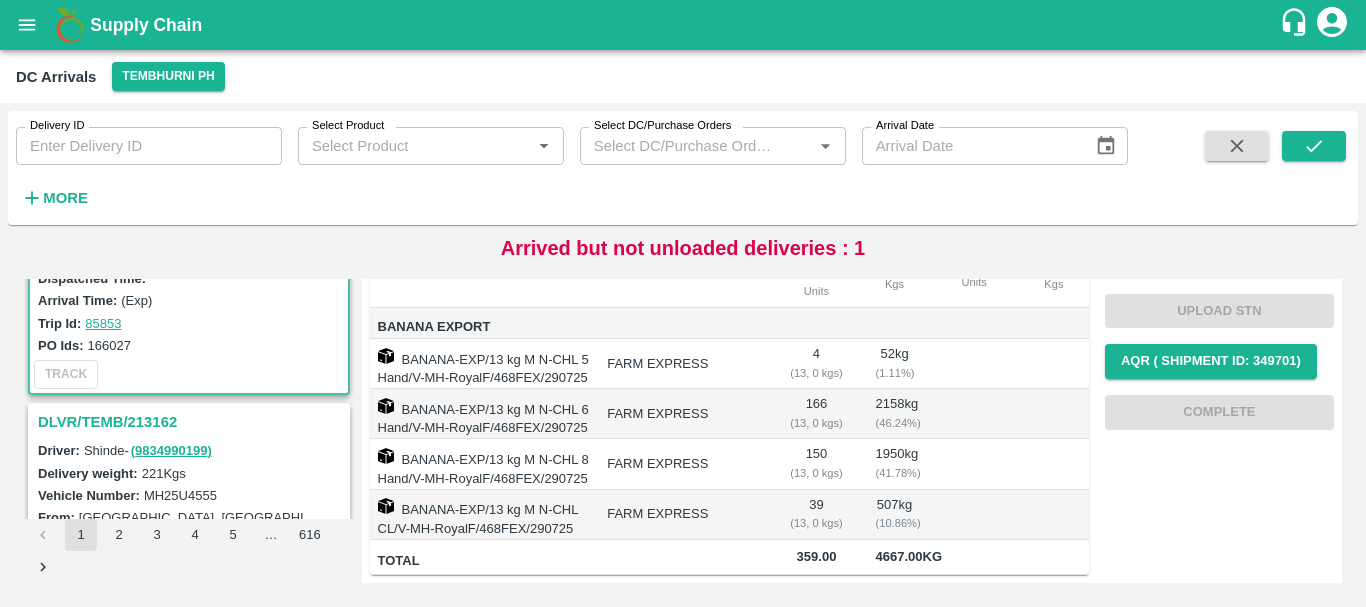 click on "DLVR/TEMB/213162" at bounding box center [192, 422] 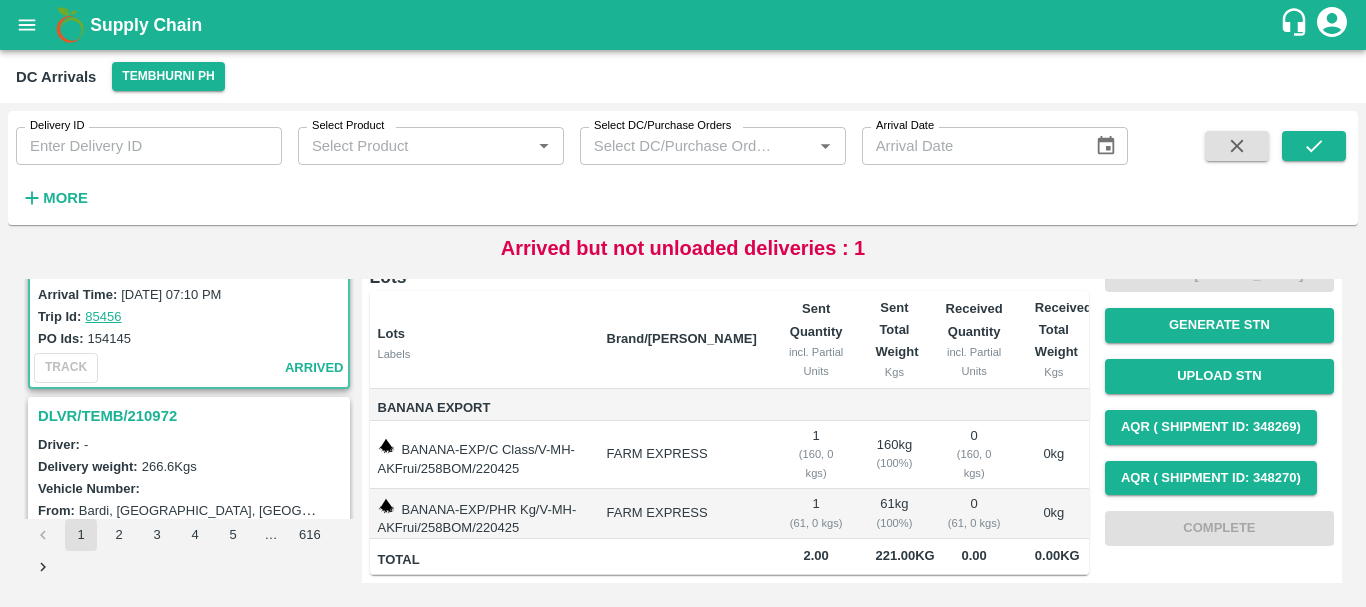 click on "DLVR/TEMB/210972" at bounding box center [192, 416] 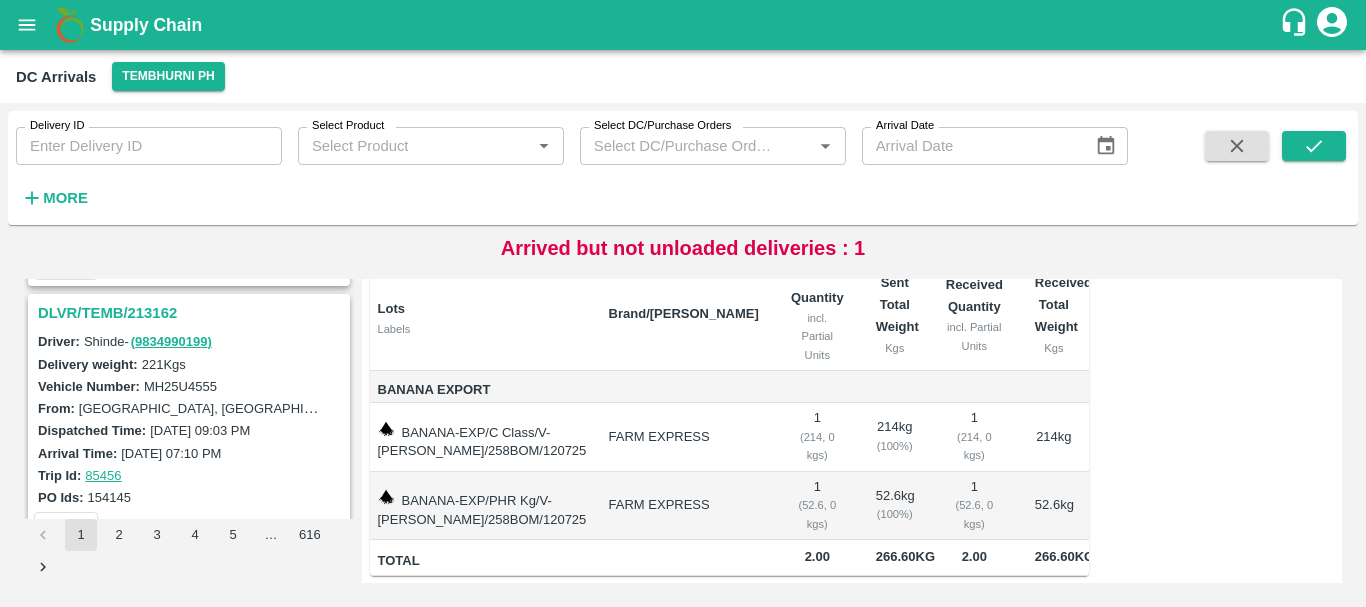 click on "DLVR/TEMB/213162" at bounding box center [192, 313] 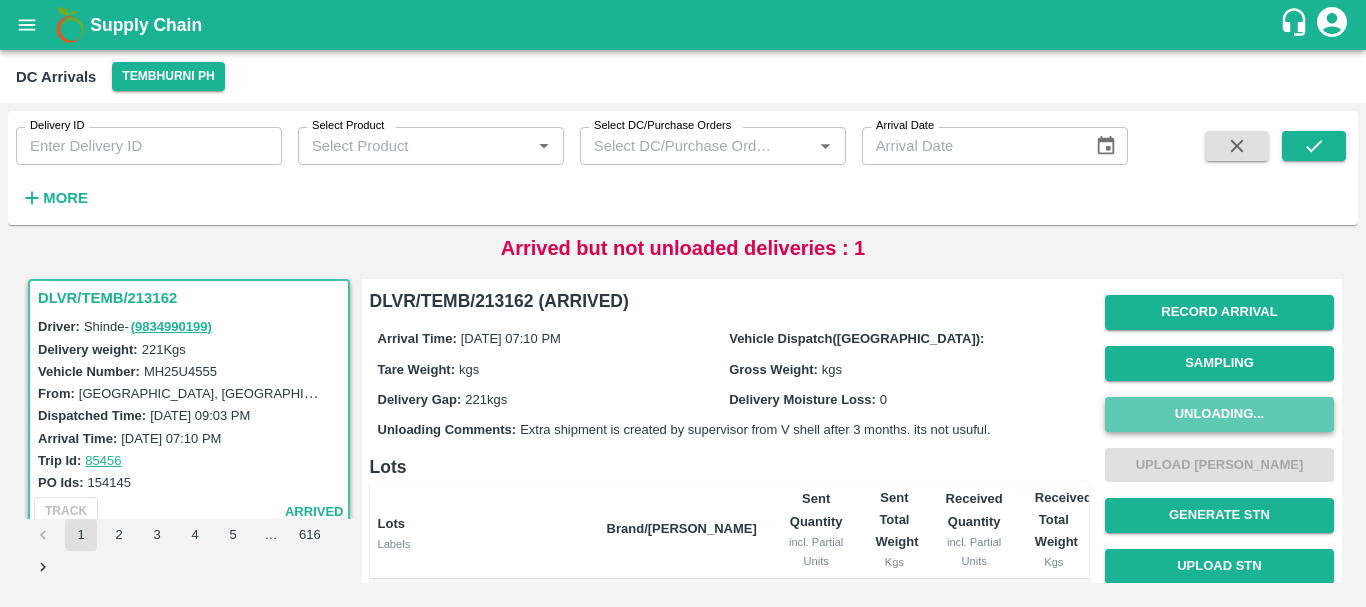 click on "Unloading..." at bounding box center [1219, 414] 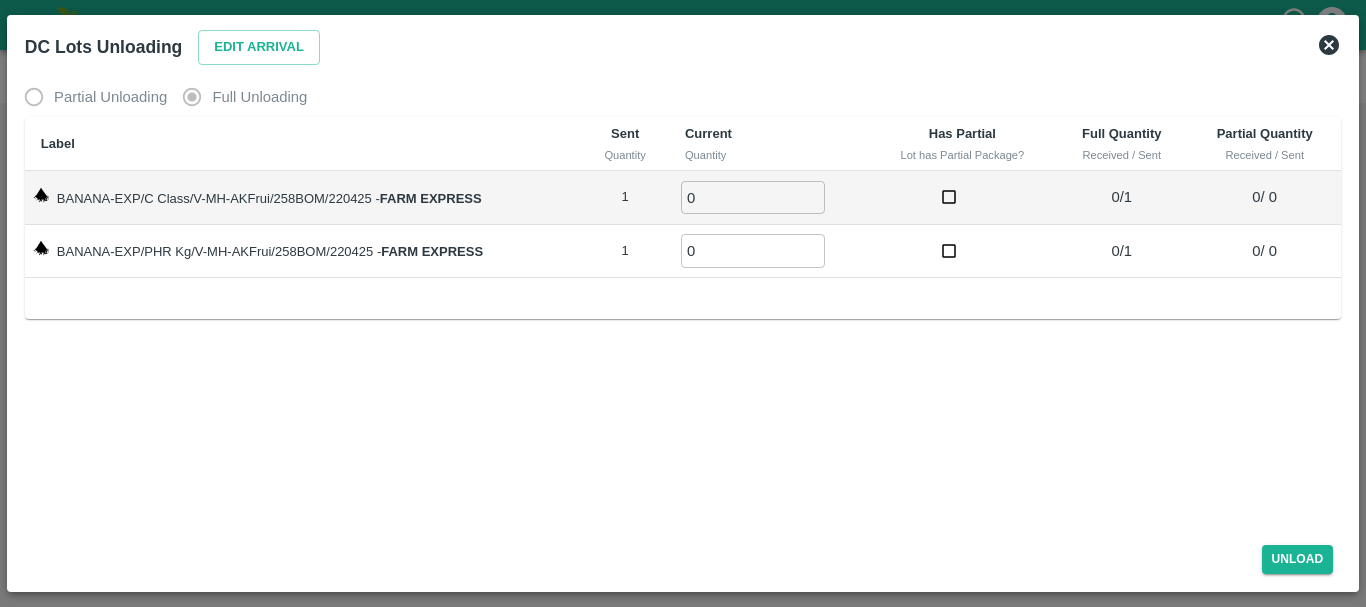 click on "0" at bounding box center (753, 197) 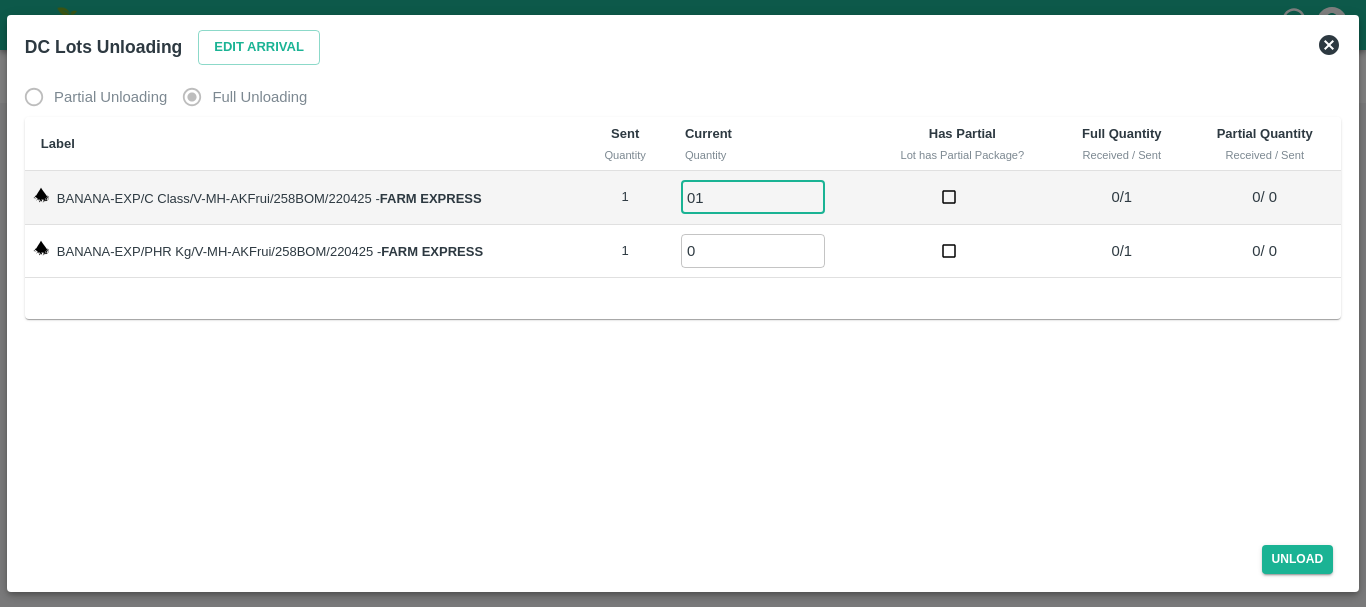 type on "01" 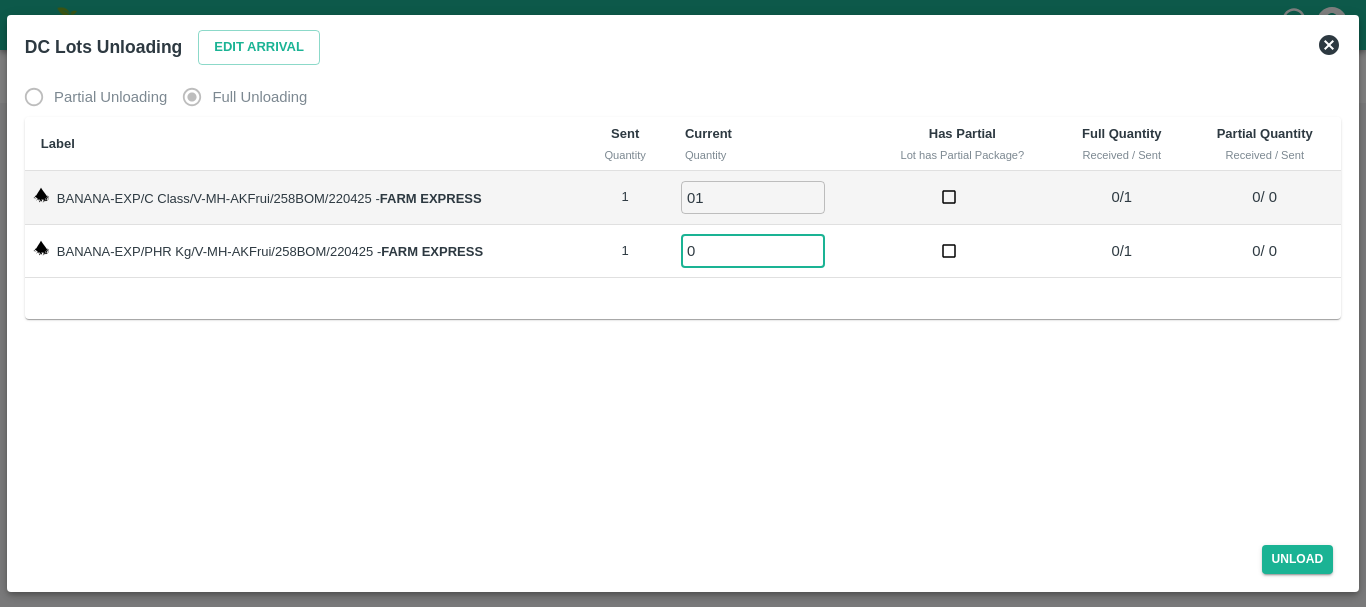 click on "0" at bounding box center [753, 250] 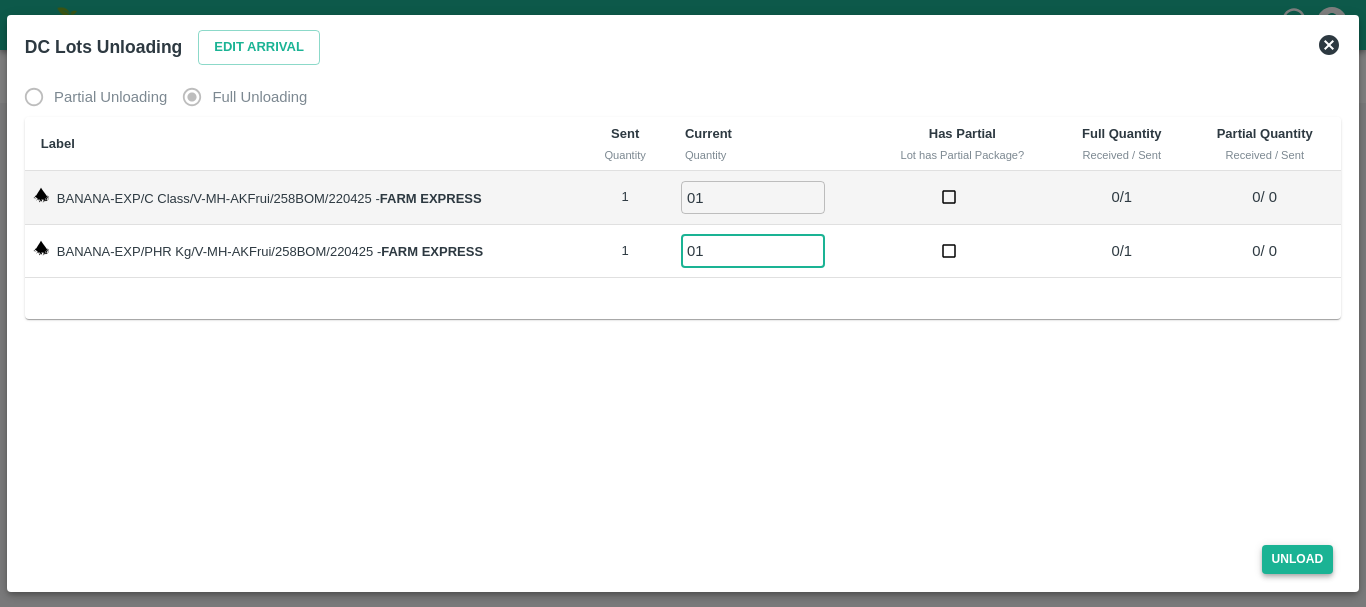 type on "01" 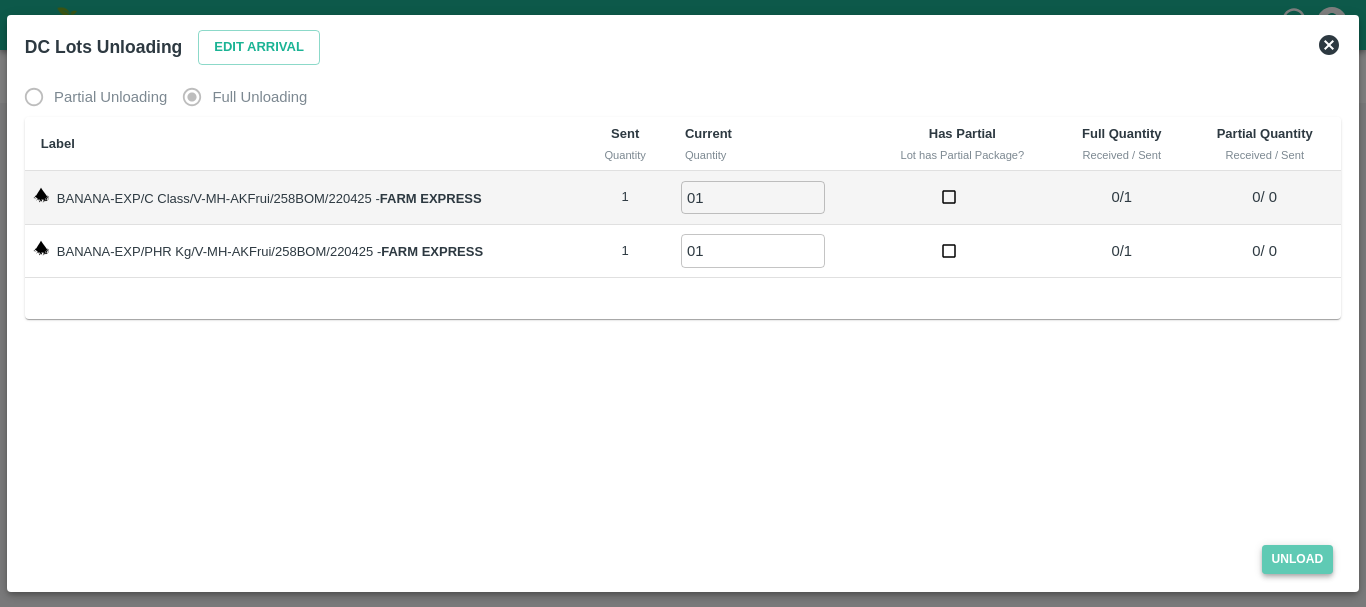 click on "Unload" at bounding box center (1298, 559) 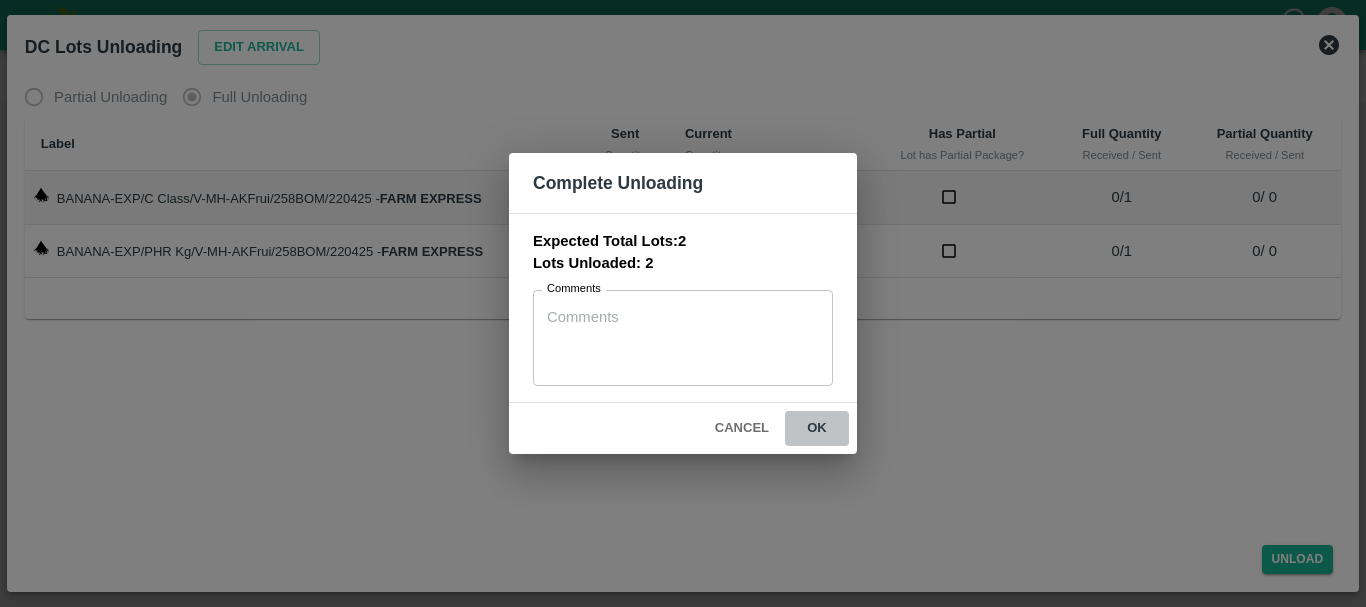 click on "ok" at bounding box center [817, 428] 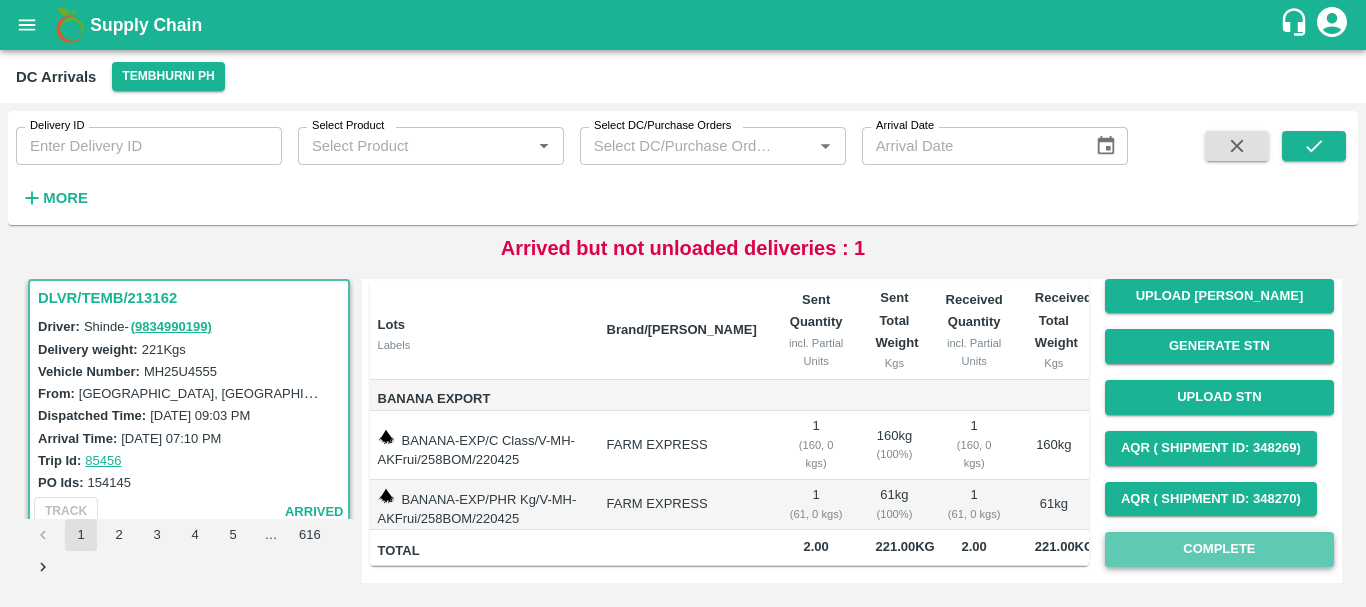 click on "Complete" at bounding box center [1219, 549] 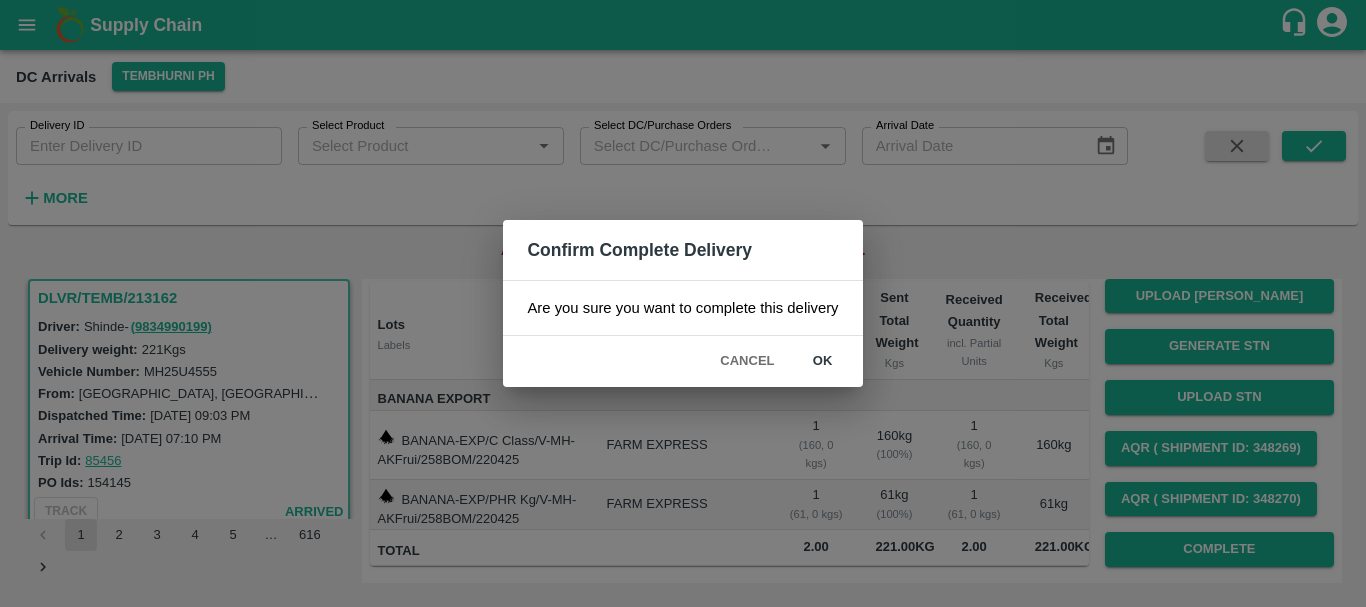 click on "ok" at bounding box center [823, 361] 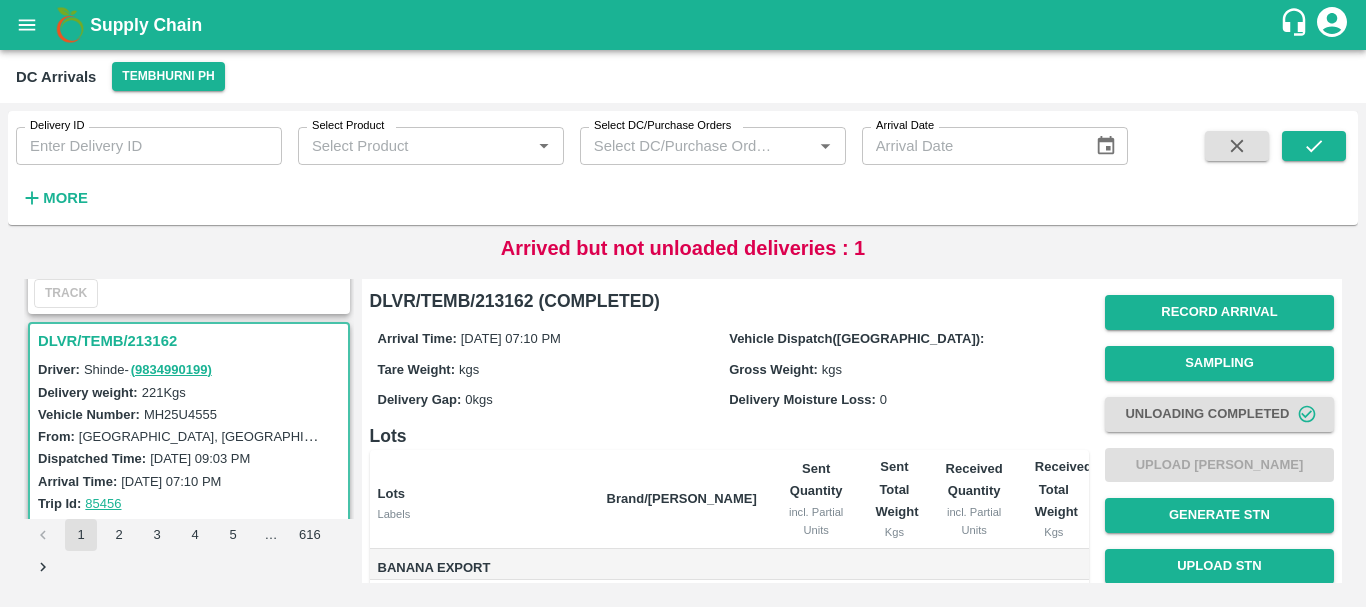 click on "DLVR/TEMB/213162" at bounding box center [192, 341] 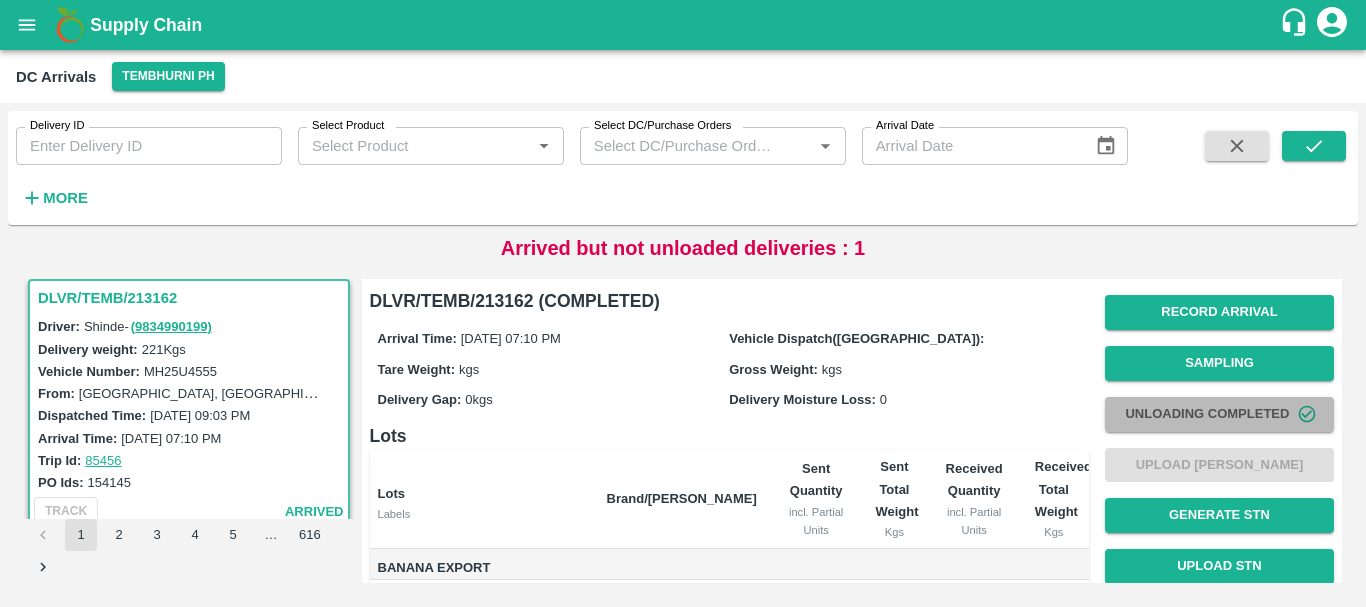 click on "Unloading Completed" at bounding box center [1219, 414] 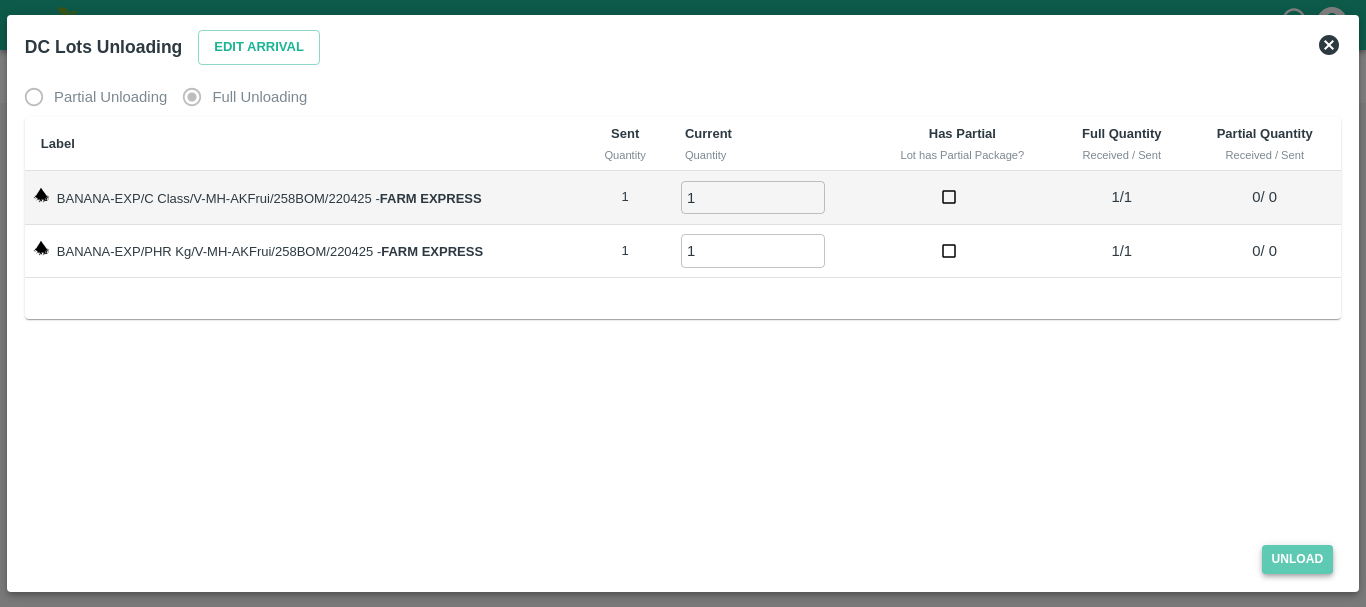 click on "Unload" at bounding box center (1298, 559) 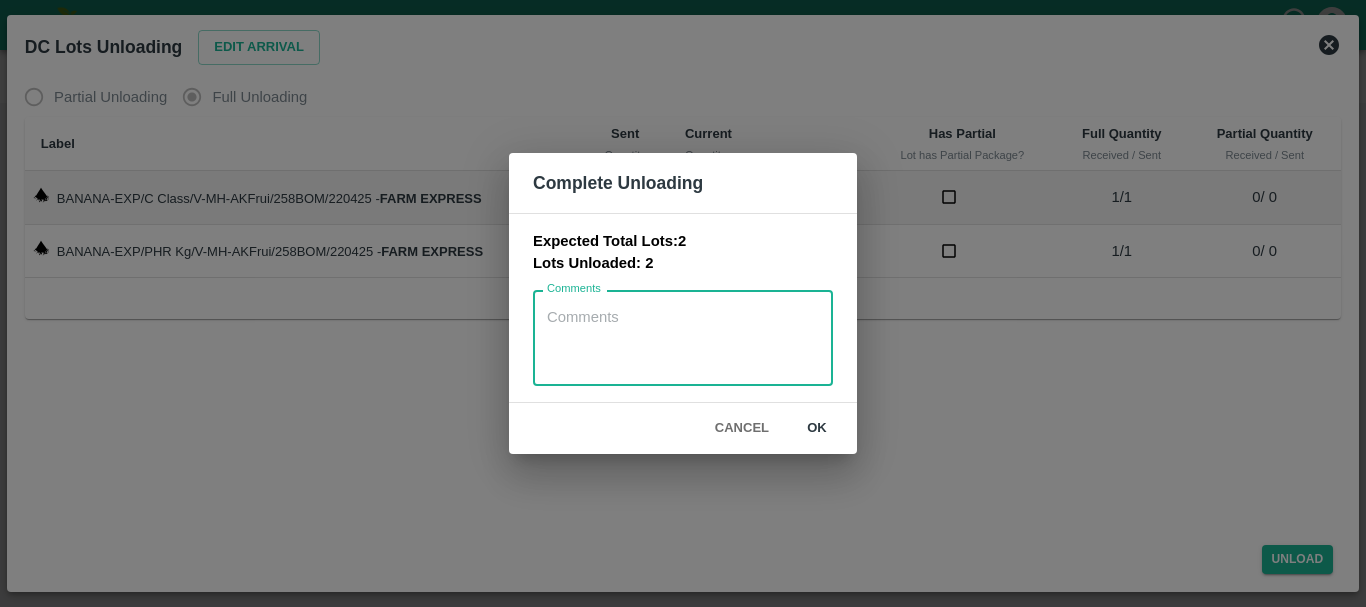 click on "Comments" at bounding box center [683, 338] 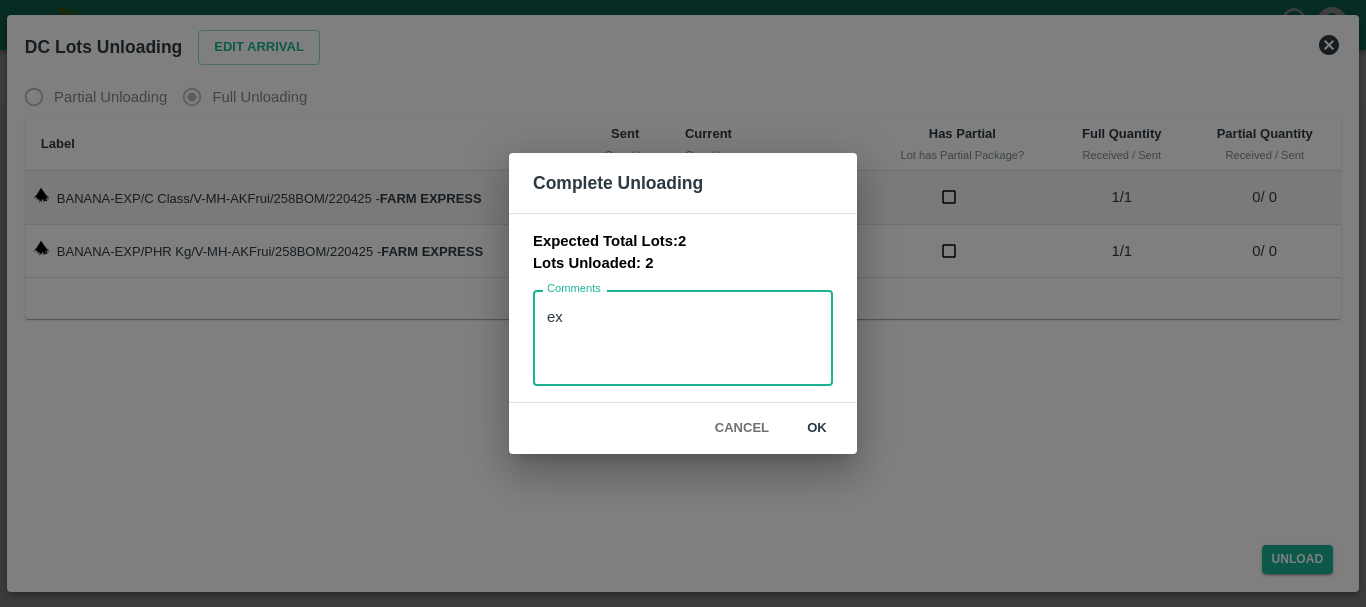 type on "e" 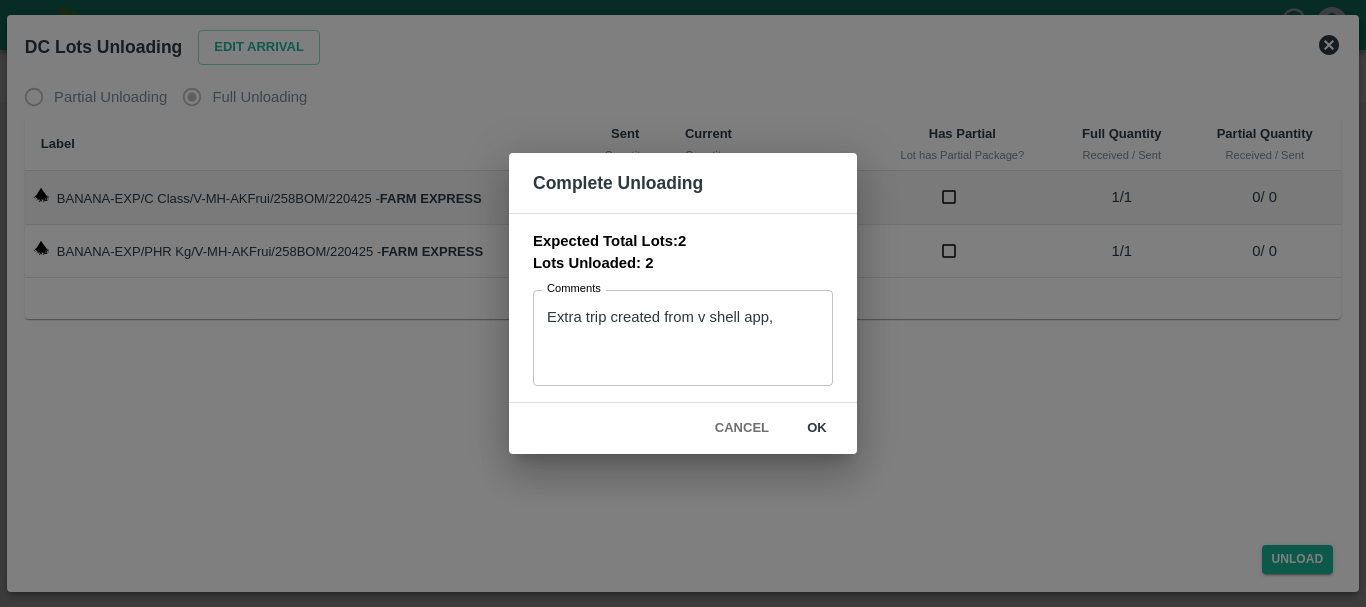 click on "Extra trip created from v shell app, x Comments" at bounding box center (683, 338) 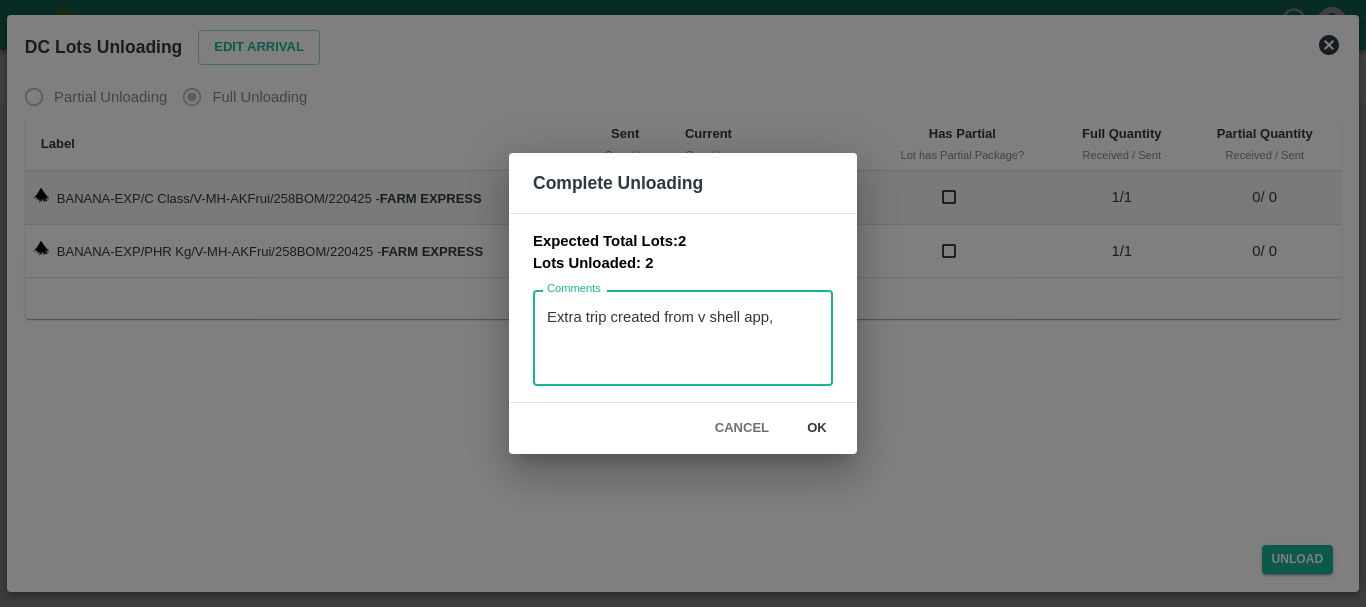 click on "Extra trip created from v shell app," at bounding box center (683, 338) 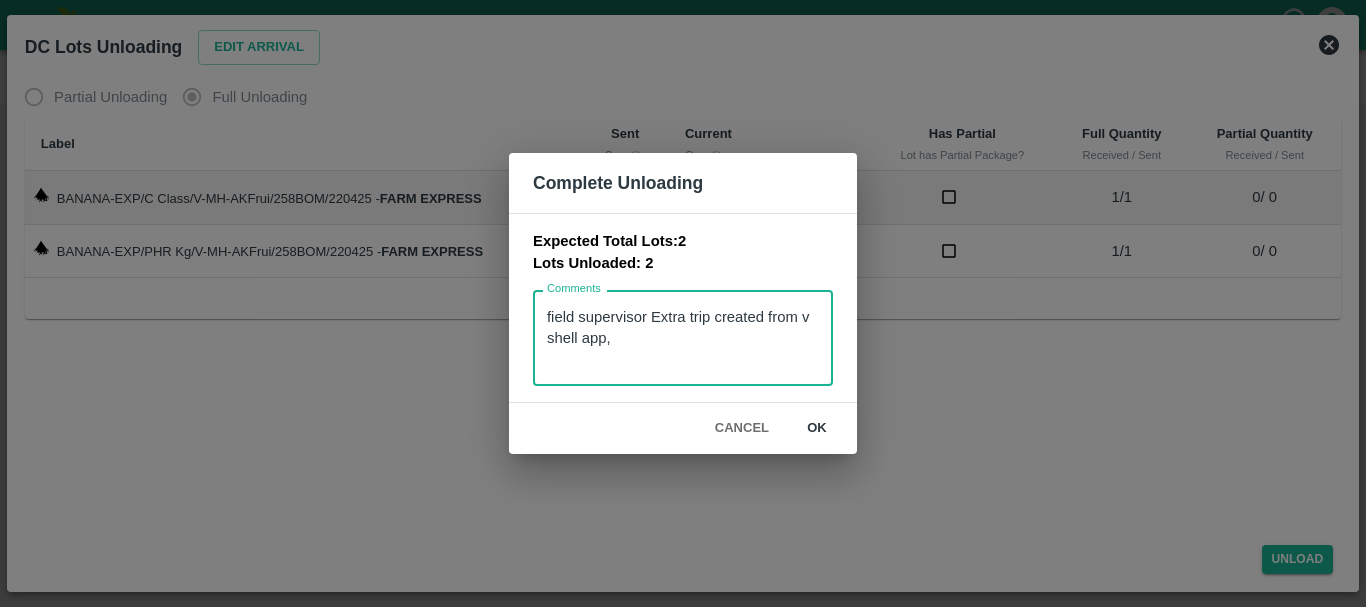 click on "field supervisor Extra trip created from v shell app," at bounding box center [683, 338] 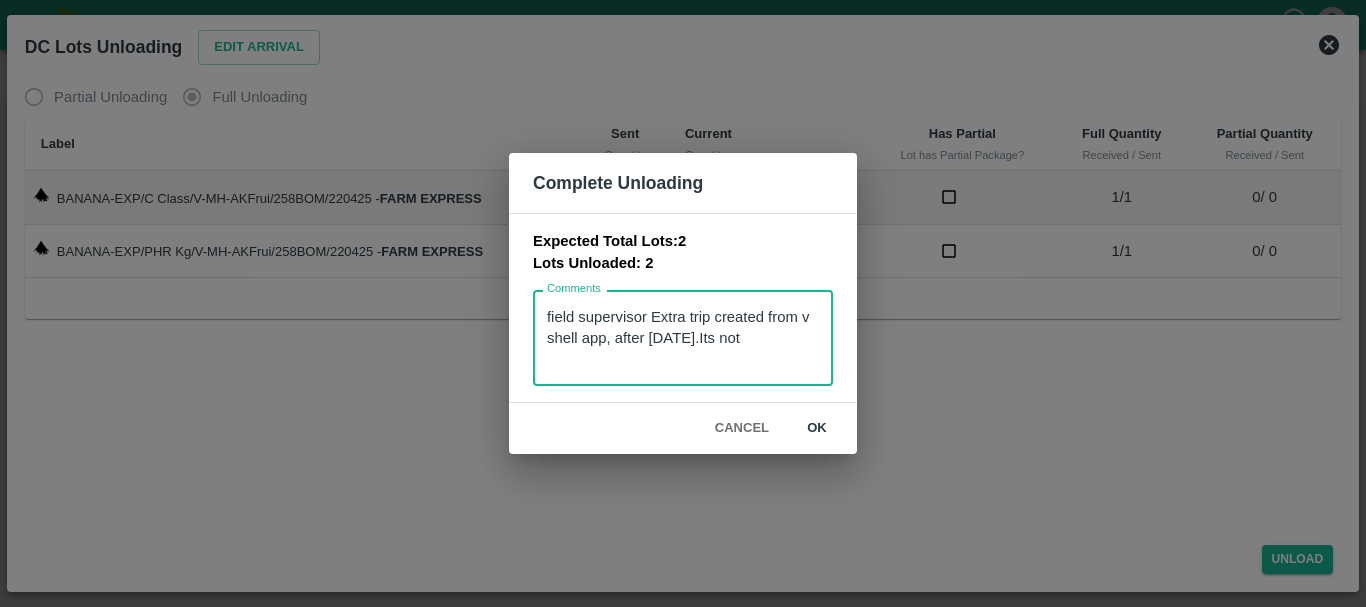 click on "field supervisor Extra trip created from v shell app, after 3 month later.Its not" at bounding box center (683, 338) 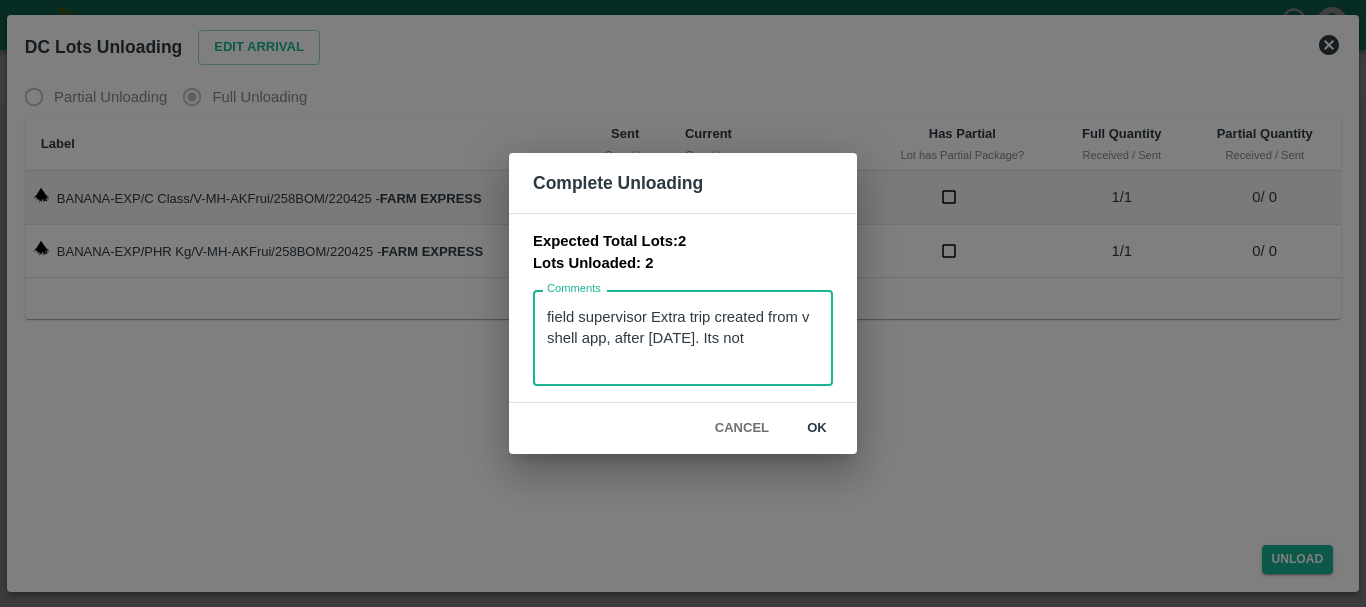 click on "field supervisor Extra trip created from v shell app, after 3 month later. Its not" at bounding box center [683, 338] 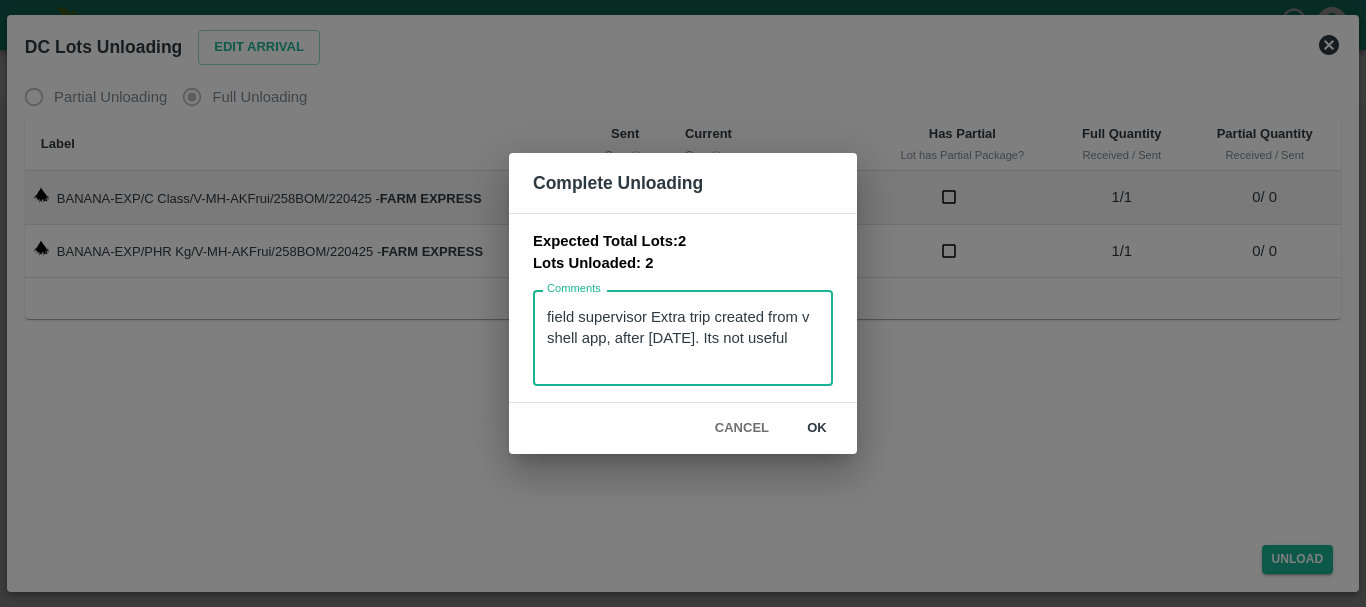 type on "field supervisor Extra trip created from v shell app, after 3 month later. Its not useful" 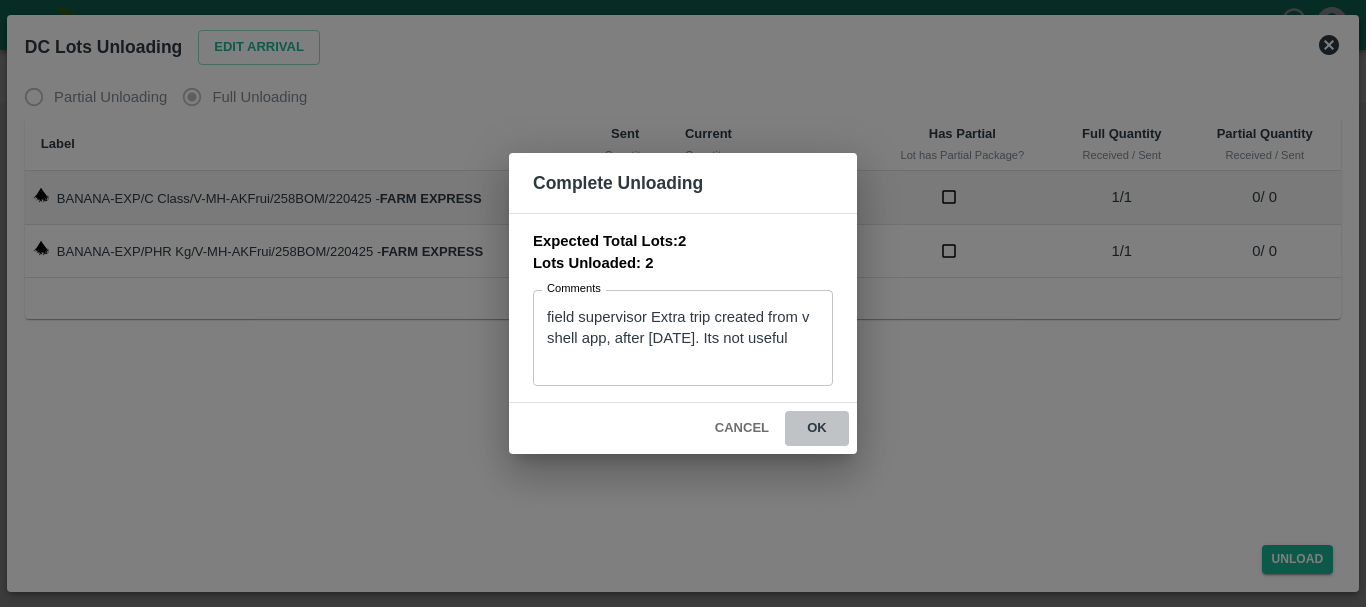 click on "ok" at bounding box center (817, 428) 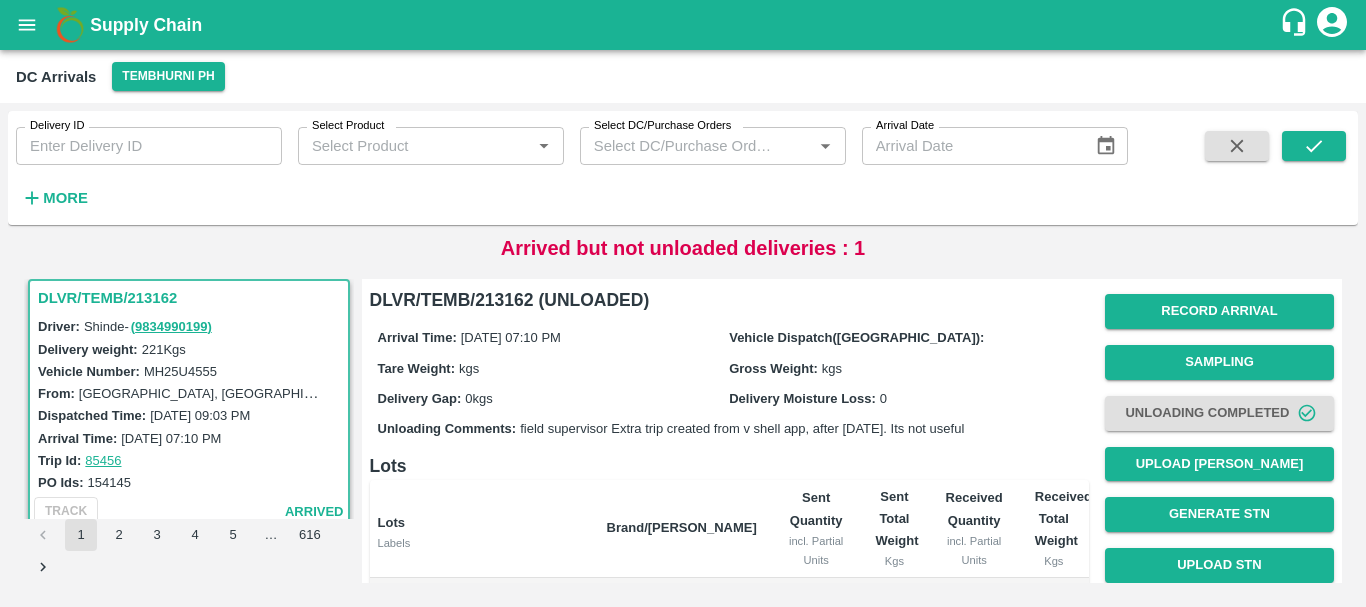scroll, scrollTop: 221, scrollLeft: 0, axis: vertical 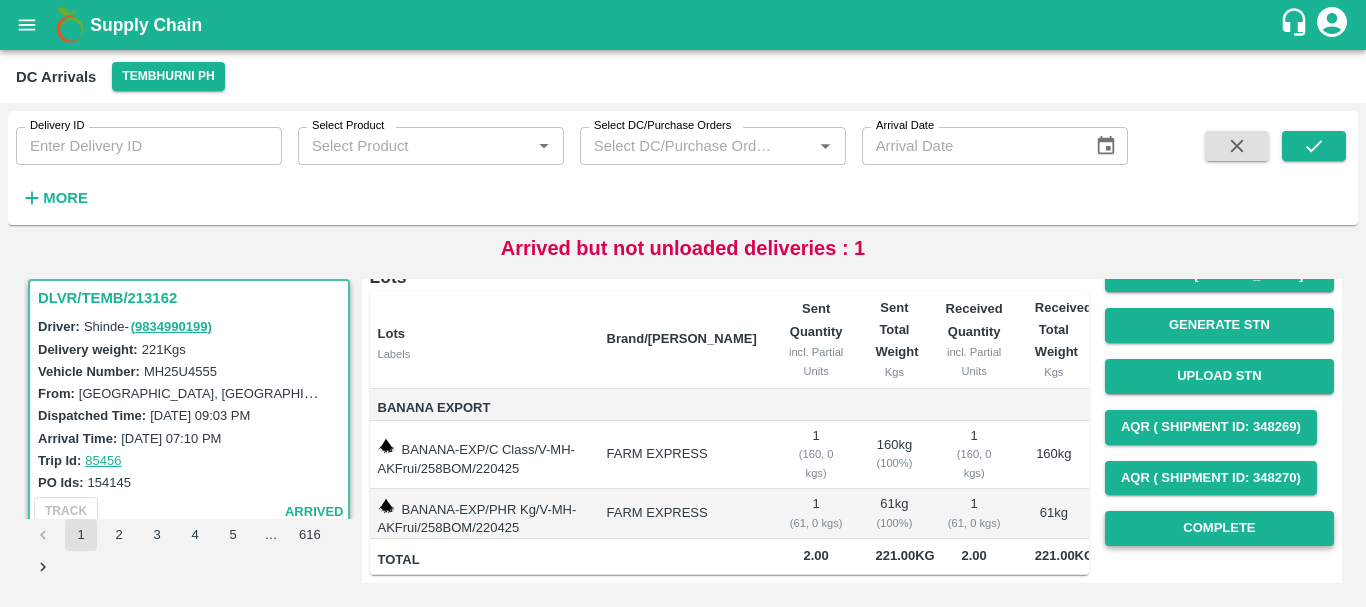 click on "Complete" at bounding box center (1219, 528) 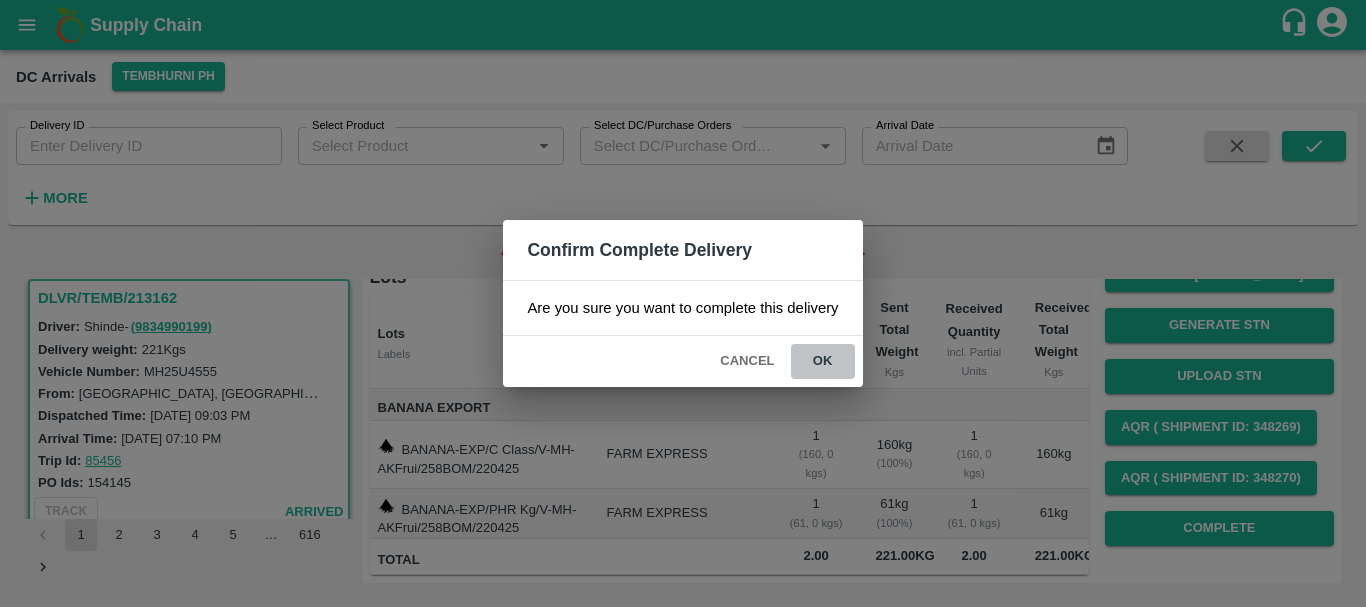 click on "ok" at bounding box center (823, 361) 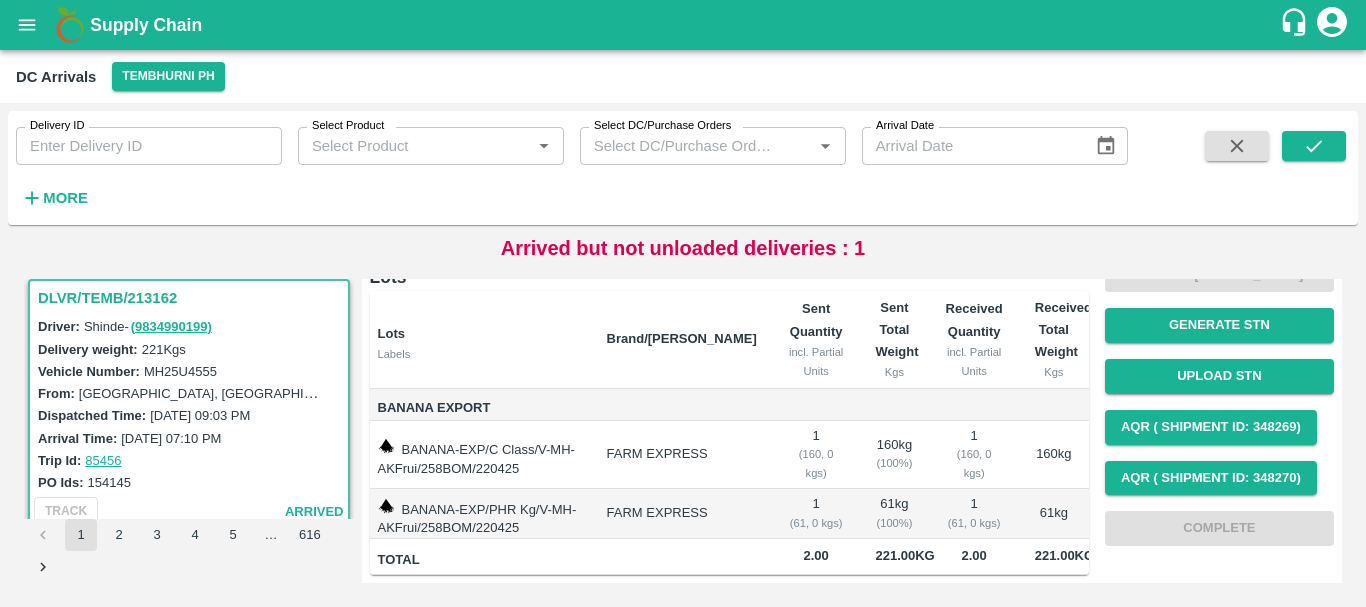 scroll, scrollTop: 0, scrollLeft: 0, axis: both 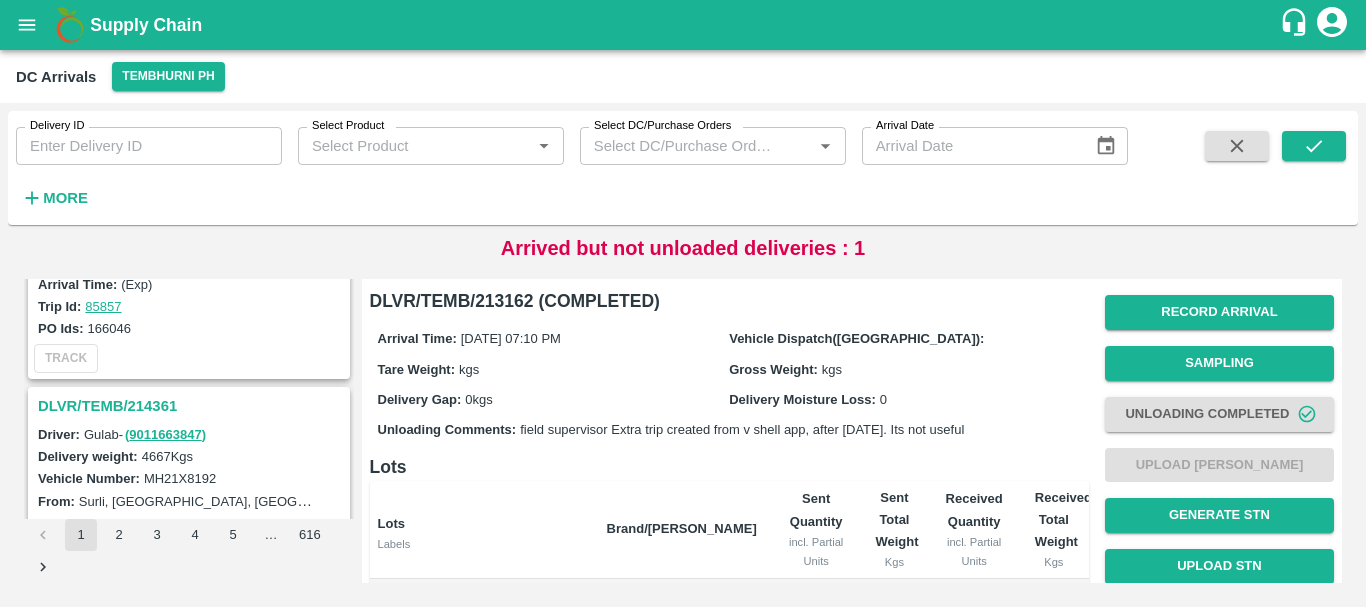 click on "DLVR/TEMB/214361" at bounding box center [192, 406] 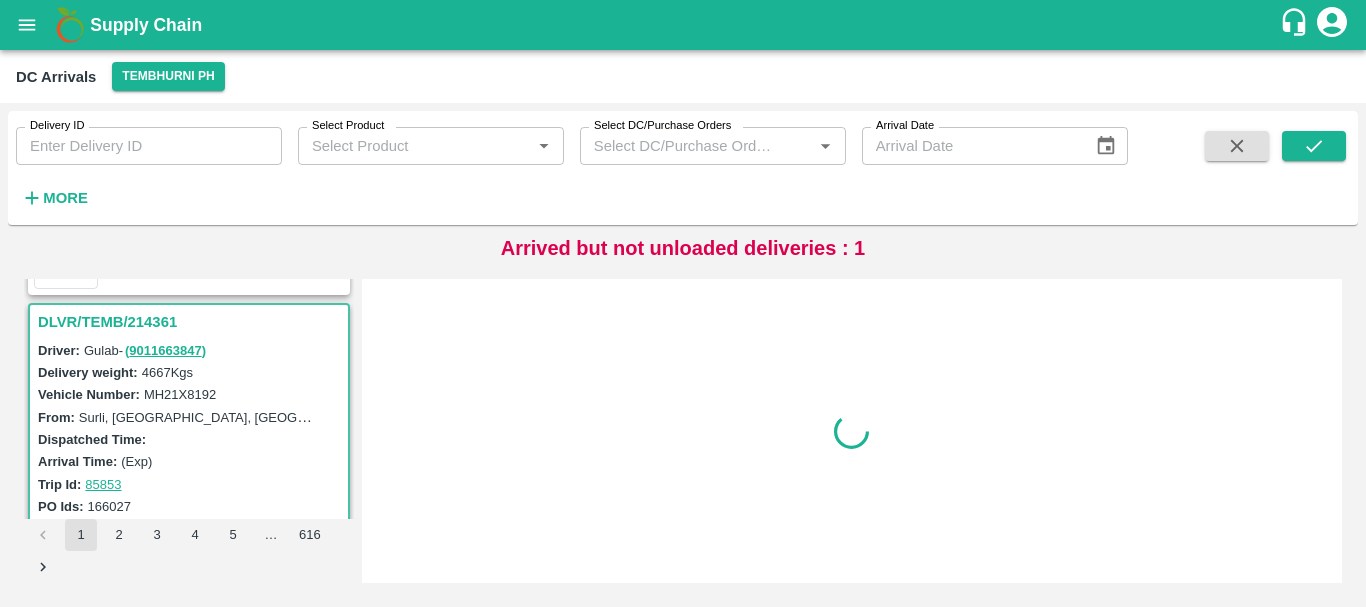 scroll, scrollTop: 269, scrollLeft: 0, axis: vertical 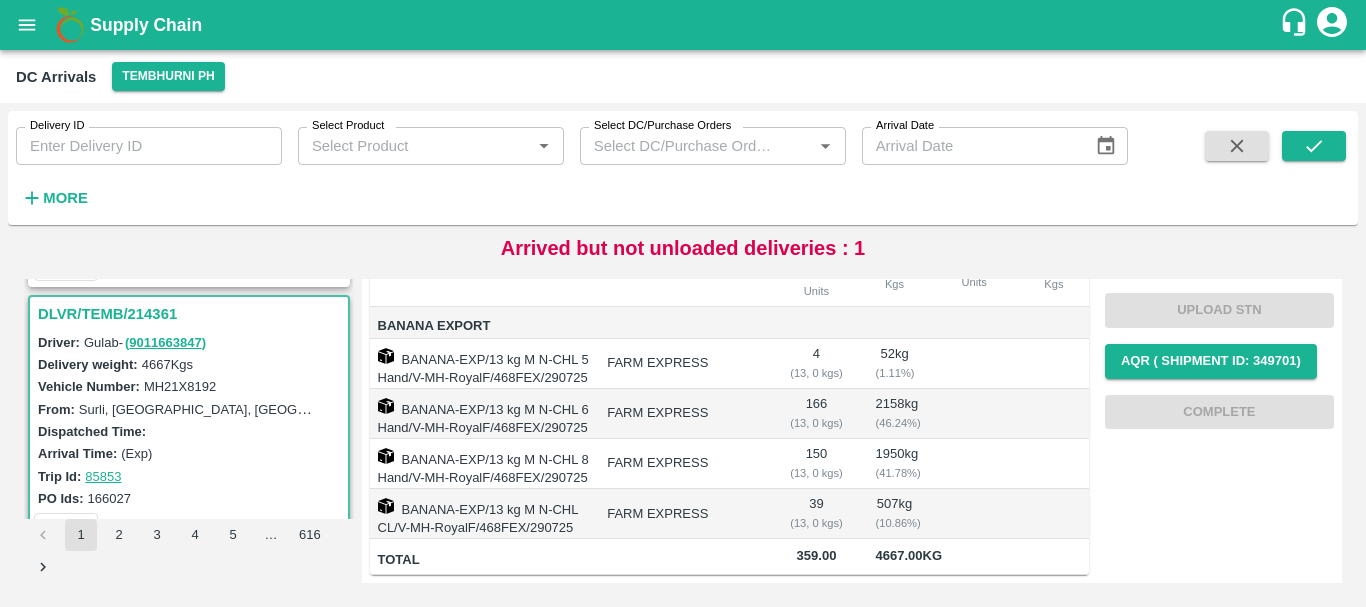 click on "DLVR/TEMB/214361" at bounding box center (192, 314) 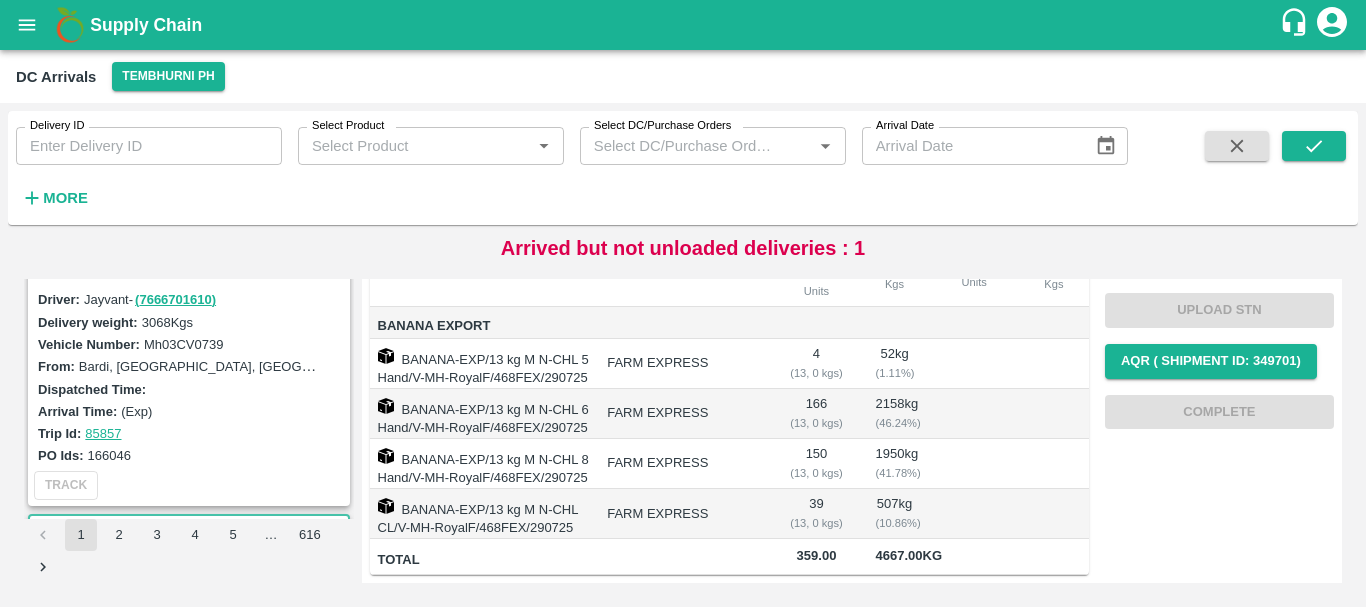 scroll, scrollTop: 0, scrollLeft: 0, axis: both 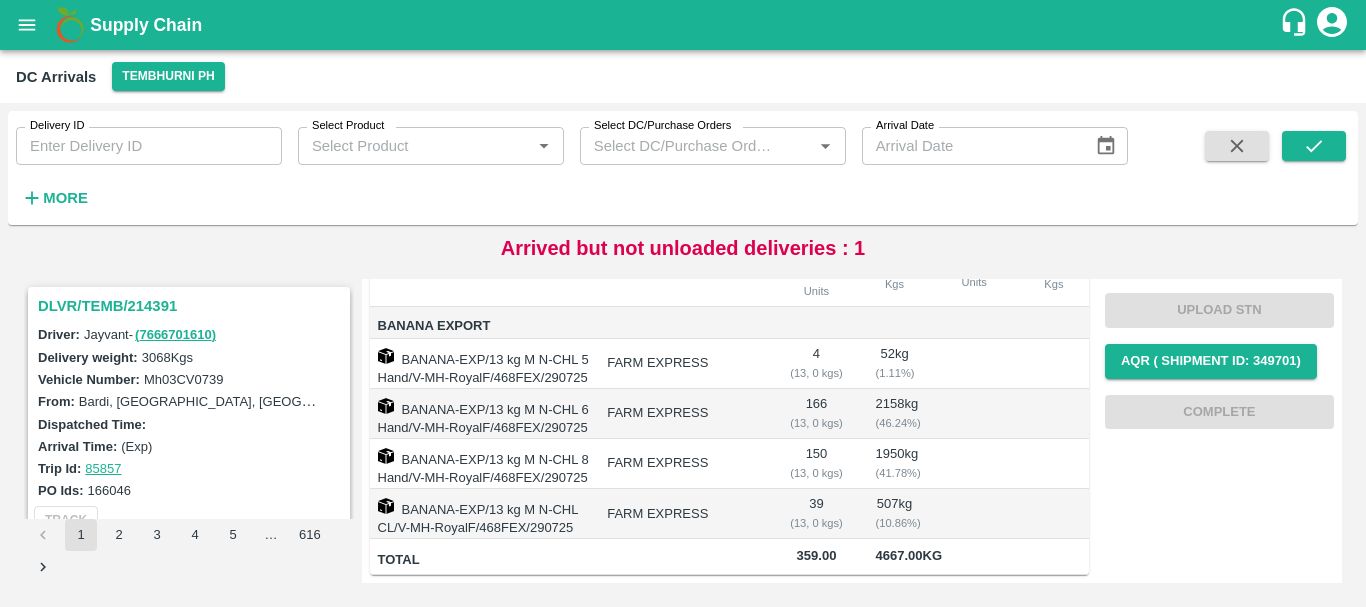 click on "DLVR/TEMB/214391" at bounding box center [192, 306] 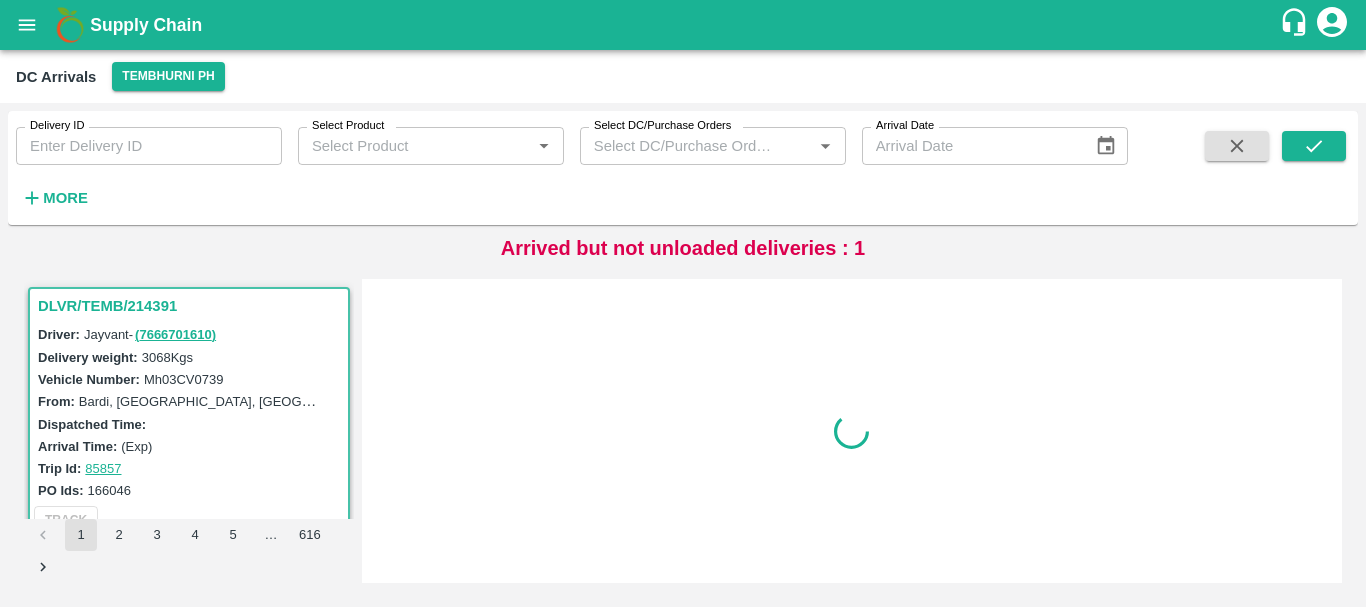 scroll, scrollTop: 0, scrollLeft: 0, axis: both 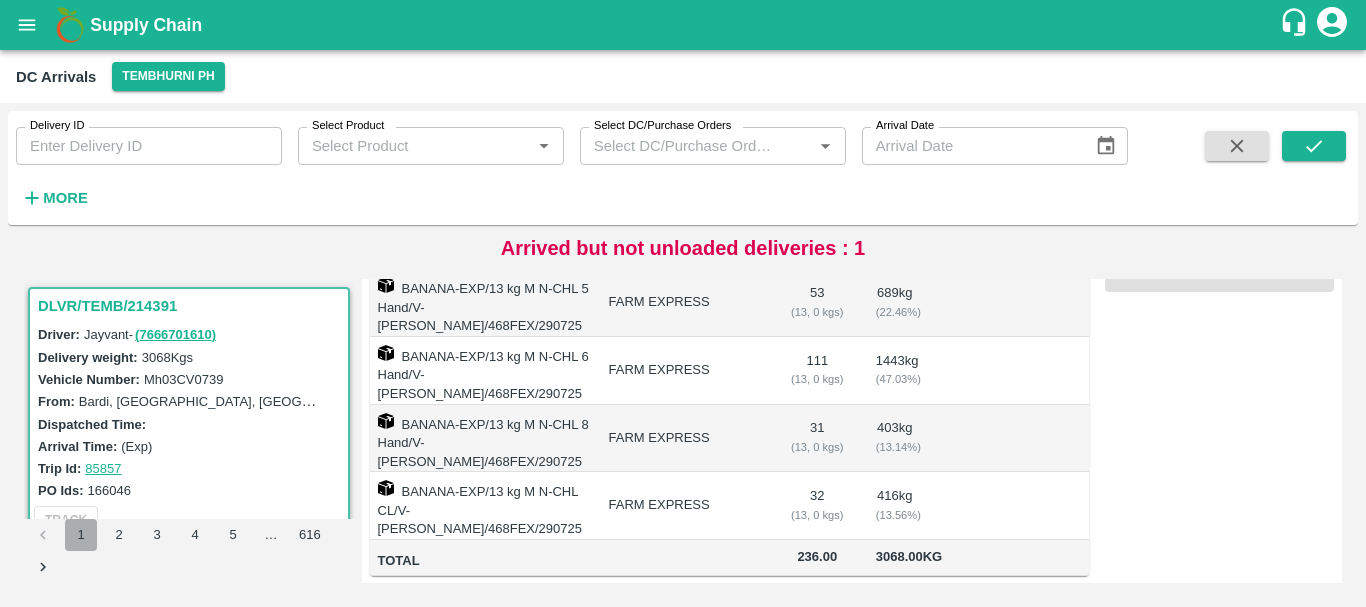 click on "1" at bounding box center (81, 535) 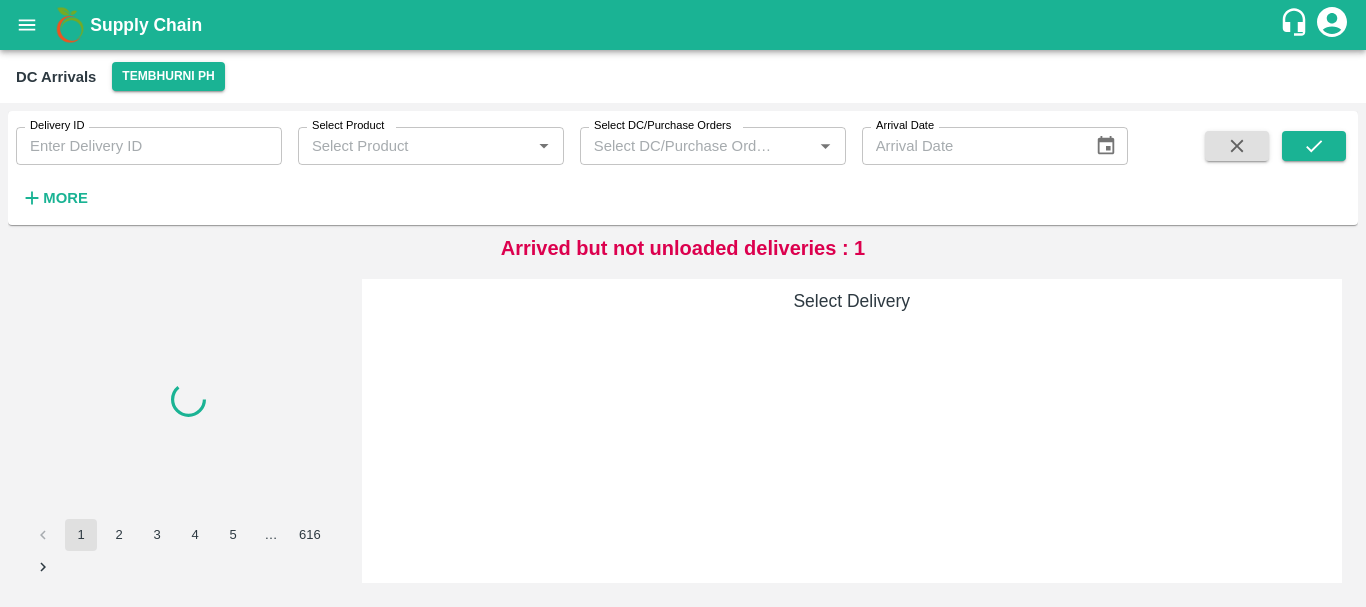 scroll, scrollTop: 0, scrollLeft: 0, axis: both 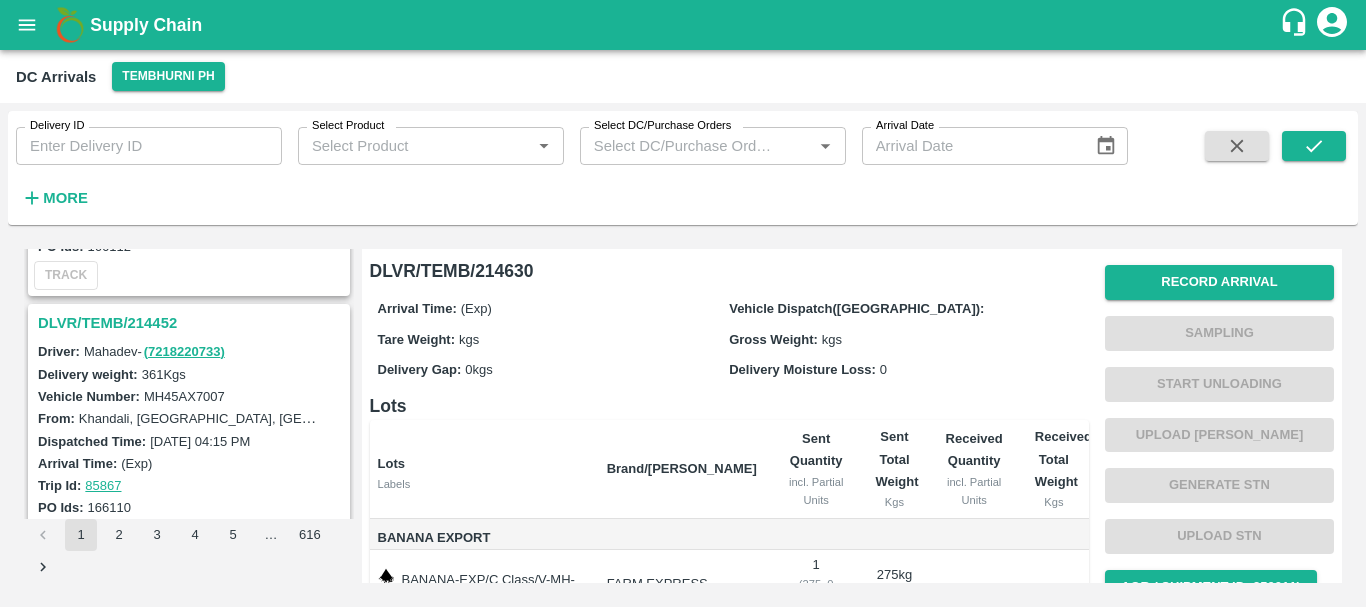 click on "DLVR/TEMB/214452" at bounding box center (192, 323) 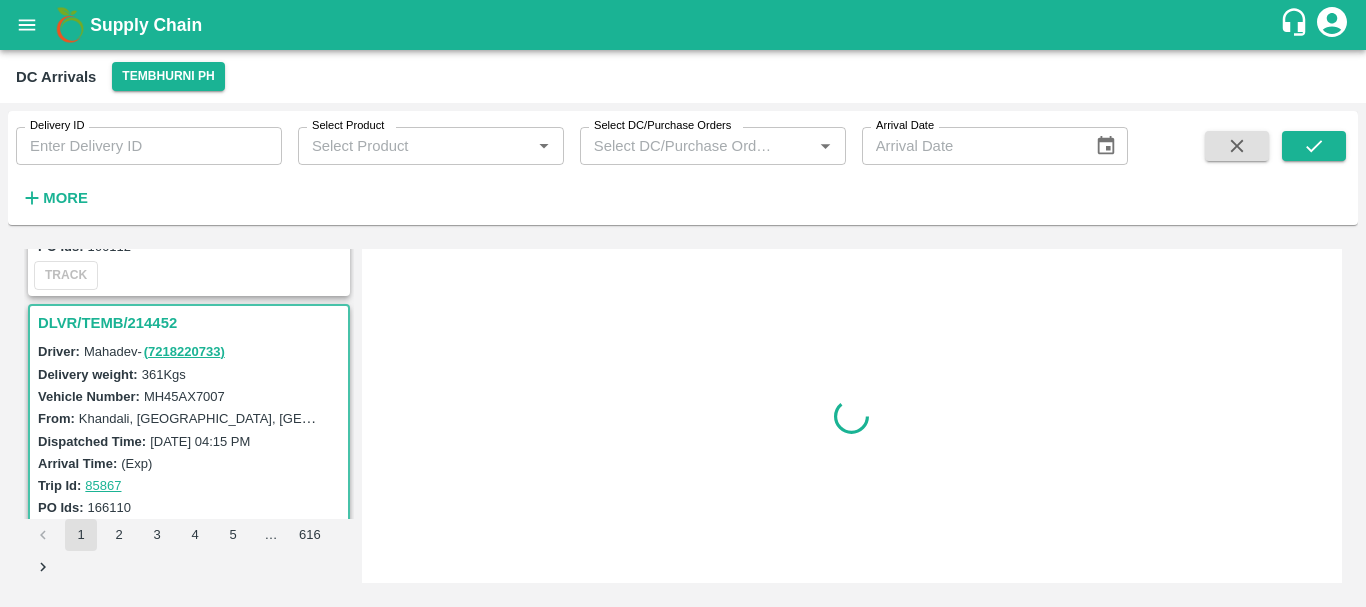 scroll, scrollTop: 6272, scrollLeft: 0, axis: vertical 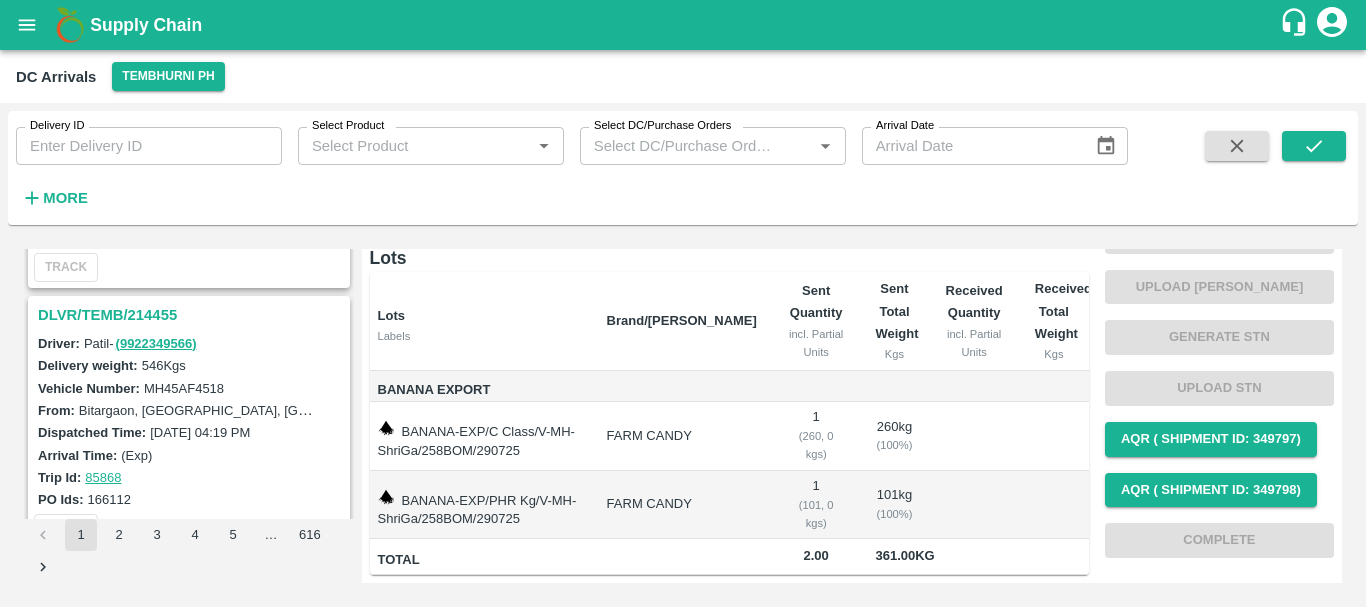 click on "DLVR/TEMB/214455" at bounding box center [192, 315] 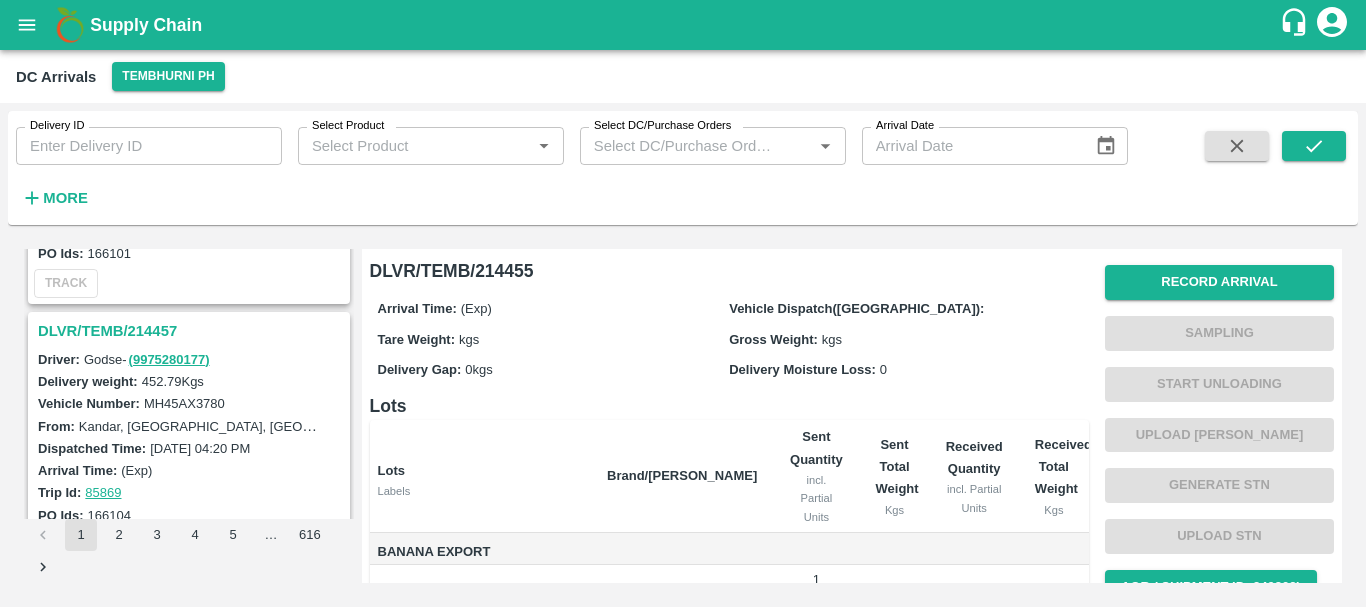 click on "DLVR/TEMB/214457" at bounding box center [192, 331] 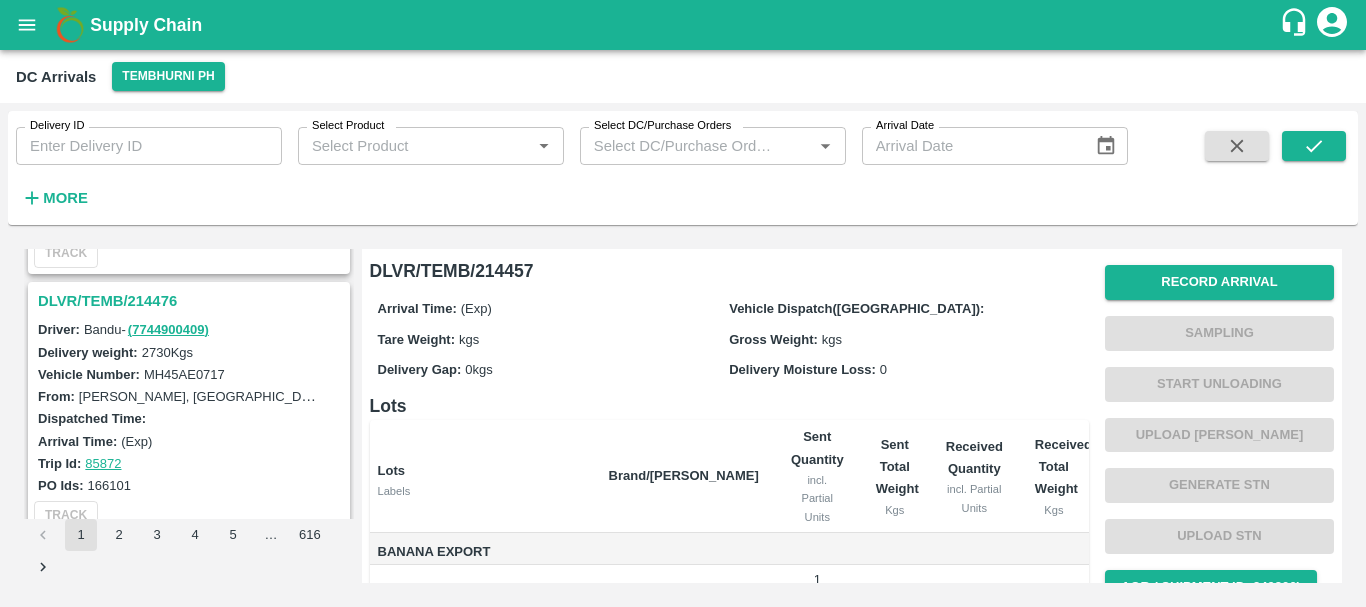 click on "DLVR/TEMB/214476" at bounding box center (192, 301) 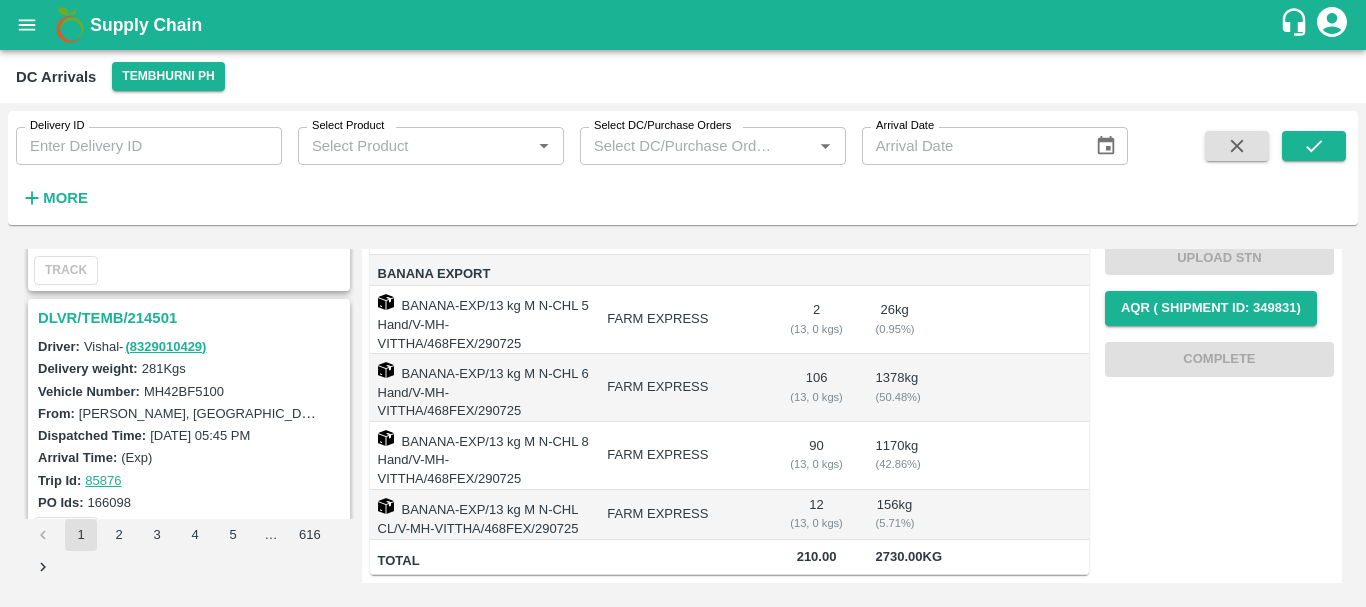 click on "DLVR/TEMB/214501" at bounding box center (192, 318) 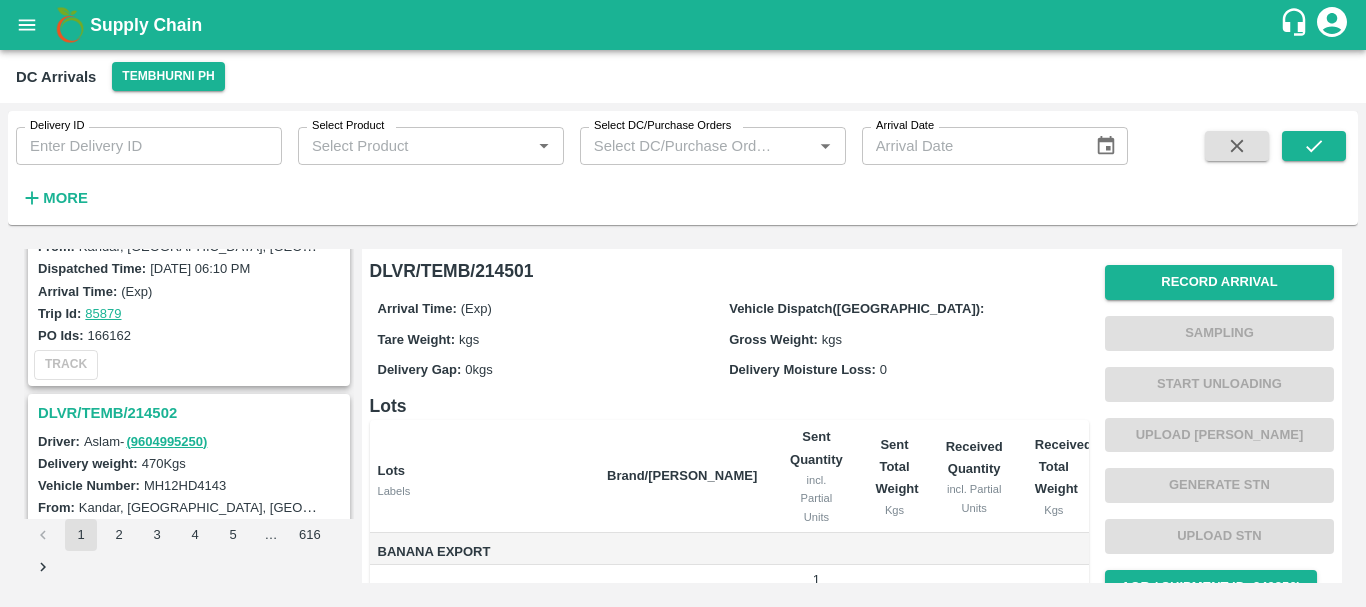 click on "DLVR/TEMB/214502" at bounding box center [192, 413] 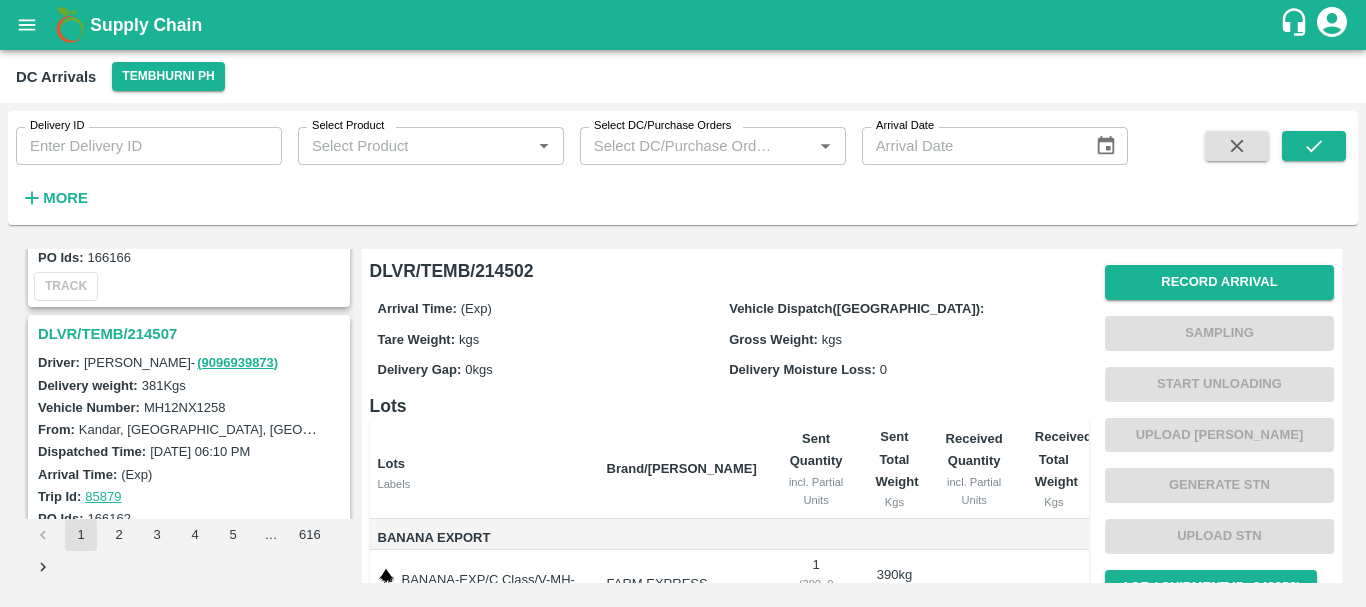 click on "DLVR/TEMB/214507" at bounding box center (192, 334) 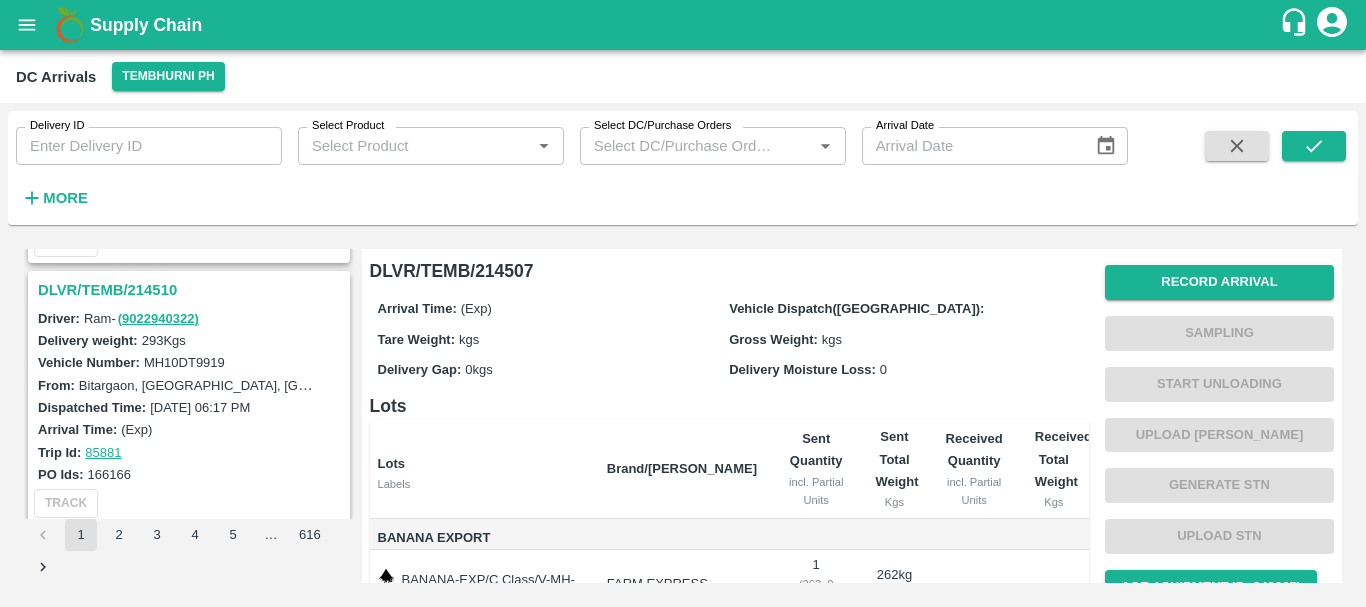 click on "DLVR/TEMB/214510" at bounding box center [192, 290] 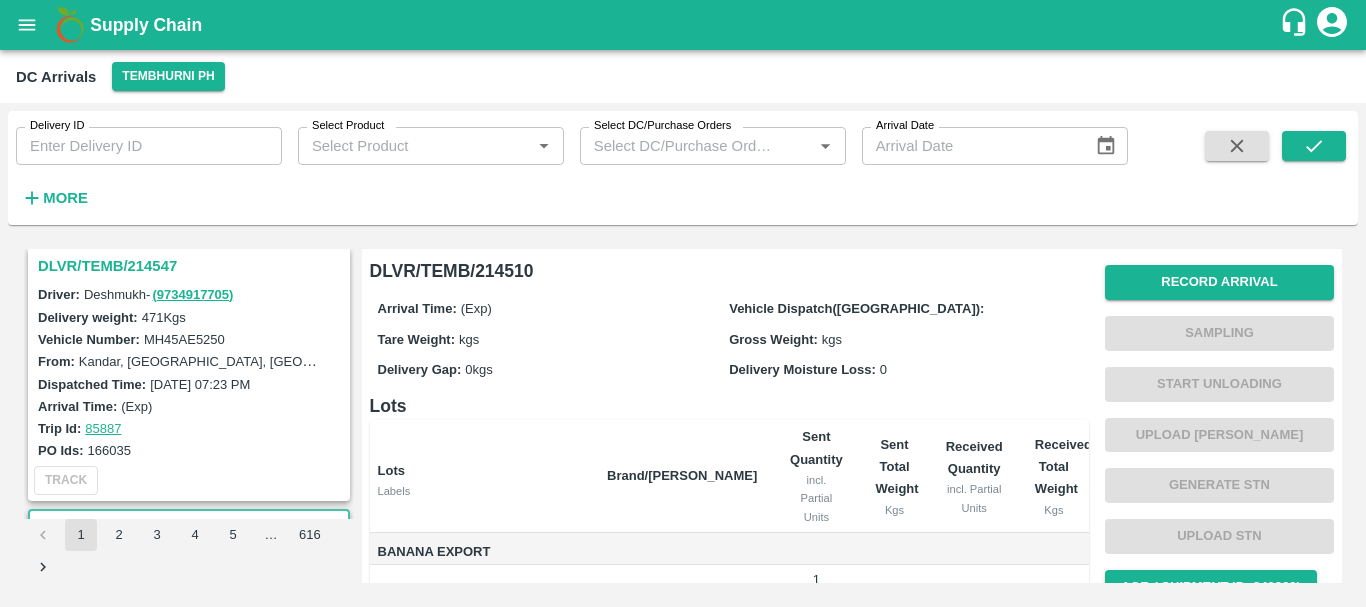 click on "DLVR/TEMB/214547" at bounding box center (192, 266) 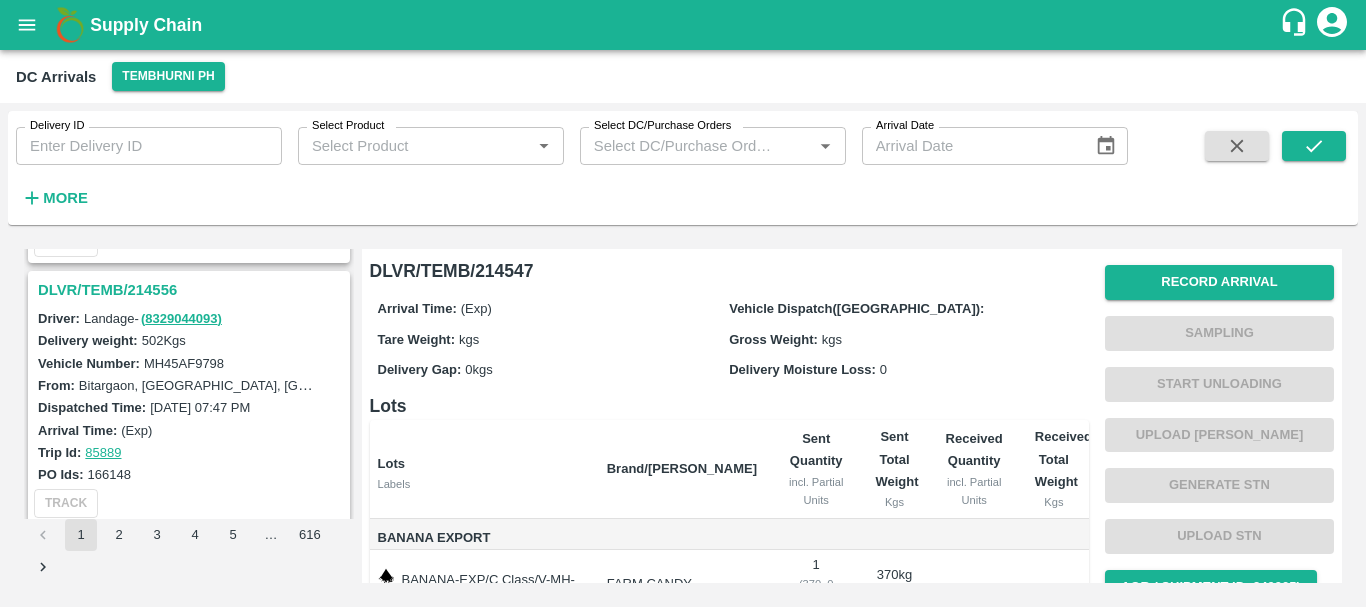 click on "DLVR/TEMB/214556" at bounding box center [192, 290] 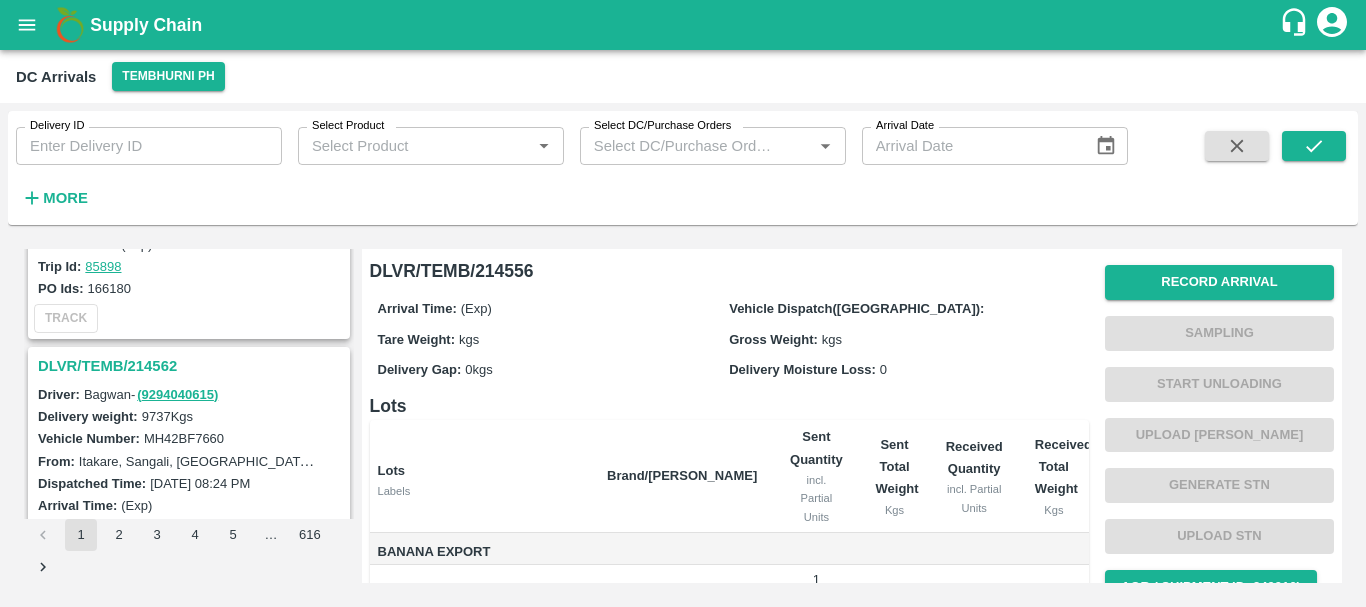 click on "DLVR/TEMB/214562" at bounding box center [192, 366] 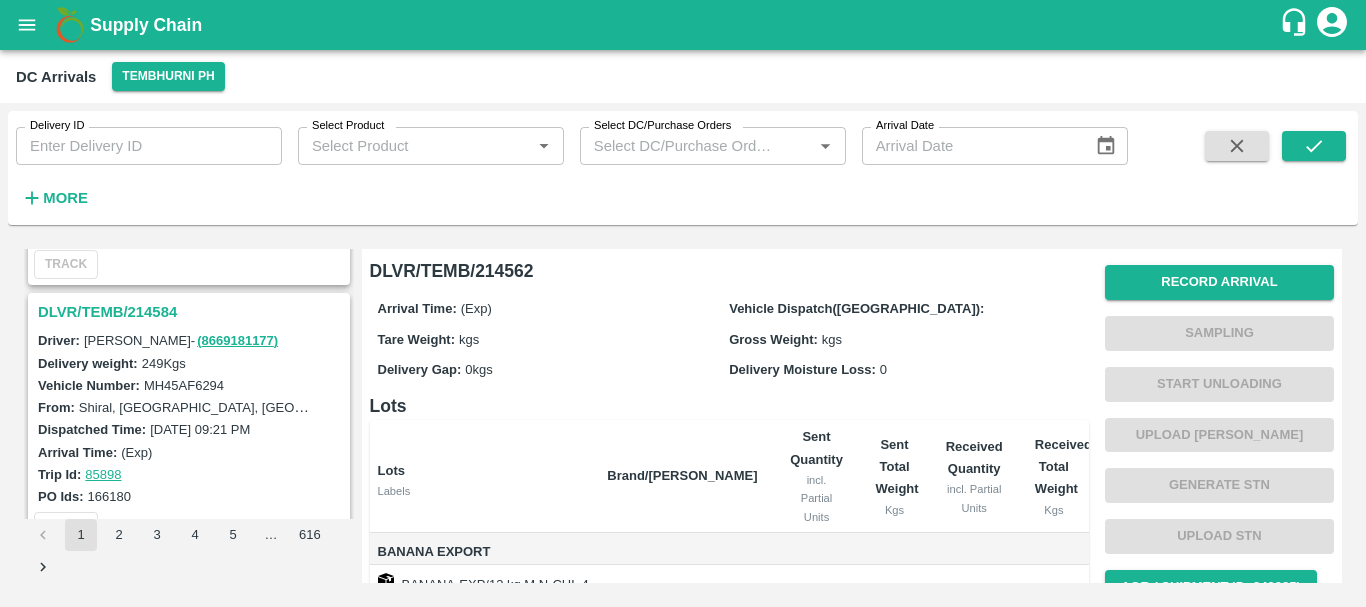 click on "DLVR/TEMB/214584" at bounding box center [192, 312] 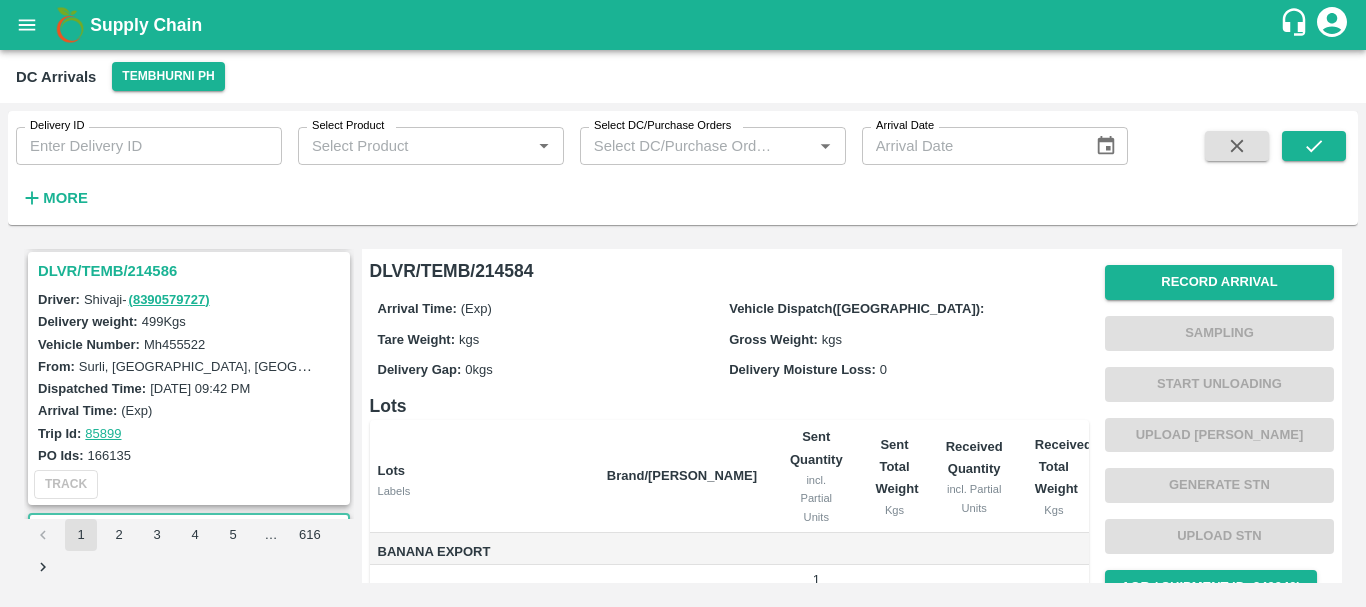 click on "DLVR/TEMB/214586" at bounding box center [192, 271] 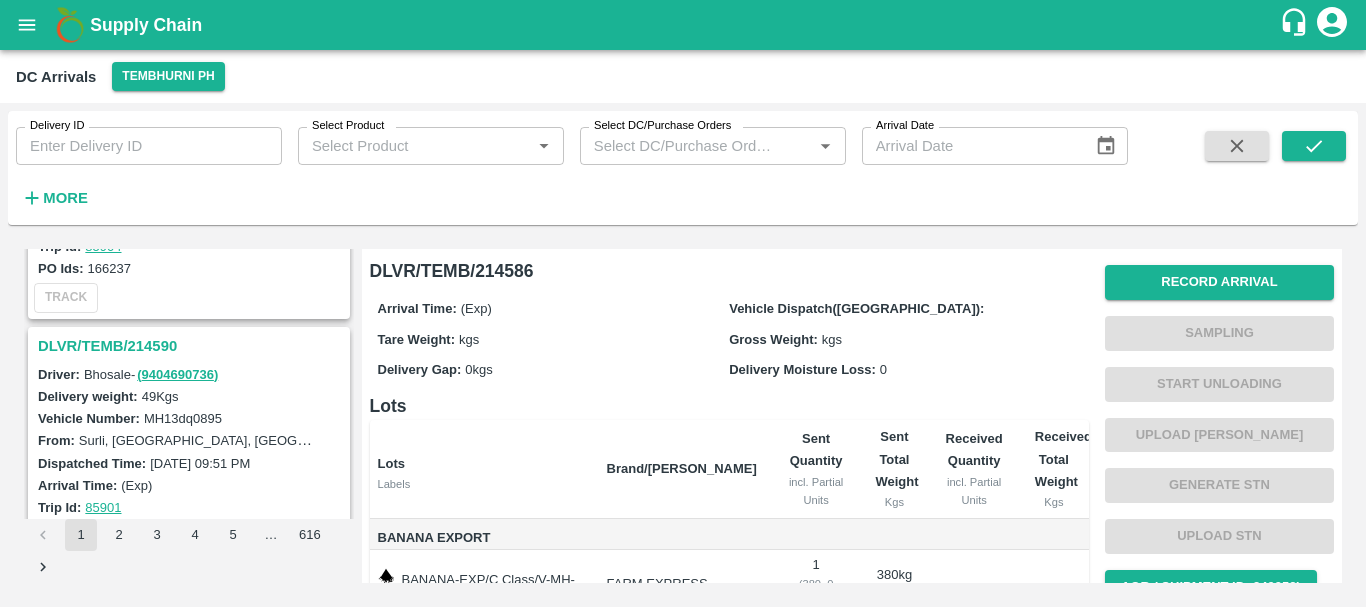 click on "DLVR/TEMB/214590" at bounding box center [192, 346] 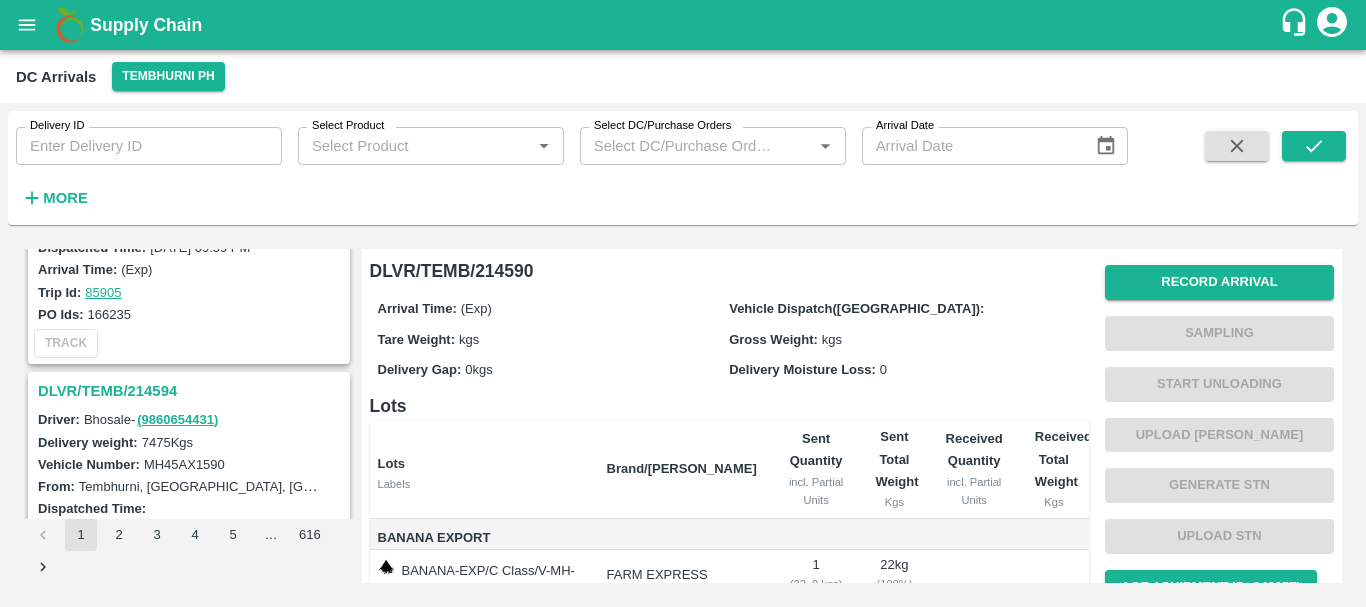 click on "DLVR/TEMB/214594" at bounding box center (192, 391) 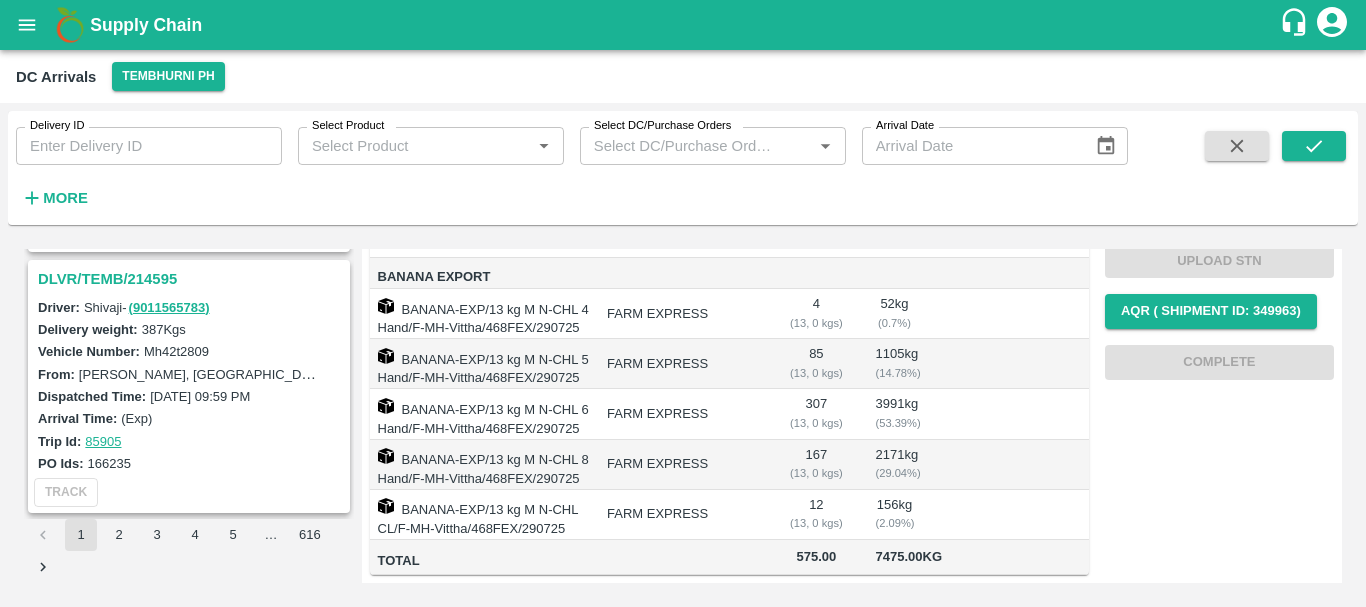 click on "DLVR/TEMB/214595" at bounding box center (192, 279) 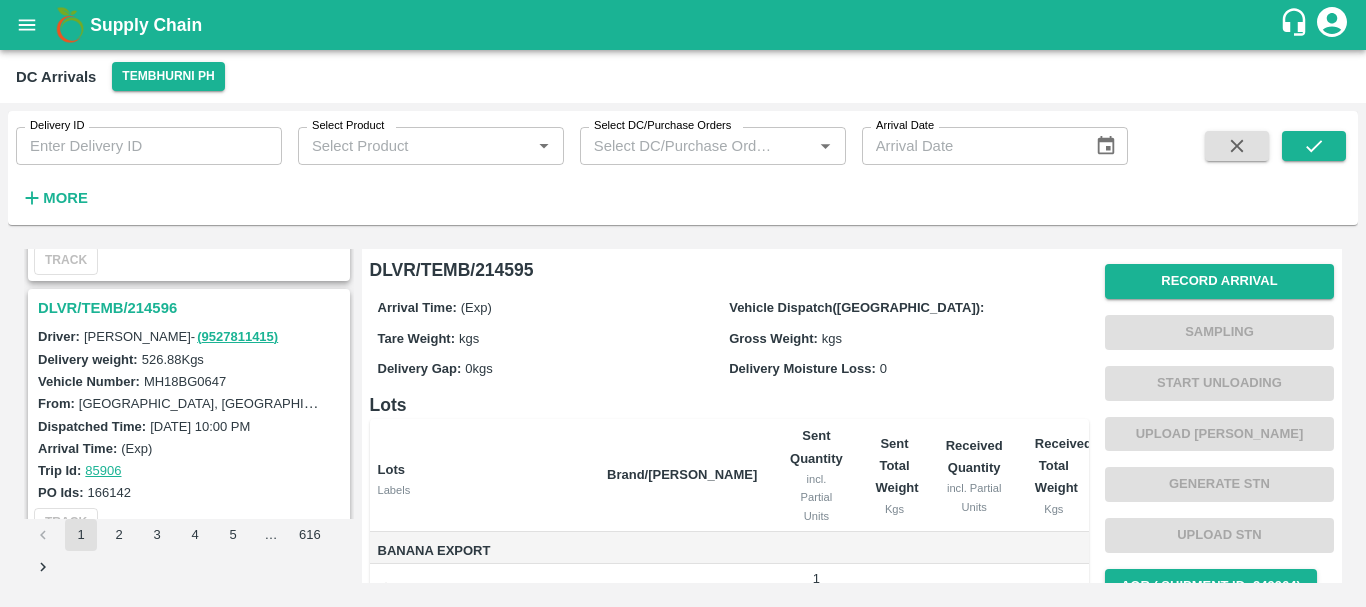 click on "DLVR/TEMB/214596" at bounding box center (192, 308) 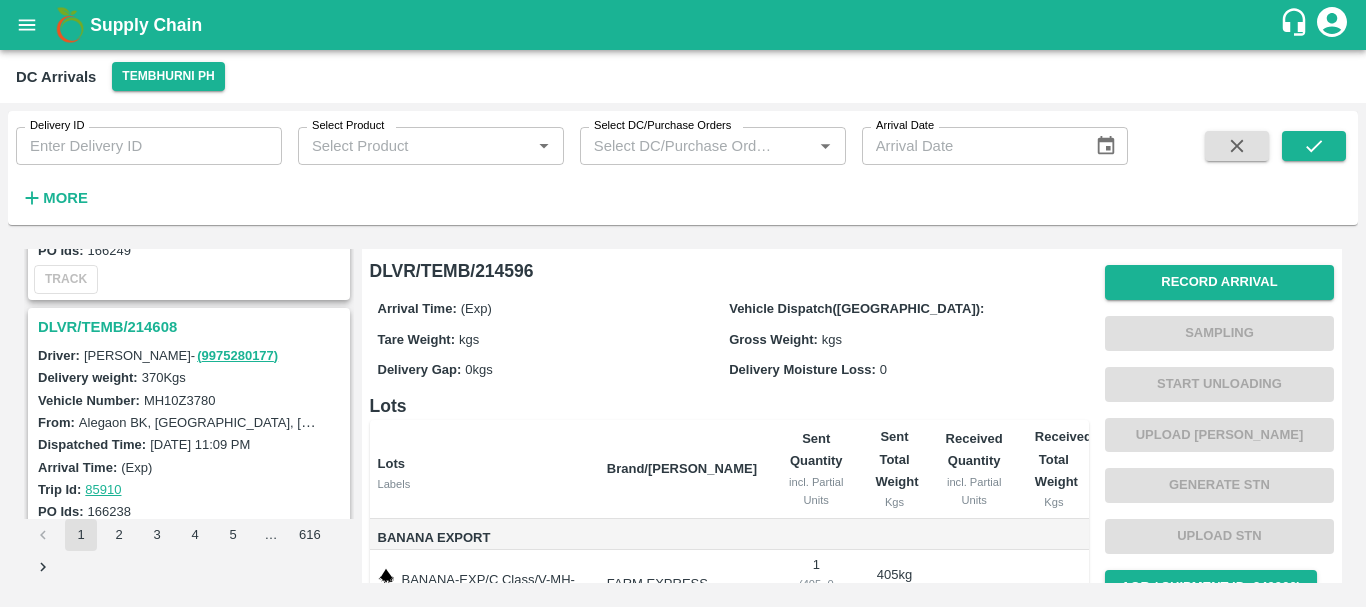 click on "DLVR/TEMB/214608" at bounding box center [192, 327] 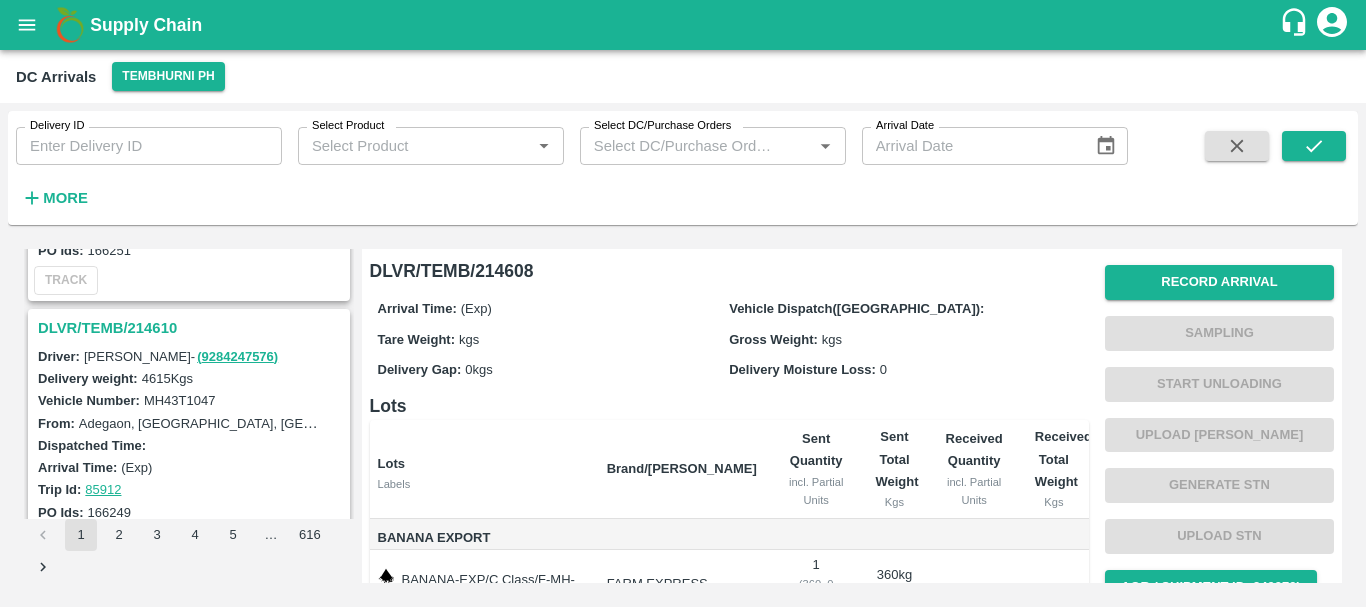click on "DLVR/TEMB/214610" at bounding box center (192, 328) 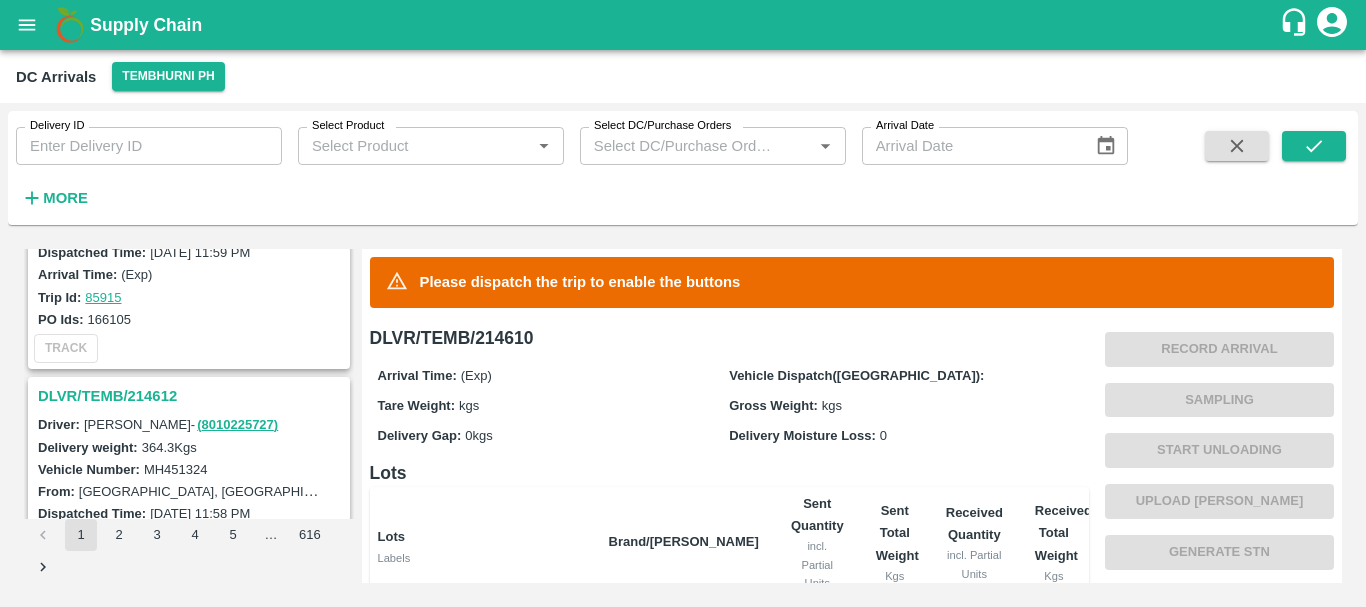 click on "DLVR/TEMB/214612" at bounding box center (192, 396) 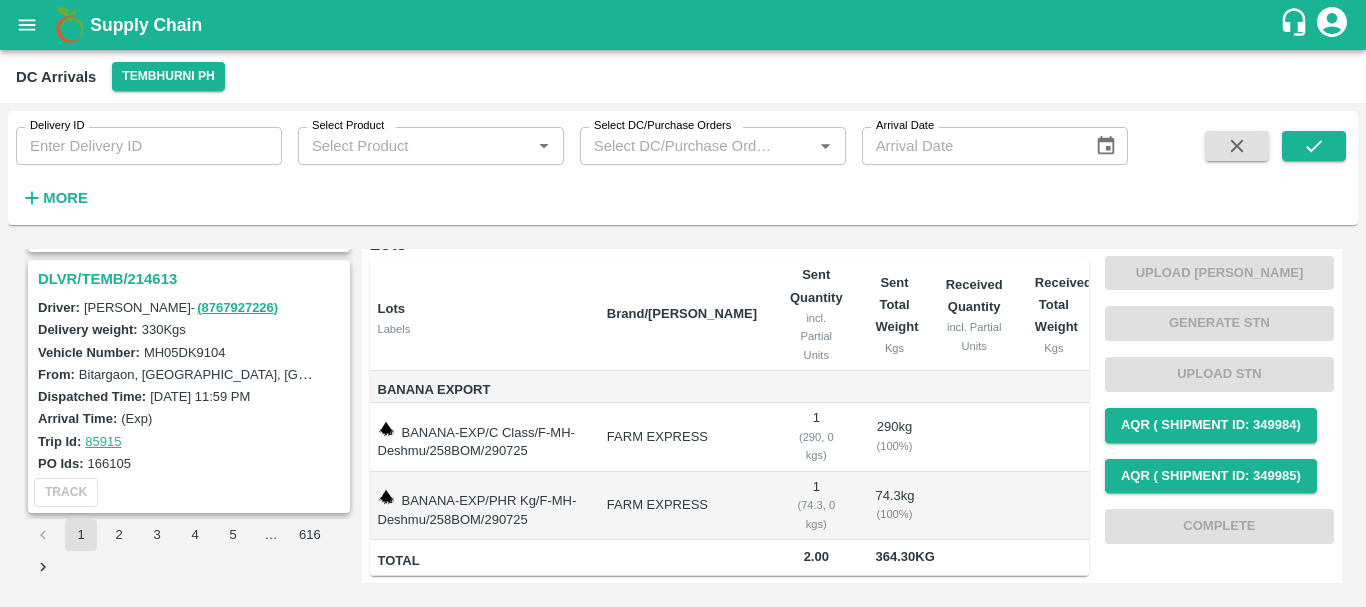 click on "DLVR/TEMB/214613" at bounding box center [192, 279] 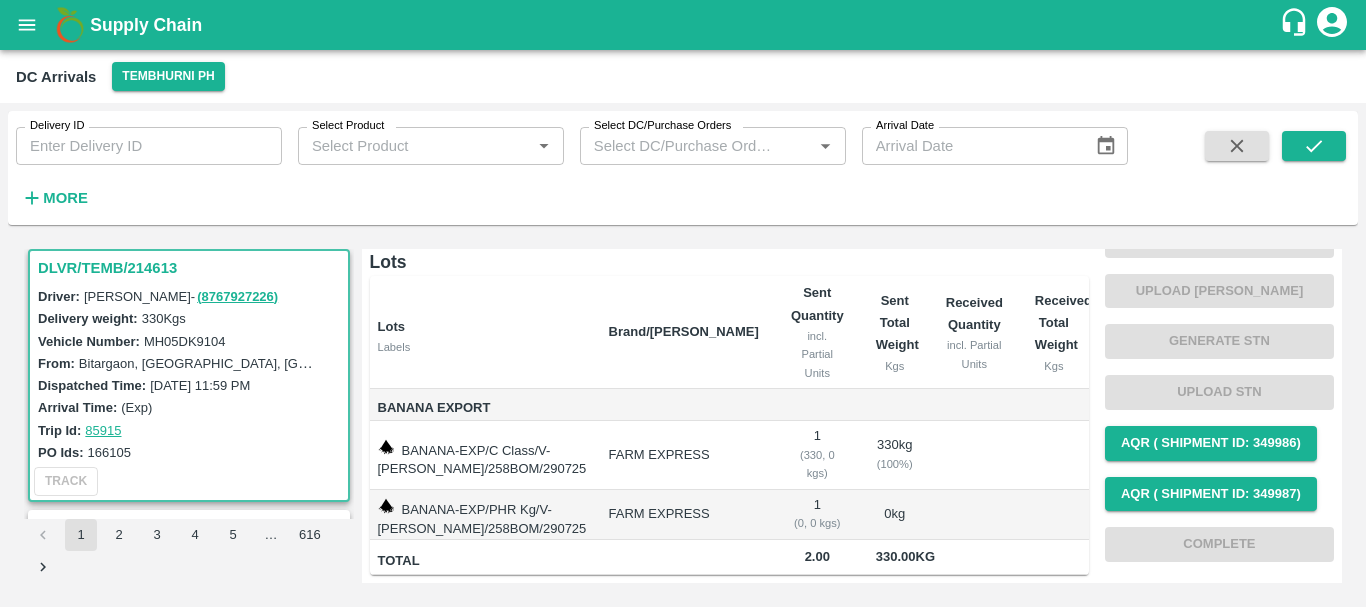 scroll, scrollTop: 0, scrollLeft: 0, axis: both 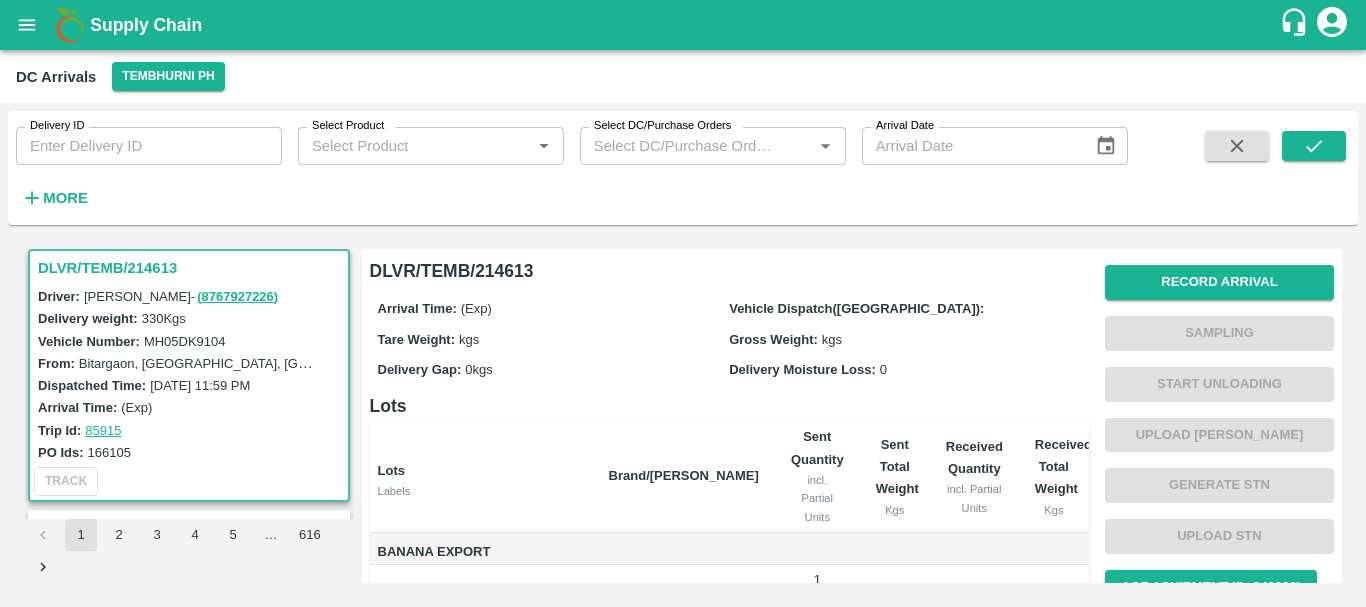 click 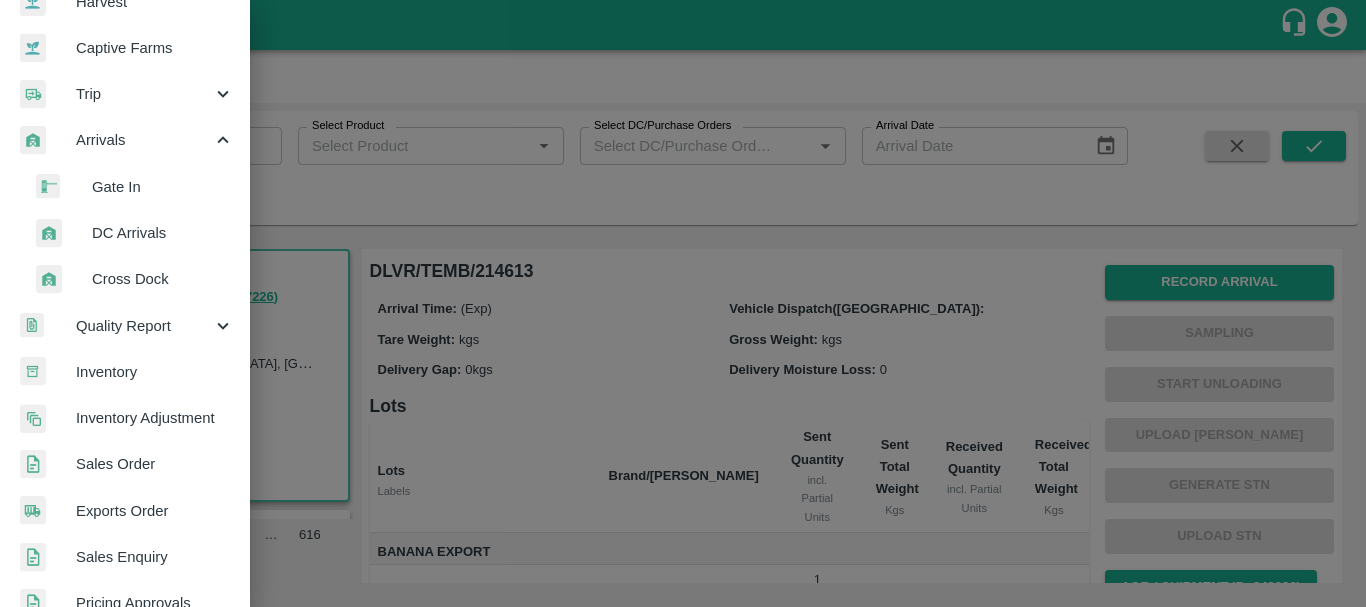 scroll, scrollTop: 174, scrollLeft: 0, axis: vertical 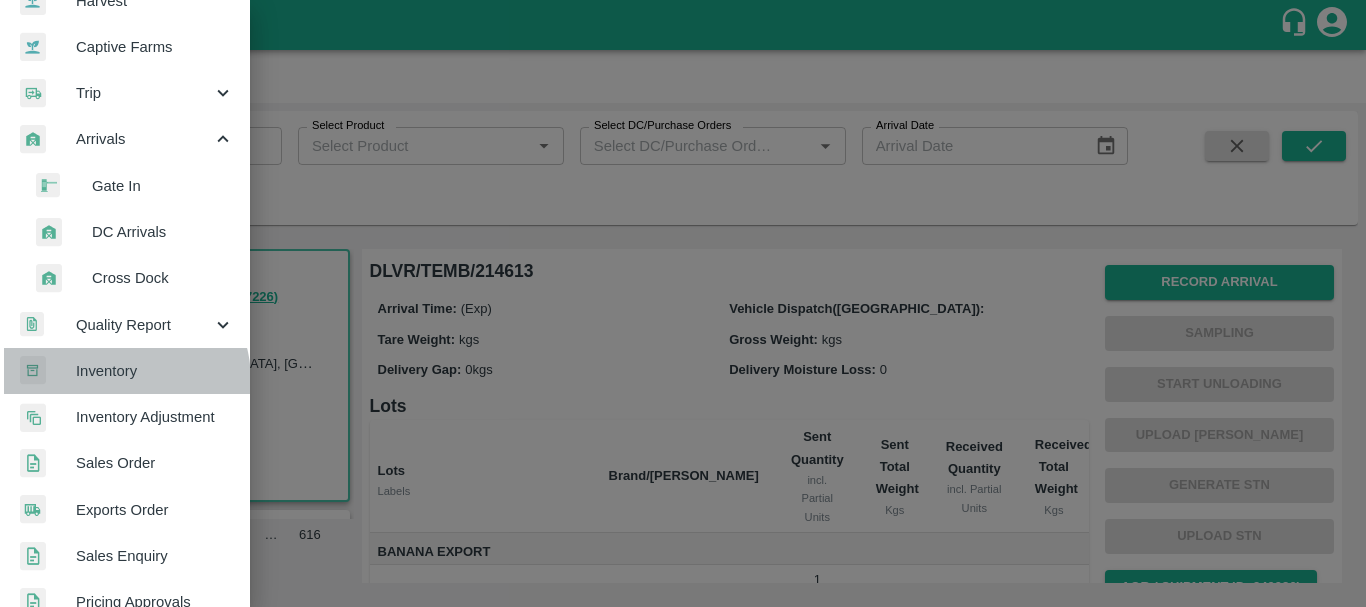 click on "Inventory" at bounding box center (155, 371) 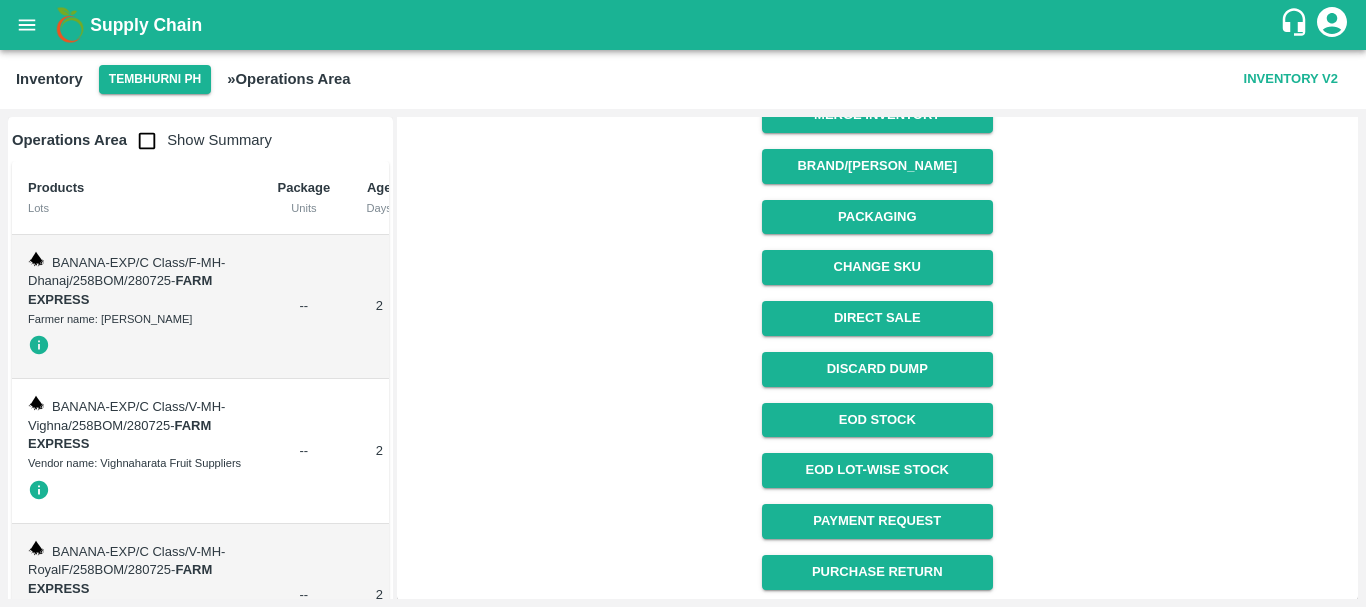 scroll, scrollTop: 0, scrollLeft: 0, axis: both 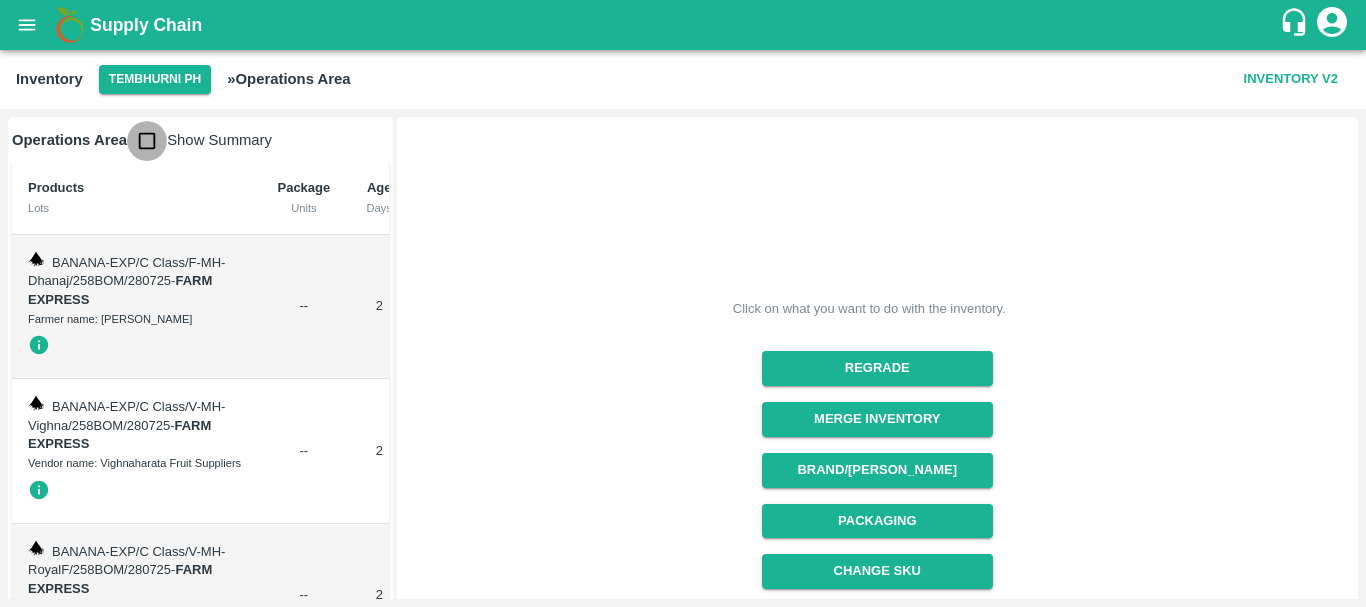 click at bounding box center [147, 141] 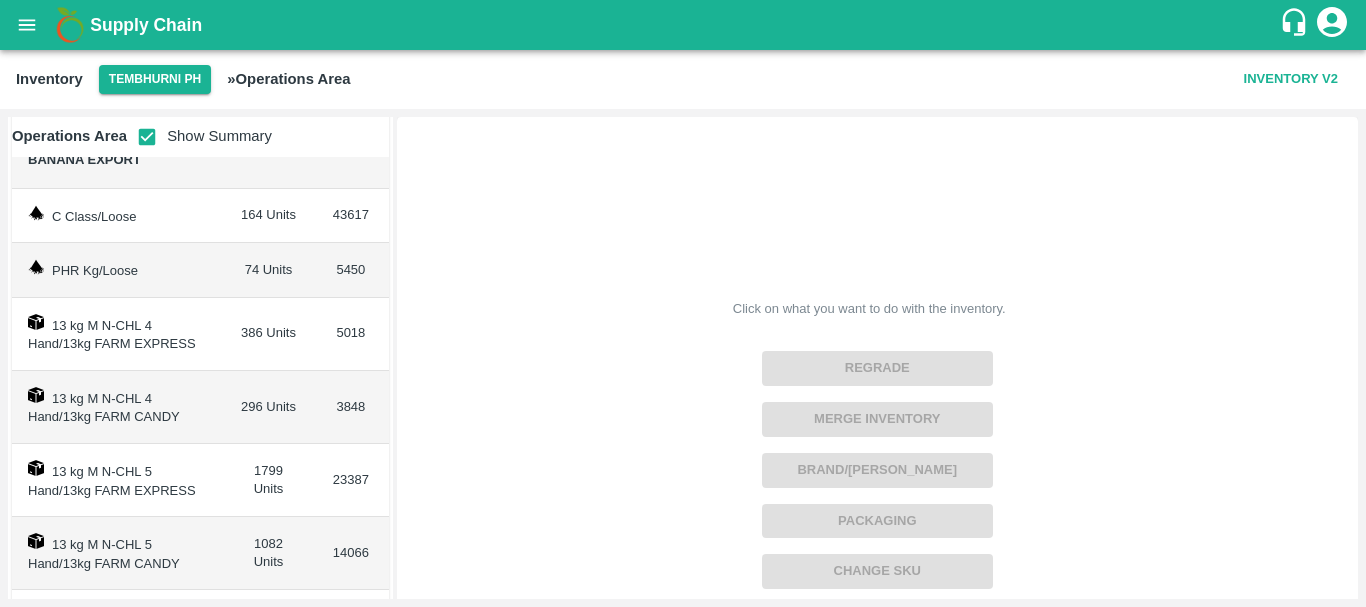 scroll, scrollTop: 0, scrollLeft: 0, axis: both 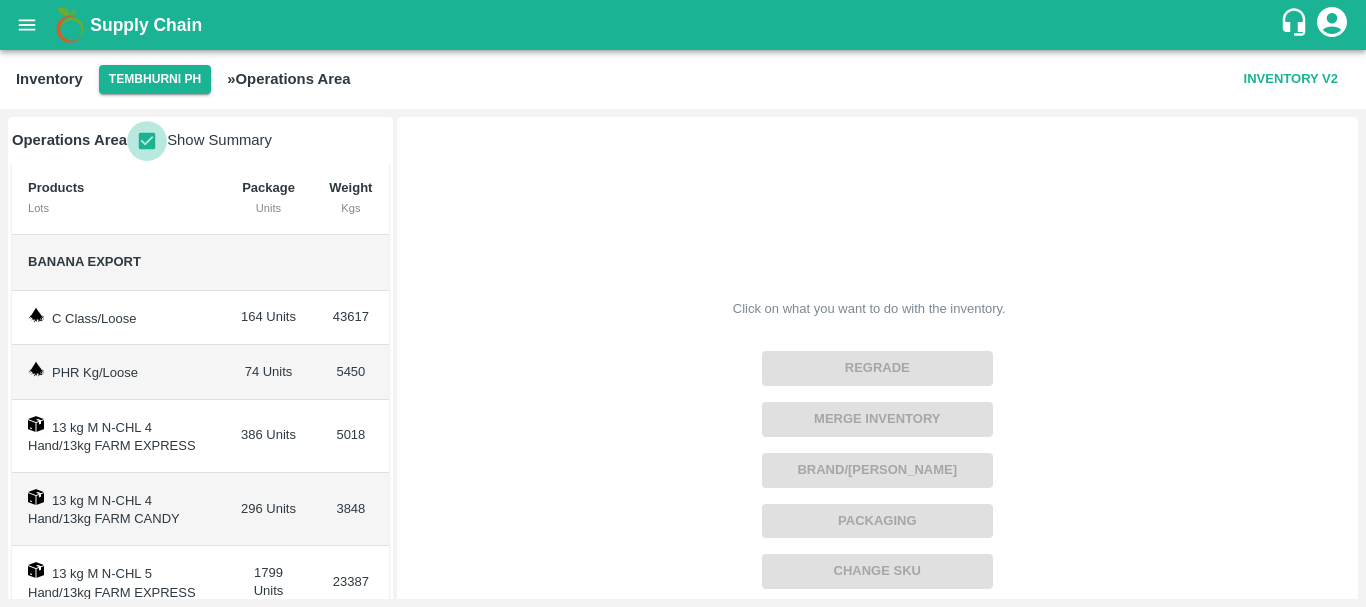 click at bounding box center [147, 141] 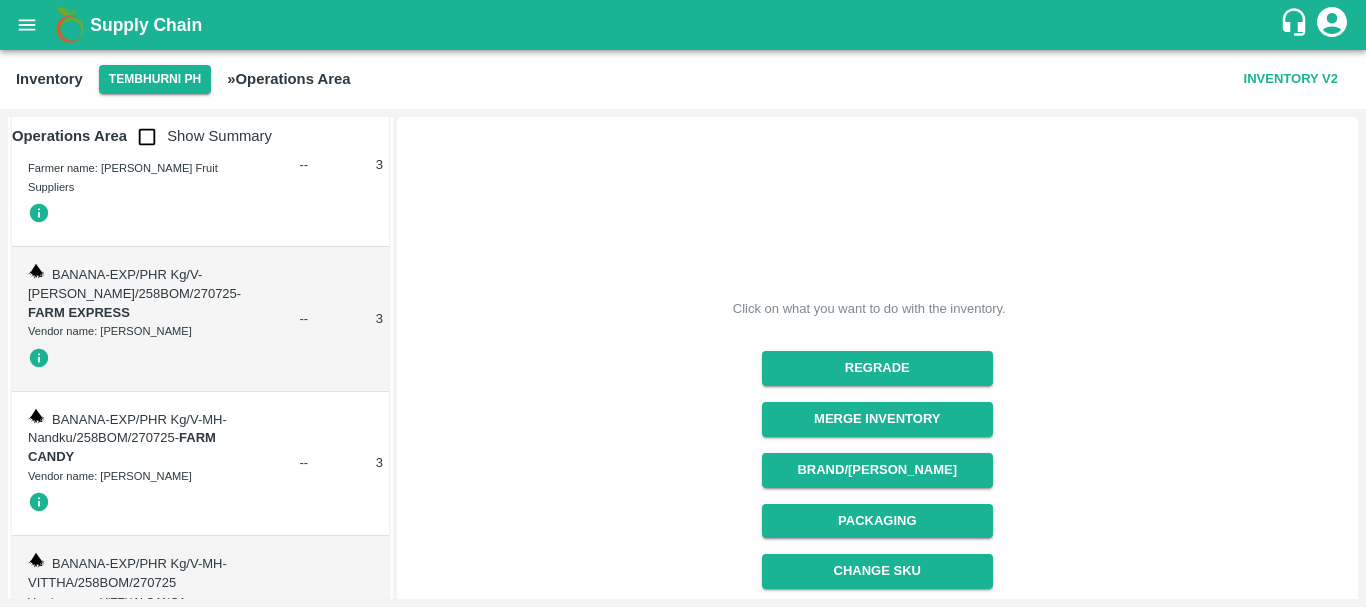 scroll, scrollTop: 30656, scrollLeft: 0, axis: vertical 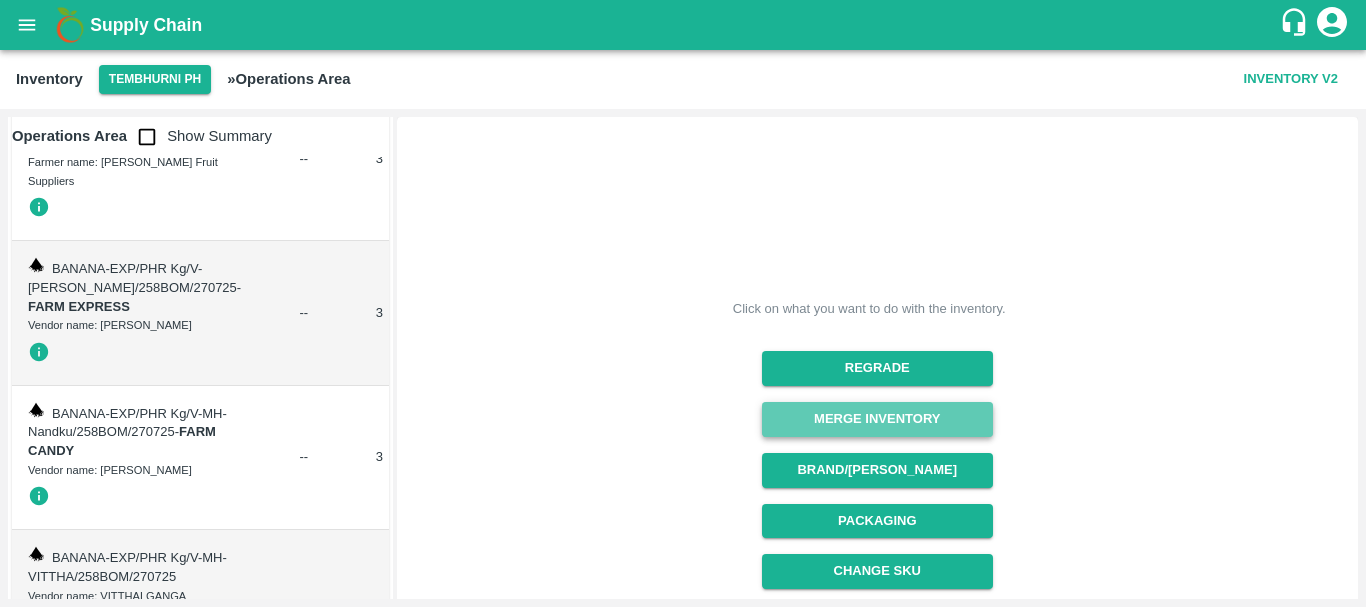 click on "Merge Inventory" at bounding box center (877, 419) 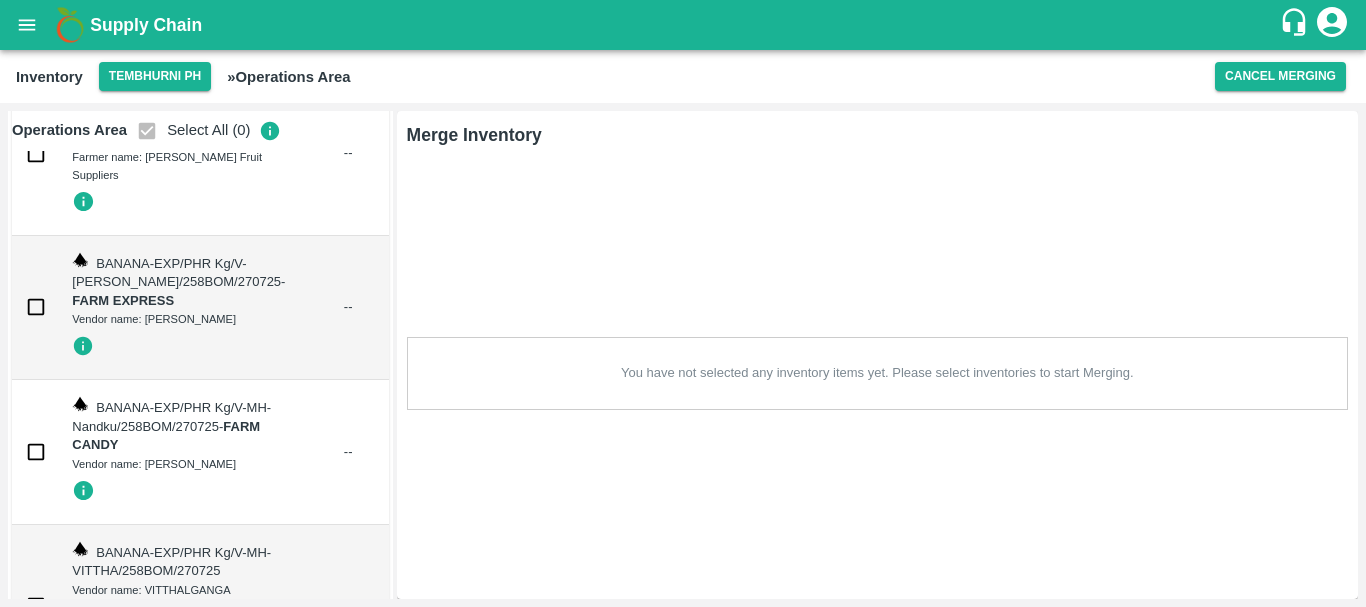 click at bounding box center [36, -5012] 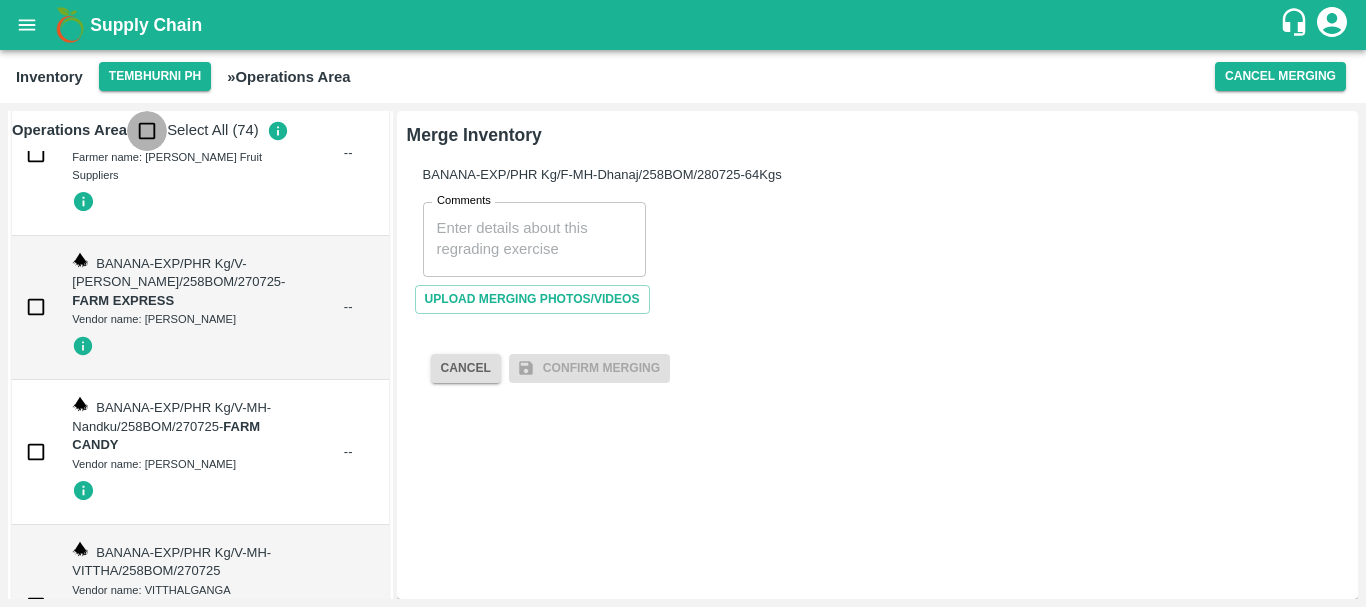 click at bounding box center (147, 131) 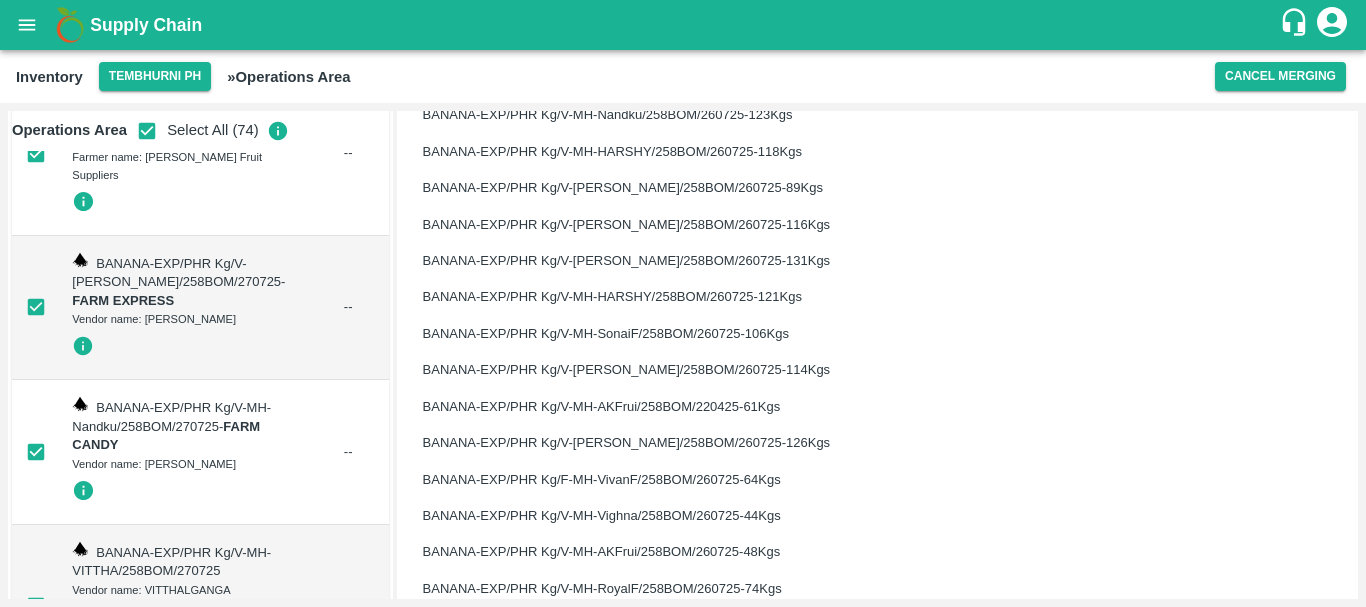 scroll, scrollTop: 2467, scrollLeft: 0, axis: vertical 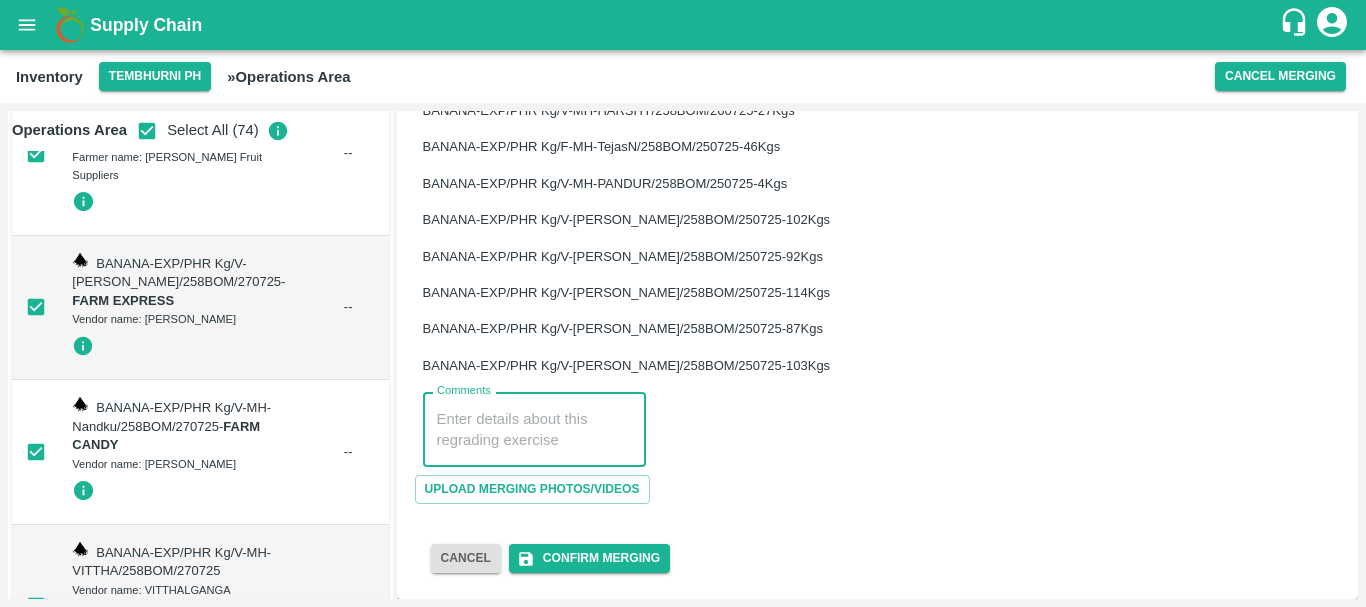 click on "Comments" at bounding box center [534, 430] 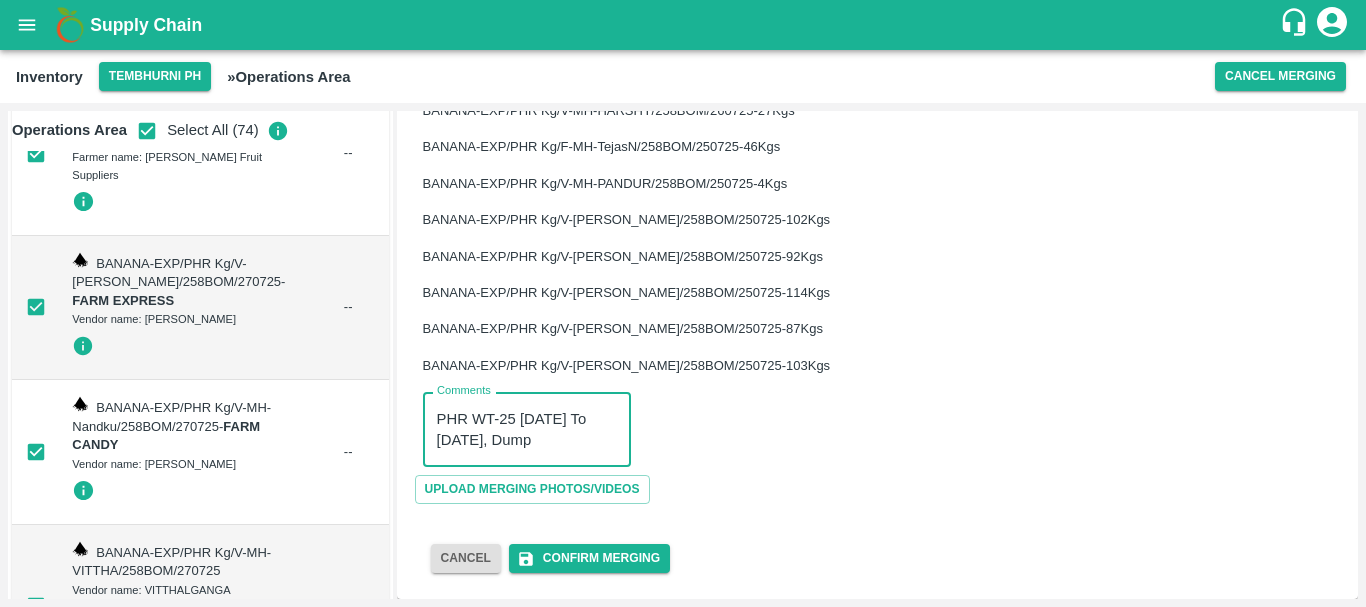 click on "PHR WT-25 jul To 28 Jul 2025, Dump" at bounding box center (527, 430) 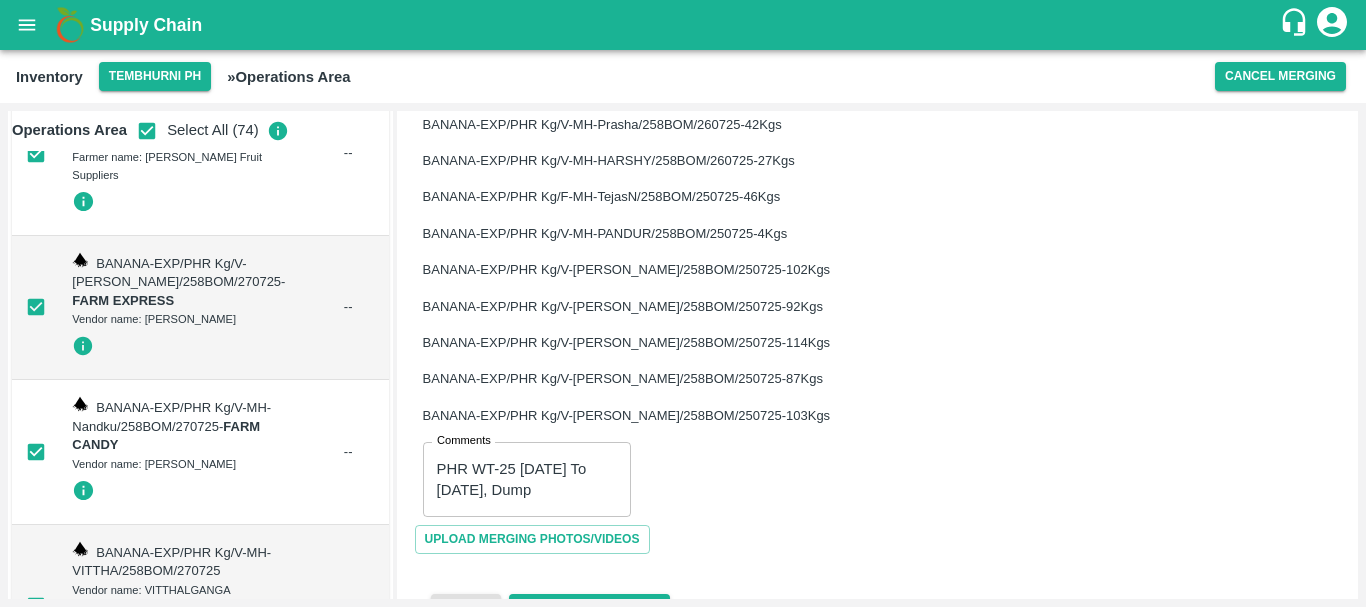 scroll, scrollTop: 2467, scrollLeft: 0, axis: vertical 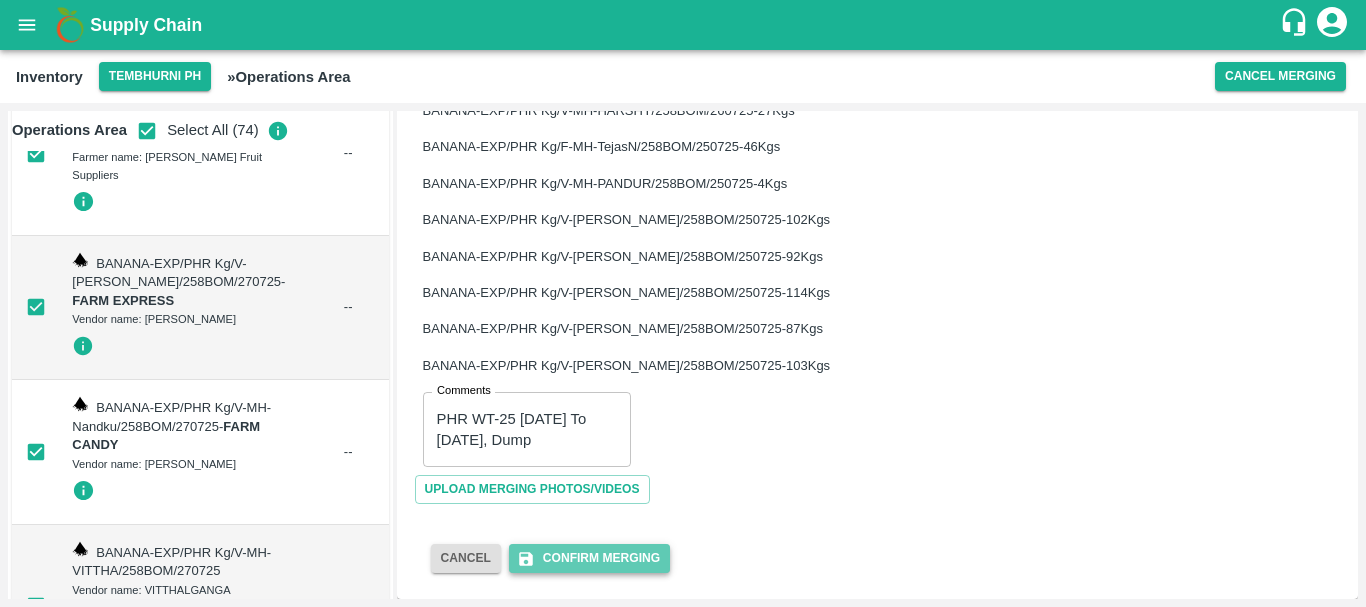 click on "Confirm Merging" at bounding box center [589, 558] 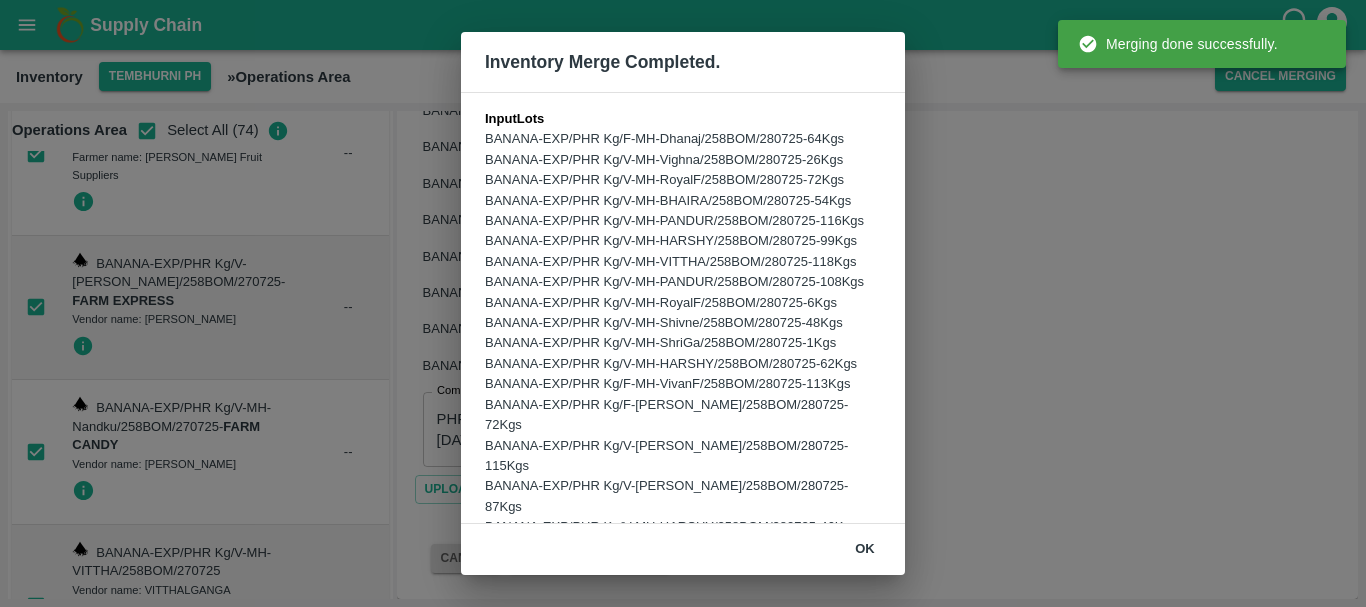 scroll, scrollTop: 1205, scrollLeft: 0, axis: vertical 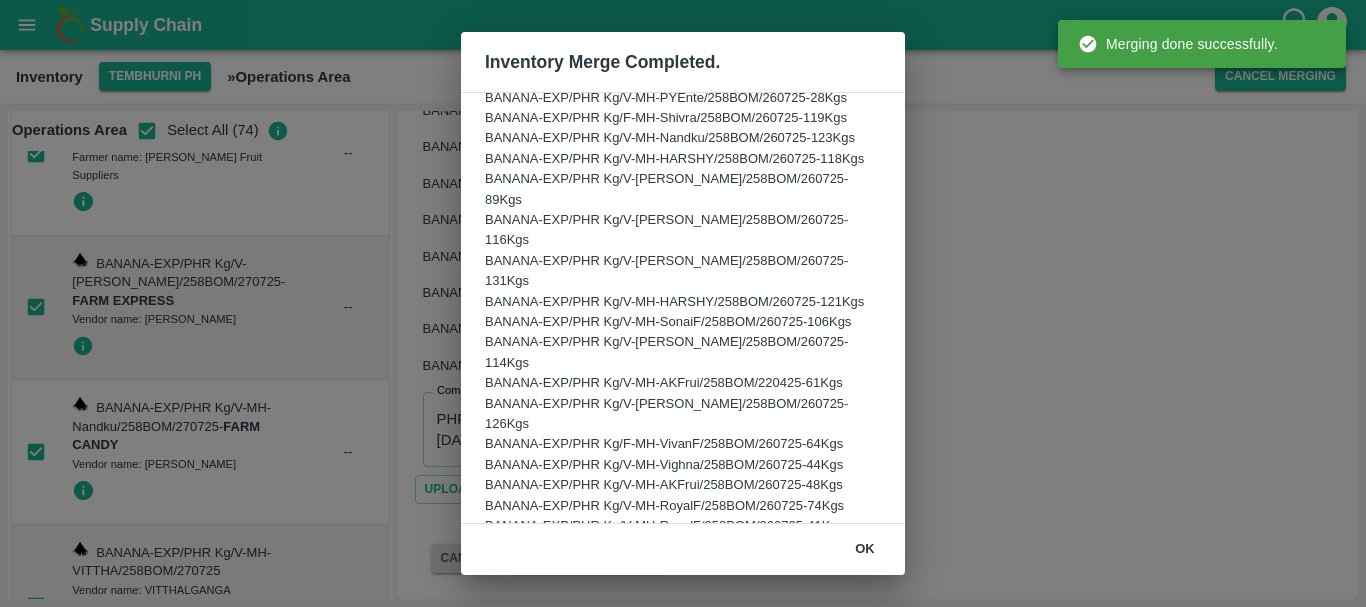 click on "ok" at bounding box center [865, 549] 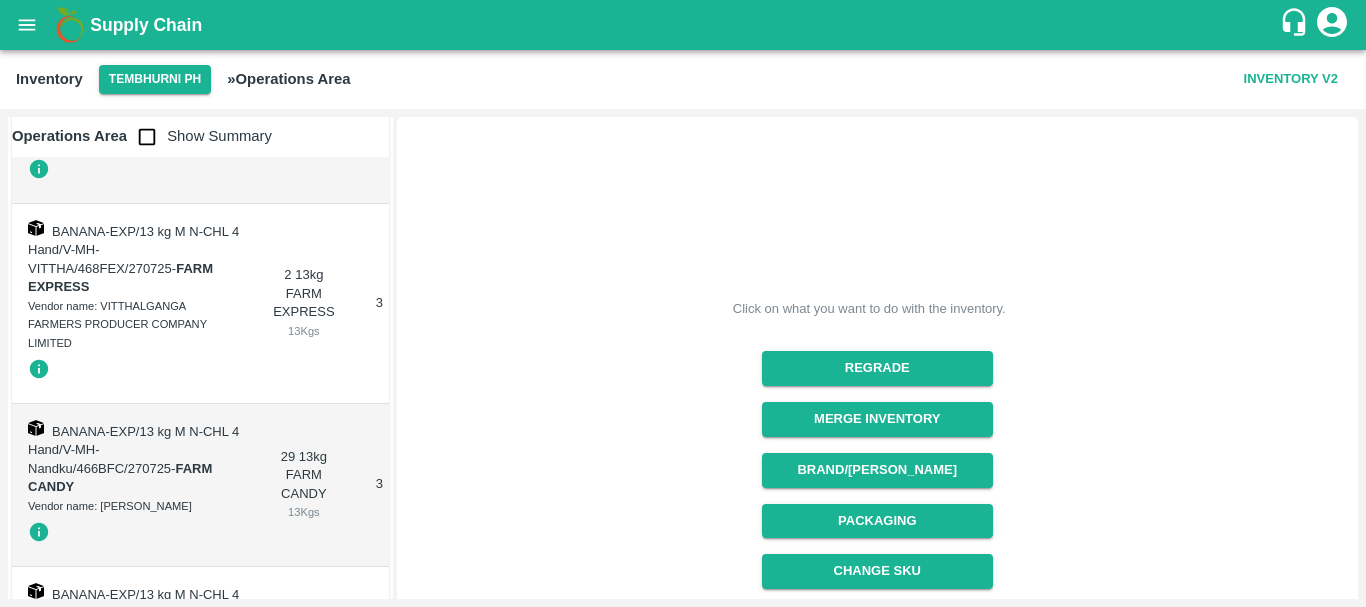 scroll, scrollTop: 30580, scrollLeft: 0, axis: vertical 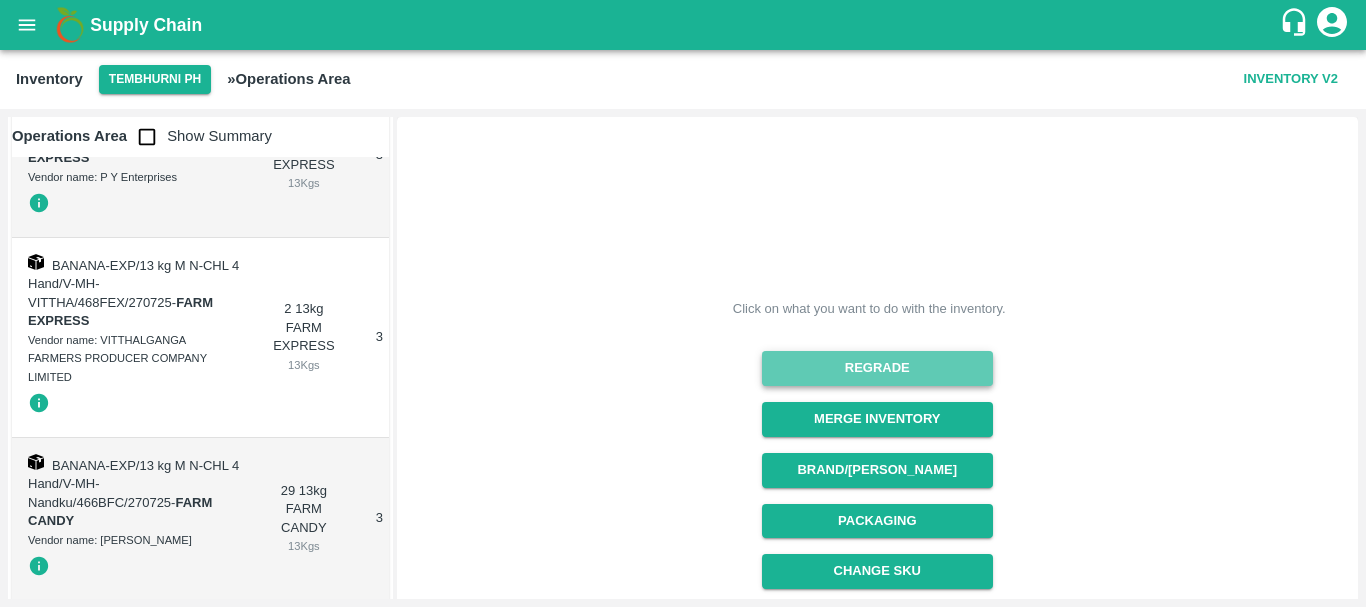 click on "Regrade" at bounding box center [877, 368] 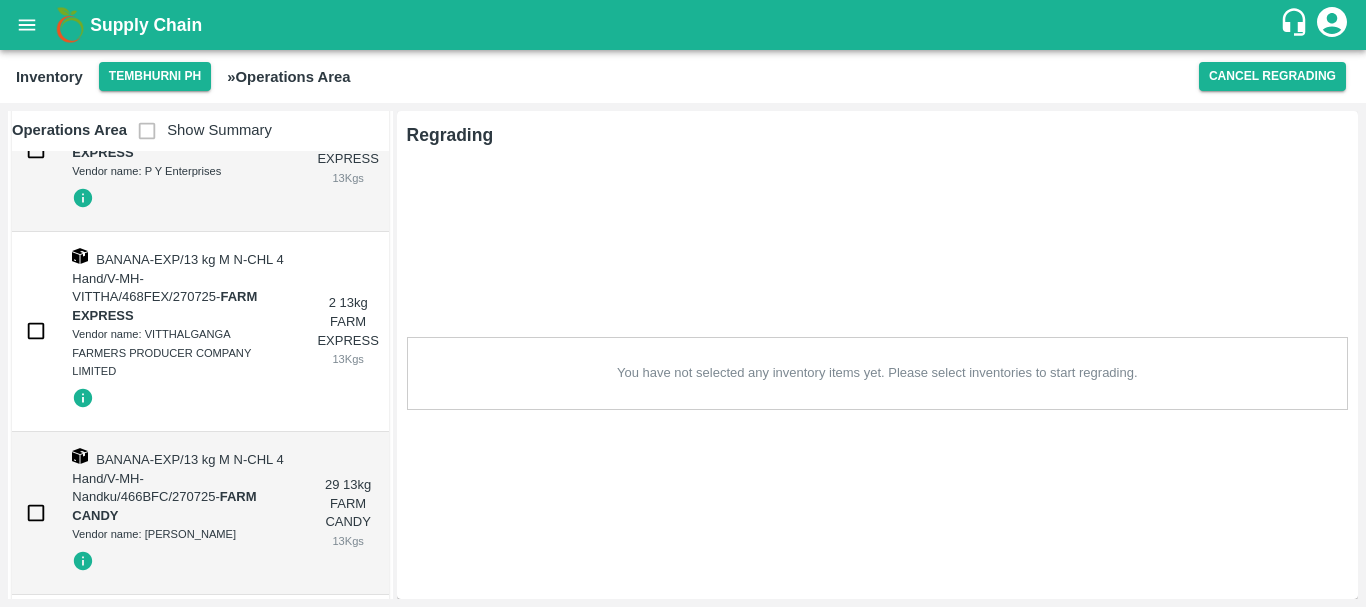 click at bounding box center (36, -4955) 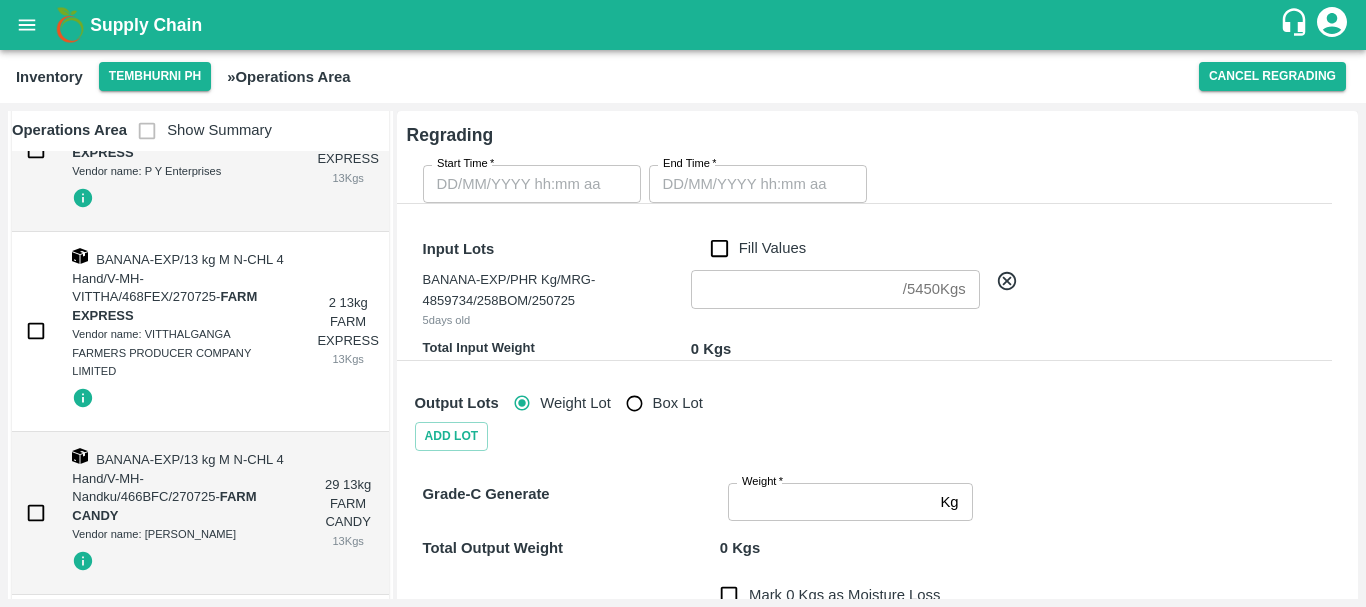 scroll, scrollTop: 0, scrollLeft: 185, axis: horizontal 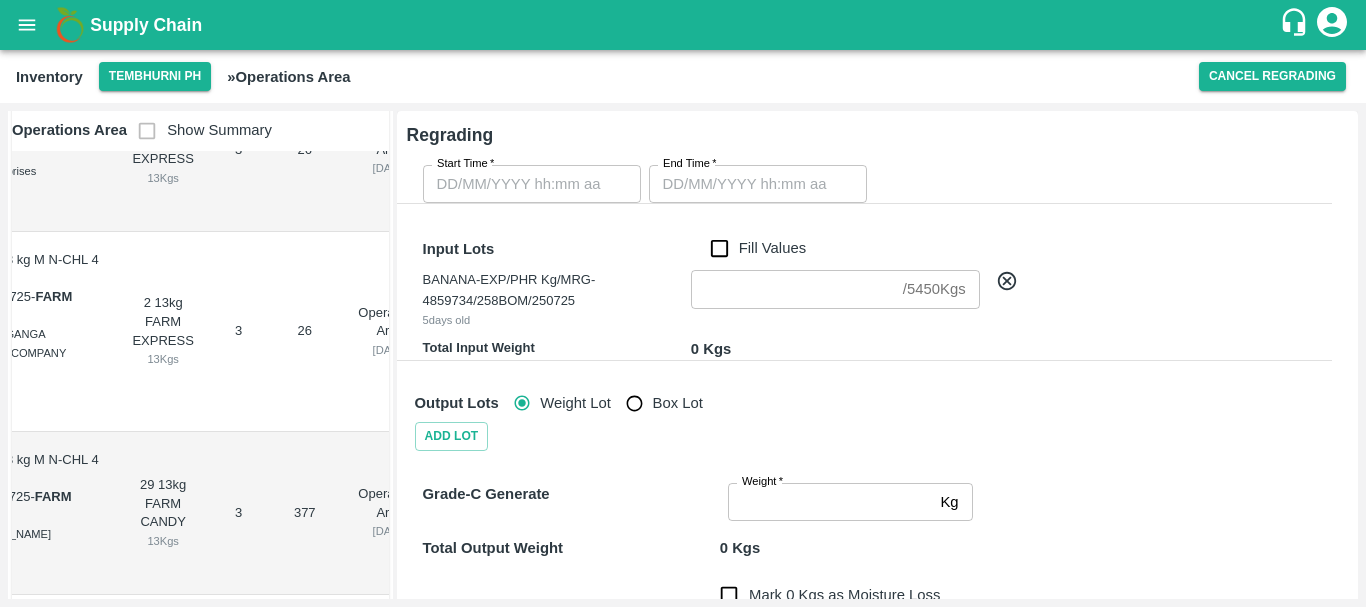 type on "DD/MM/YYYY hh:mm aa" 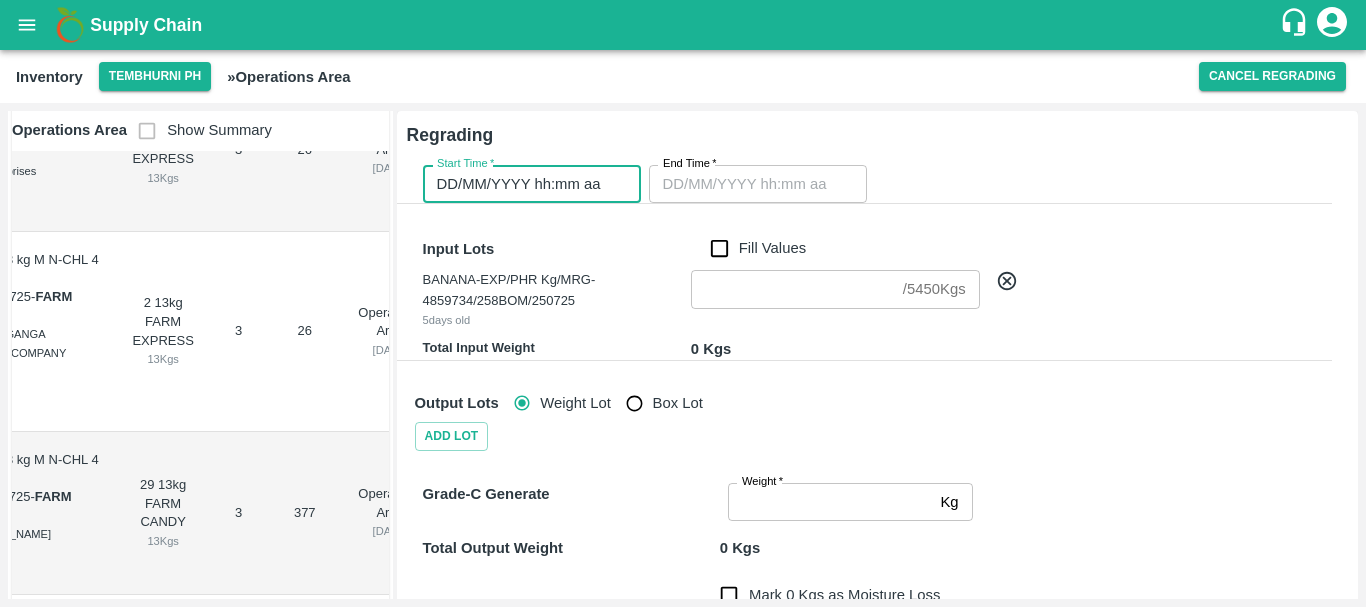 click on "DD/MM/YYYY hh:mm aa" at bounding box center (525, 184) 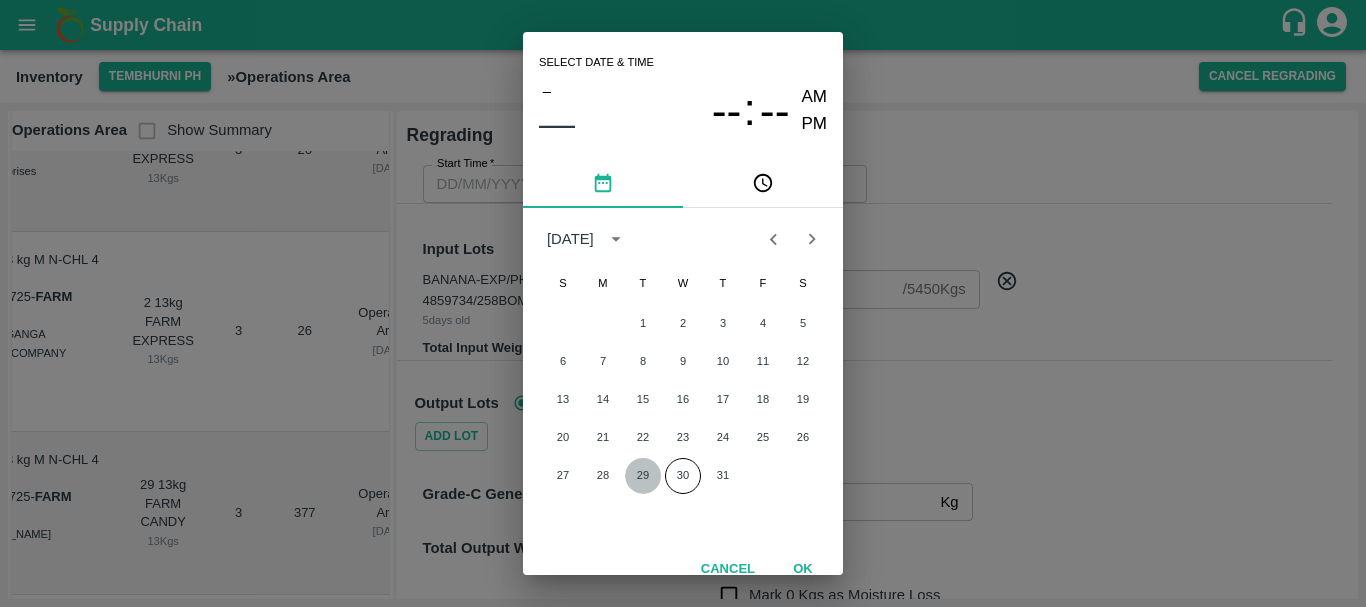 click on "29" at bounding box center [643, 476] 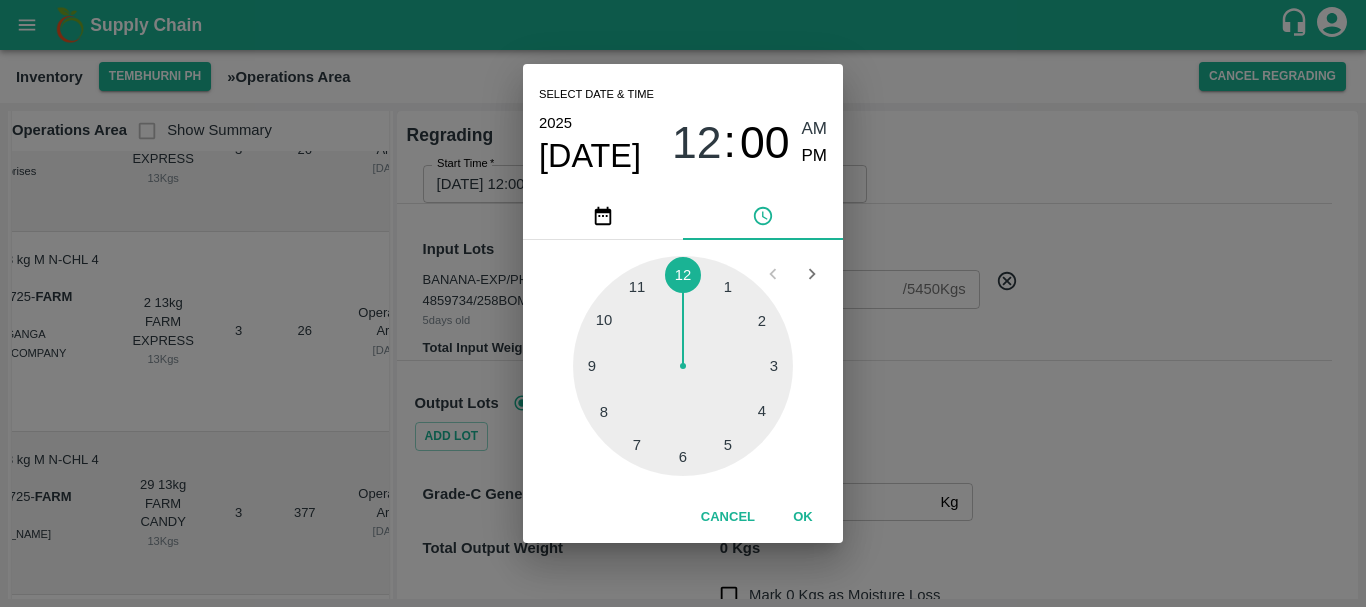 click at bounding box center [683, 366] 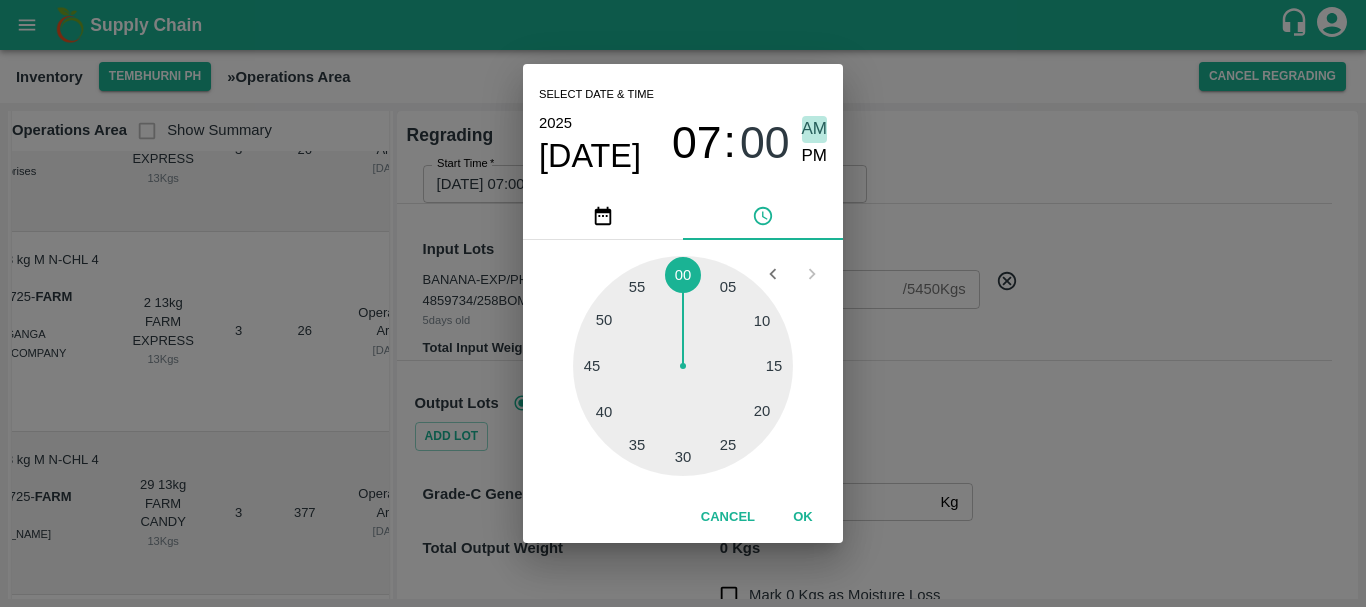 click on "AM" at bounding box center [815, 129] 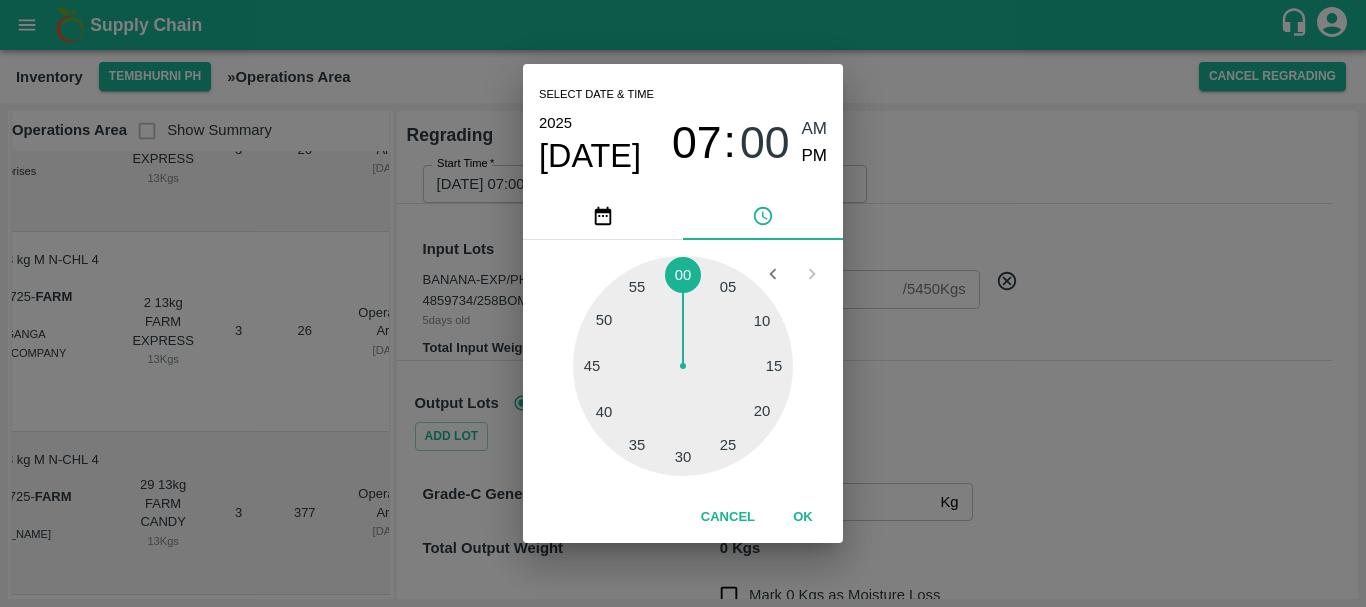click at bounding box center (683, 366) 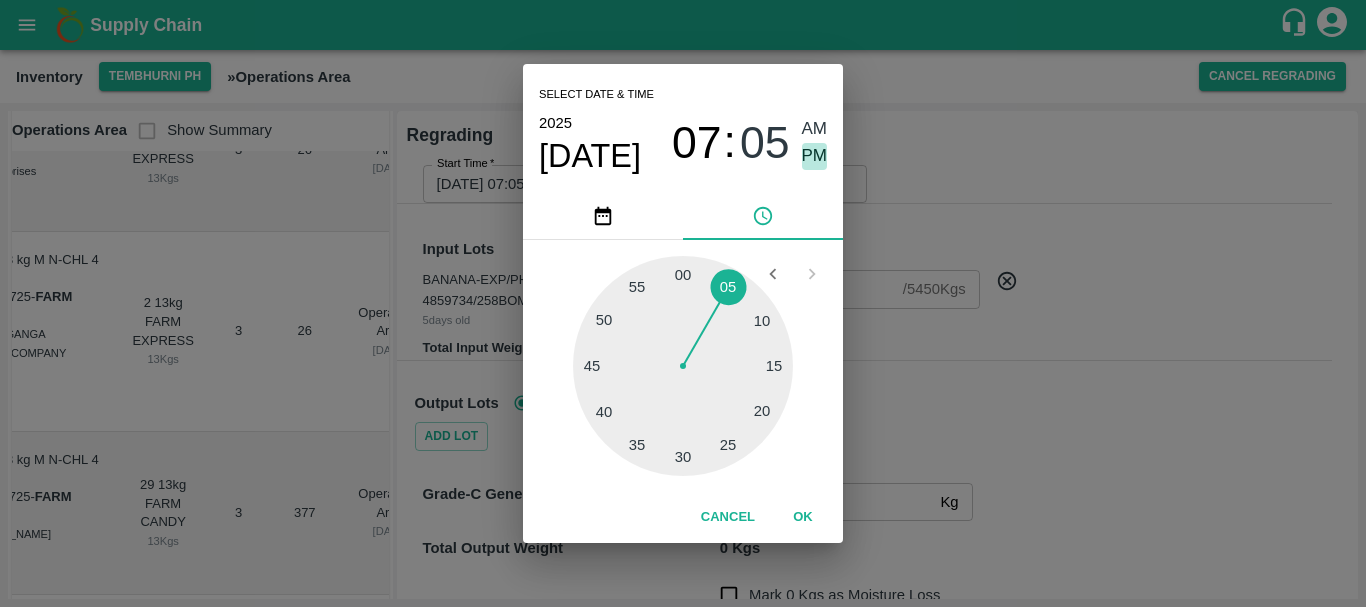 click on "PM" at bounding box center (815, 156) 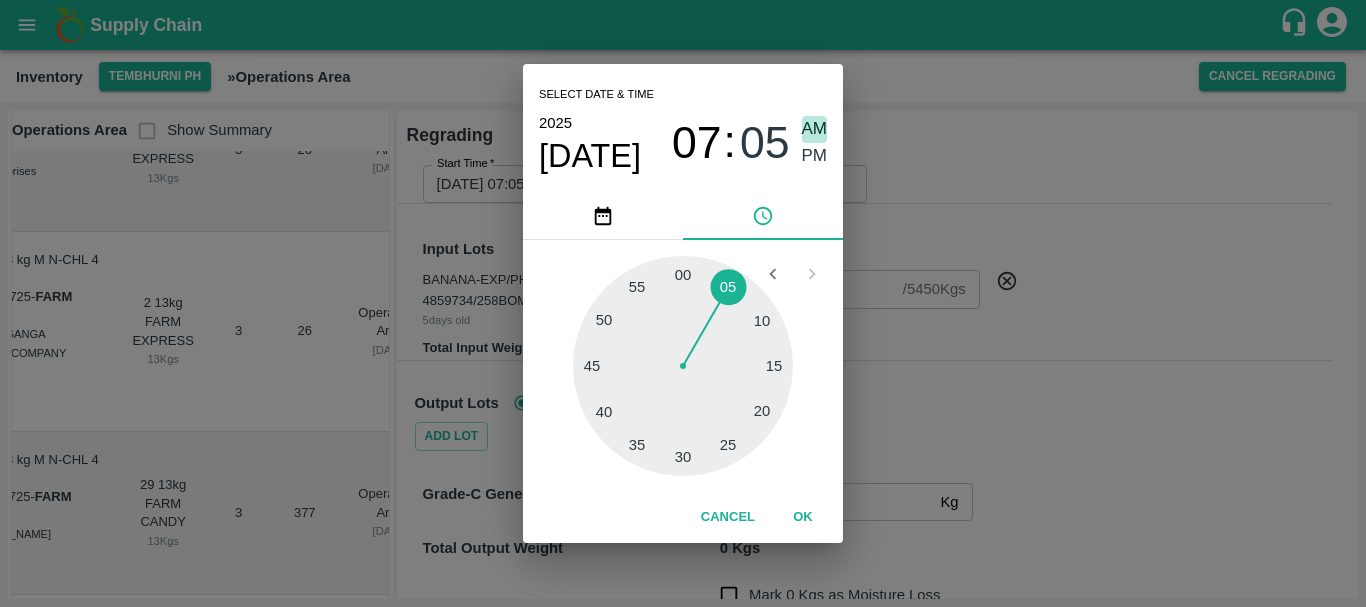 click on "AM" at bounding box center (815, 129) 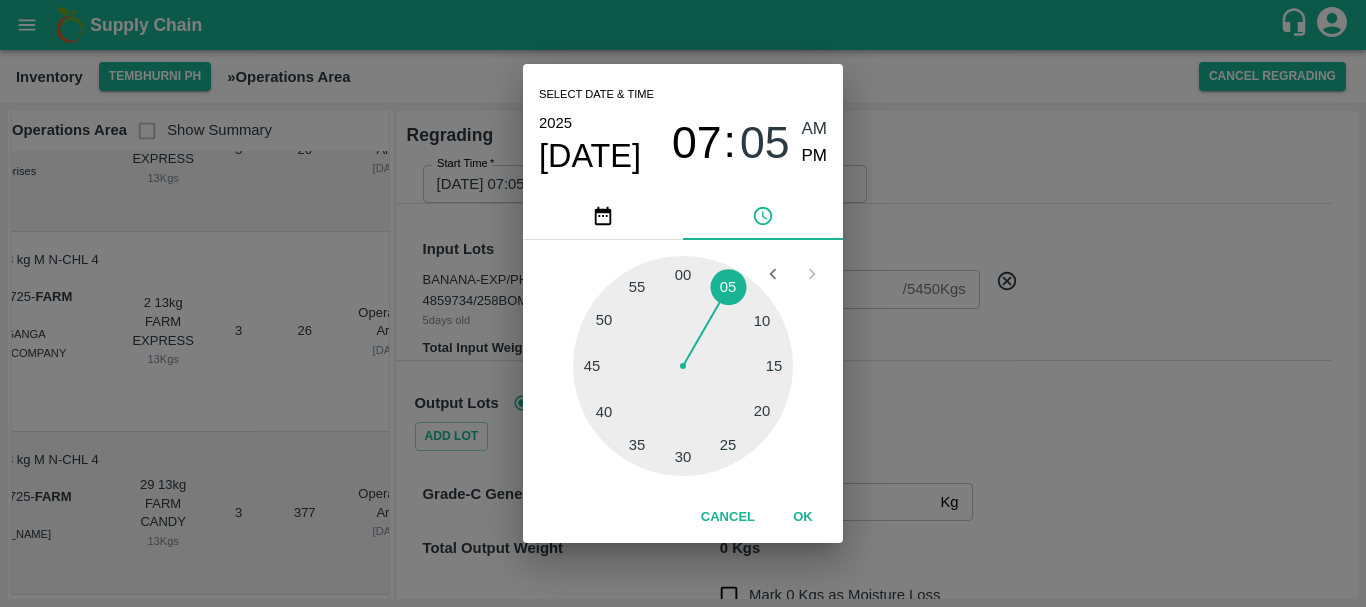 click on "Select date & time 2025 Jul 29 07 : 05 AM PM 05 10 15 20 25 30 35 40 45 50 55 00 Cancel OK" at bounding box center (683, 303) 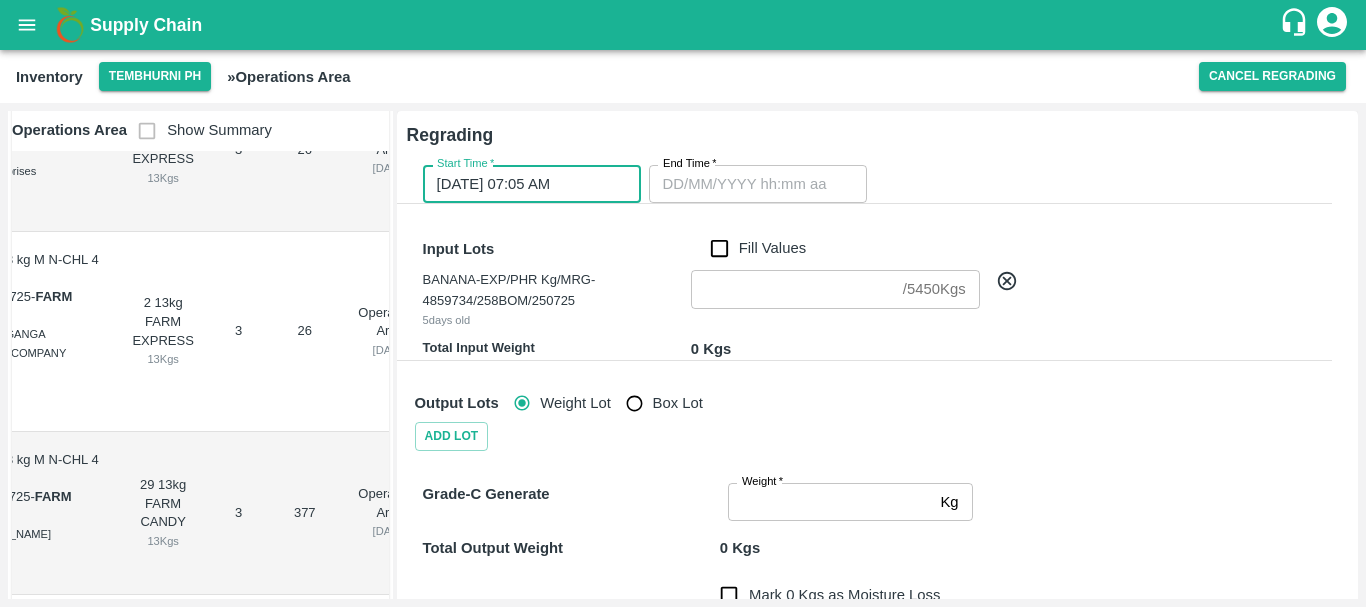 type on "DD/MM/YYYY hh:mm aa" 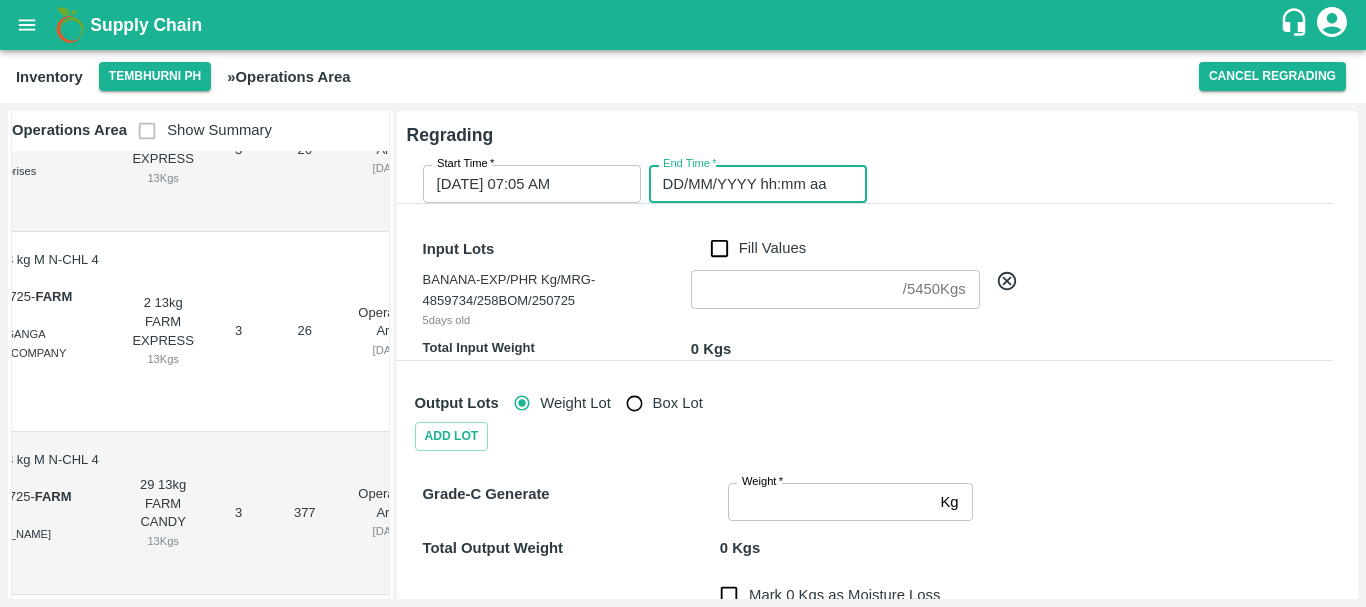 click on "DD/MM/YYYY hh:mm aa" at bounding box center (751, 184) 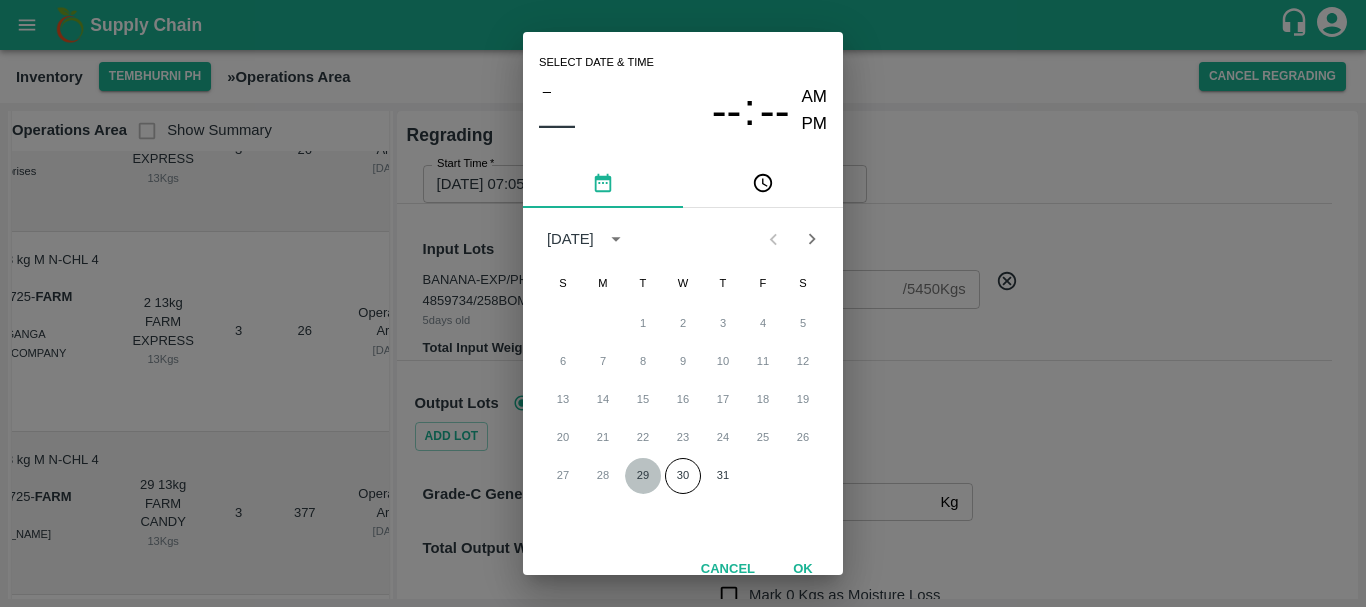 click on "29" at bounding box center [643, 476] 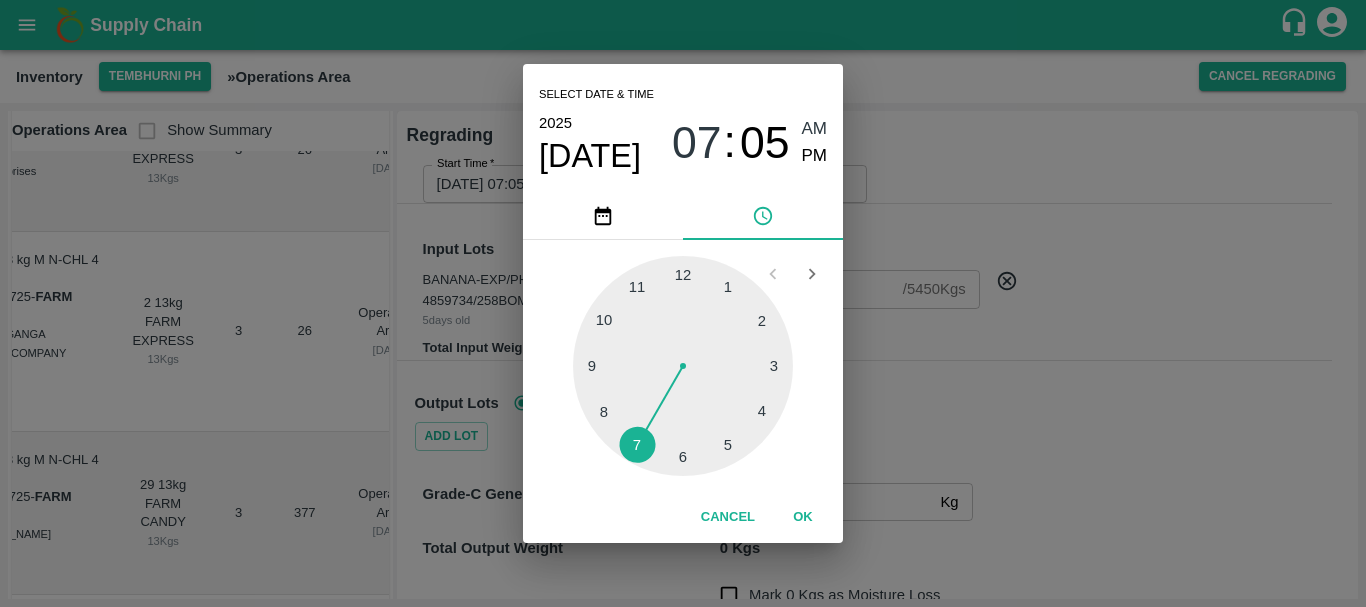 click at bounding box center (683, 366) 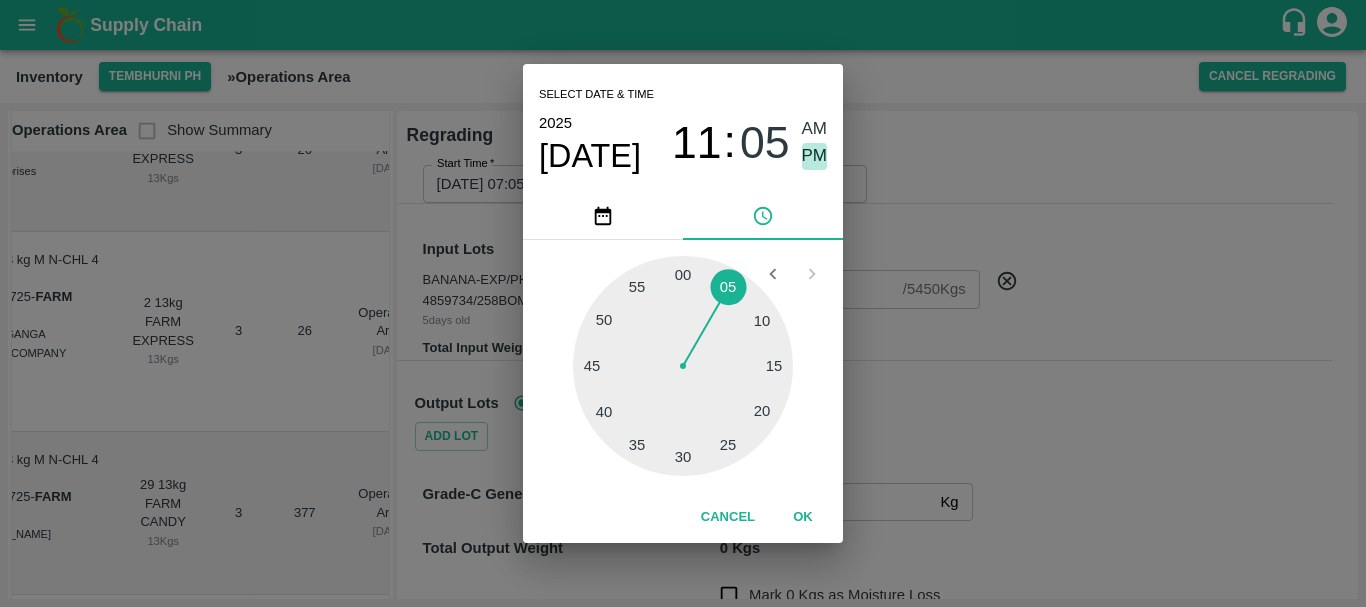 click on "PM" at bounding box center (815, 156) 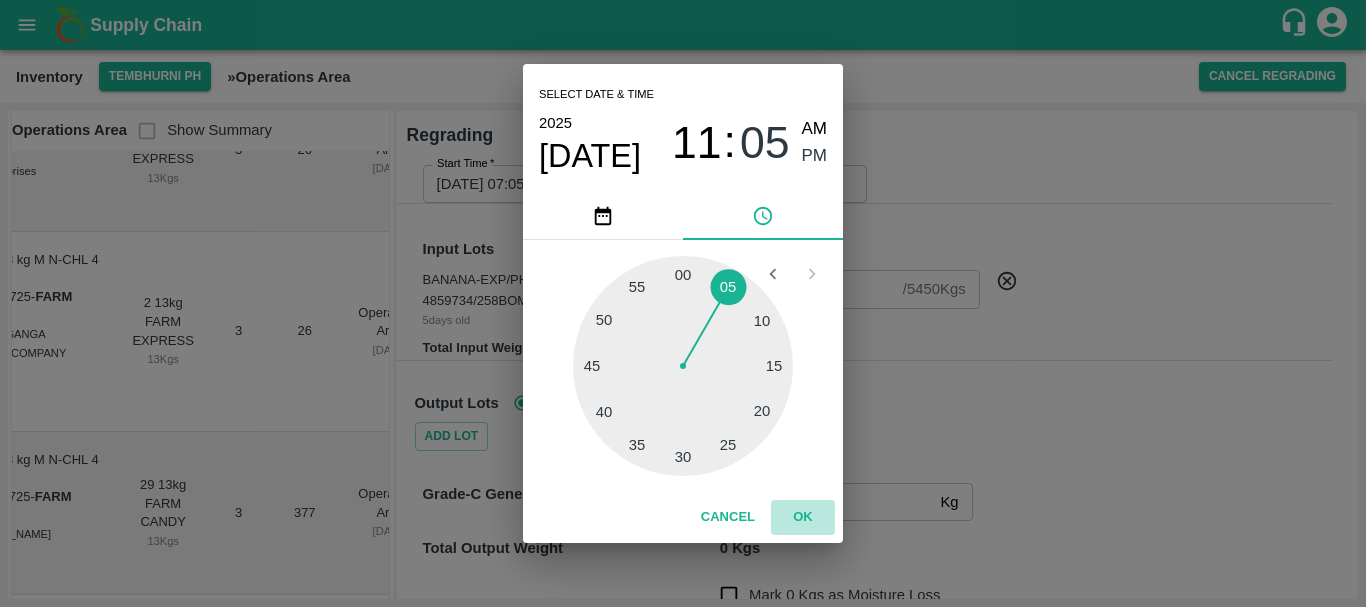 click on "OK" at bounding box center [803, 517] 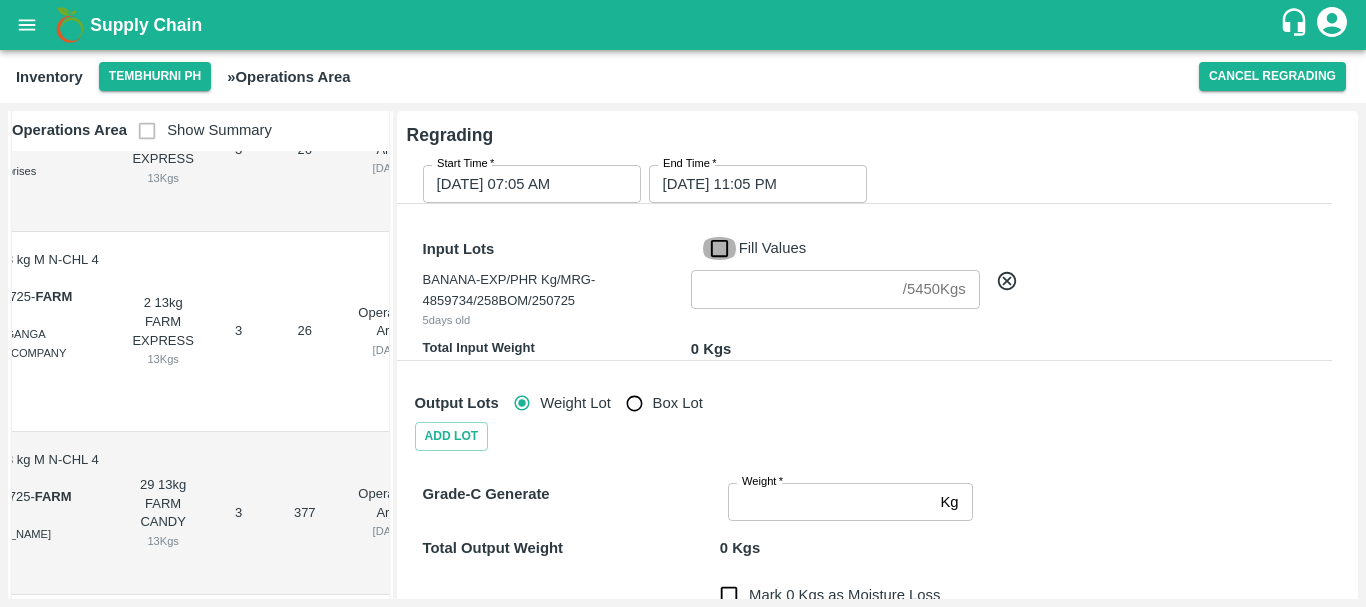 click on "Fill Values" at bounding box center [719, 248] 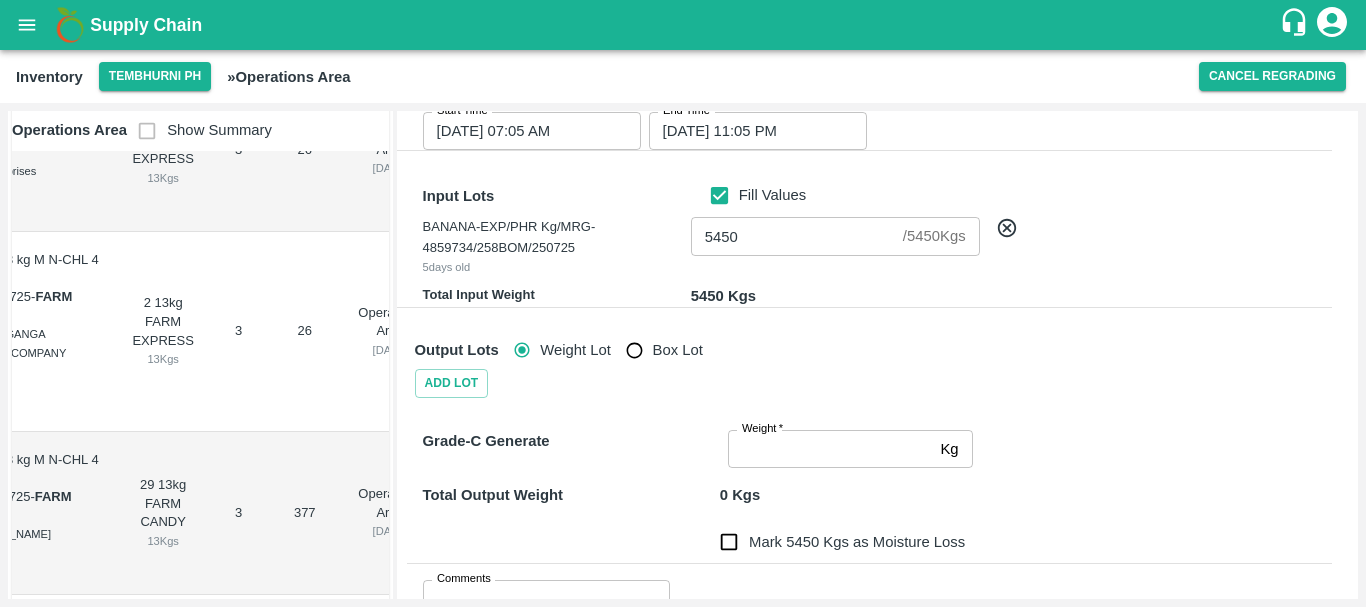 scroll, scrollTop: 175, scrollLeft: 0, axis: vertical 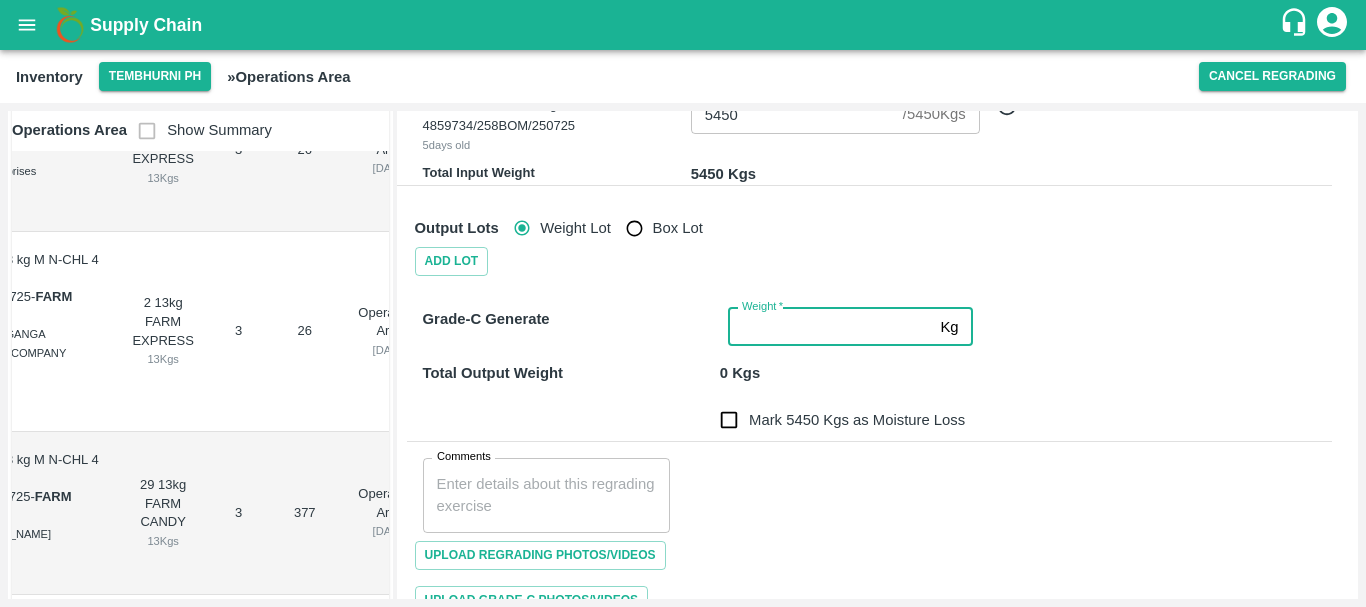 click on "Weight   *" at bounding box center [830, 327] 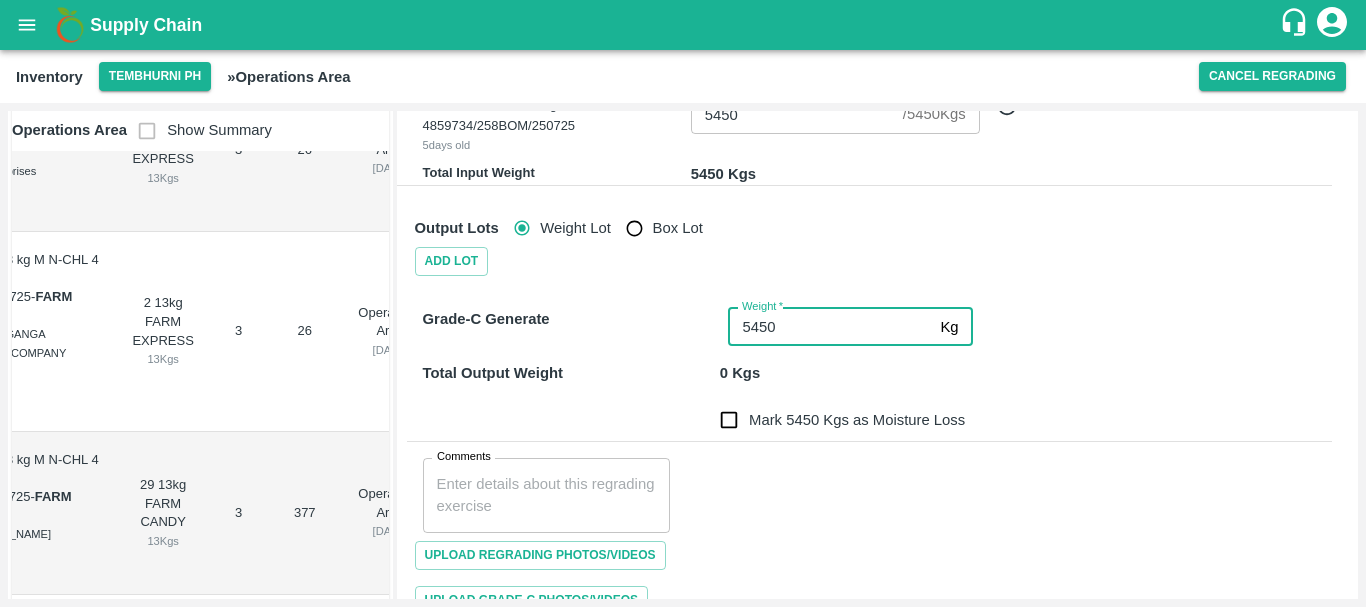 type on "5450" 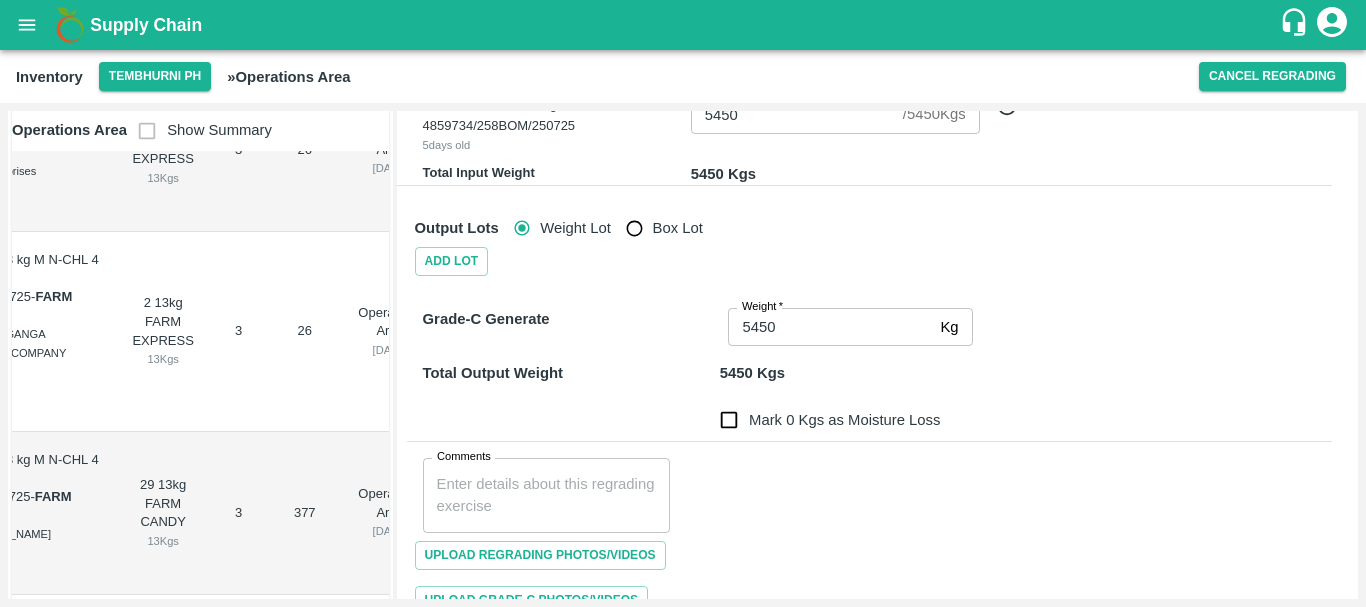 click on "Mark 0 Kgs as Moisture Loss" at bounding box center [729, 420] 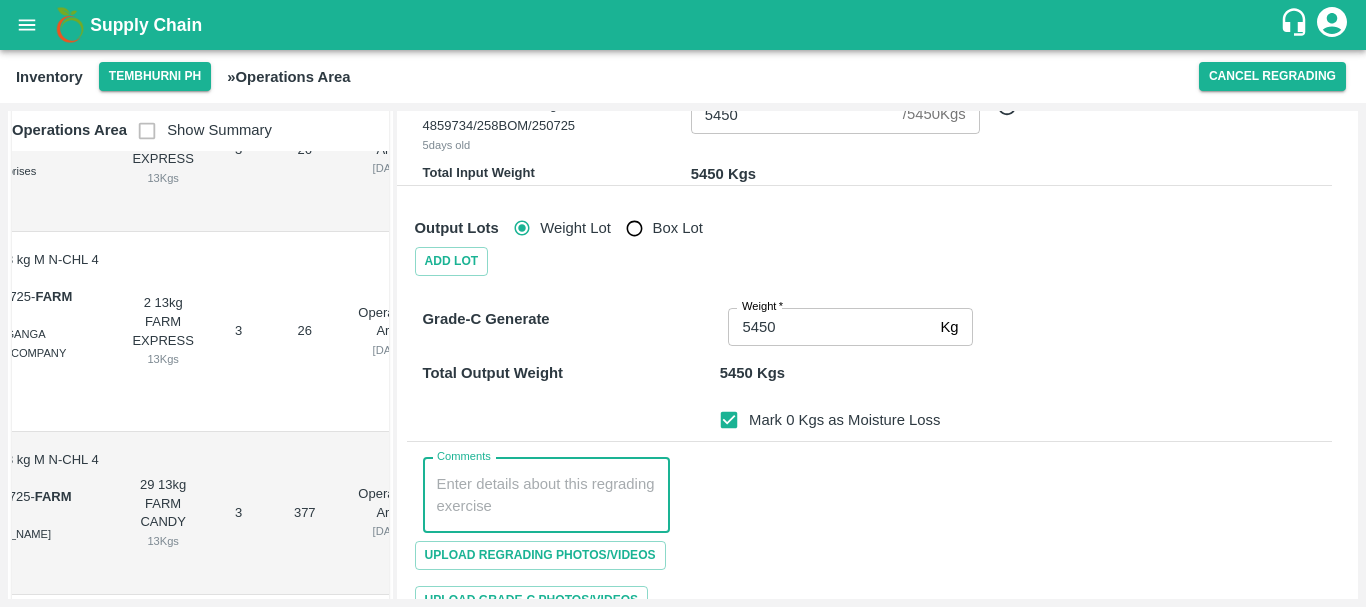 click on "Comments" at bounding box center [547, 495] 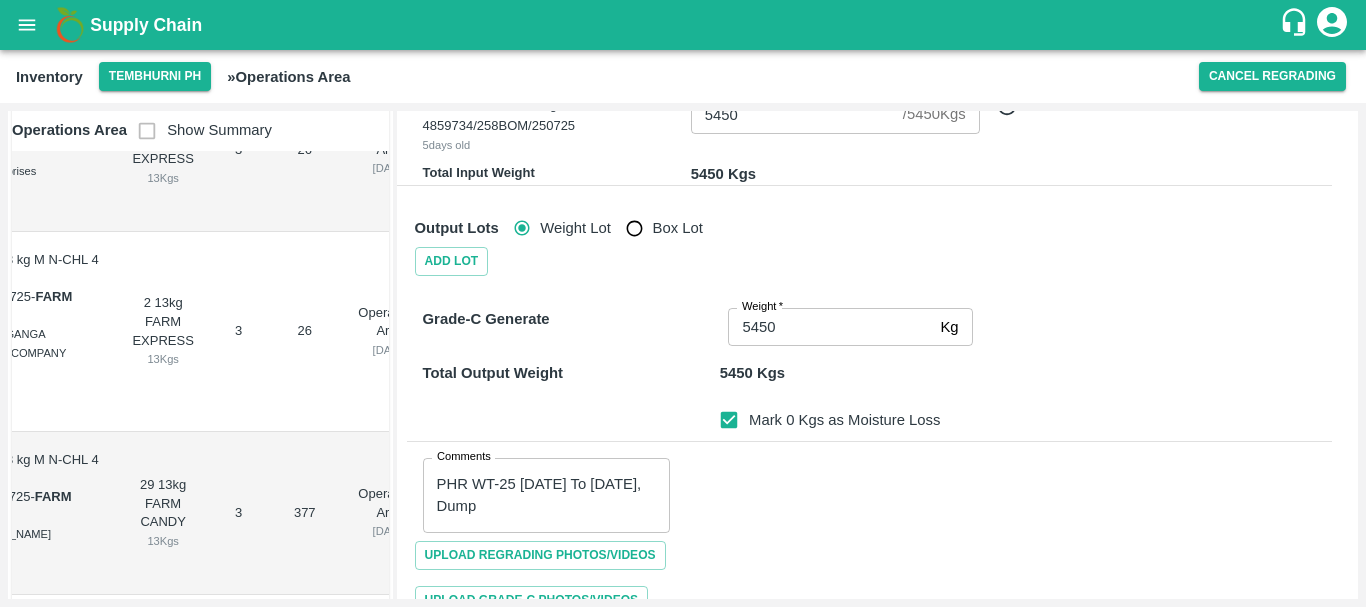 click on "Comments PHR WT-25 jul To 28 Jul 2025, Dump x Comments" at bounding box center (869, 487) 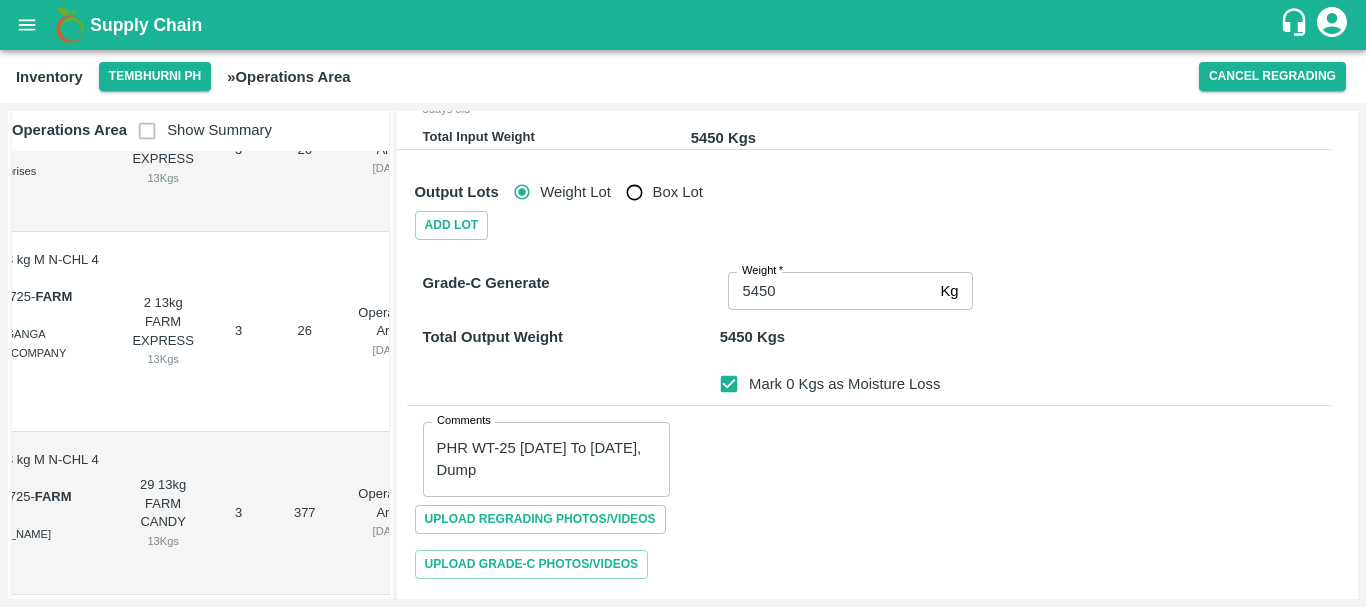 scroll, scrollTop: 212, scrollLeft: 0, axis: vertical 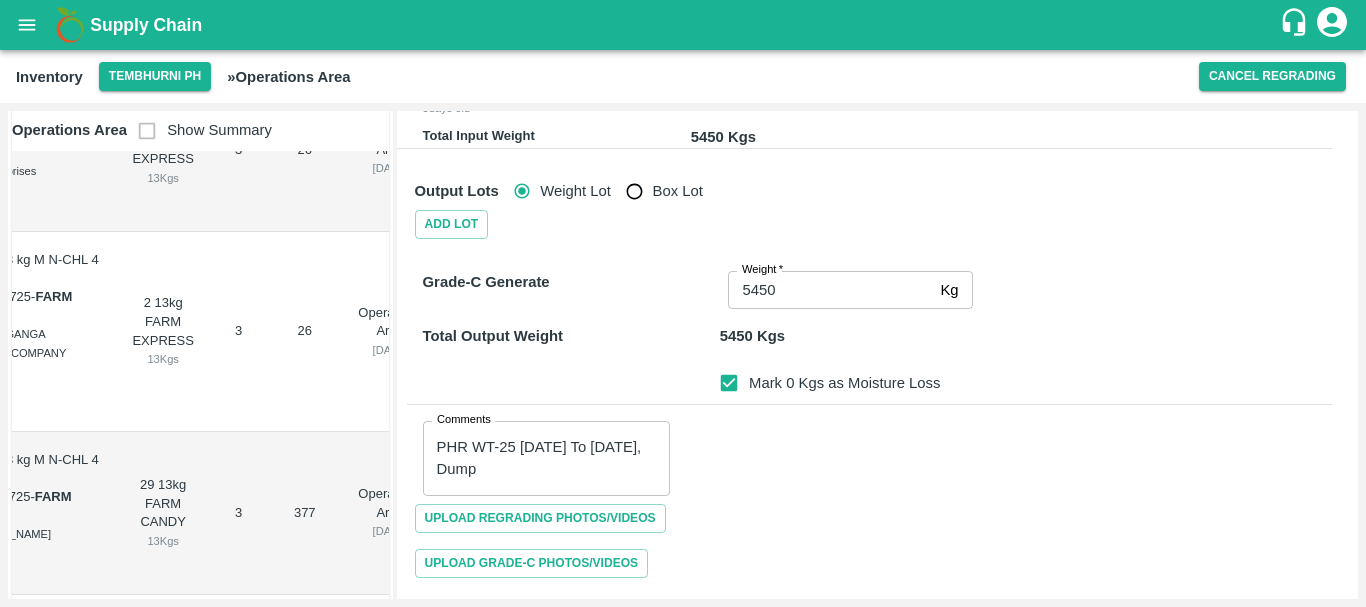 click on "PHR WT-25 jul To 28 Jul 2025, Dump" at bounding box center (547, 458) 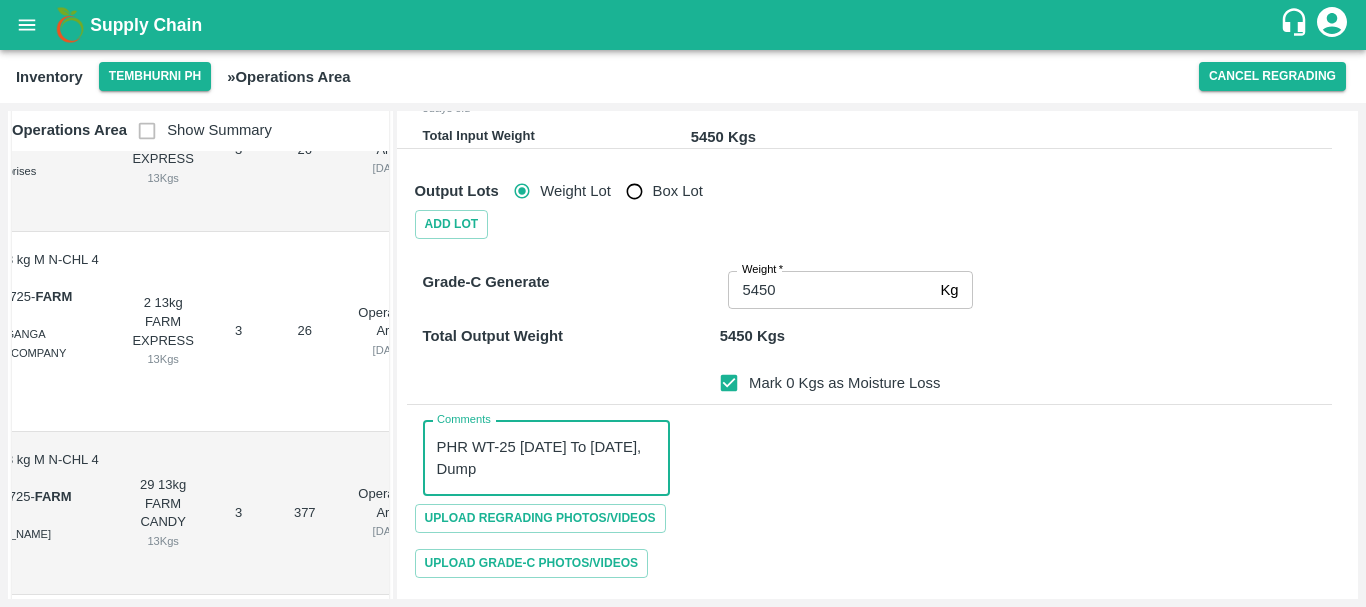 click on "PHR WT-25 jul To 28 Jul 2025, Dump" at bounding box center (547, 458) 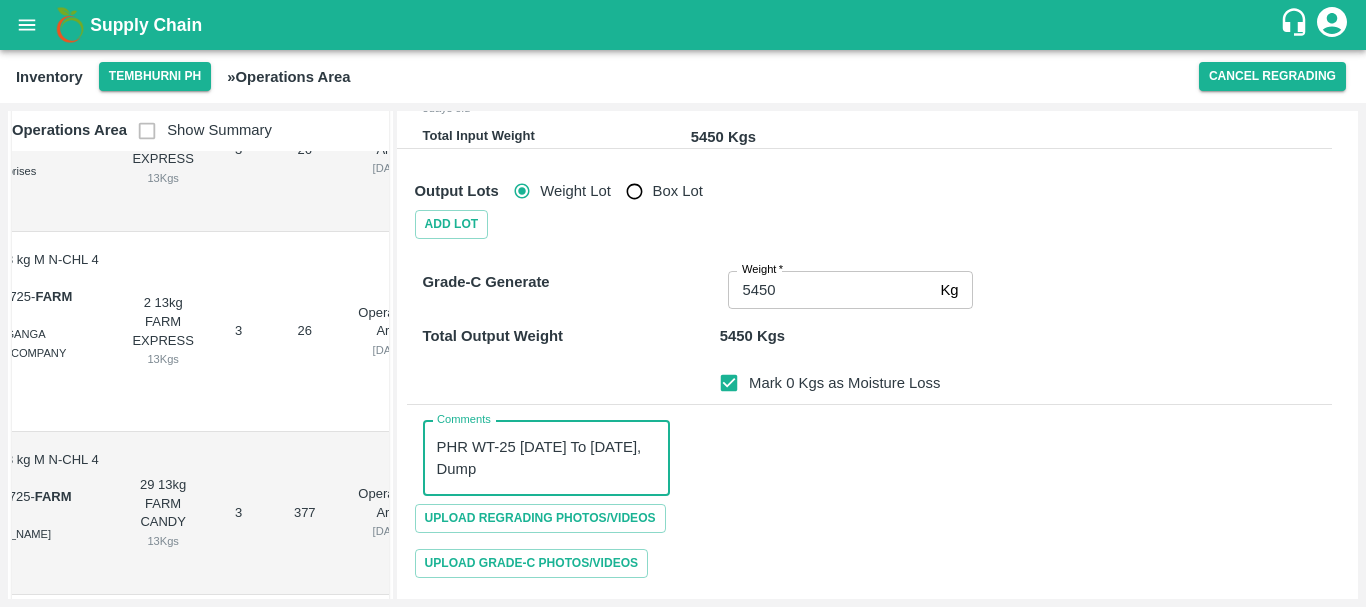 click on "PHR WT-25 Jul To 28 Jul 2025, Dump" at bounding box center [547, 458] 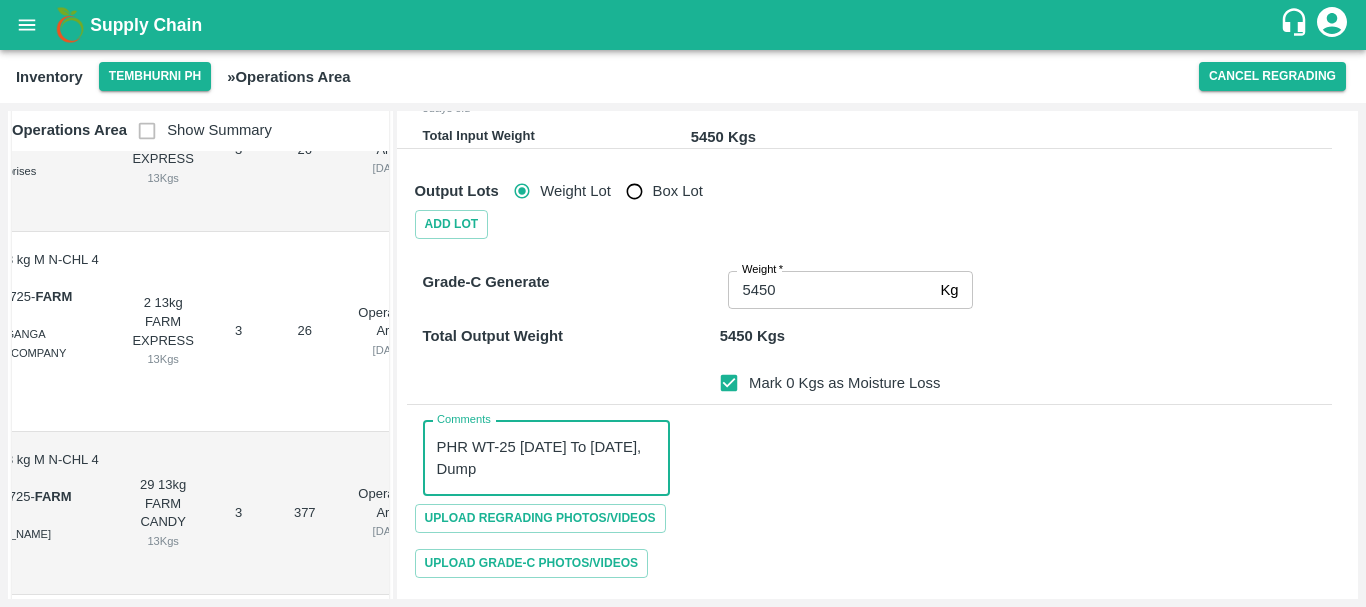 click on "PHR WT-25 Jul To 28 Jul 2025, Dump" at bounding box center (547, 458) 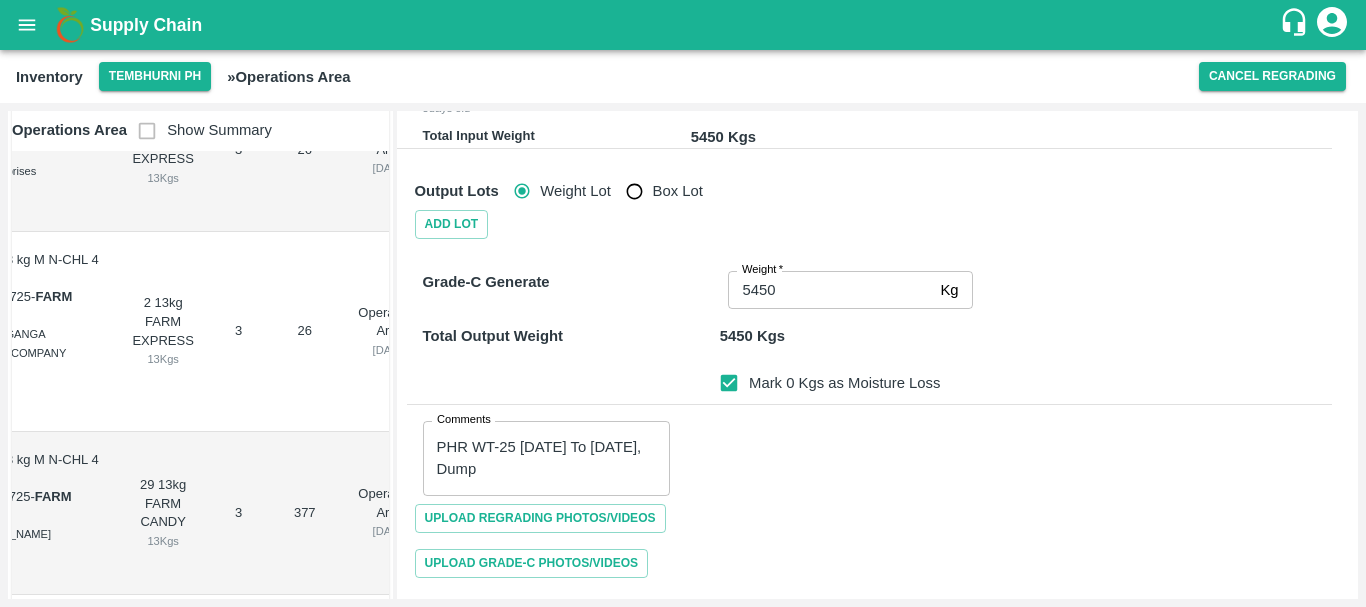 click on "Comments PHR WT-25 Jul To 28 Jul 2025, Dump x Comments" at bounding box center [869, 450] 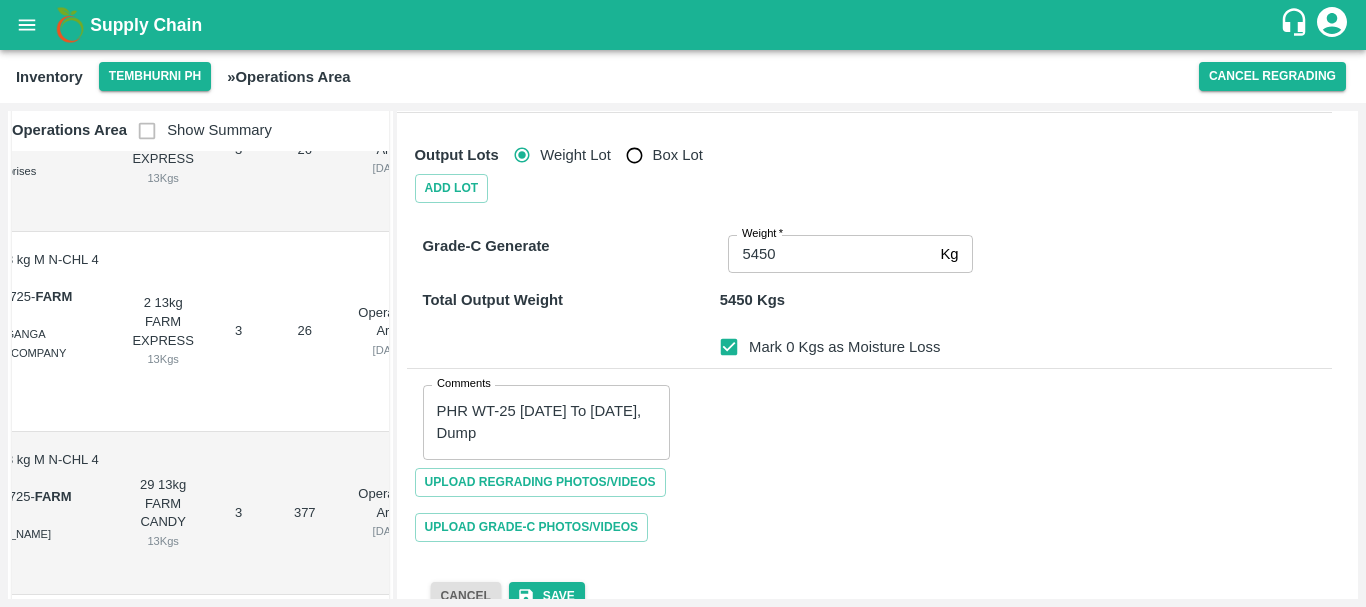 scroll, scrollTop: 286, scrollLeft: 0, axis: vertical 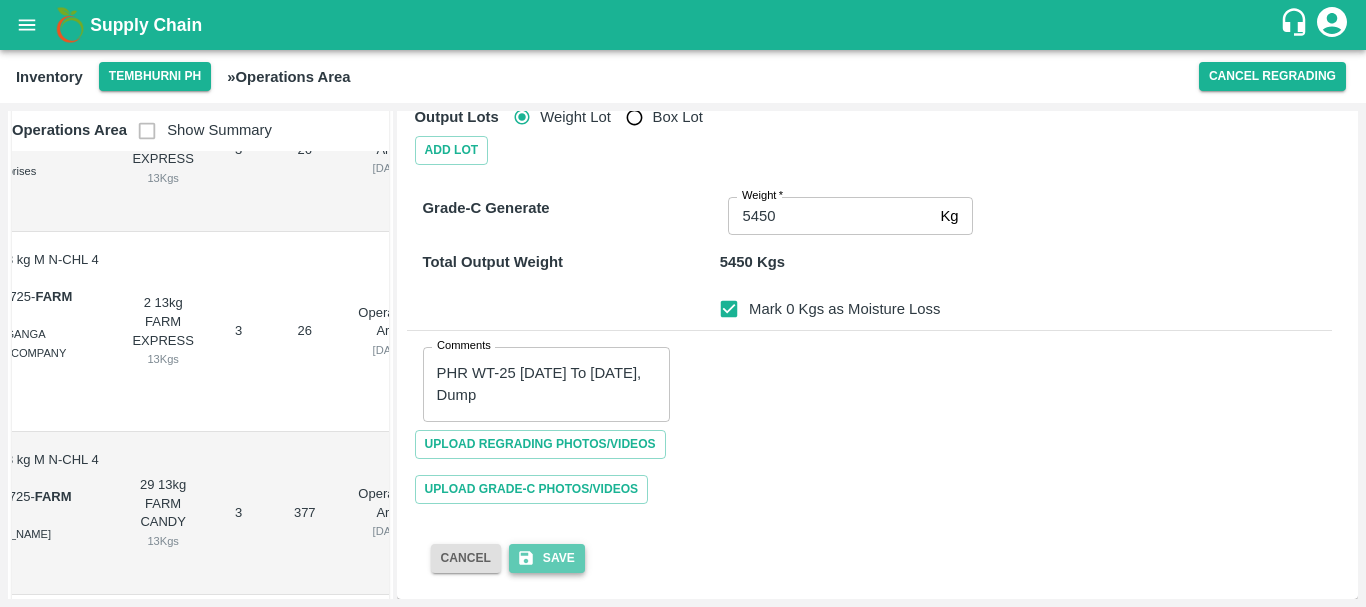click on "Save" at bounding box center [547, 558] 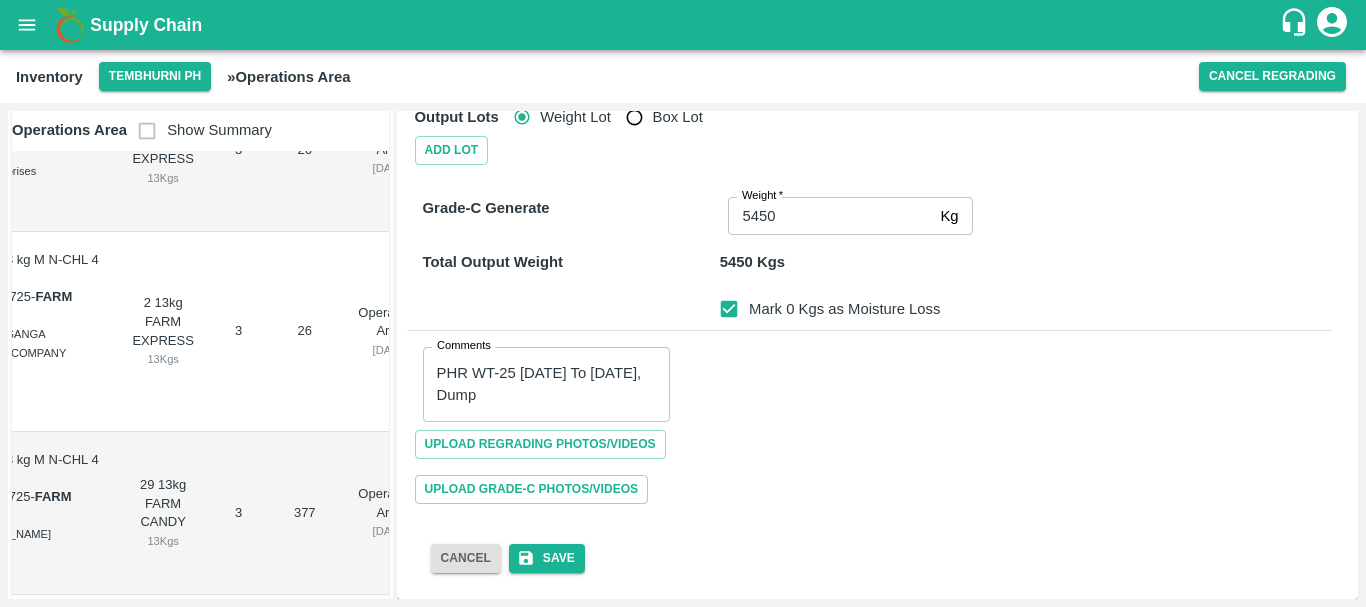click on "Upload Grade-C Photos/Videos" at bounding box center (869, 489) 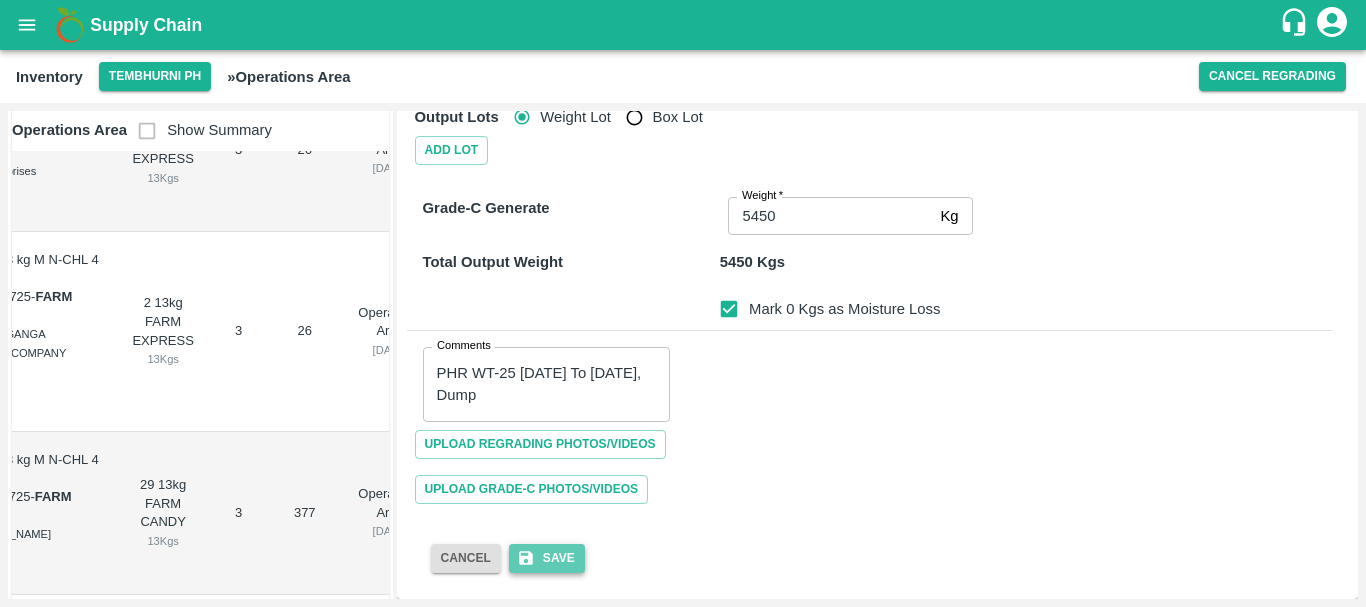 click on "Save" at bounding box center (547, 558) 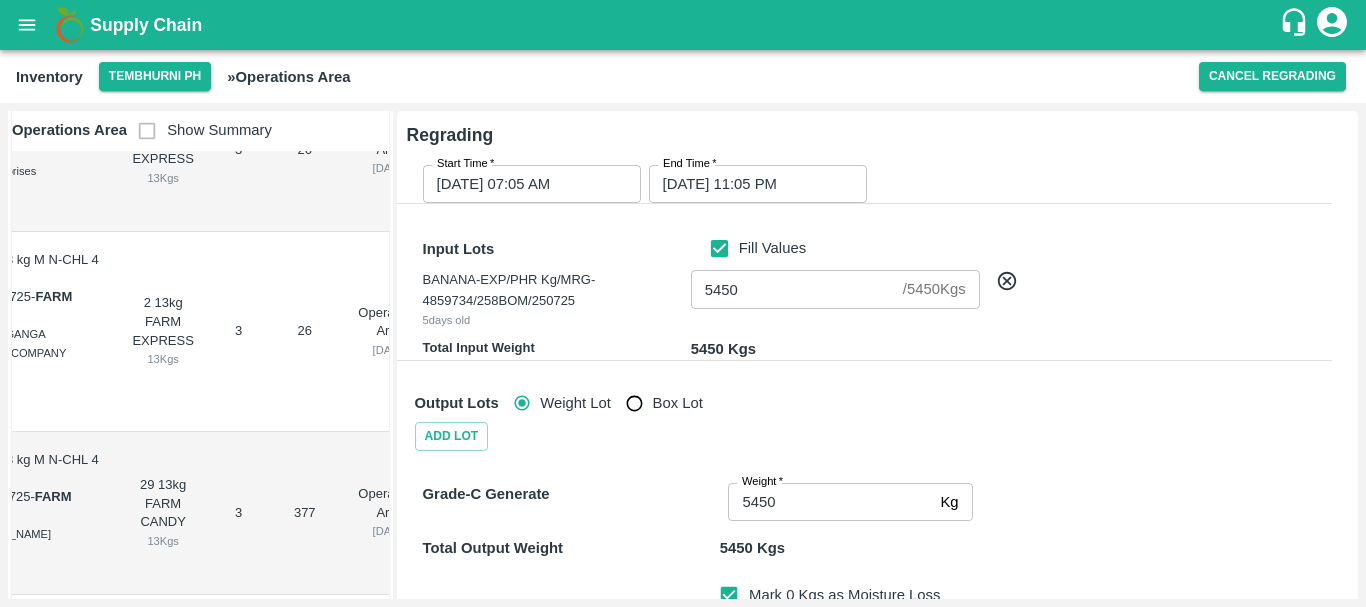 scroll, scrollTop: 286, scrollLeft: 0, axis: vertical 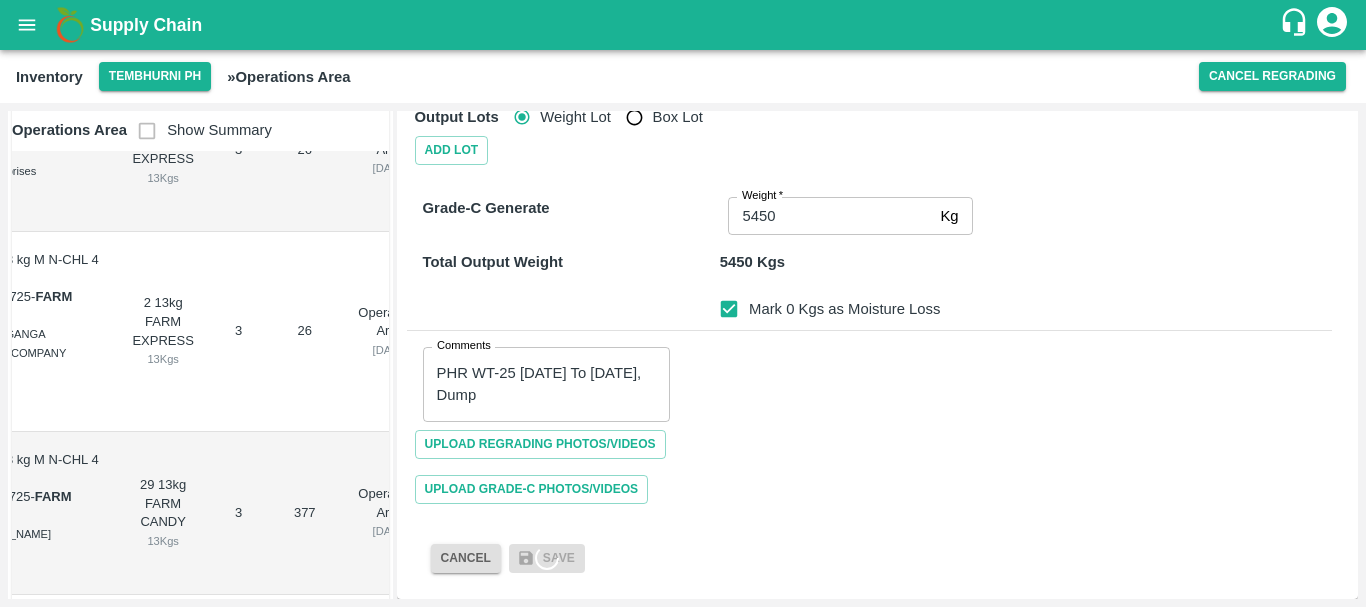 click on "PHR WT-25 Jul To 28 Jul 2025, Dump" at bounding box center (547, 384) 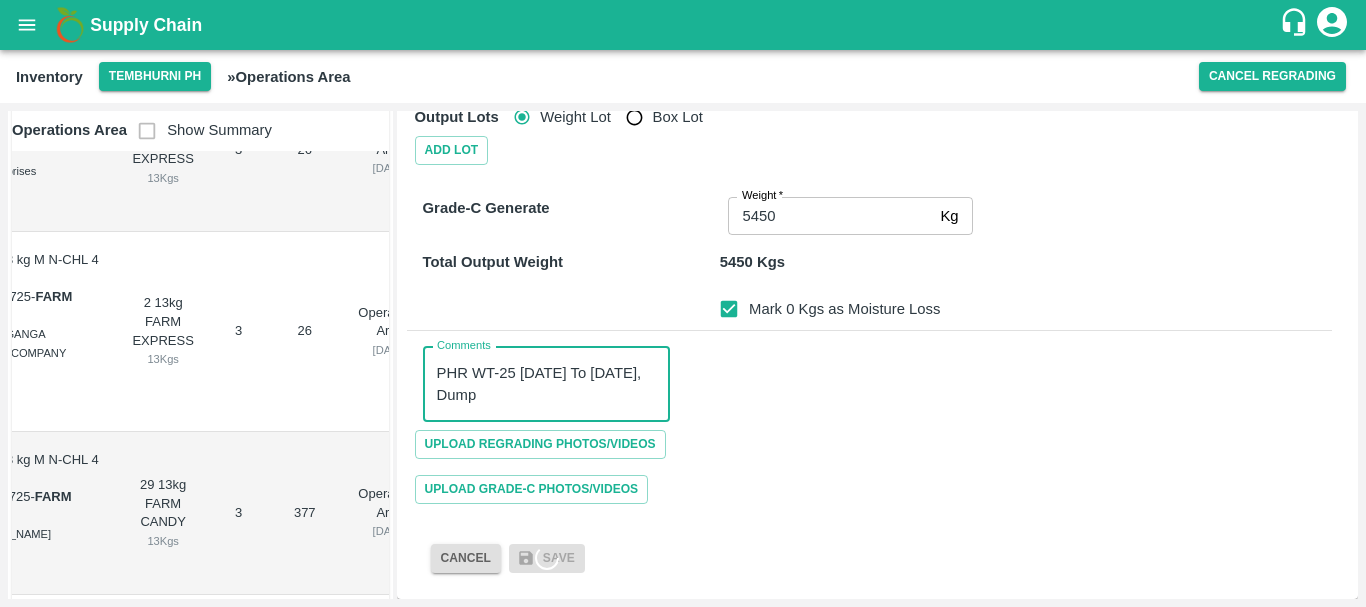 click on "Supply Chain Inventory Tembhurni PH   »  Operations Area Cancel Regrading Operations Area Show Summary Products Lots Package Units Age Days Weight Kgs Chamber Date BANANA-EXP/C Class/F-MH-Dhanaj/258BOM/280725 -  FARM EXPRESS Farmer name: Dhanaji Shankar Chandankar -- 2 295 Operations Area 29 Jul BANANA-EXP/C Class/V-MH-Vighna/258BOM/280725 -  FARM EXPRESS Vendor name: Vighnaharata Fruit Suppliers -- 2 331 Operations Area 29 Jul BANANA-EXP/C Class/V-MH-RoyalF/258BOM/280725 -  FARM EXPRESS Vendor name: Royal Fruits Suppliers -- 2 265 Operations Area 29 Jul BANANA-EXP/C Class/V-MH-BHAIRA/258BOM/280725 -  FARM CANDY Vendor name: BHAIRAVNATH DATTATRAYA MULE -- 2 58 Operations Area 29 Jul BANANA-EXP/C Class/V-MH-PANDUR/258BOM/280725 -  FARM CANDY Vendor name: PANDURANG AGRO INDUSTRIES -- 2 263 Operations Area 29 Jul BANANA-EXP/C Class/V-MH-HARSHY/258BOM/280725 -  FARM CANDY Vendor name: HARSHYOGFARMER PRODUCER COMPANY LIMITED -- 2 396 Operations Area 29 Jul BANANA-EXP/C Class/V-MH-VITTHA/258BOM/280725 -  -- 2 375" at bounding box center [683, 303] 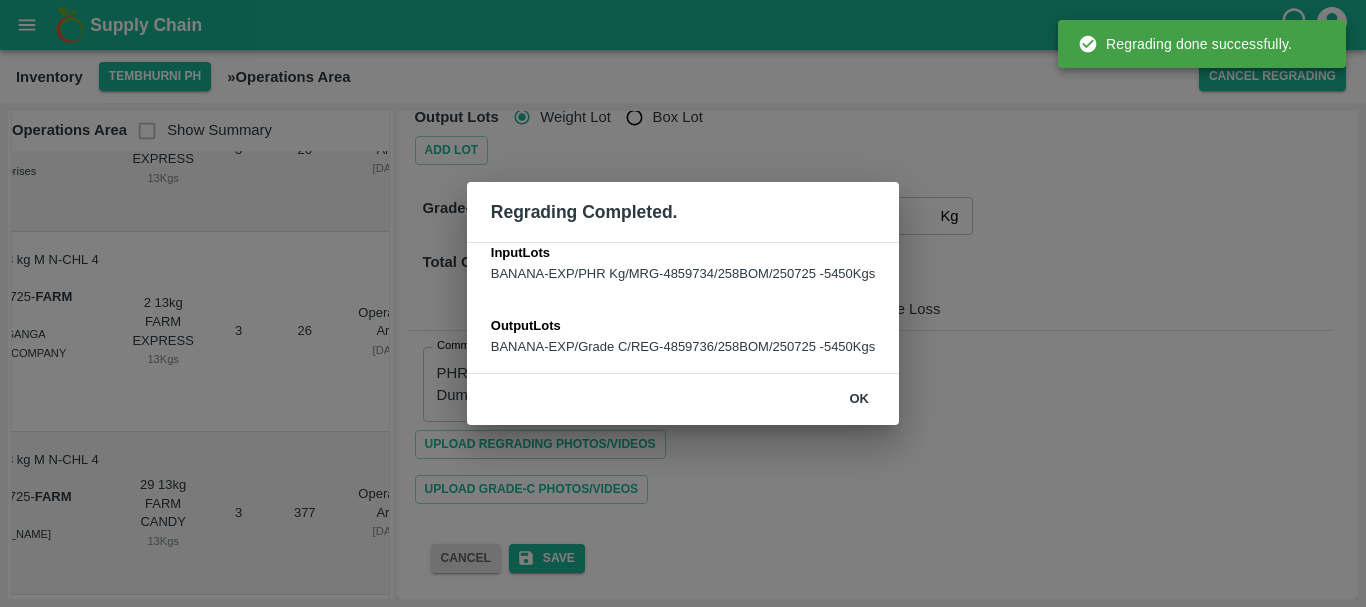 click on "Regrading Completed.   Input  Lots  BANANA-EXP/PHR Kg/MRG-4859734/258BOM/250725    -  5450  Kgs   Output  Lots  BANANA-EXP/Grade C/REG-4859736/258BOM/250725    -  5450  Kgs ok" at bounding box center [683, 303] 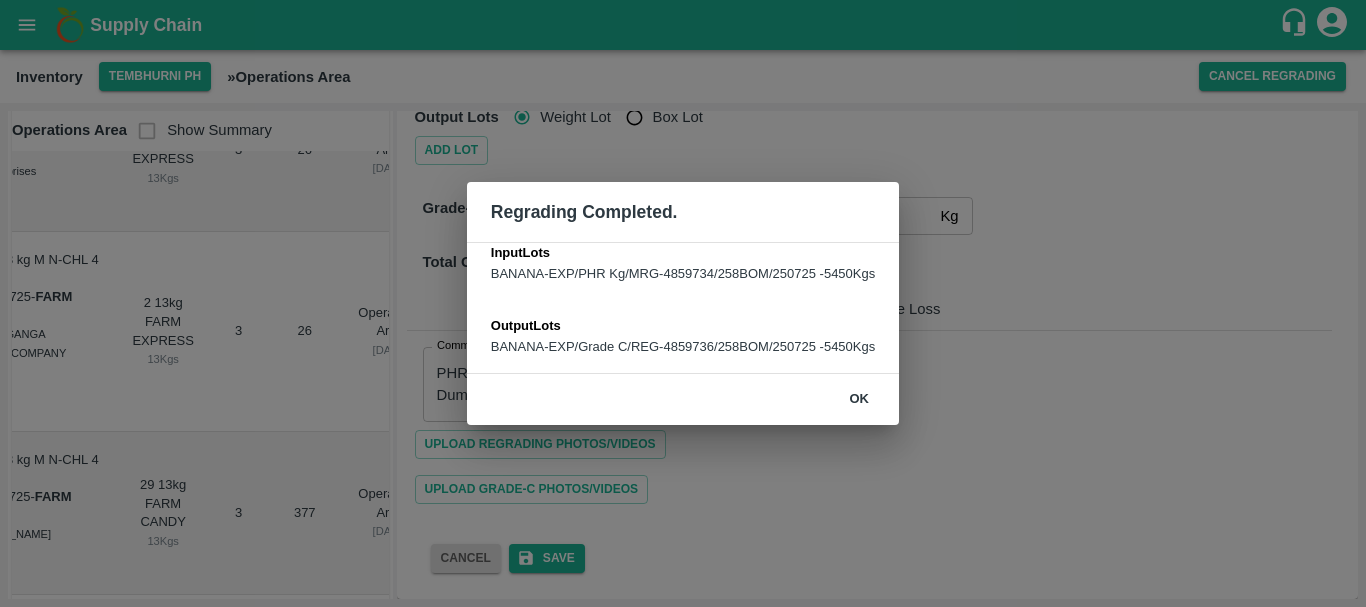 click on "ok" at bounding box center (683, 399) 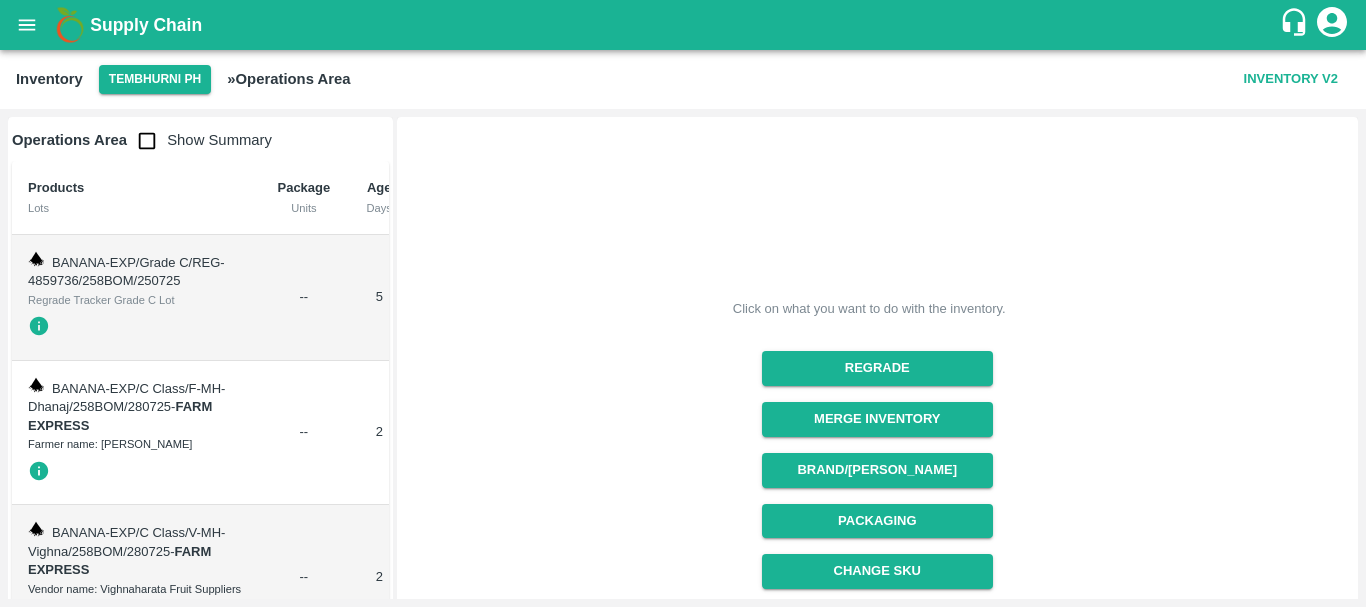 scroll, scrollTop: 0, scrollLeft: 141, axis: horizontal 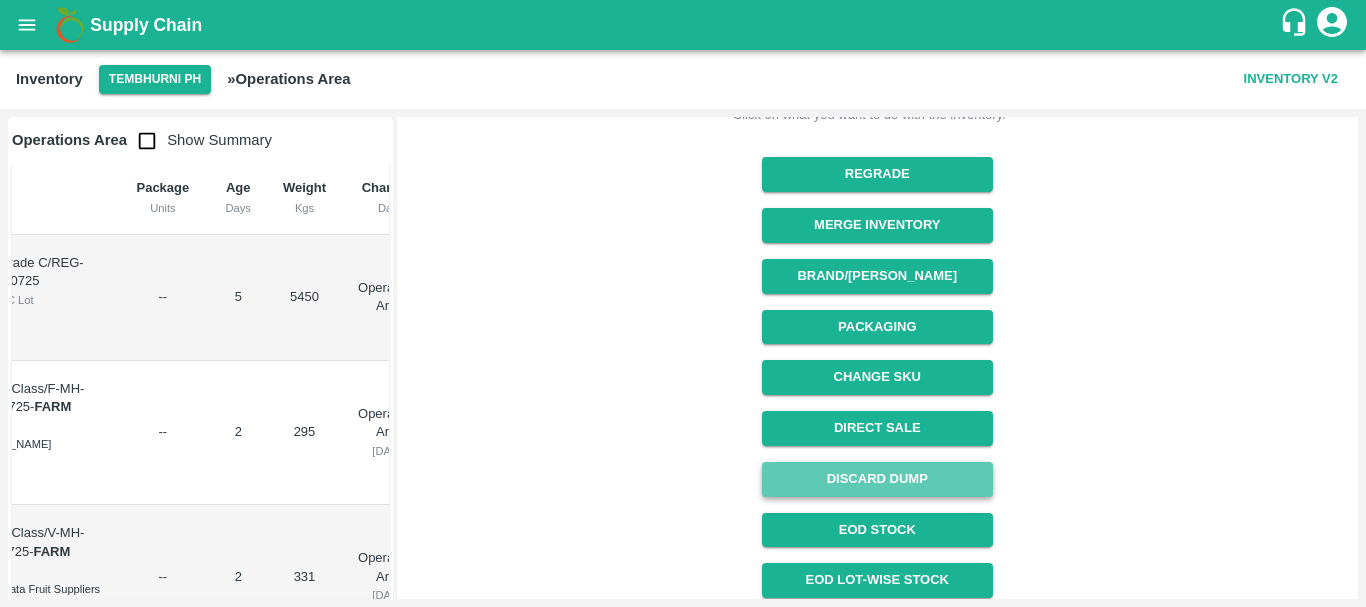 click on "Discard Dump" at bounding box center (877, 479) 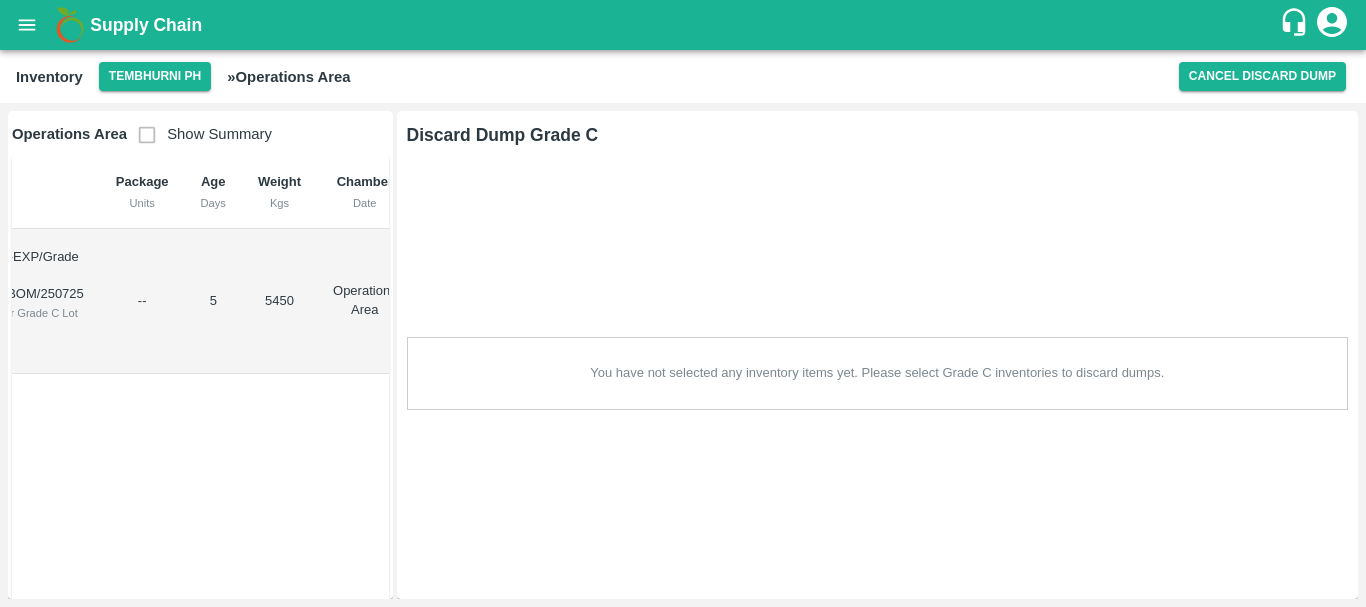 scroll, scrollTop: 0, scrollLeft: 0, axis: both 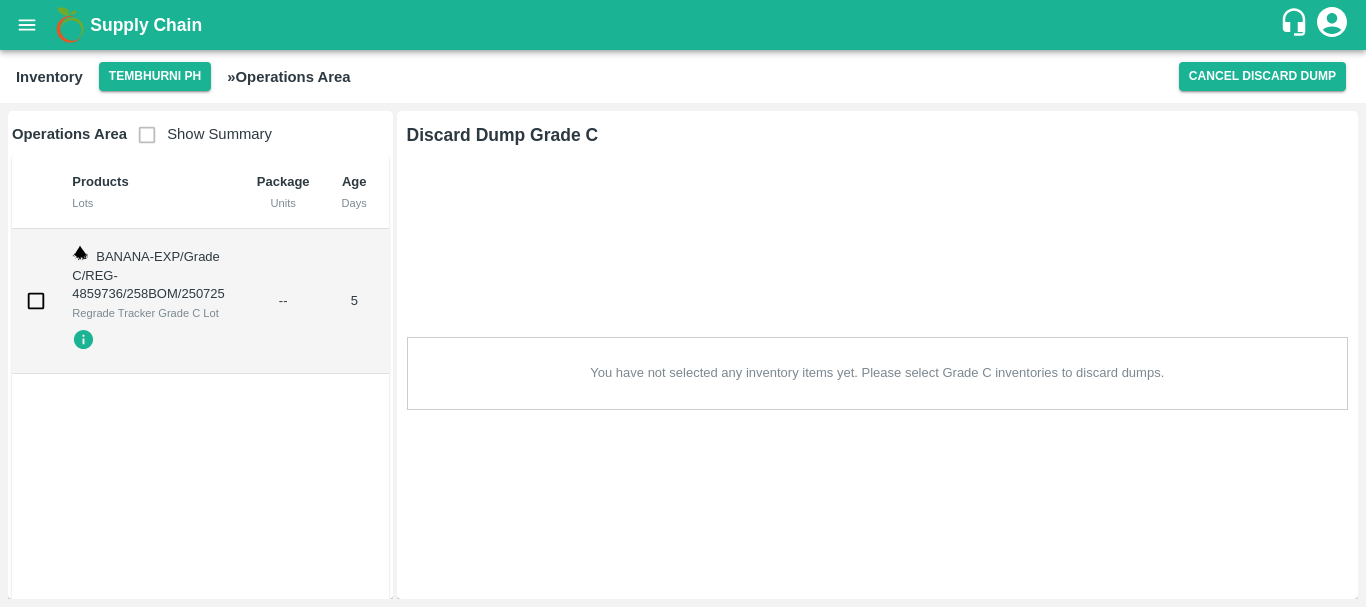 click on "Regrade Tracker Grade C Lot" at bounding box center (148, 313) 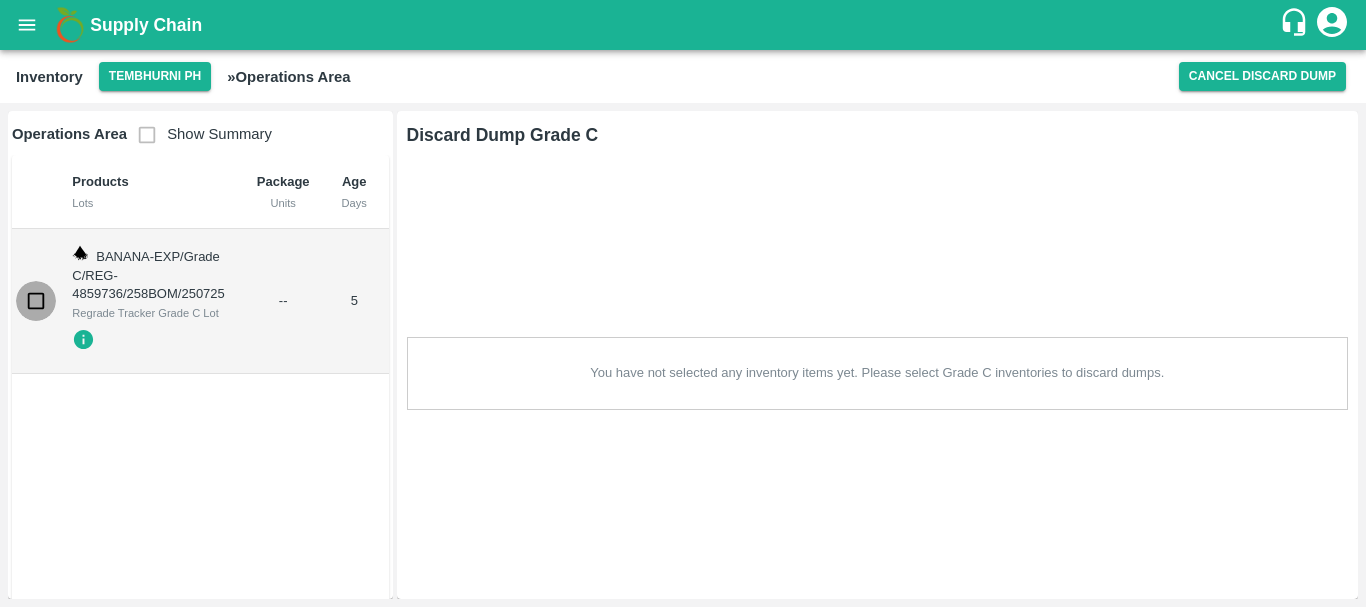 click at bounding box center [36, 301] 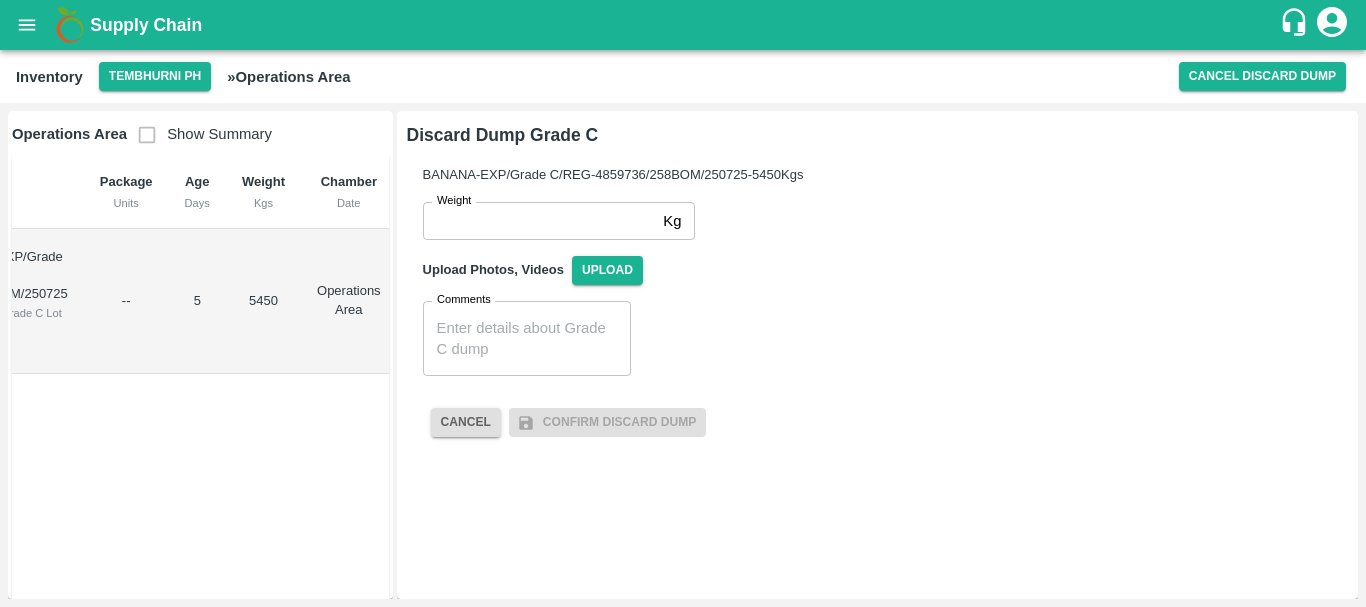 scroll, scrollTop: 0, scrollLeft: 158, axis: horizontal 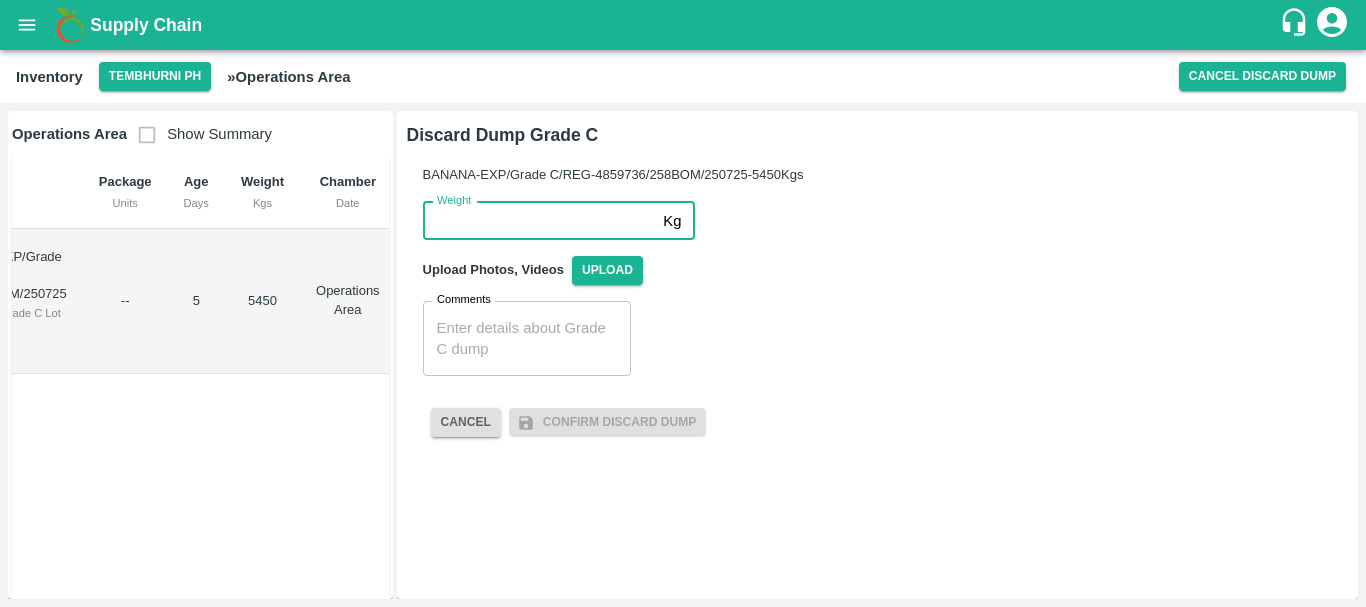 click on "Weight" at bounding box center (539, 221) 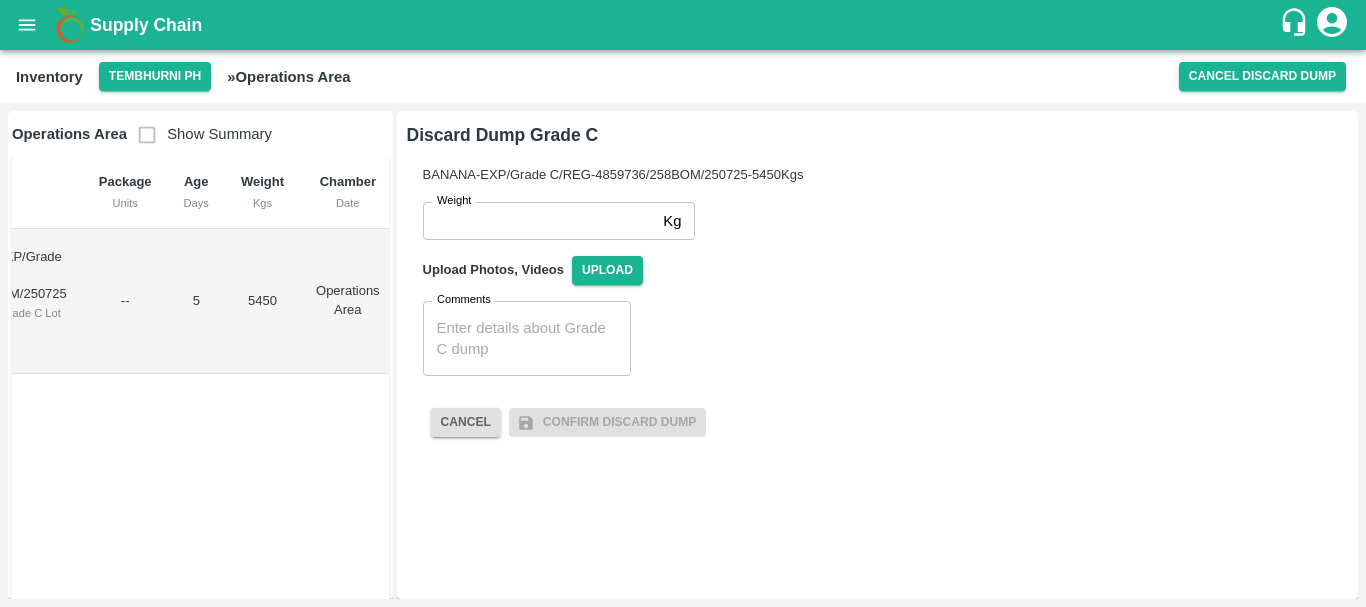 click on "5450" at bounding box center [262, 300] 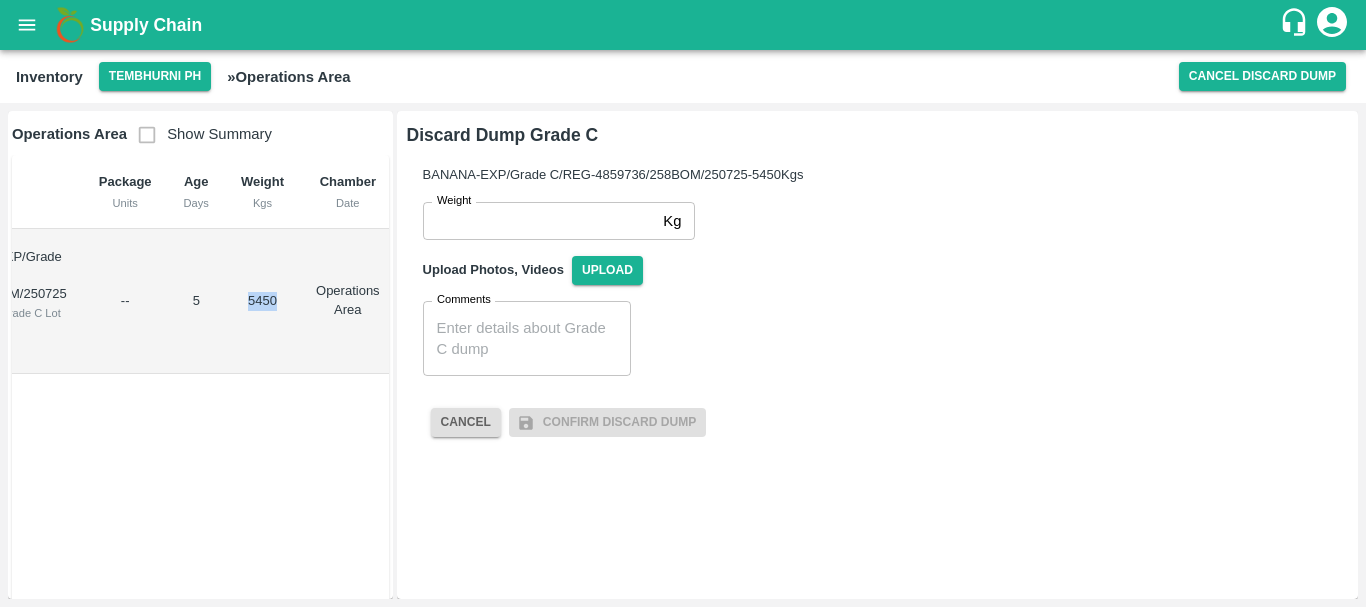click on "5450" at bounding box center (262, 300) 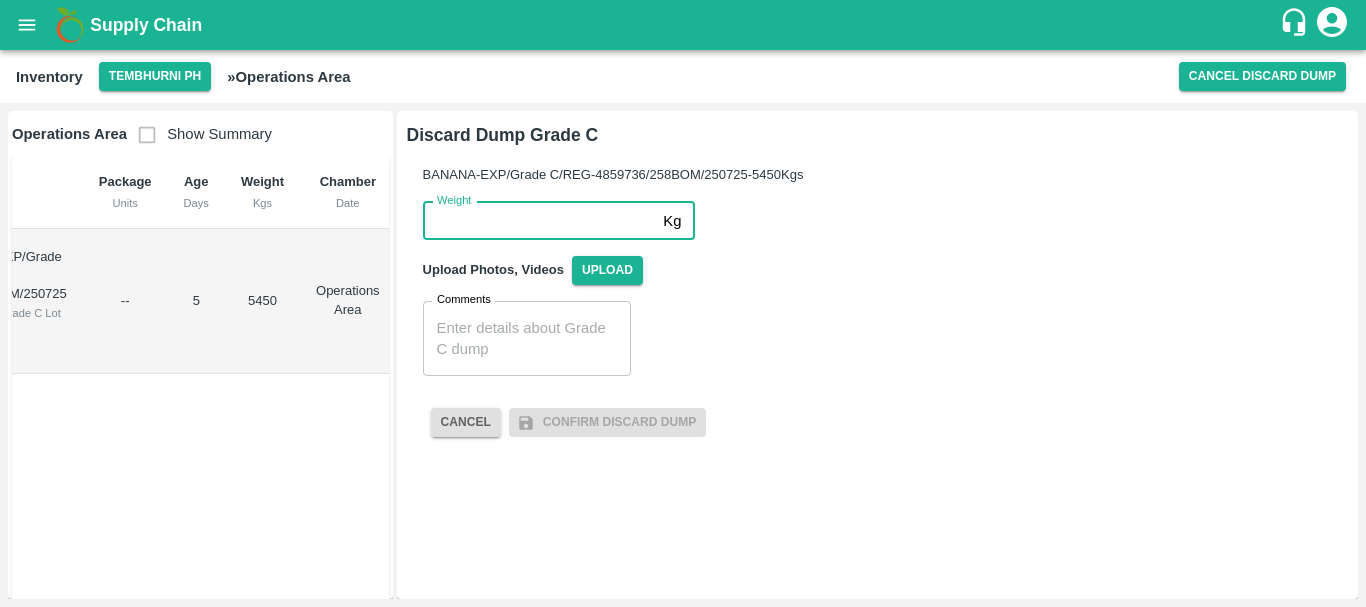 click on "Weight" at bounding box center [539, 221] 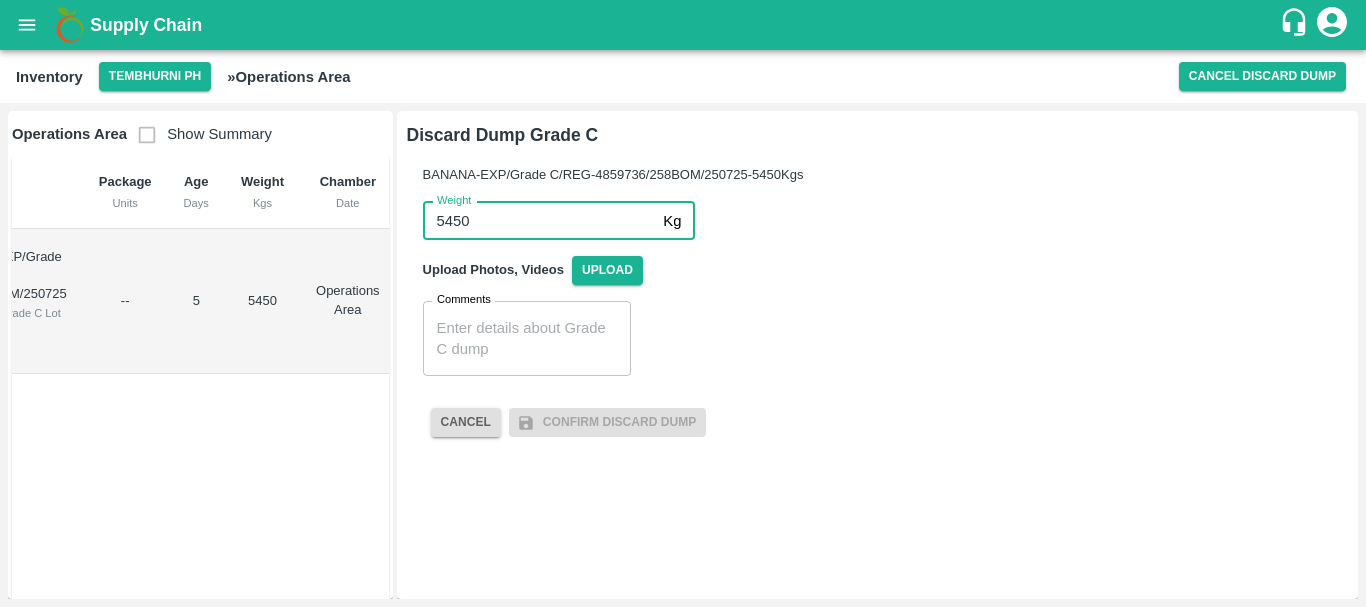 click on "5450" at bounding box center [539, 221] 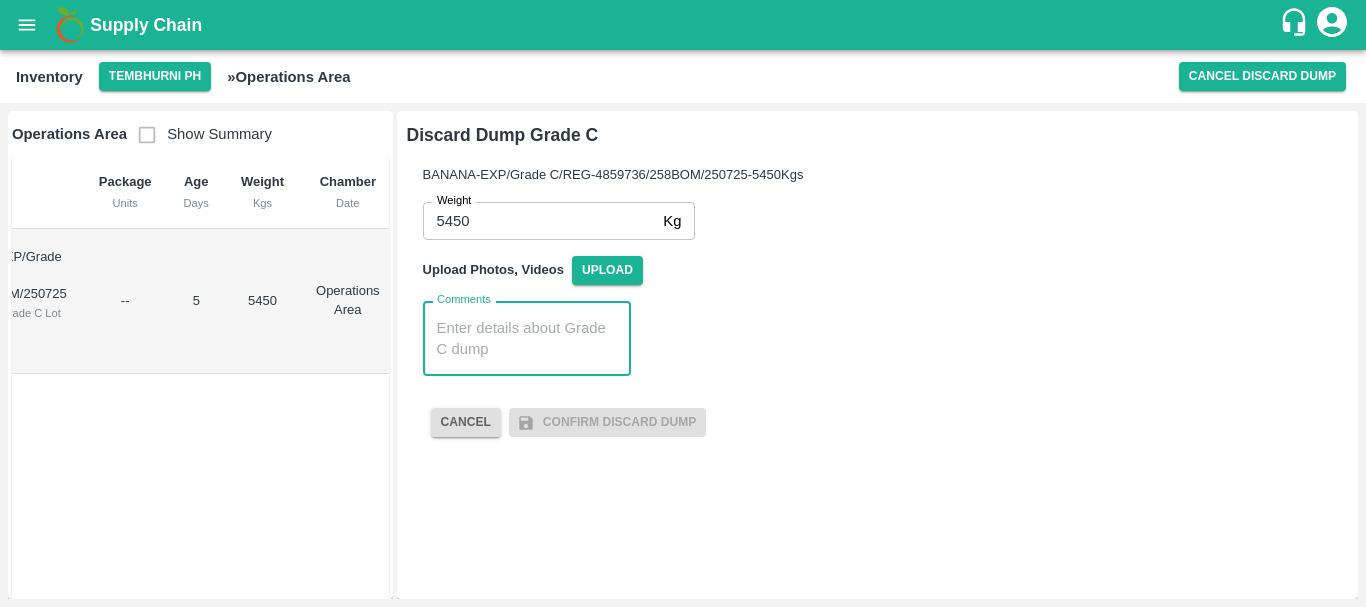 click on "Comments" at bounding box center (527, 339) 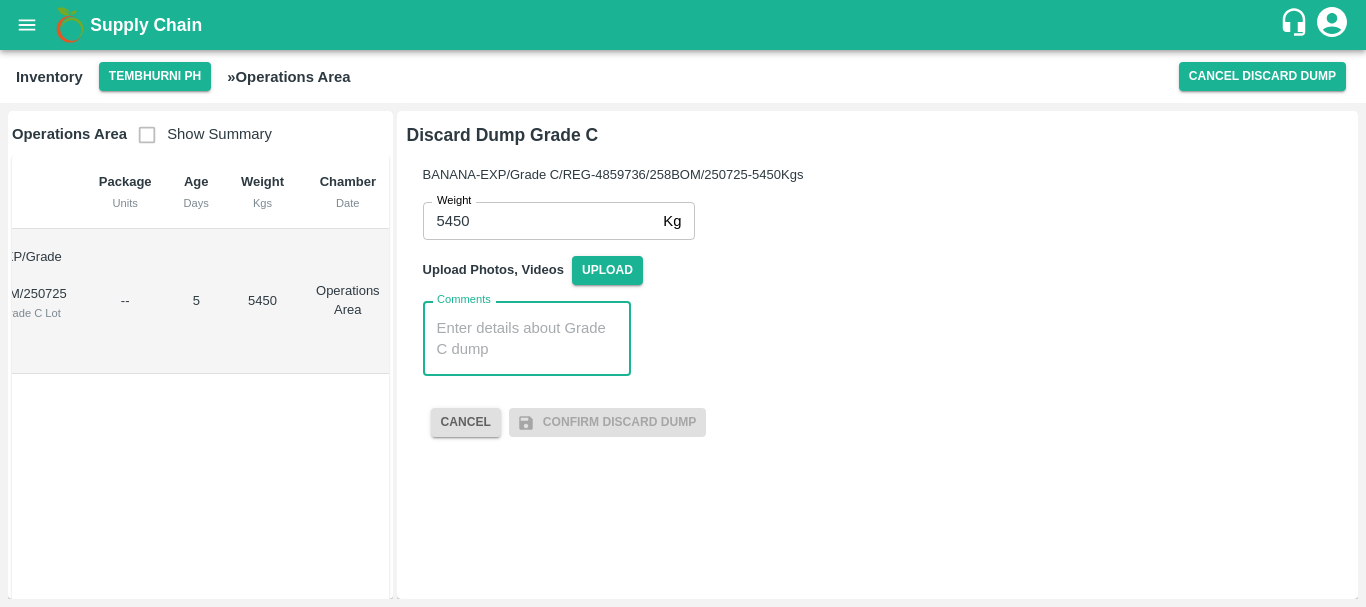 paste on "5450" 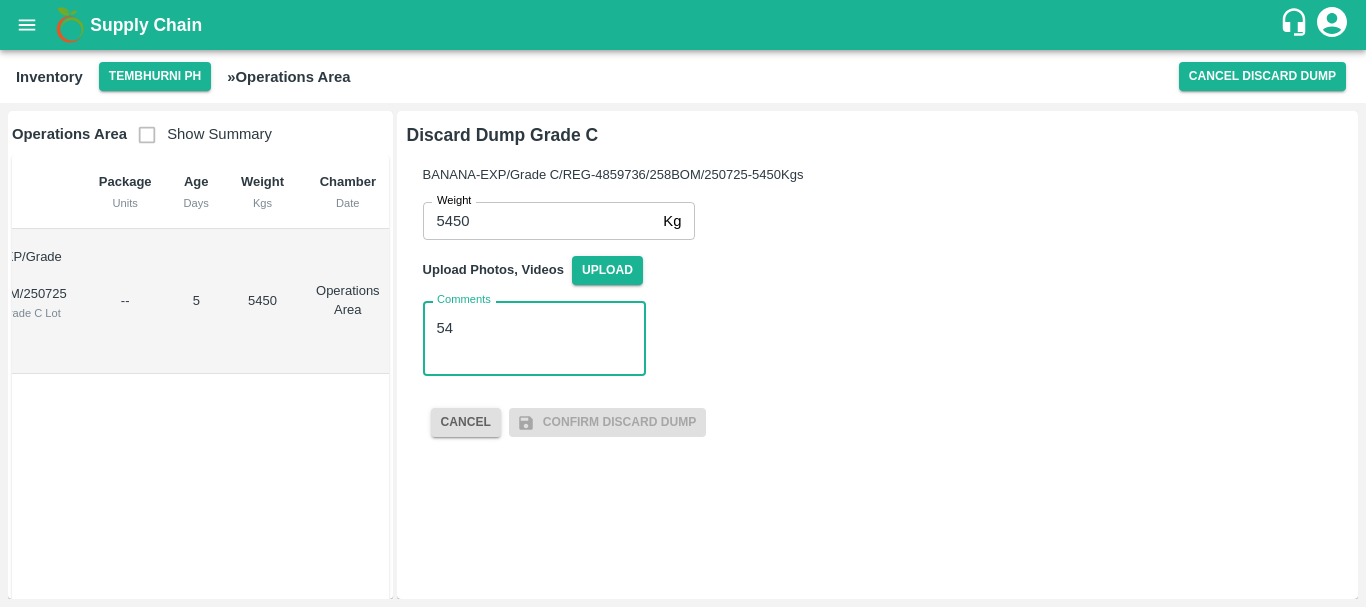 type on "5" 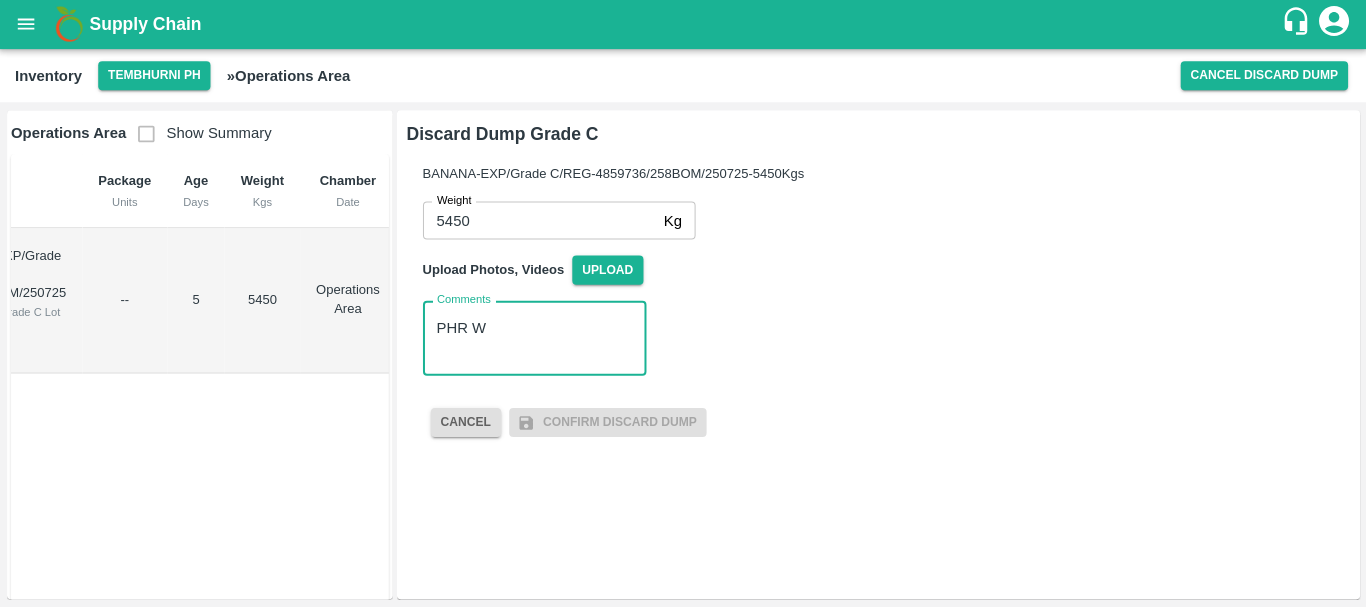 scroll, scrollTop: 0, scrollLeft: 0, axis: both 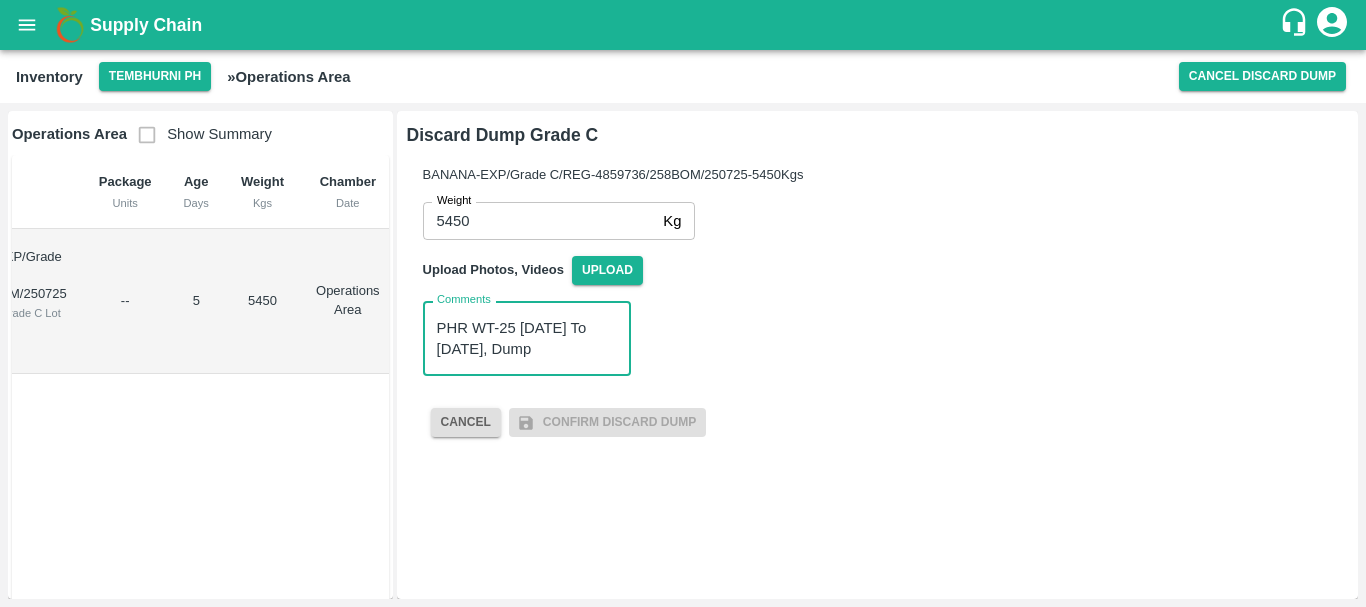 click on "PHR WT-25 Jul To 28 Jul 2025, Dump" at bounding box center [527, 339] 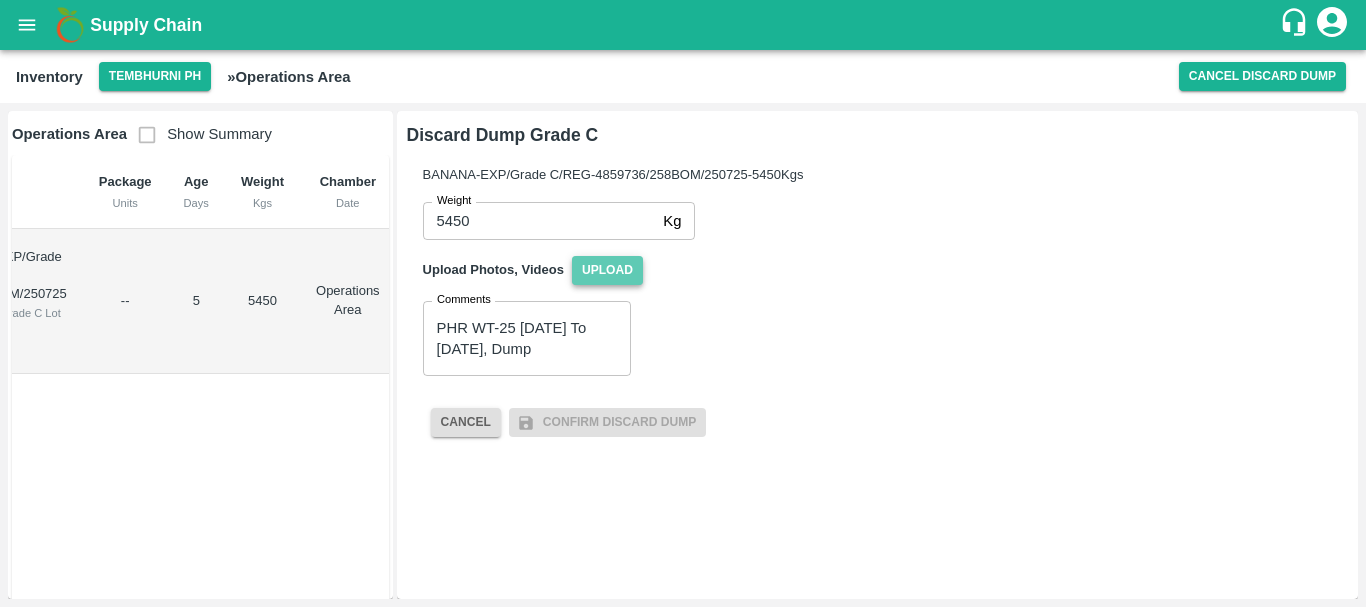 click on "Upload" at bounding box center (607, 270) 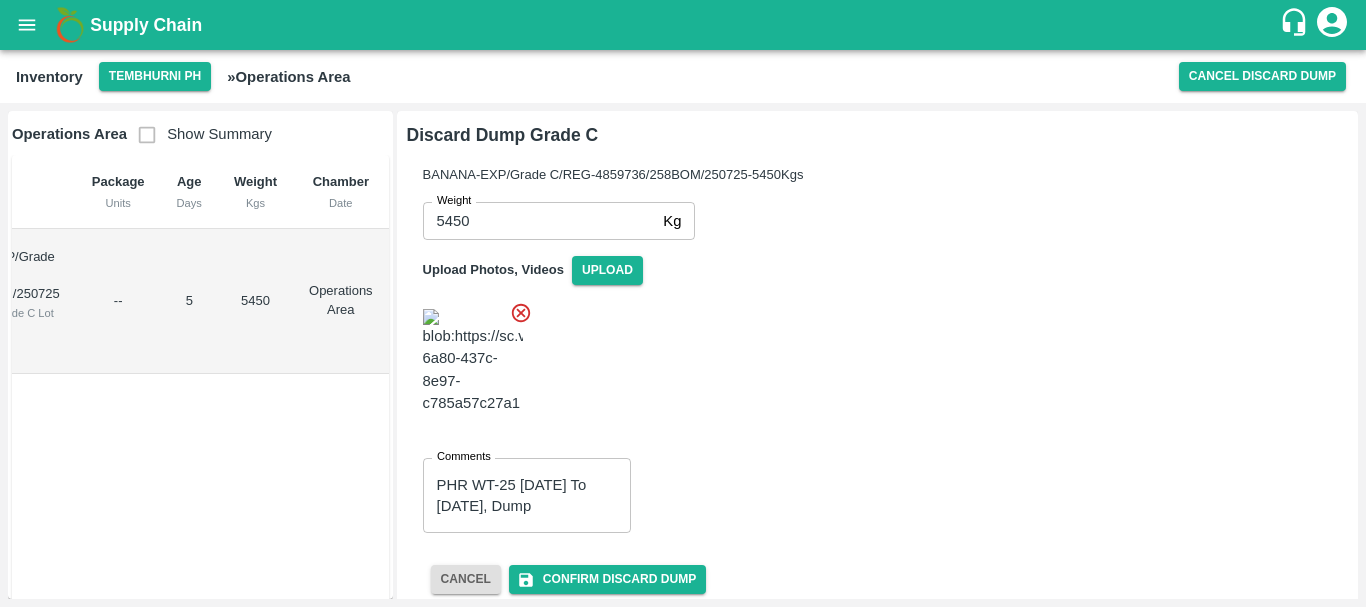 scroll, scrollTop: 0, scrollLeft: 165, axis: horizontal 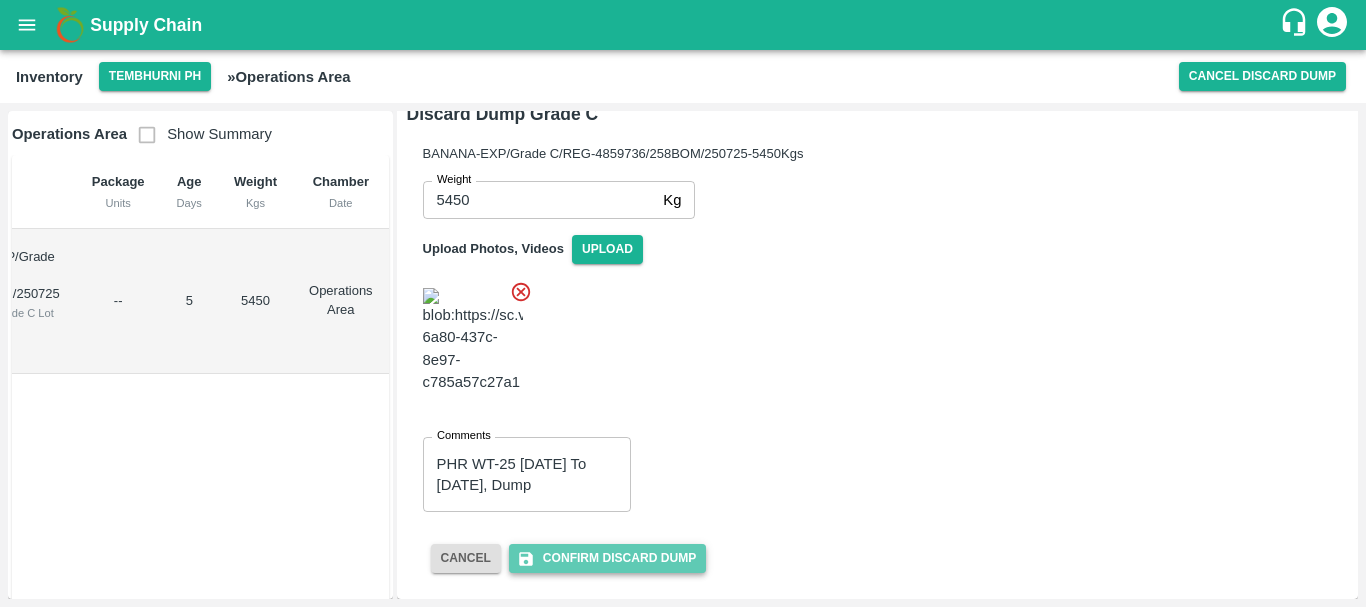 click on "Confirm Discard Dump" at bounding box center (607, 558) 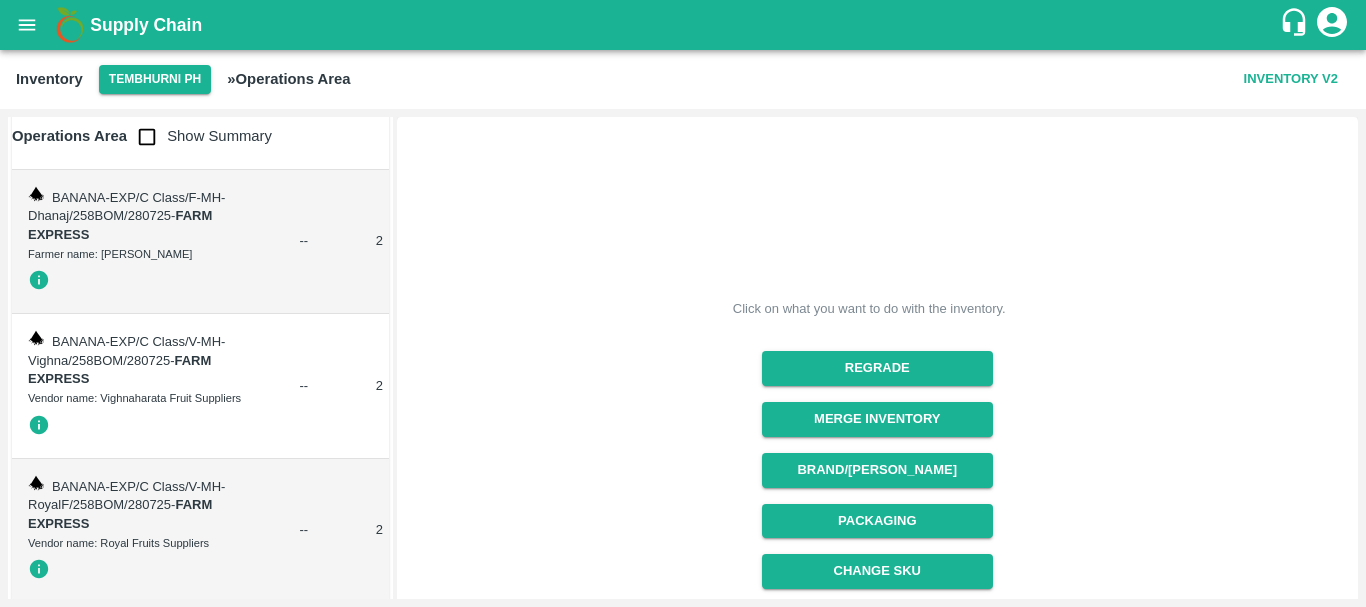 scroll, scrollTop: 0, scrollLeft: 0, axis: both 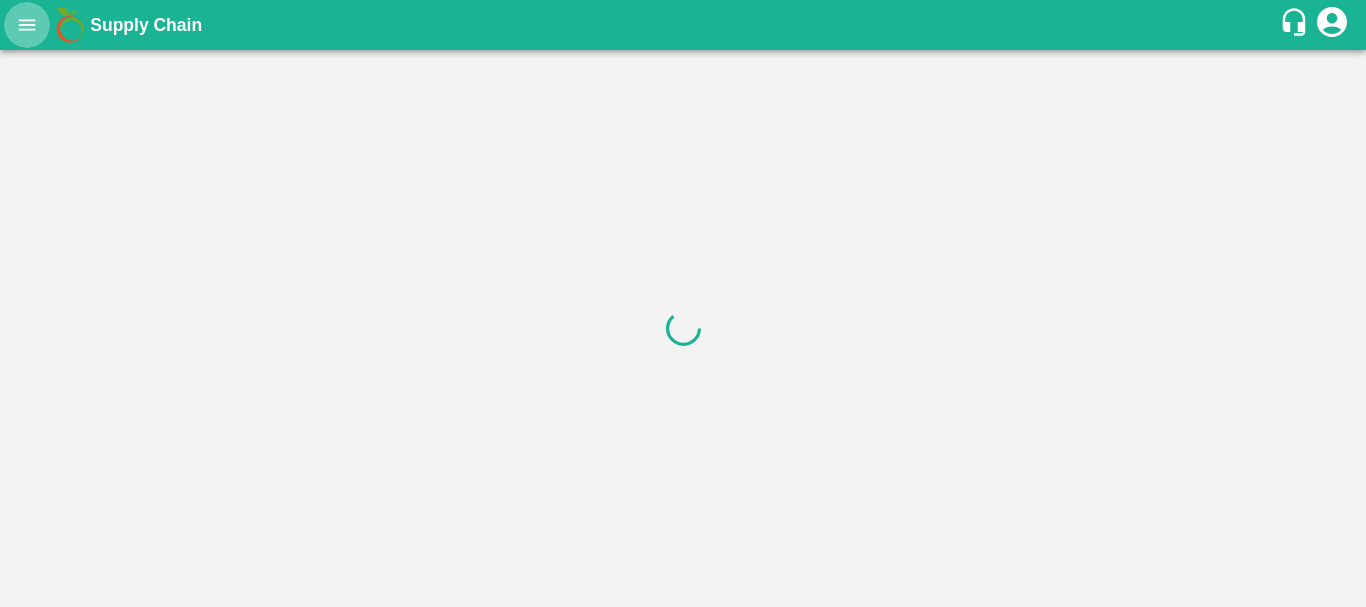 click 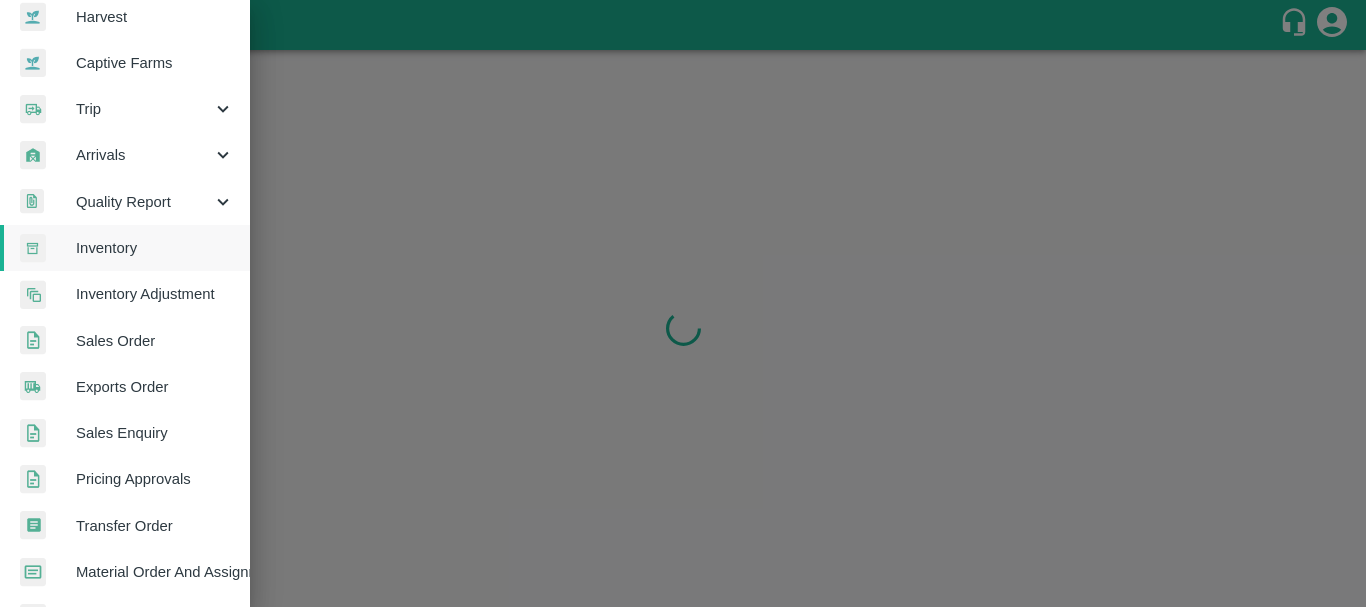 scroll, scrollTop: 157, scrollLeft: 0, axis: vertical 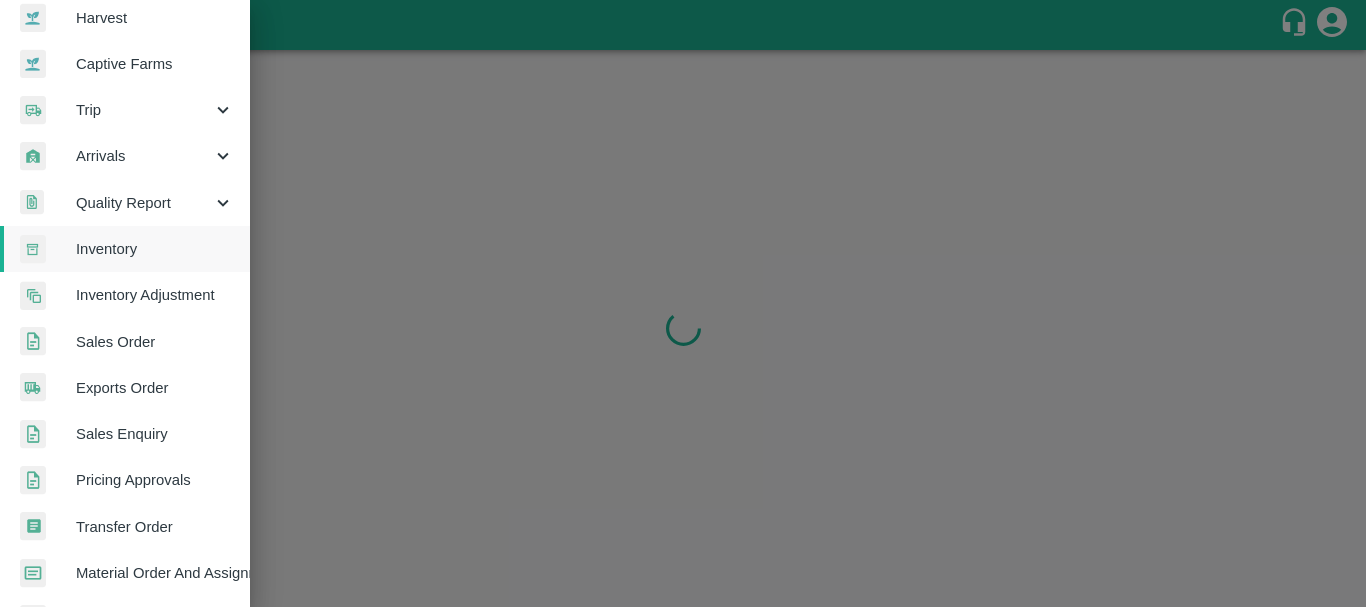 click on "Arrivals" at bounding box center (144, 156) 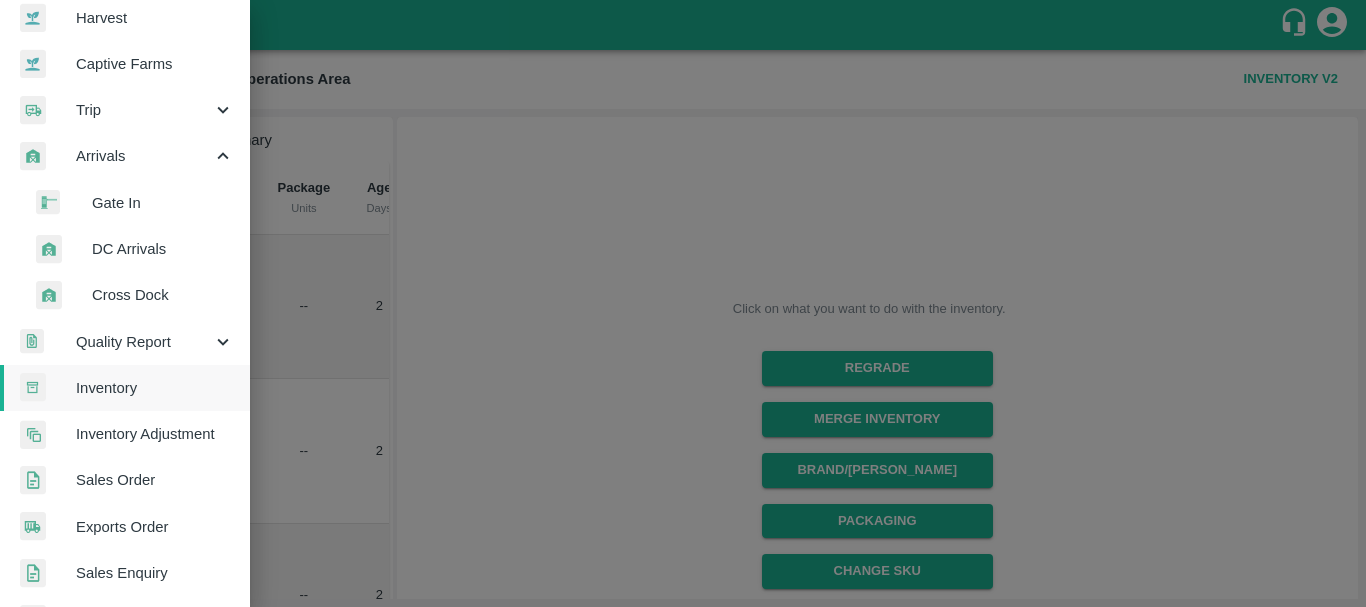 click on "DC Arrivals" at bounding box center (163, 249) 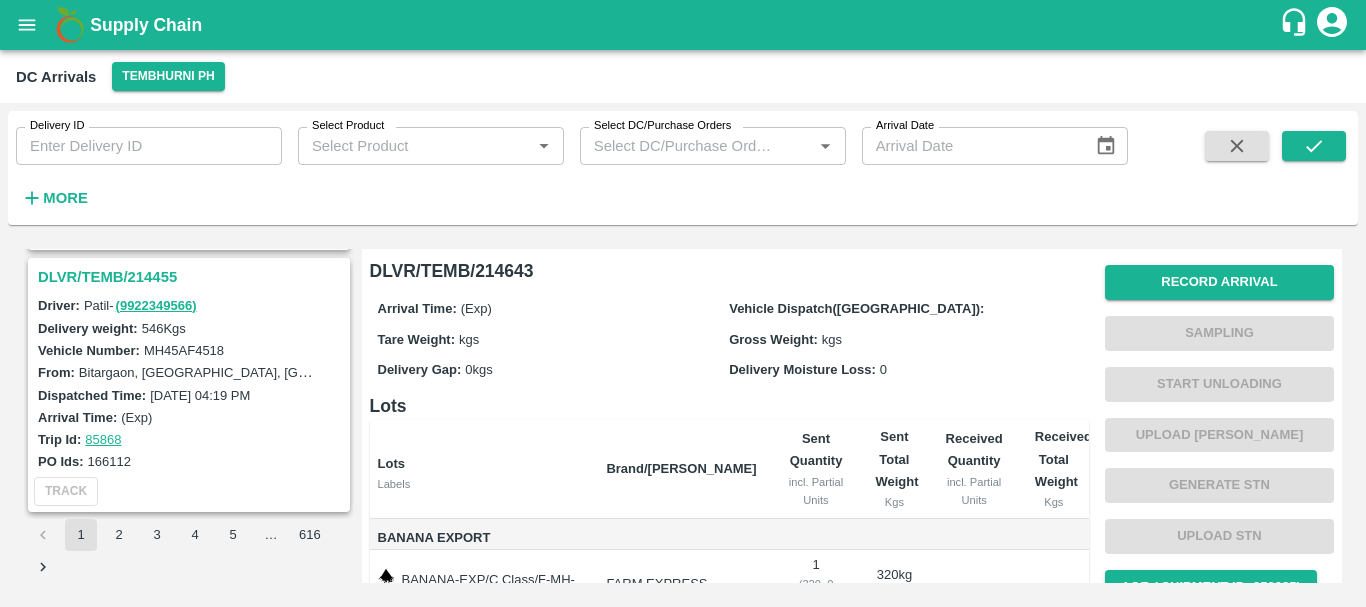 scroll, scrollTop: 6188, scrollLeft: 0, axis: vertical 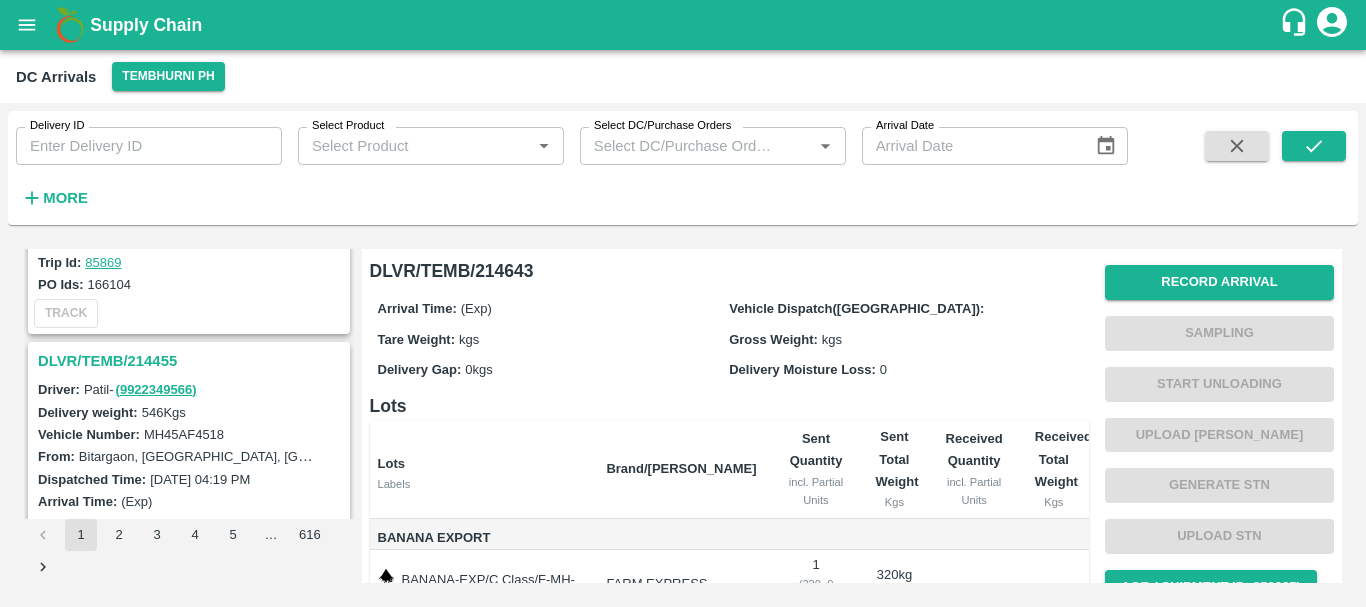 click on "DLVR/TEMB/214455" at bounding box center [192, 361] 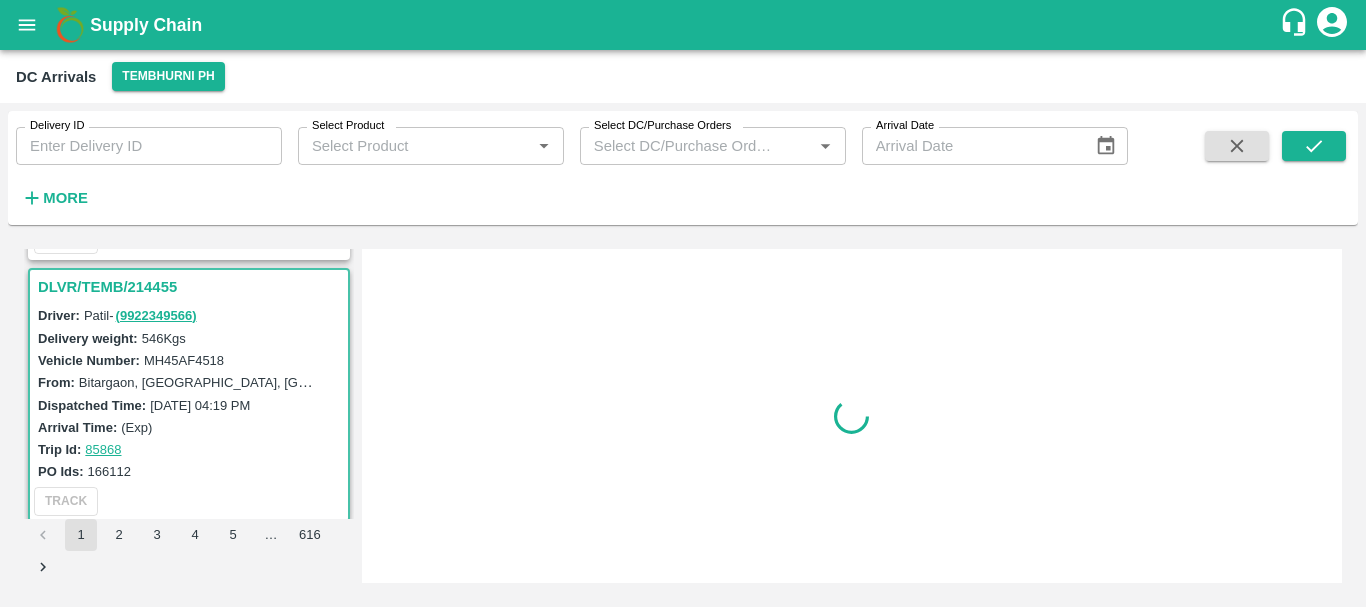 scroll, scrollTop: 6272, scrollLeft: 0, axis: vertical 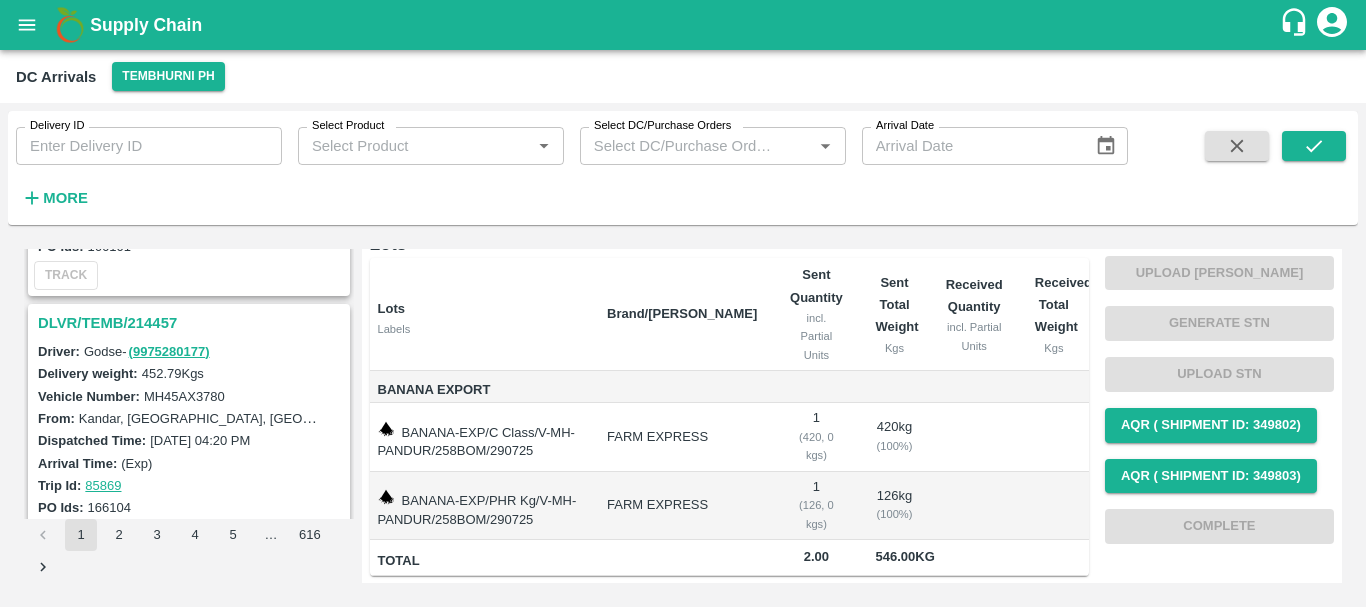 click on "DLVR/TEMB/214457" at bounding box center [192, 323] 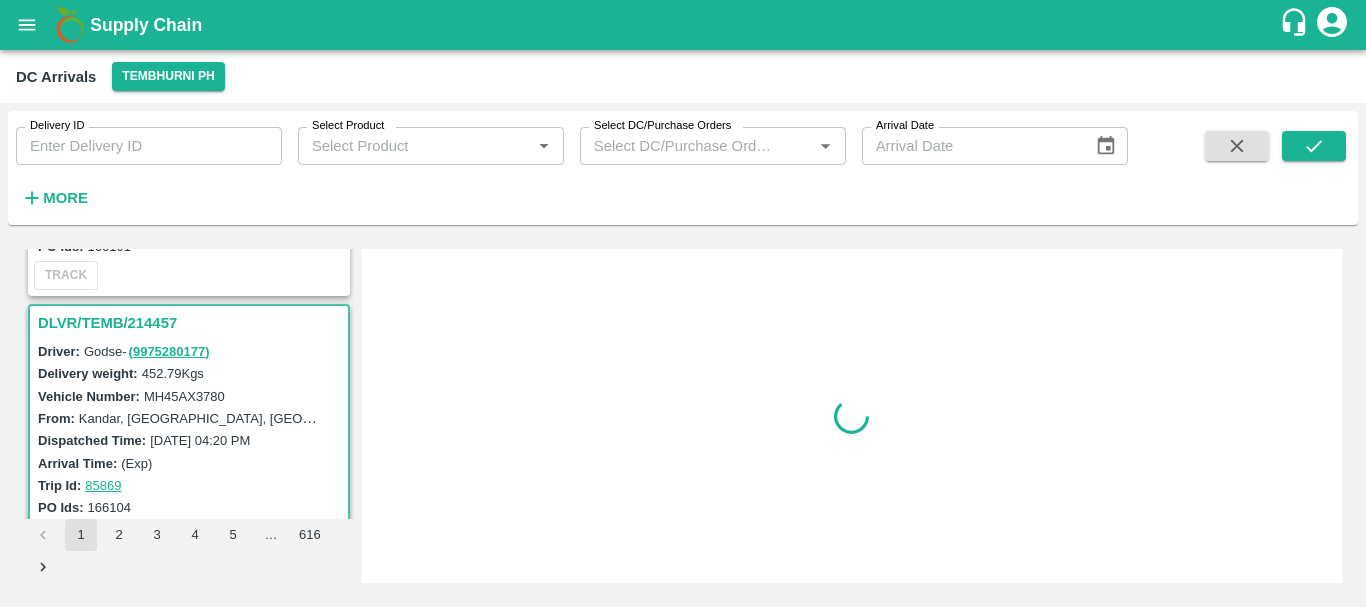 scroll, scrollTop: 0, scrollLeft: 0, axis: both 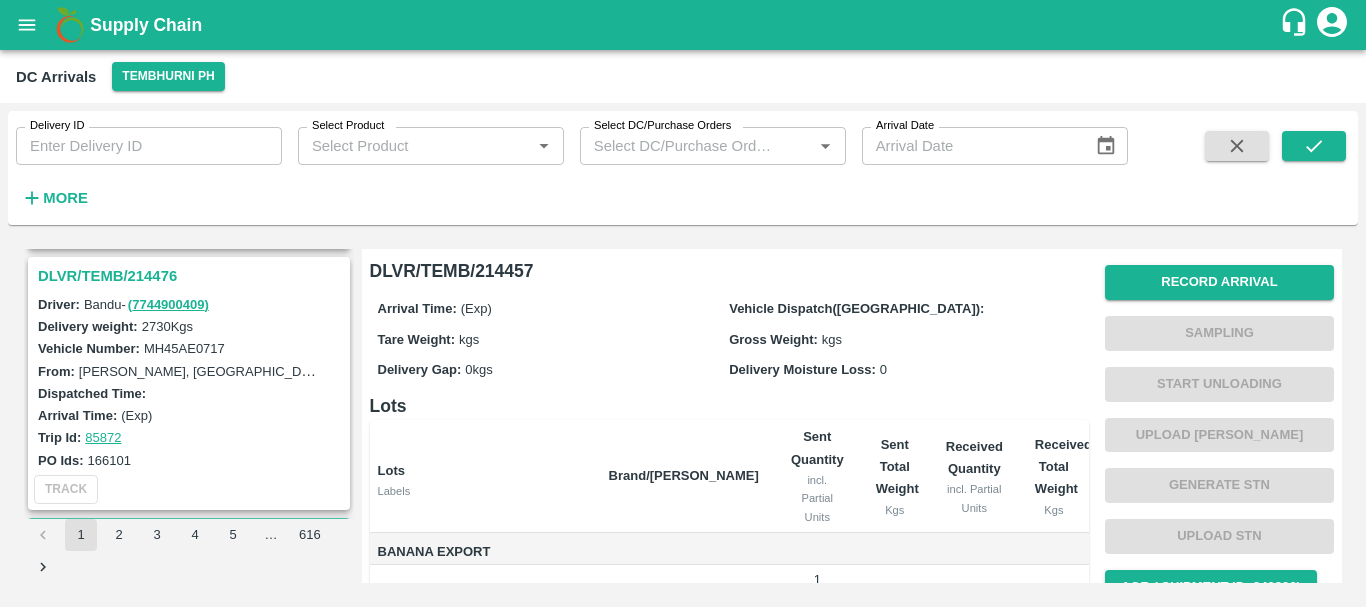 click on "DLVR/TEMB/214476" at bounding box center [192, 276] 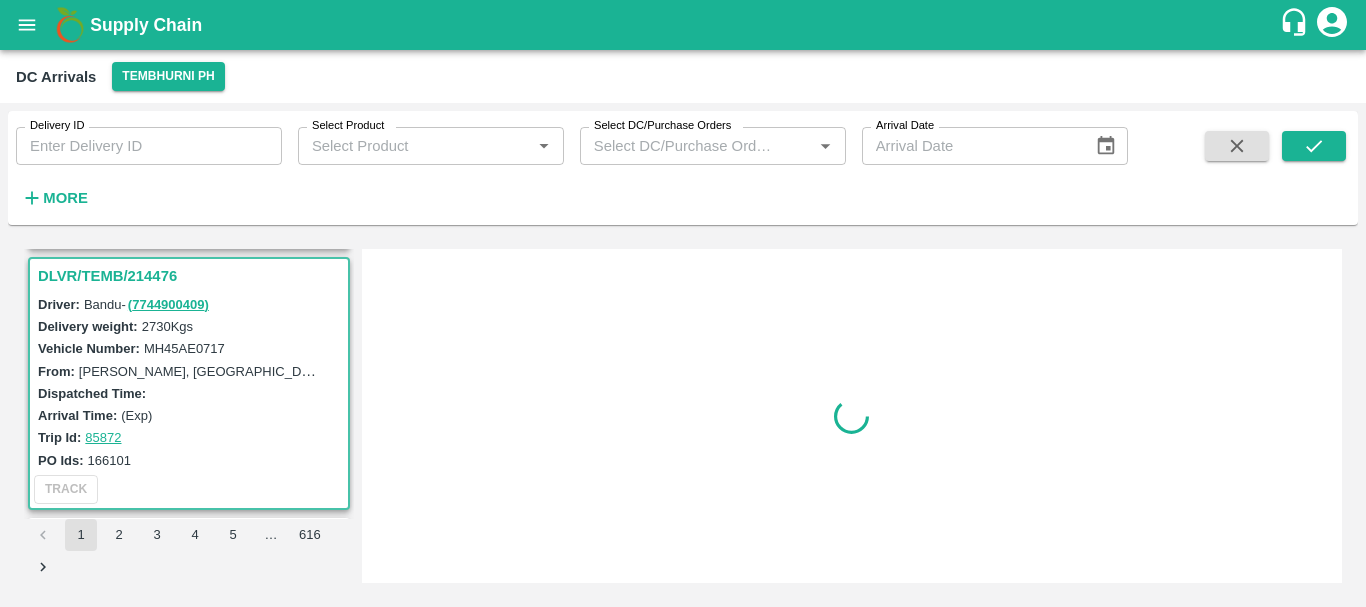 scroll, scrollTop: 5758, scrollLeft: 0, axis: vertical 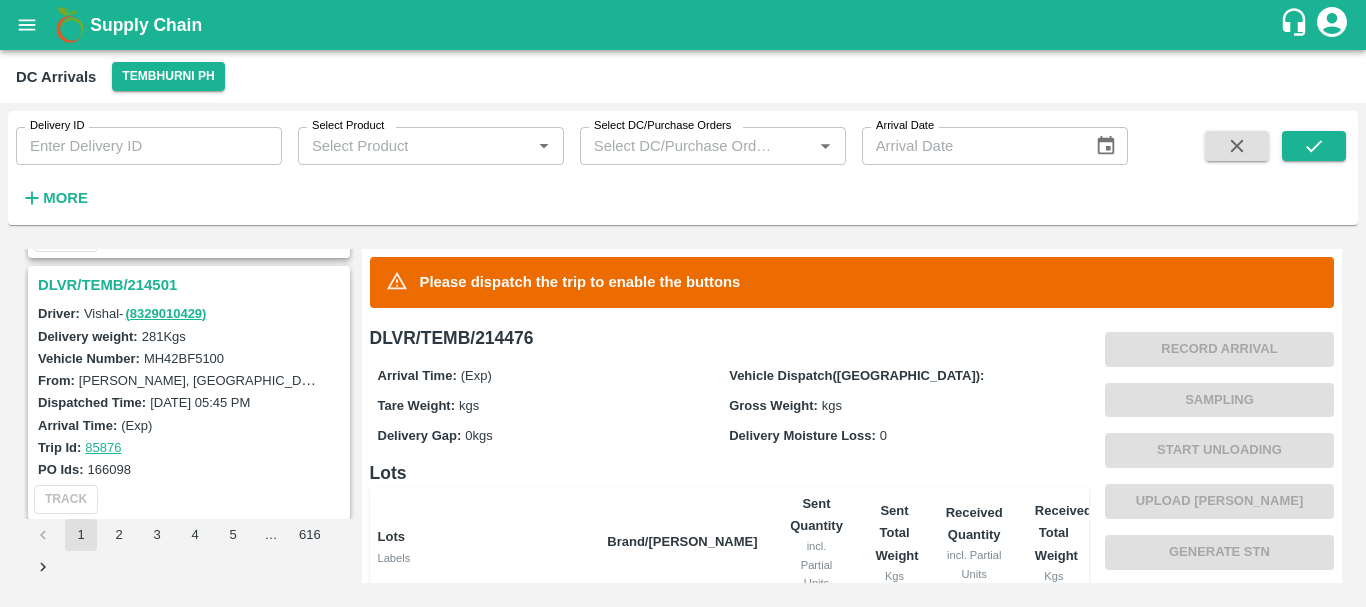 click on "DLVR/TEMB/214501" at bounding box center (192, 285) 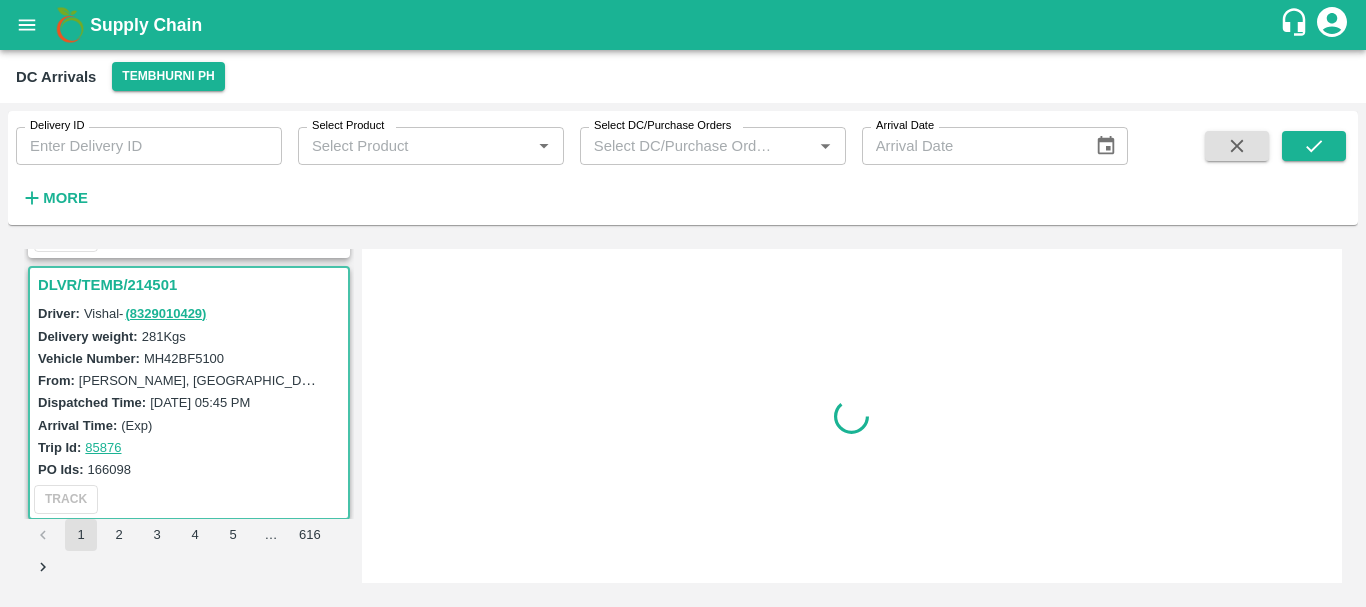 scroll, scrollTop: 5497, scrollLeft: 0, axis: vertical 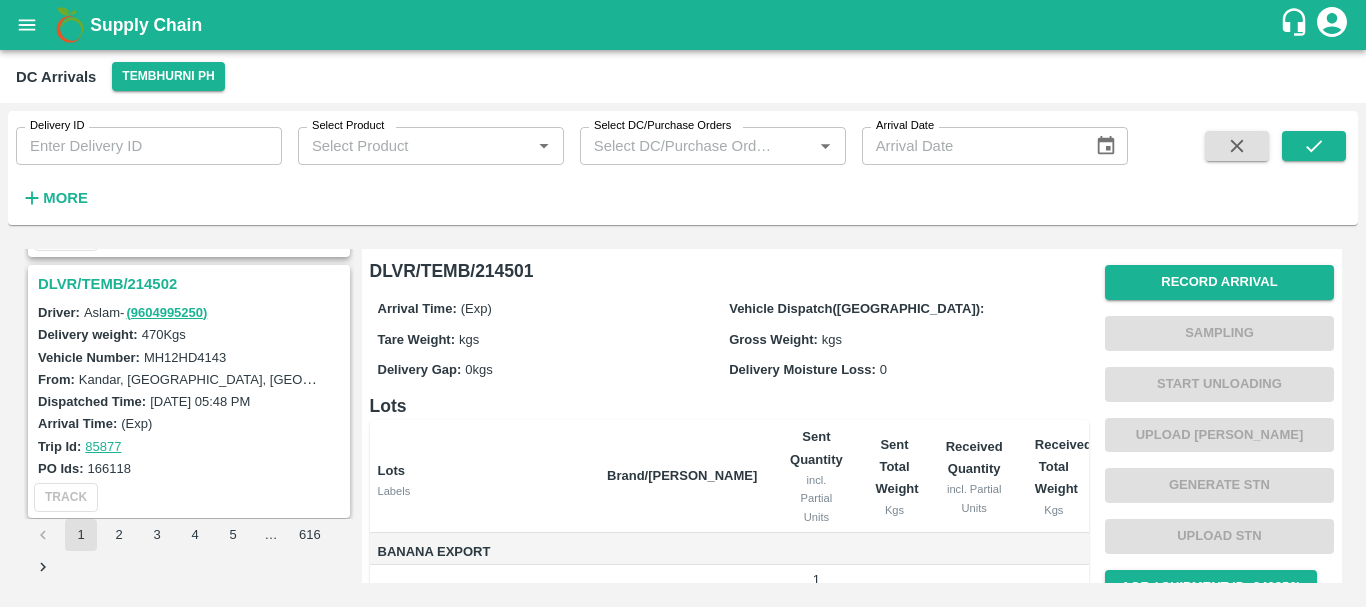 click on "DLVR/TEMB/214502" at bounding box center [192, 284] 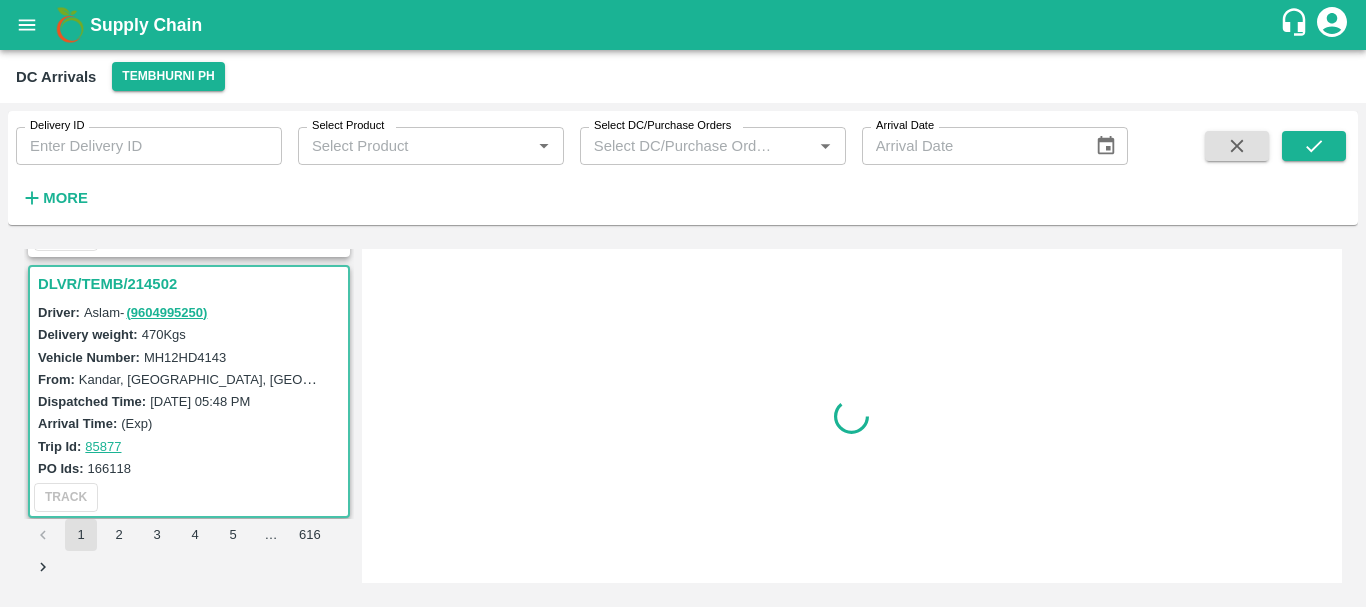 scroll, scrollTop: 5236, scrollLeft: 0, axis: vertical 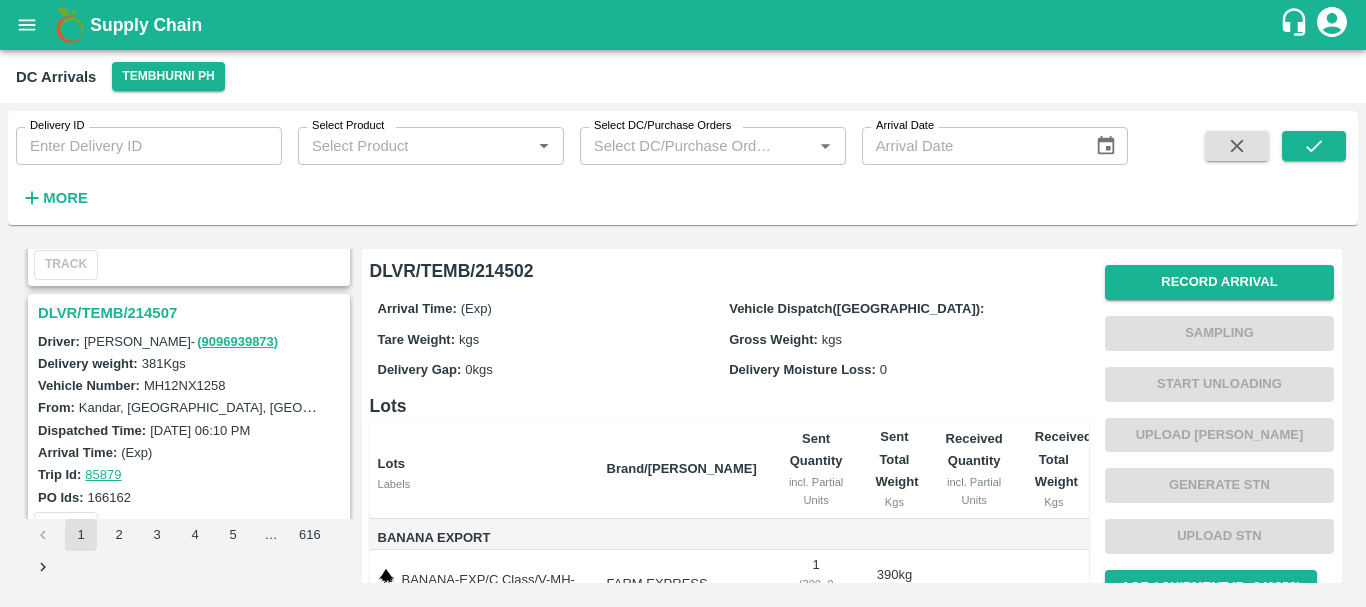 click on "DLVR/TEMB/214507" at bounding box center (192, 313) 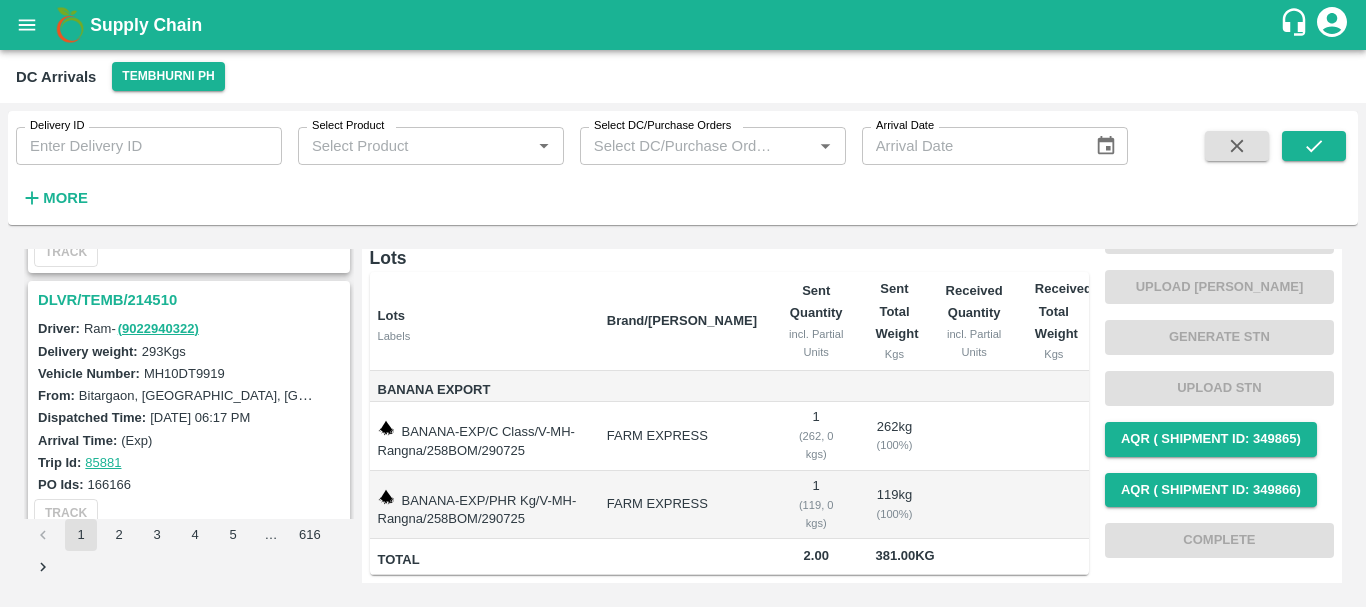 click on "DLVR/TEMB/214510" at bounding box center [192, 300] 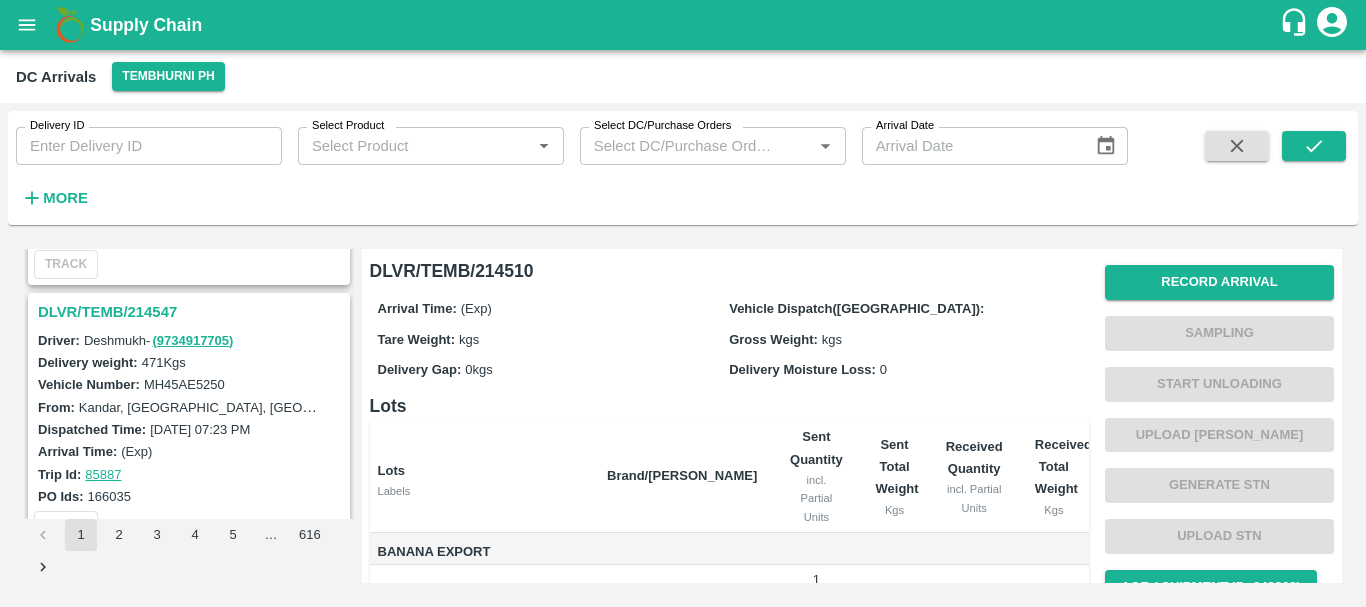 click on "DLVR/TEMB/214547" at bounding box center [192, 312] 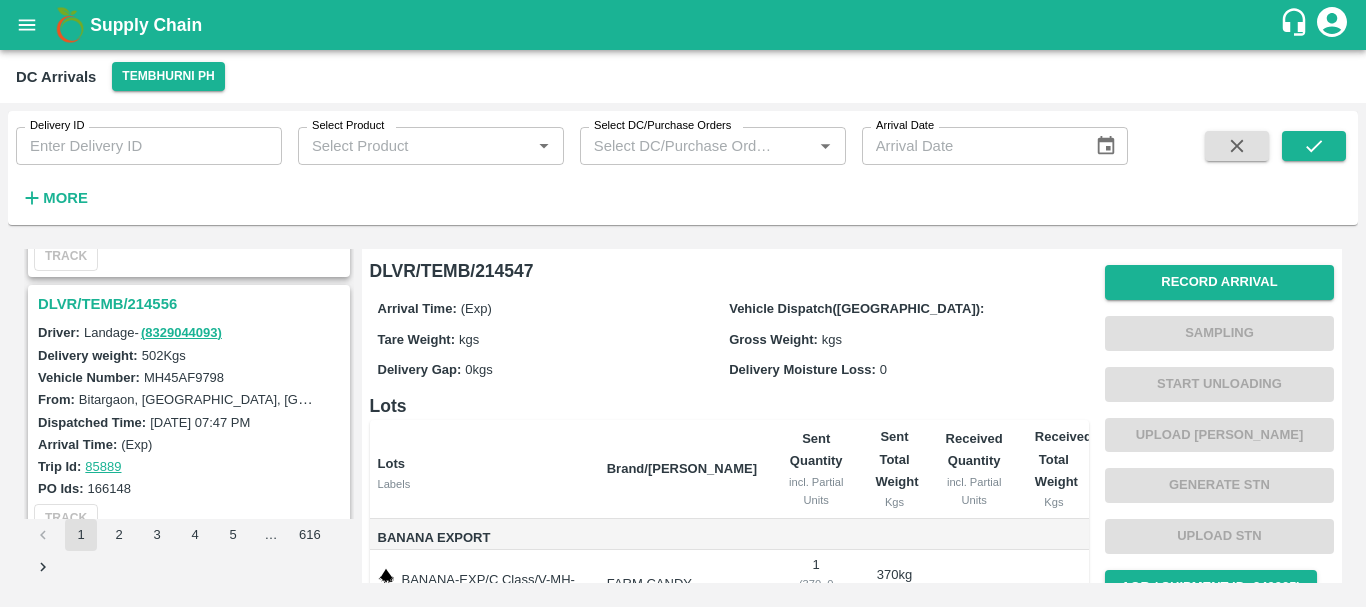 click on "DLVR/TEMB/214556" at bounding box center (192, 304) 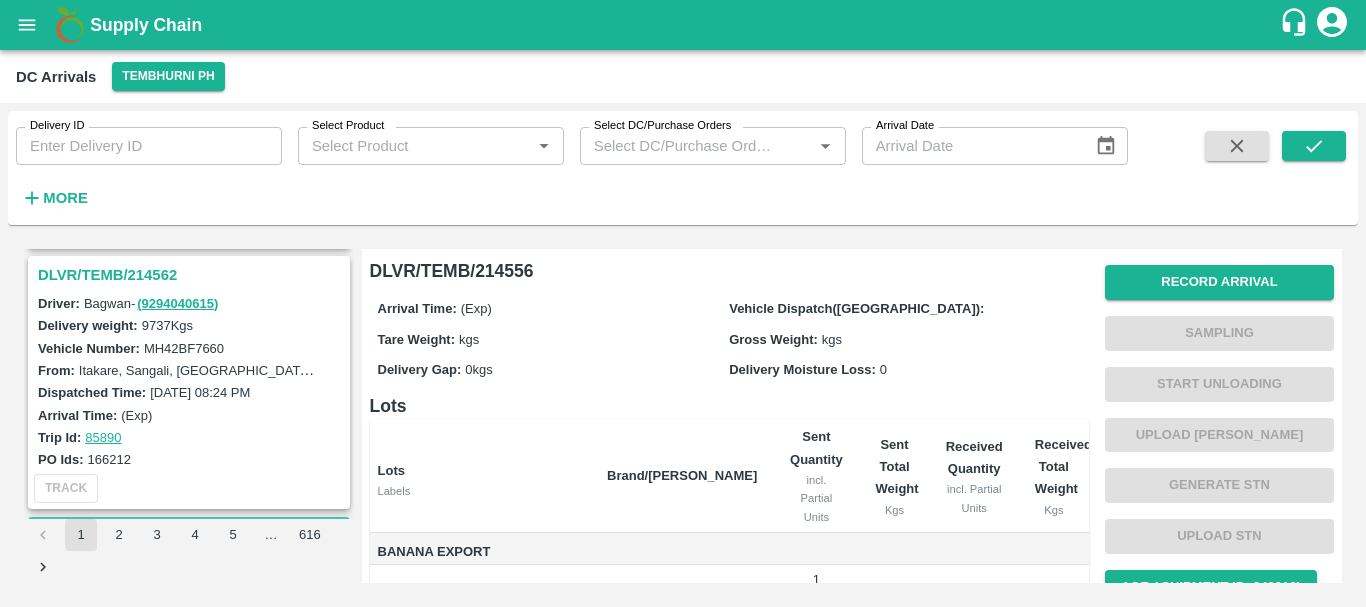 click on "DLVR/TEMB/214562" at bounding box center [189, 275] 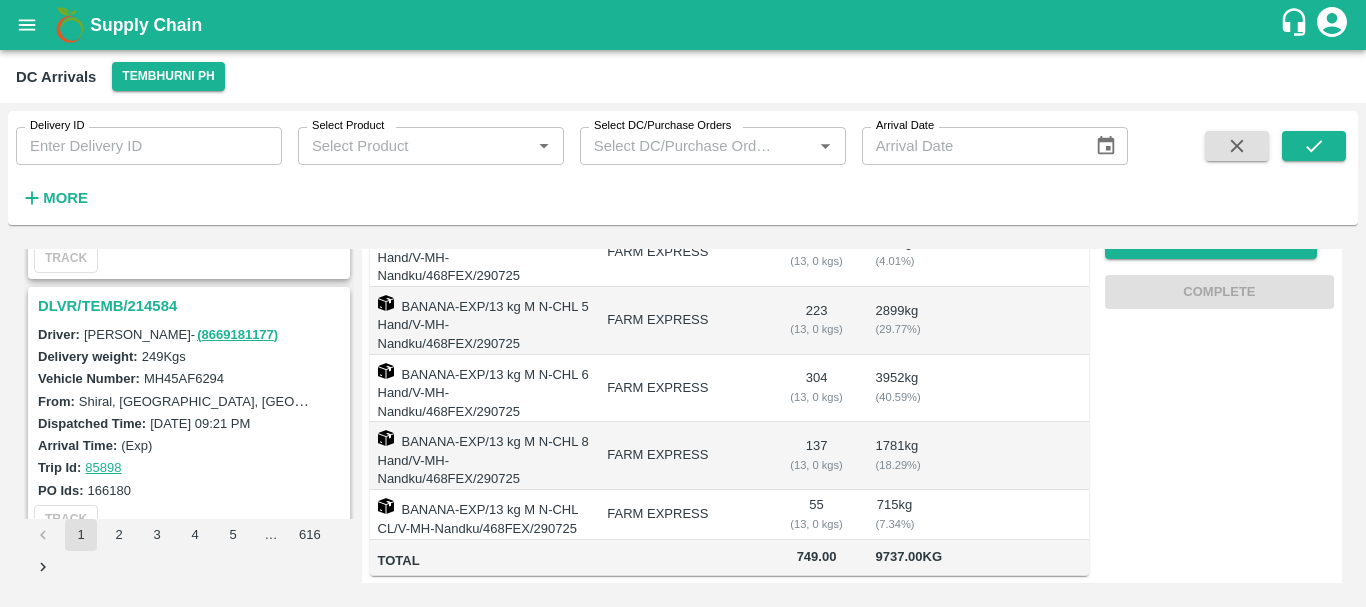 click on "DLVR/TEMB/214584" at bounding box center [192, 306] 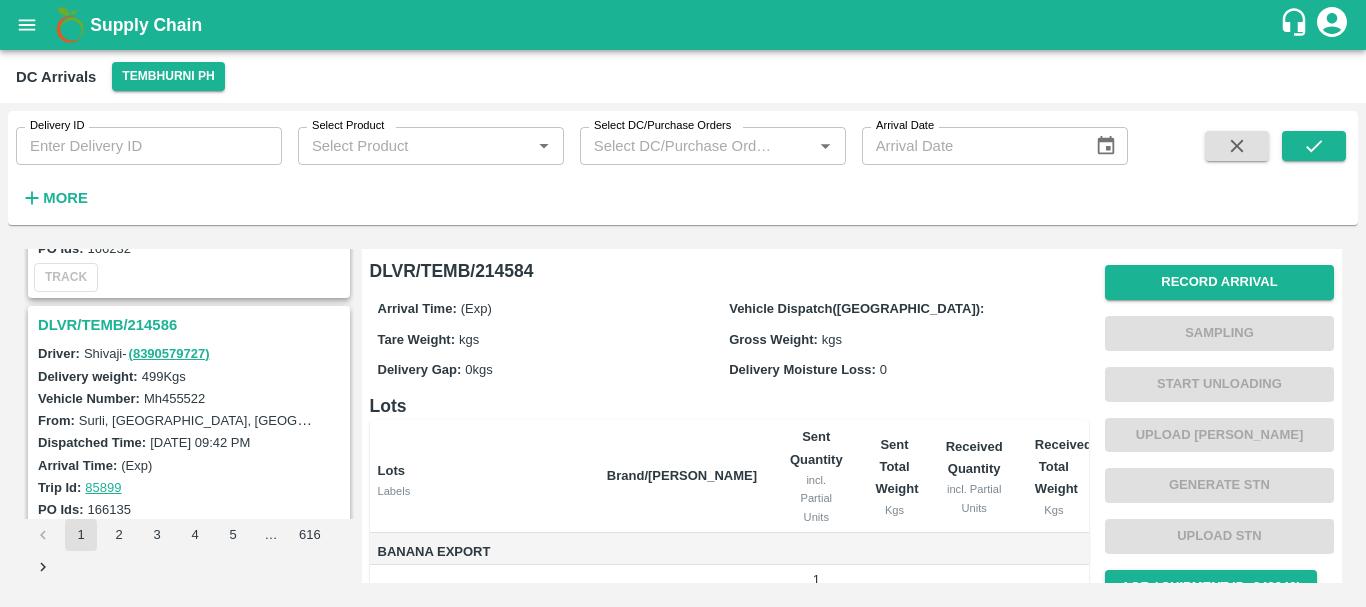 click on "DLVR/TEMB/214586" at bounding box center (192, 325) 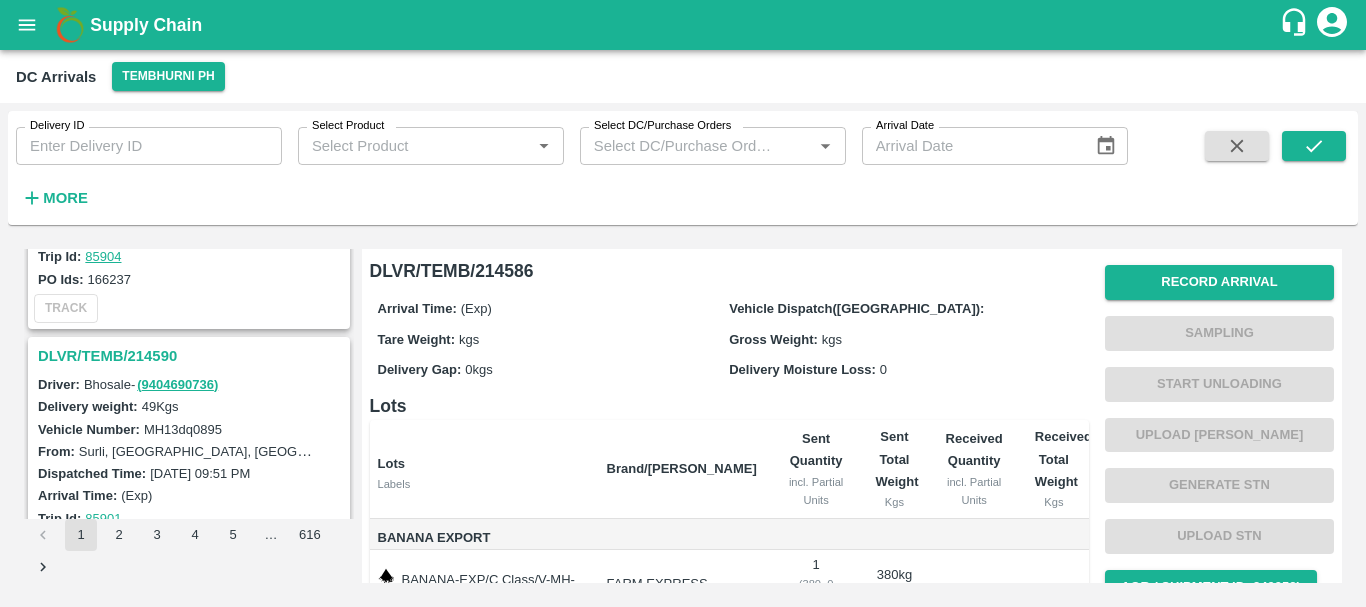 click on "DLVR/TEMB/214590" at bounding box center (192, 356) 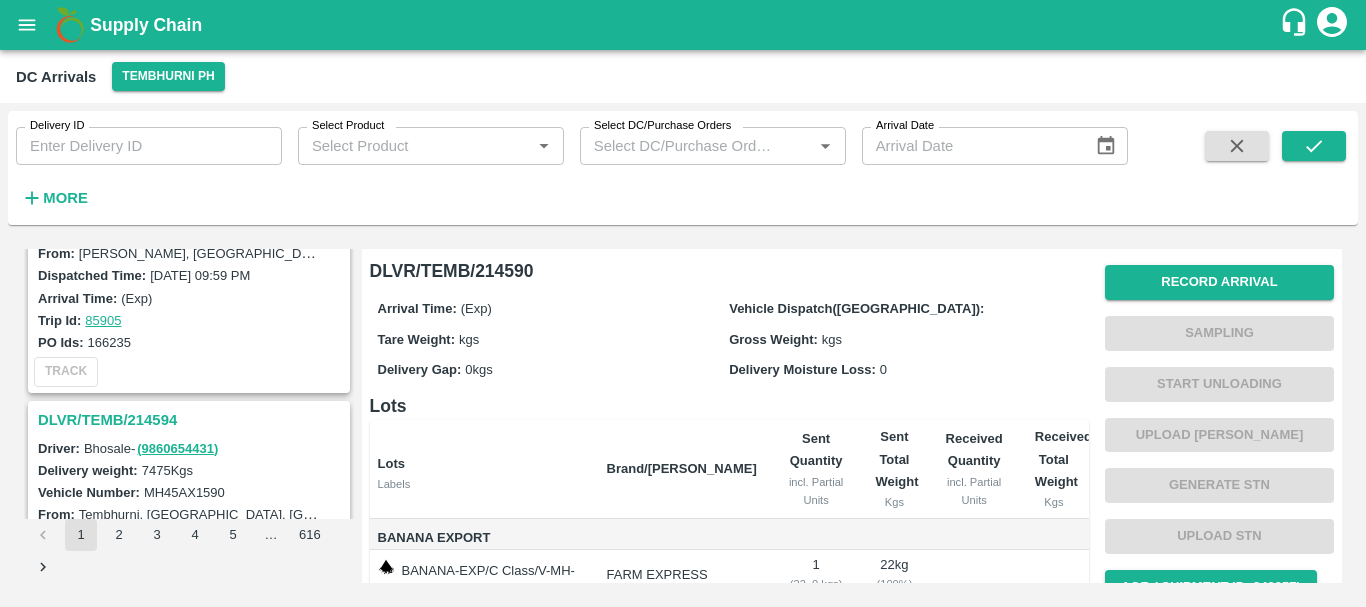 click on "DLVR/TEMB/214594" at bounding box center (192, 420) 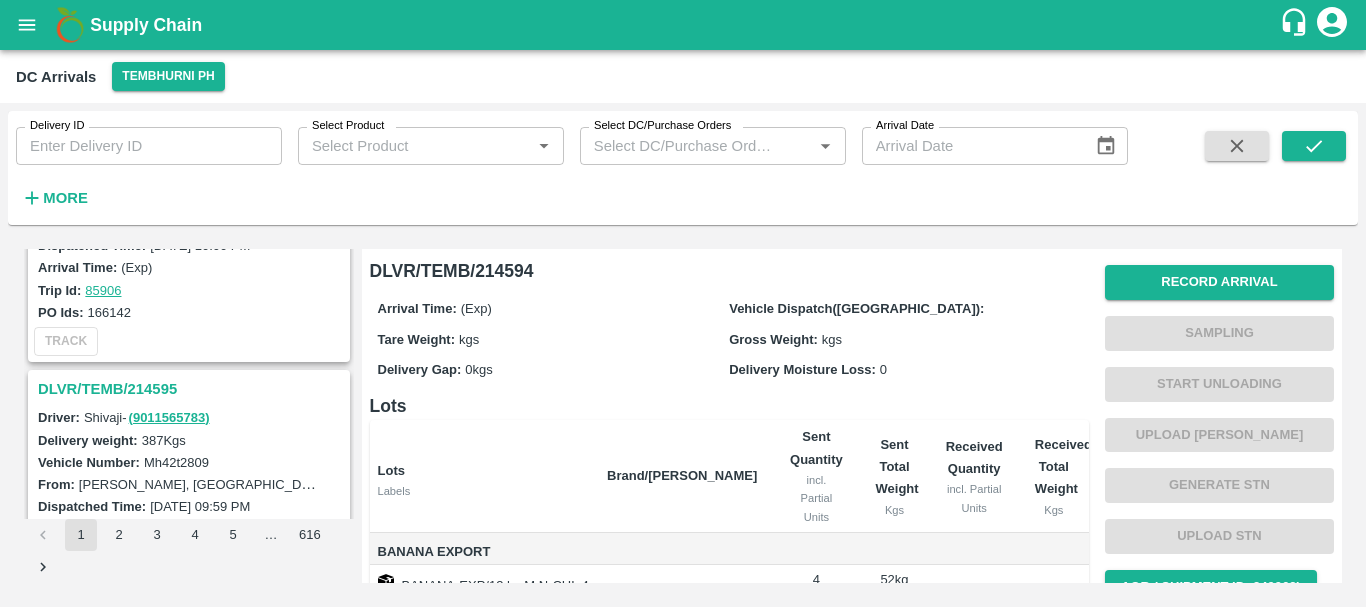 click on "DLVR/TEMB/214595" at bounding box center [192, 389] 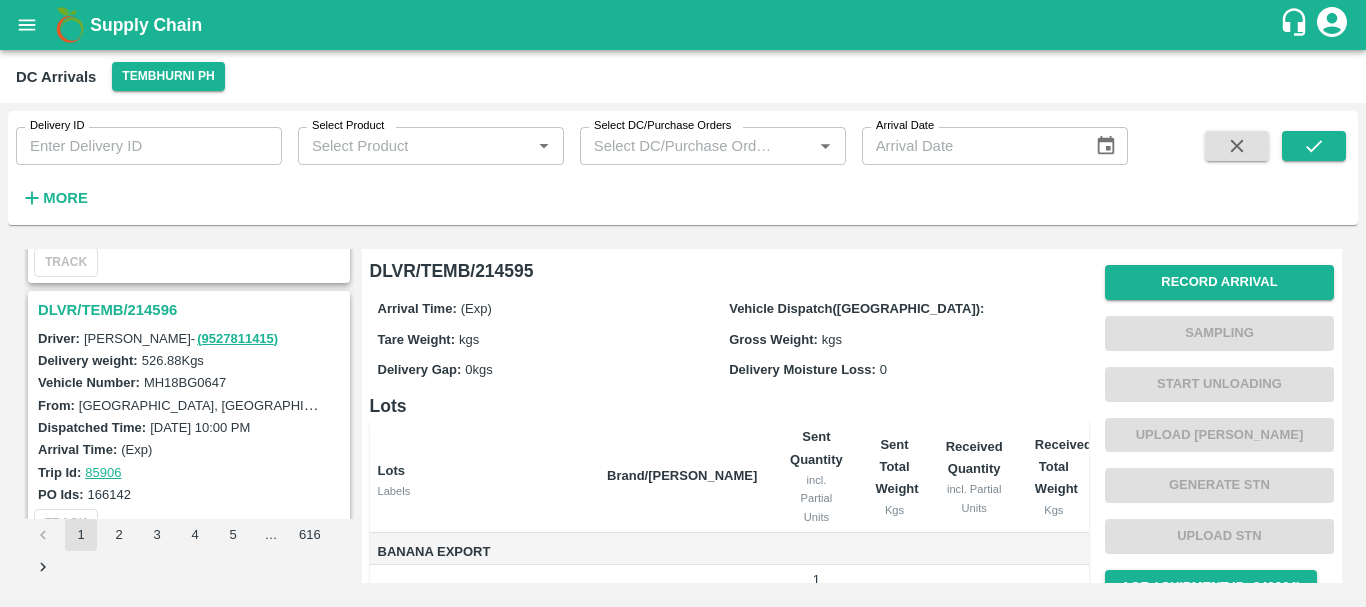 click on "DLVR/TEMB/214596" at bounding box center (192, 310) 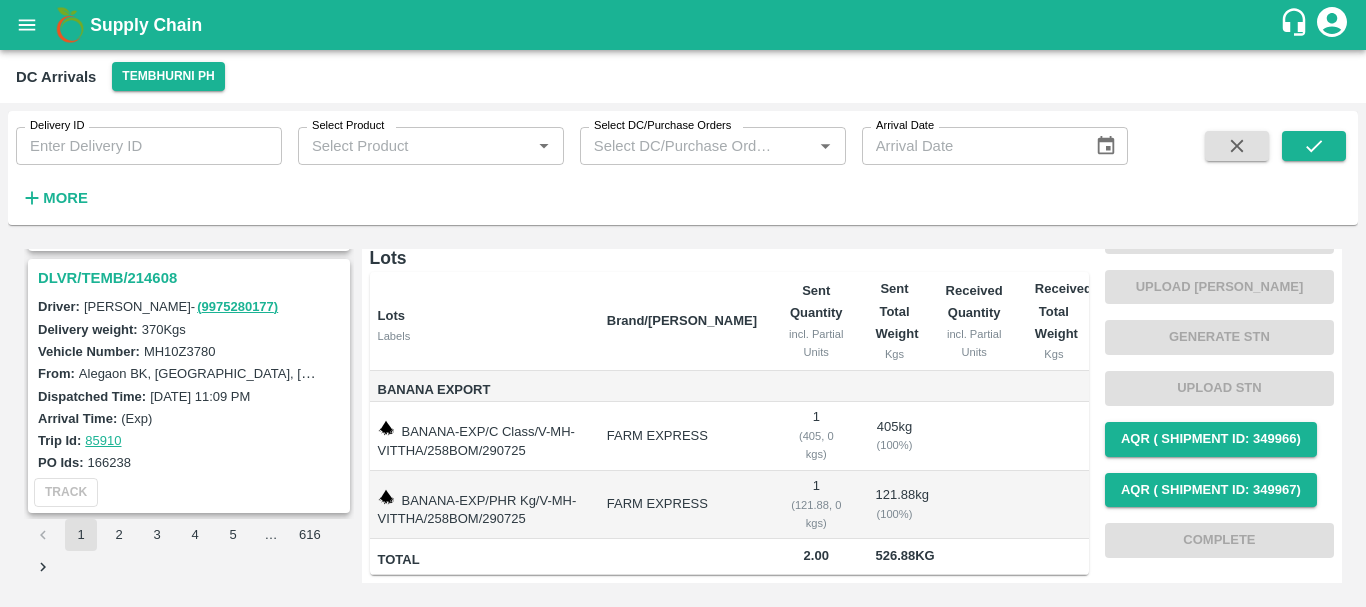 click on "DLVR/TEMB/214608" at bounding box center (192, 278) 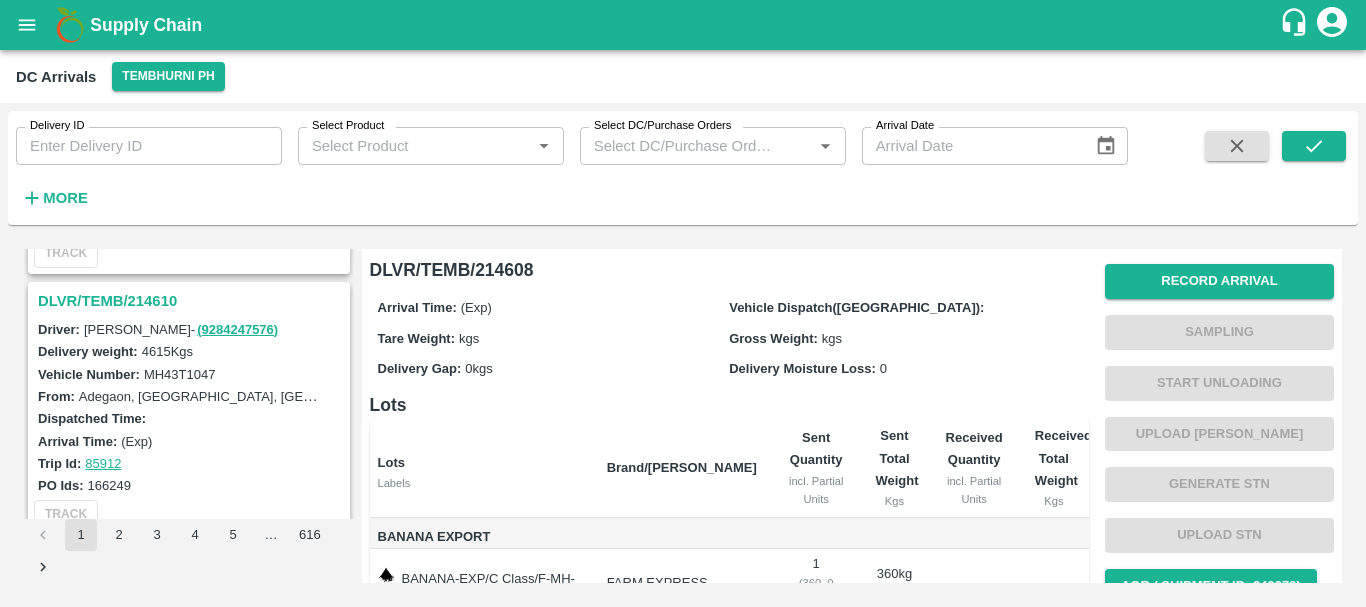 click on "DLVR/TEMB/214610" at bounding box center (192, 301) 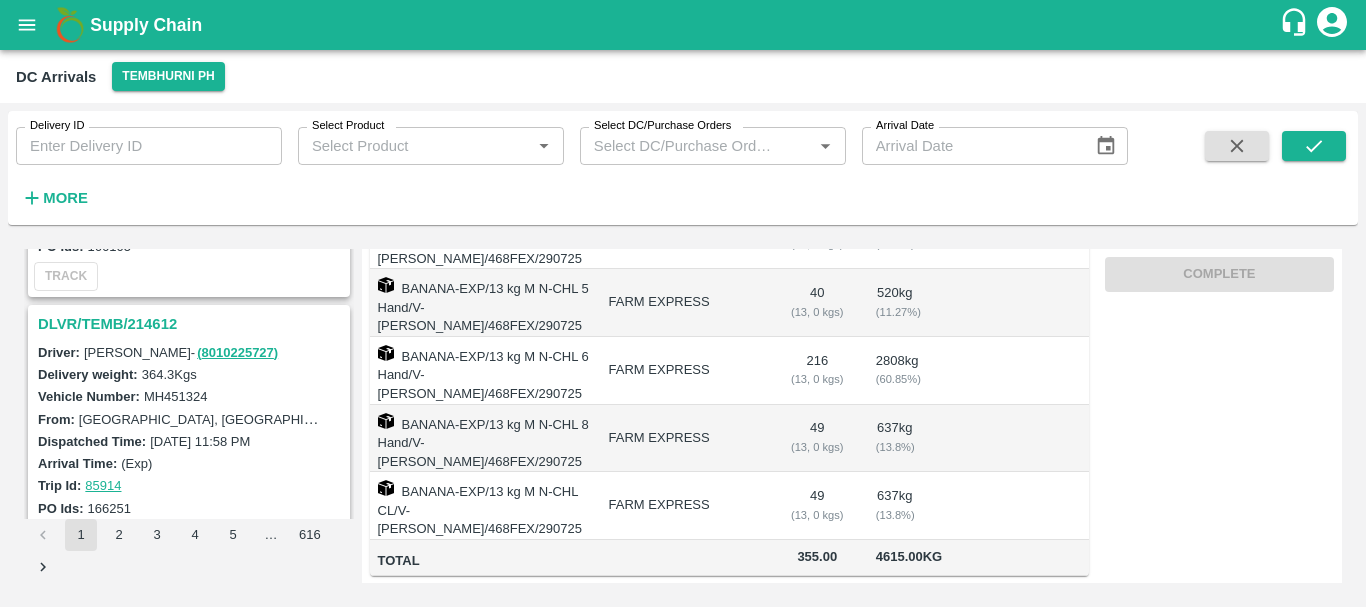click on "DLVR/TEMB/214612" at bounding box center [192, 324] 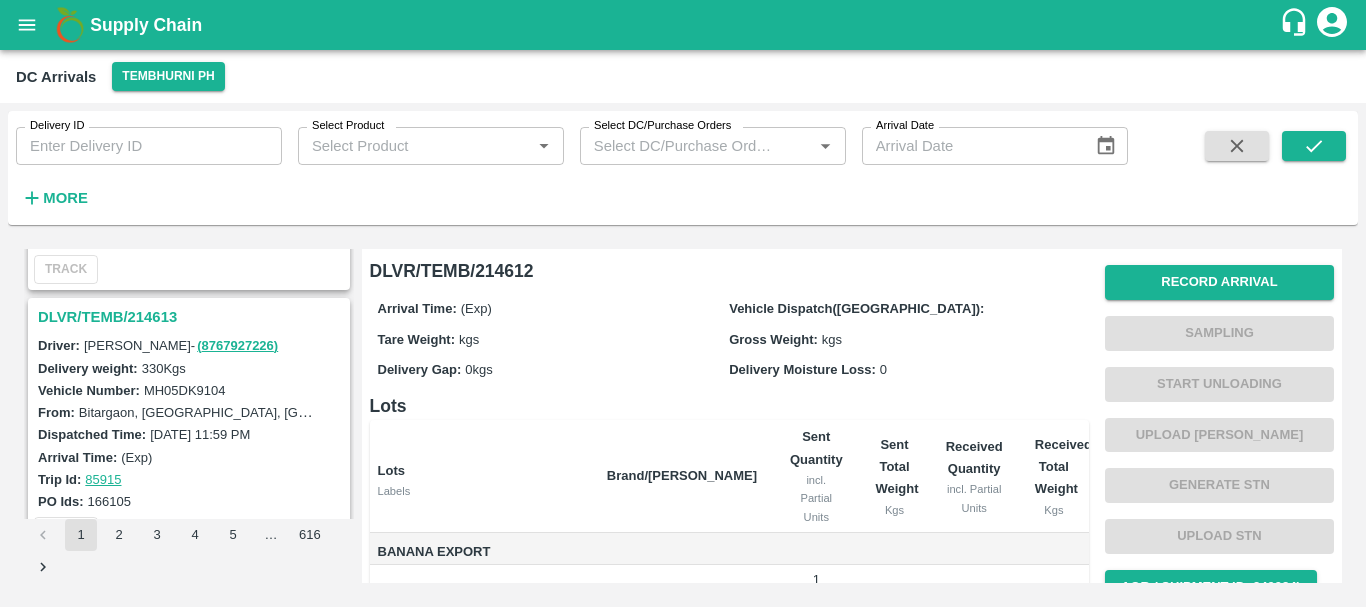 click on "DLVR/TEMB/214613" at bounding box center (192, 317) 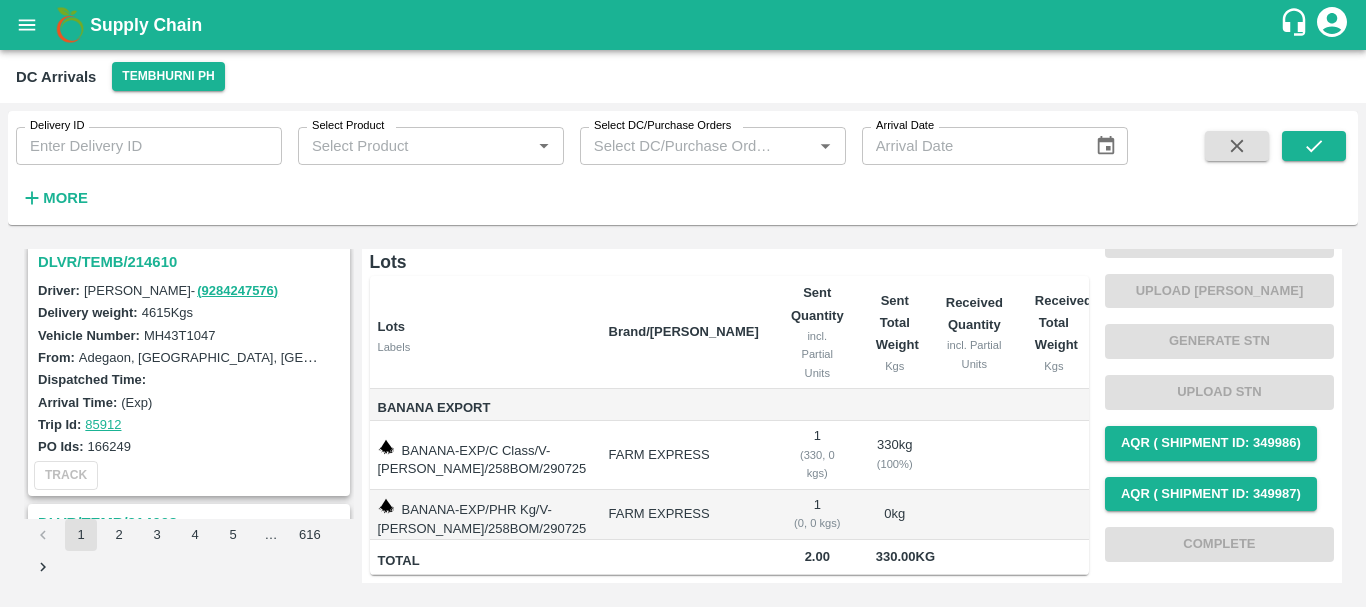 click on "DLVR/TEMB/214610" at bounding box center [192, 262] 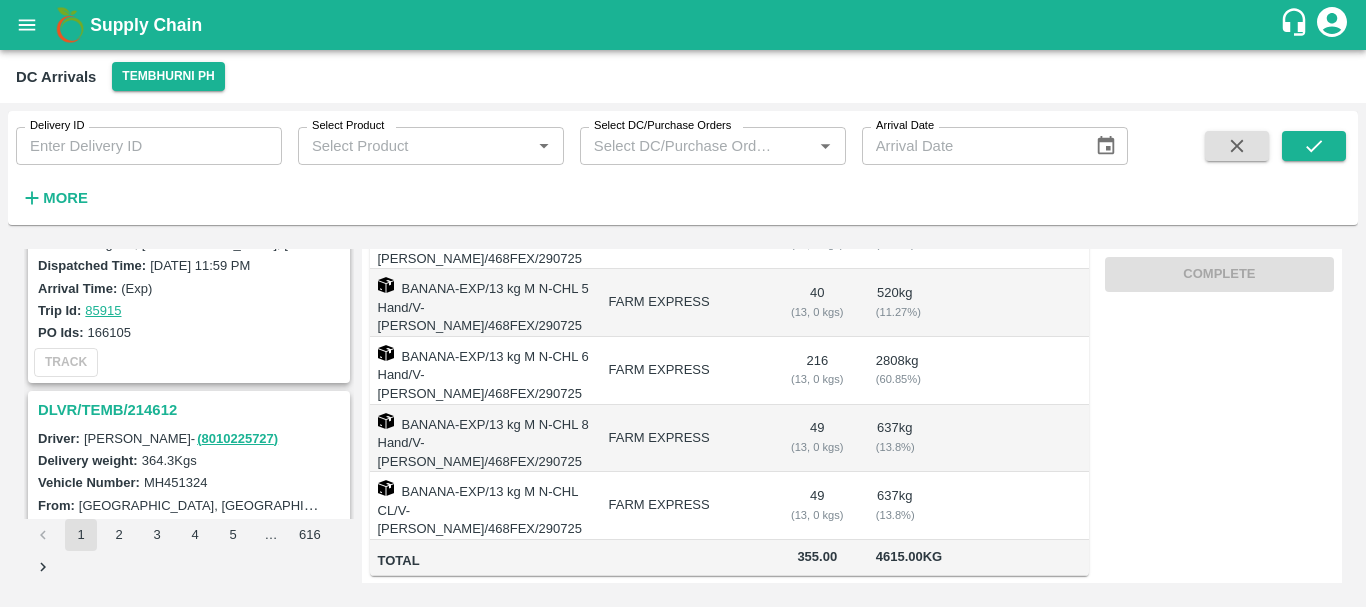 click on "DLVR/TEMB/214612" at bounding box center [192, 410] 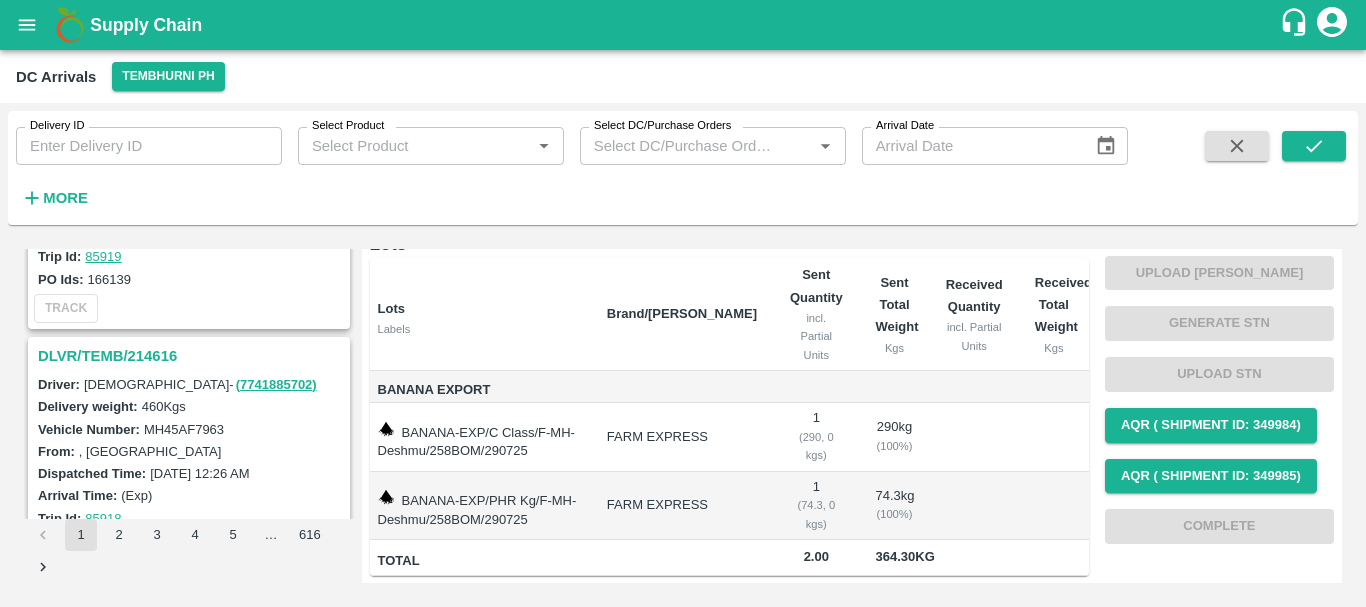 click on "DLVR/TEMB/214616" at bounding box center [192, 356] 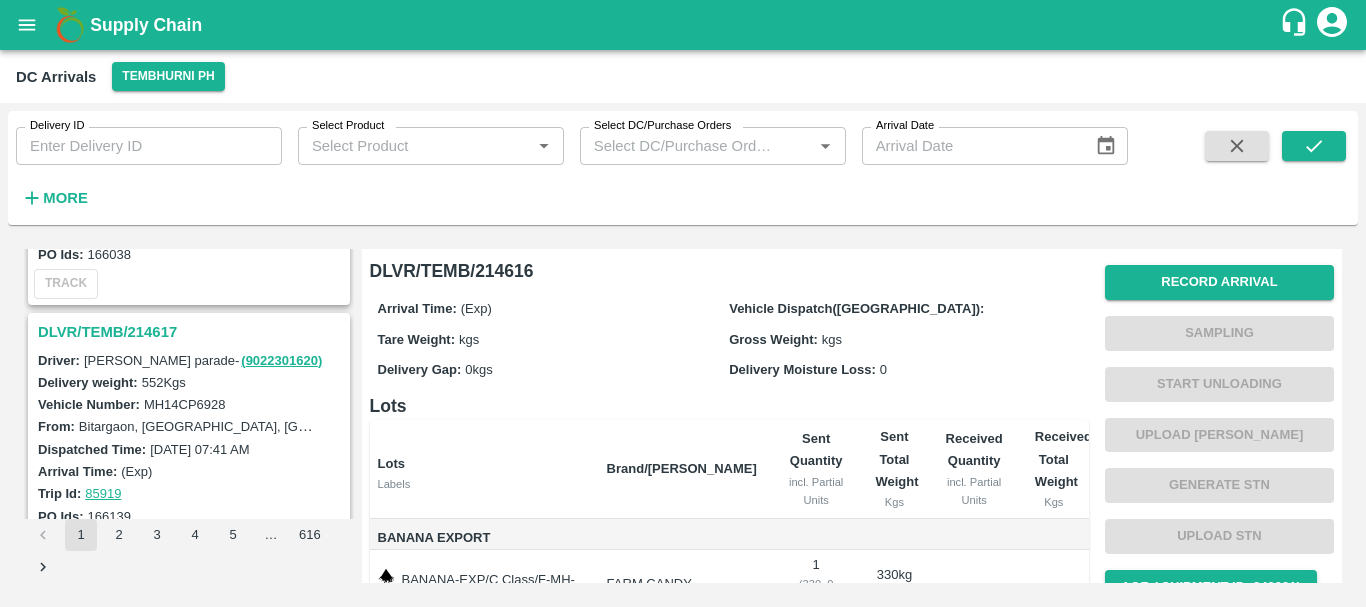 click on "DLVR/TEMB/214617" at bounding box center [192, 332] 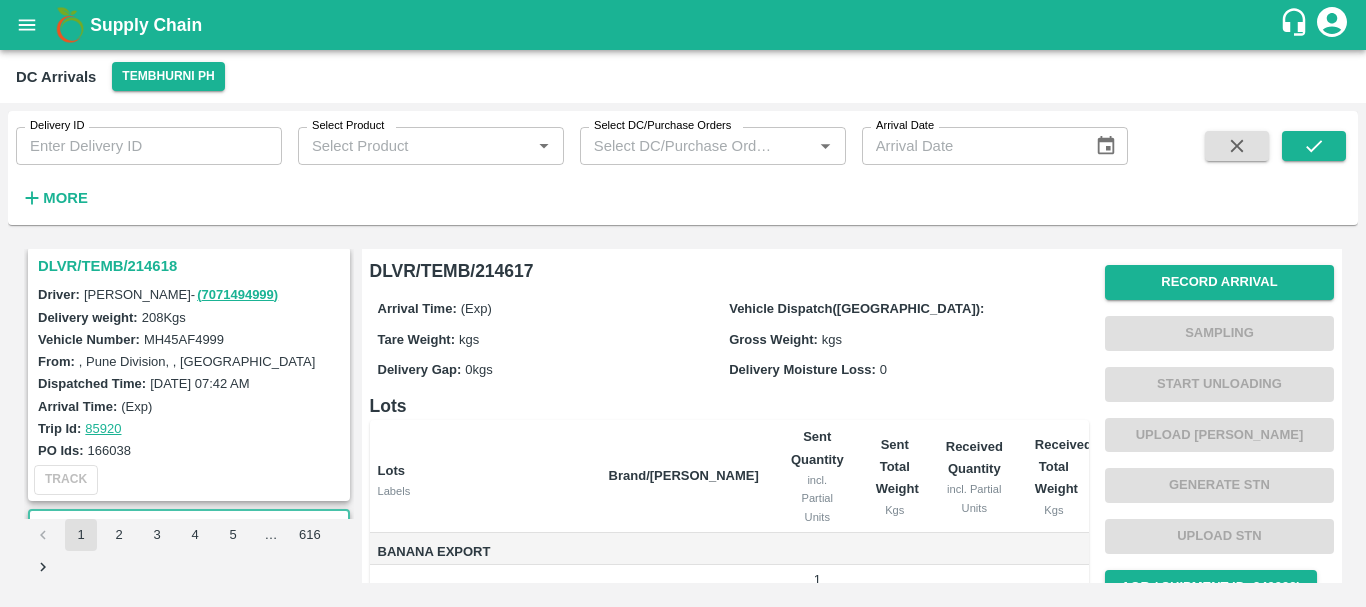 click on "DLVR/TEMB/214618" at bounding box center [192, 266] 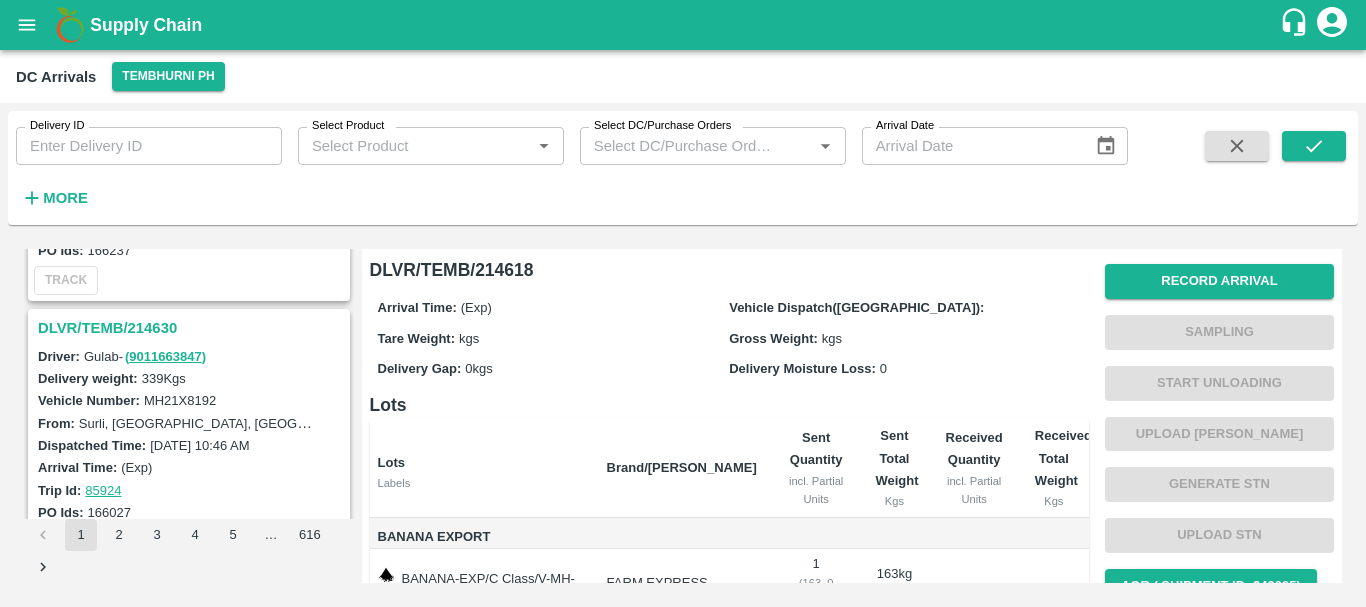click on "DLVR/TEMB/214630" at bounding box center (192, 328) 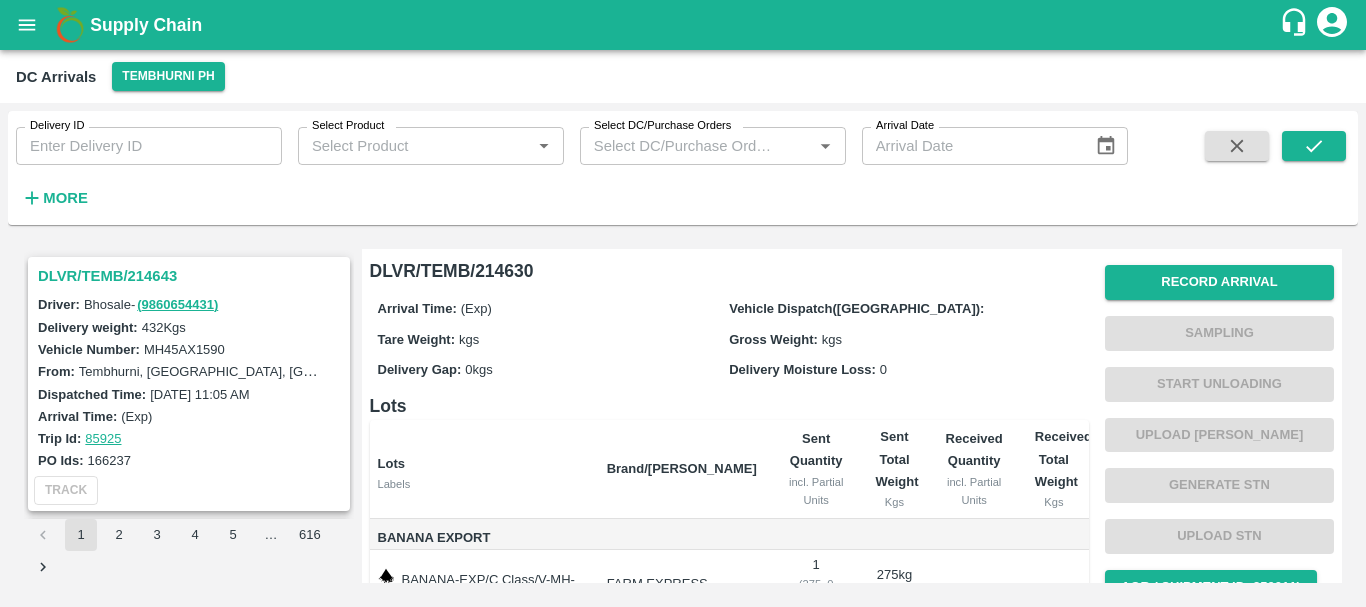 click on "DLVR/TEMB/214643" at bounding box center [192, 276] 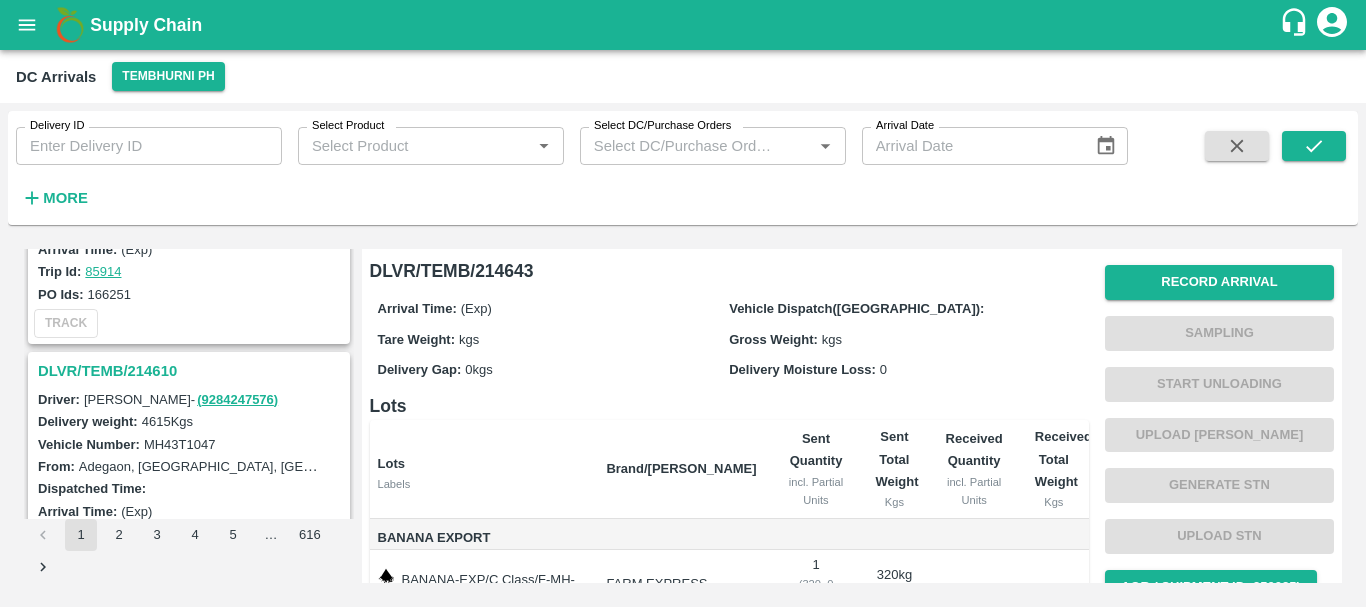 click on "DLVR/TEMB/214610" at bounding box center [192, 371] 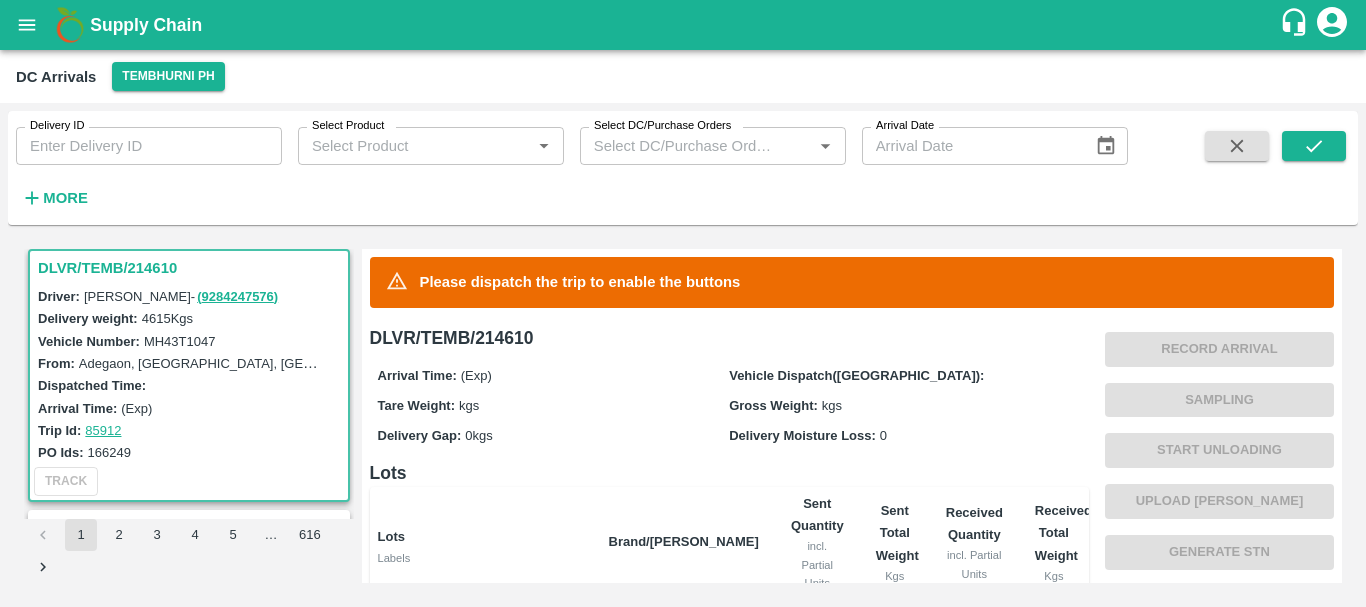 scroll, scrollTop: 432, scrollLeft: 0, axis: vertical 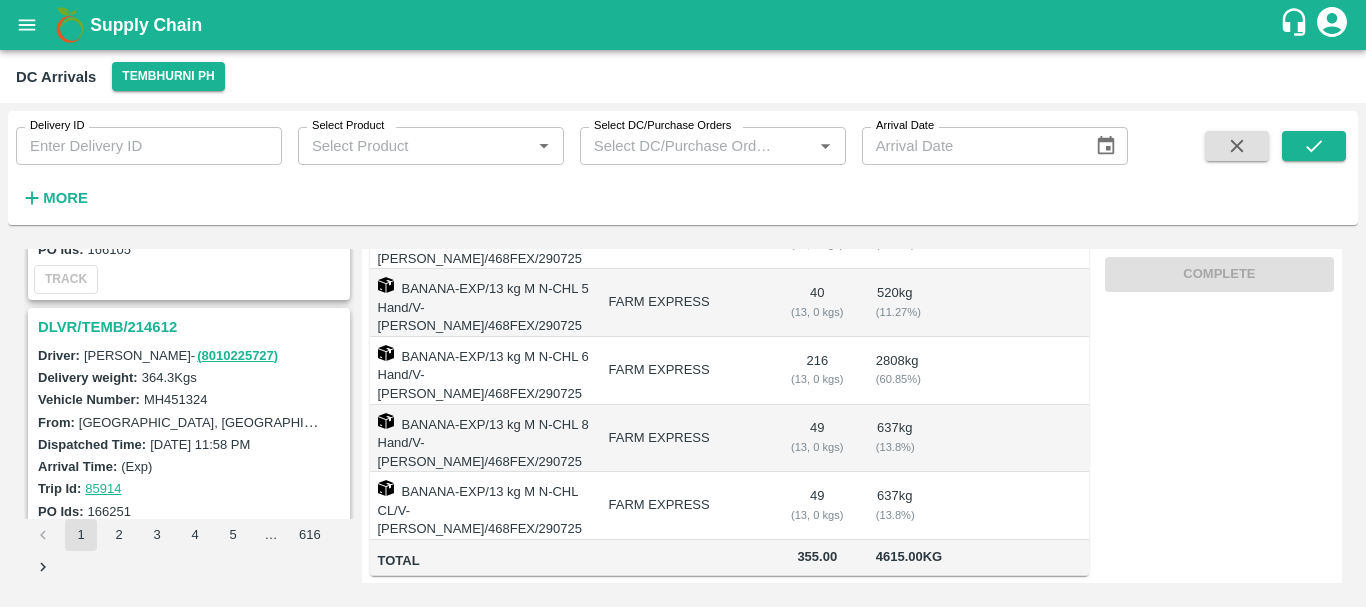 click on "DLVR/TEMB/214612" at bounding box center (192, 327) 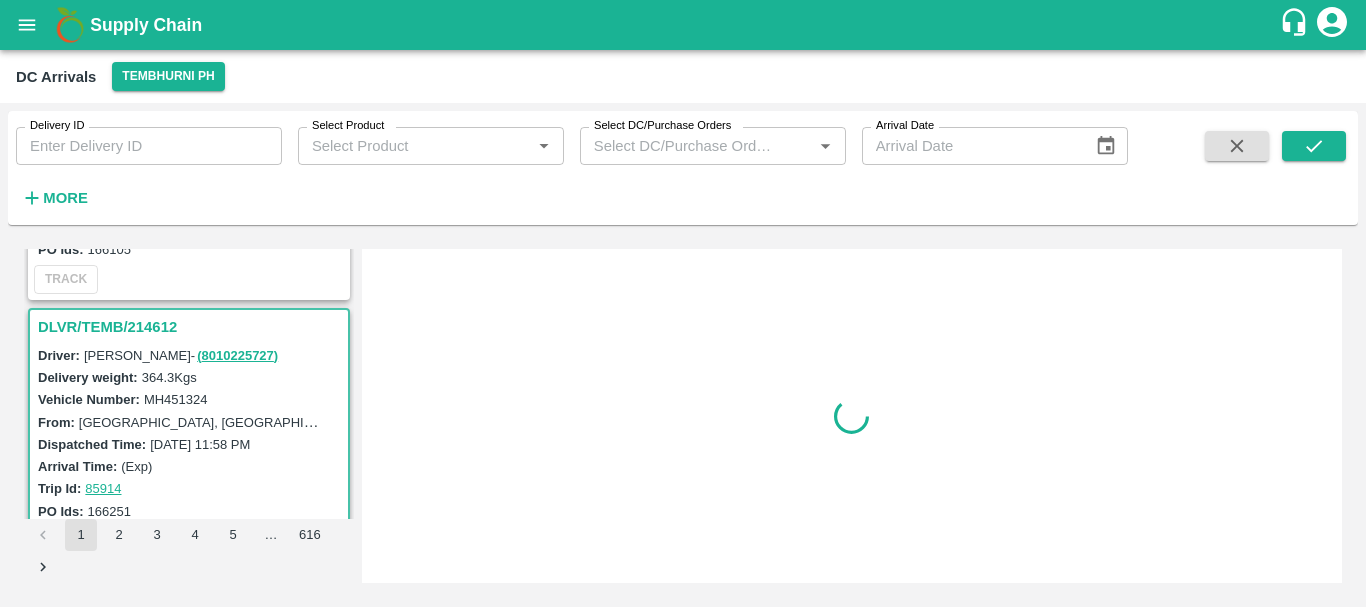 scroll, scrollTop: 0, scrollLeft: 0, axis: both 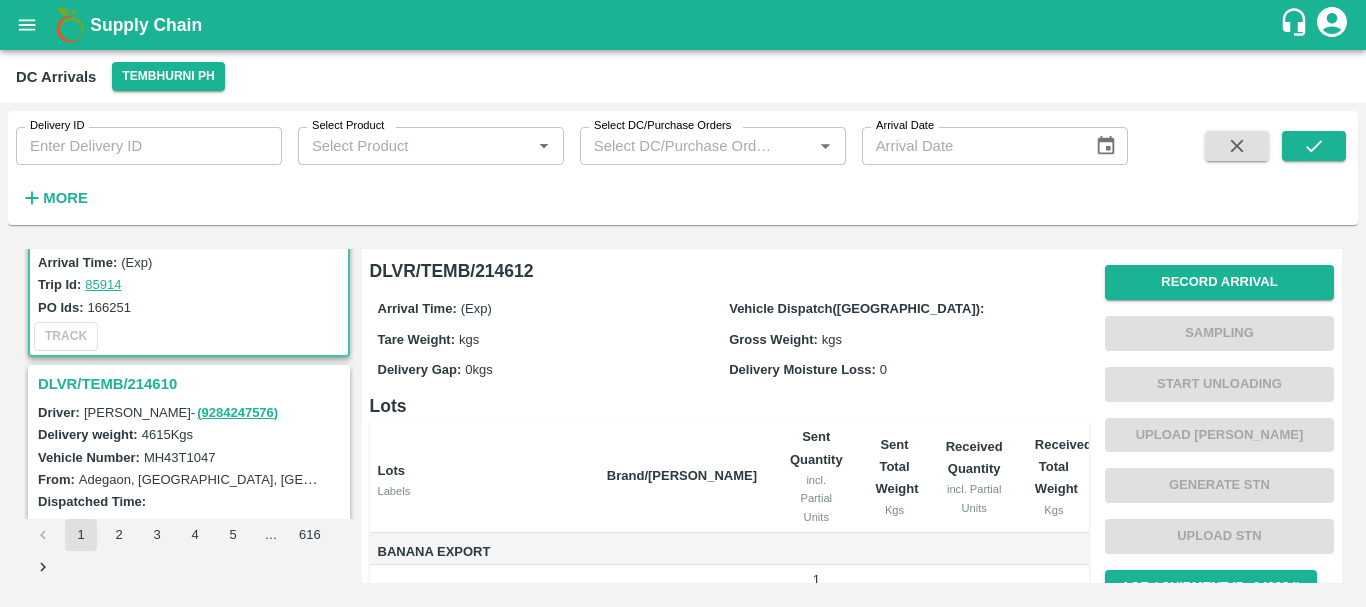 click on "DLVR/TEMB/214610" at bounding box center [192, 384] 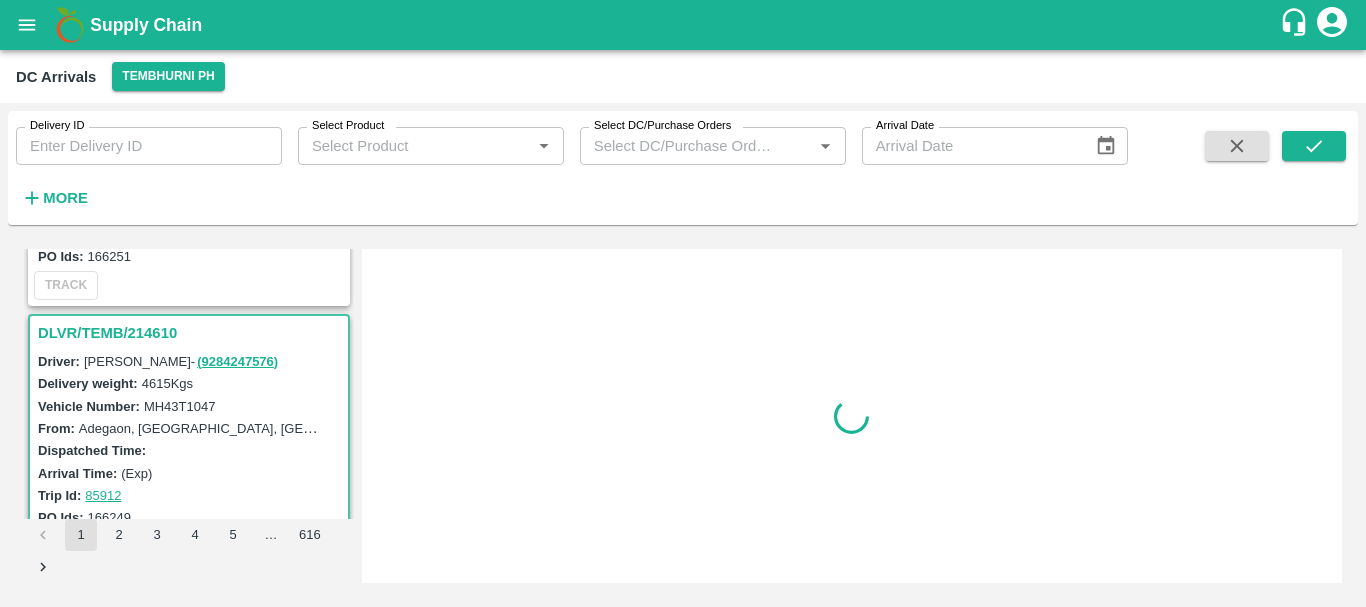 scroll, scrollTop: 1838, scrollLeft: 0, axis: vertical 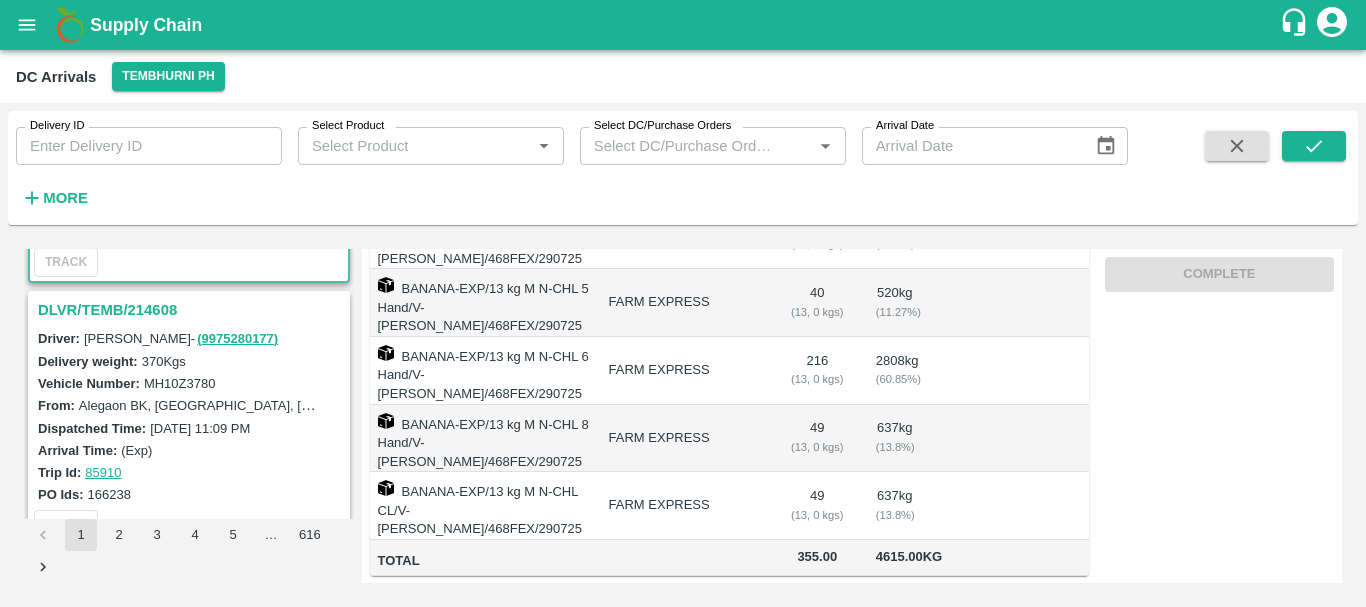 click on "DLVR/TEMB/214608" at bounding box center [192, 310] 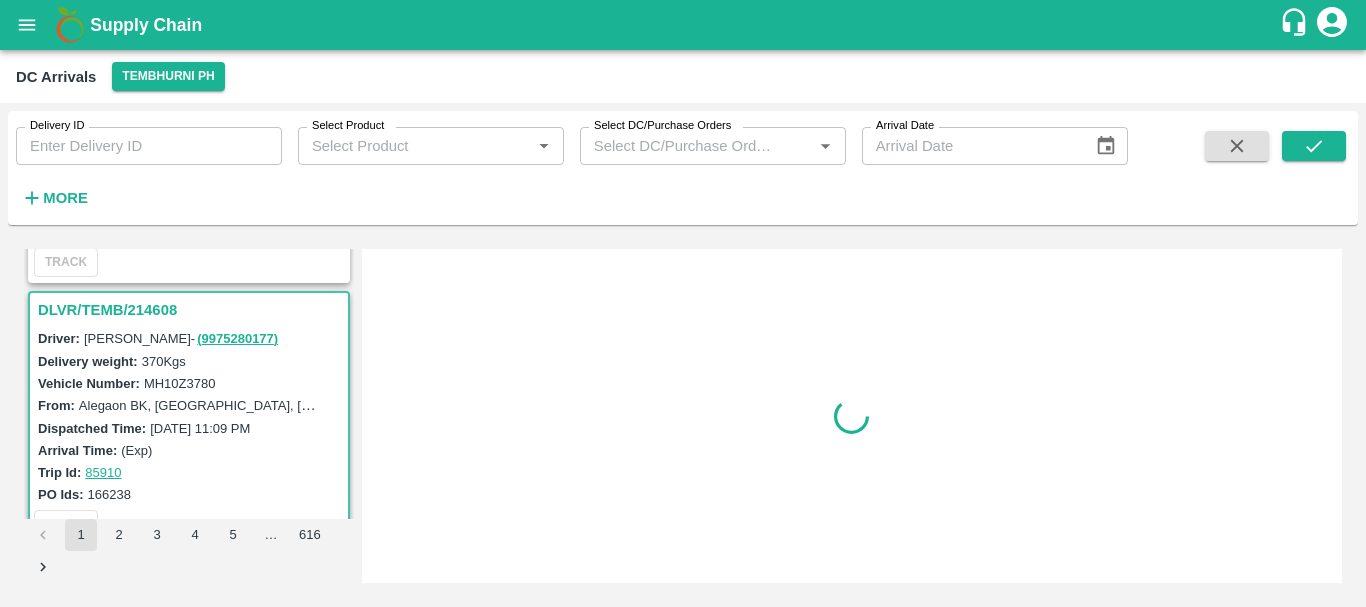 scroll, scrollTop: 0, scrollLeft: 0, axis: both 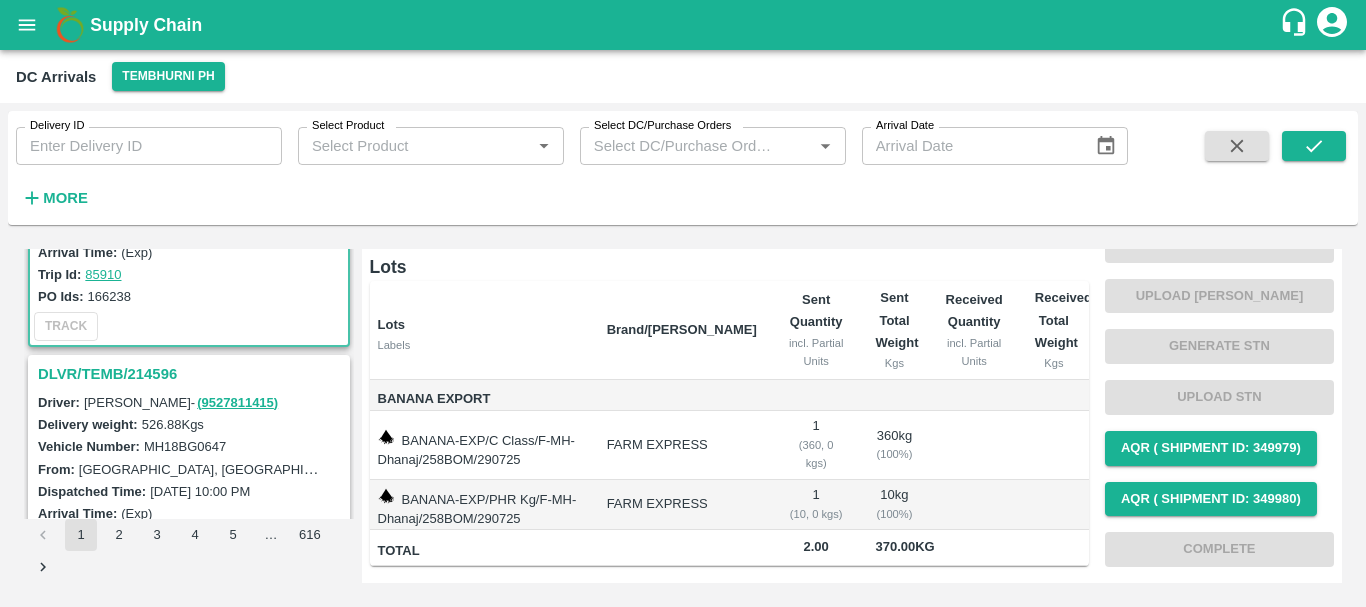 click on "DLVR/TEMB/214596" at bounding box center (192, 374) 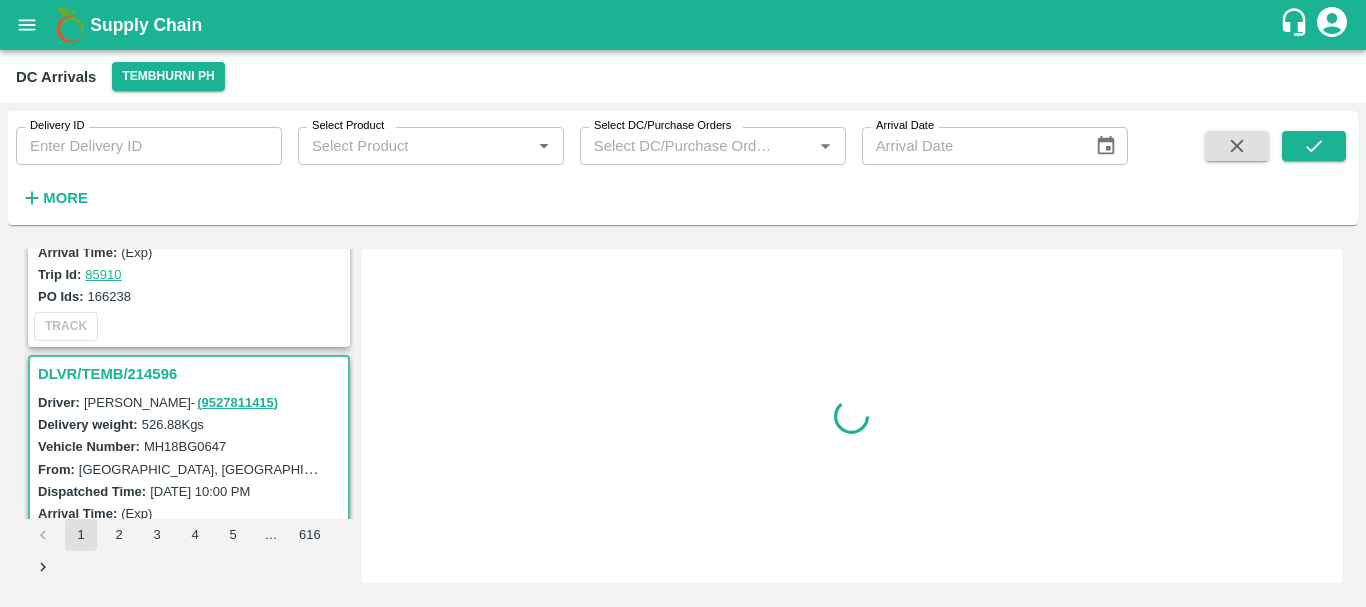 scroll, scrollTop: 0, scrollLeft: 0, axis: both 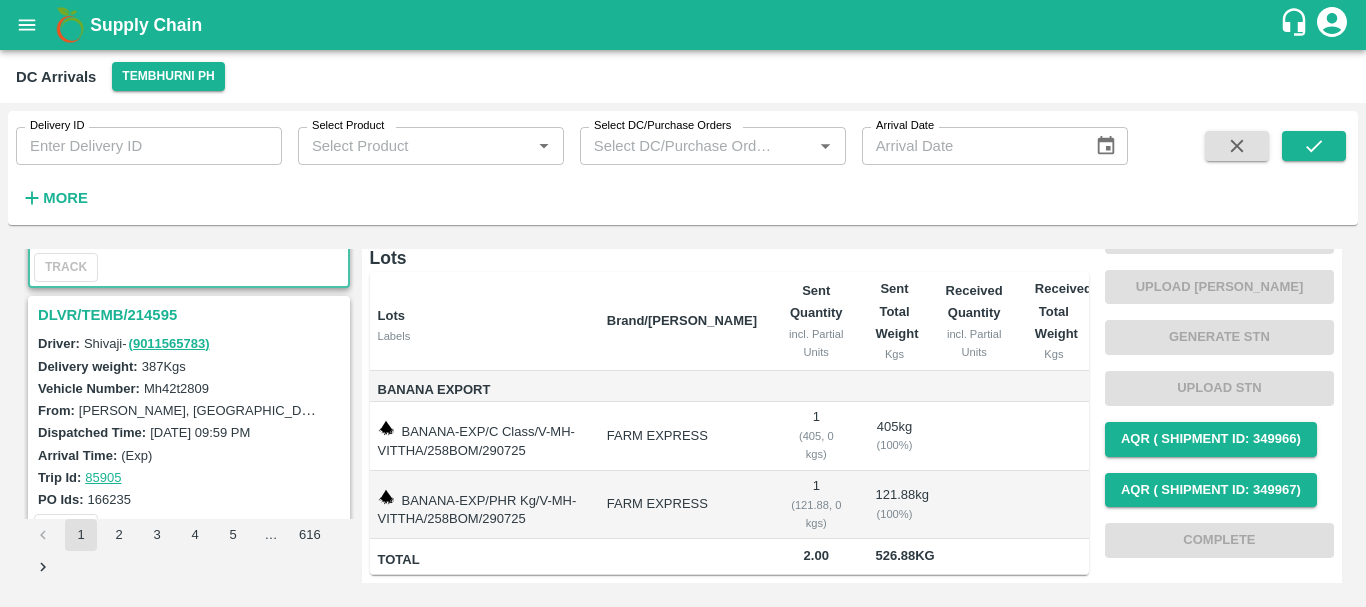 click on "DLVR/TEMB/214595" at bounding box center [192, 315] 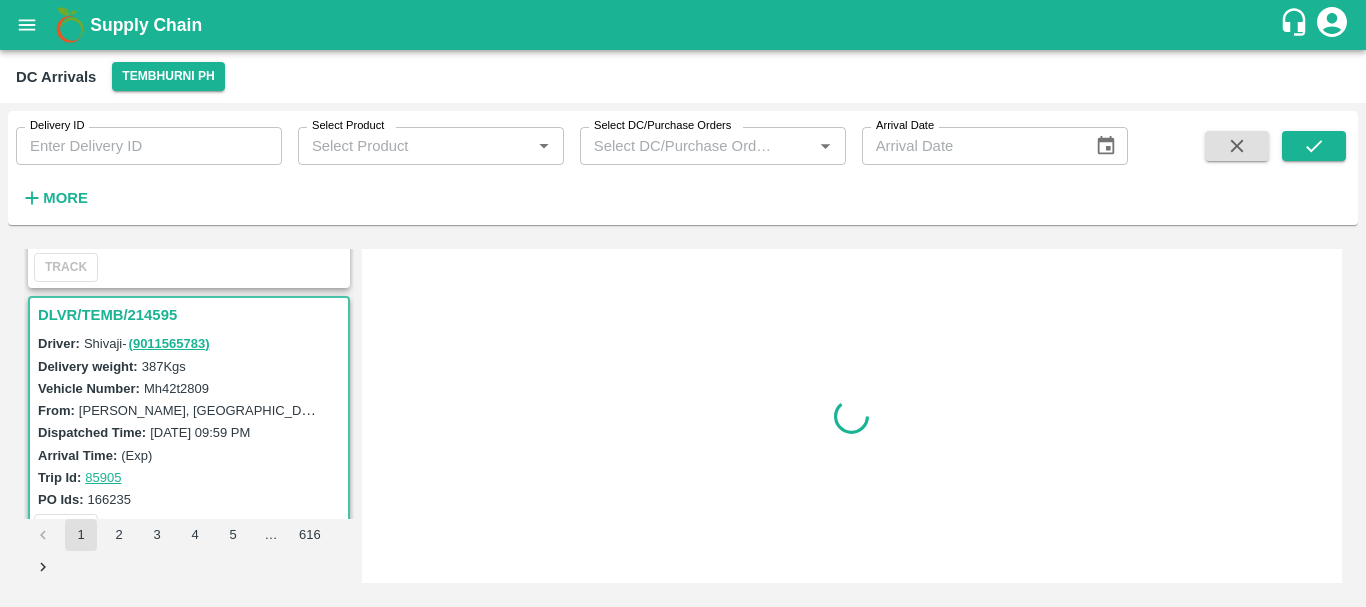 scroll, scrollTop: 0, scrollLeft: 0, axis: both 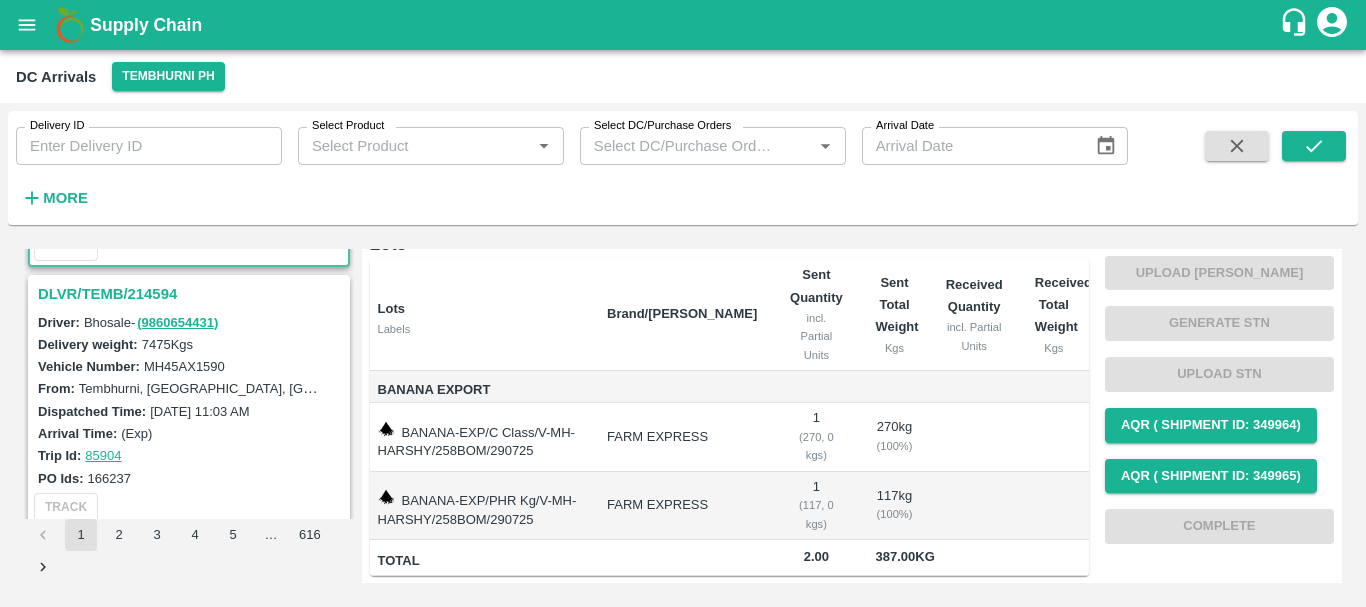 click on "7475  Kgs" at bounding box center [167, 344] 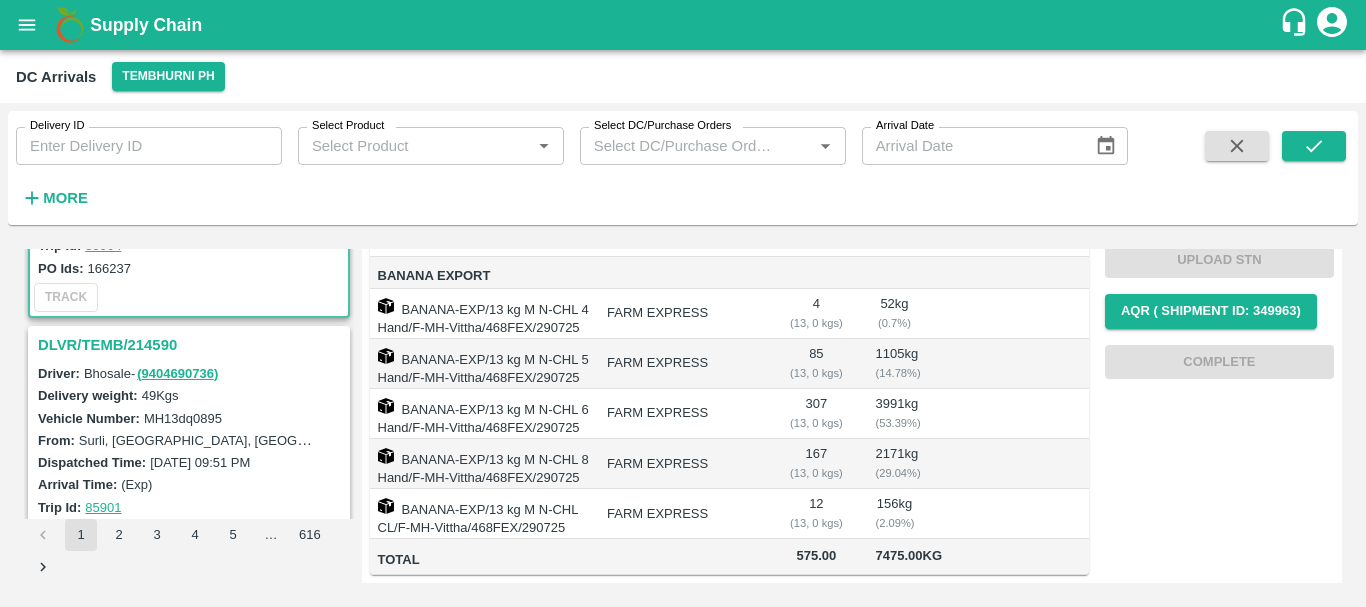 click on "DLVR/TEMB/214590" at bounding box center [192, 345] 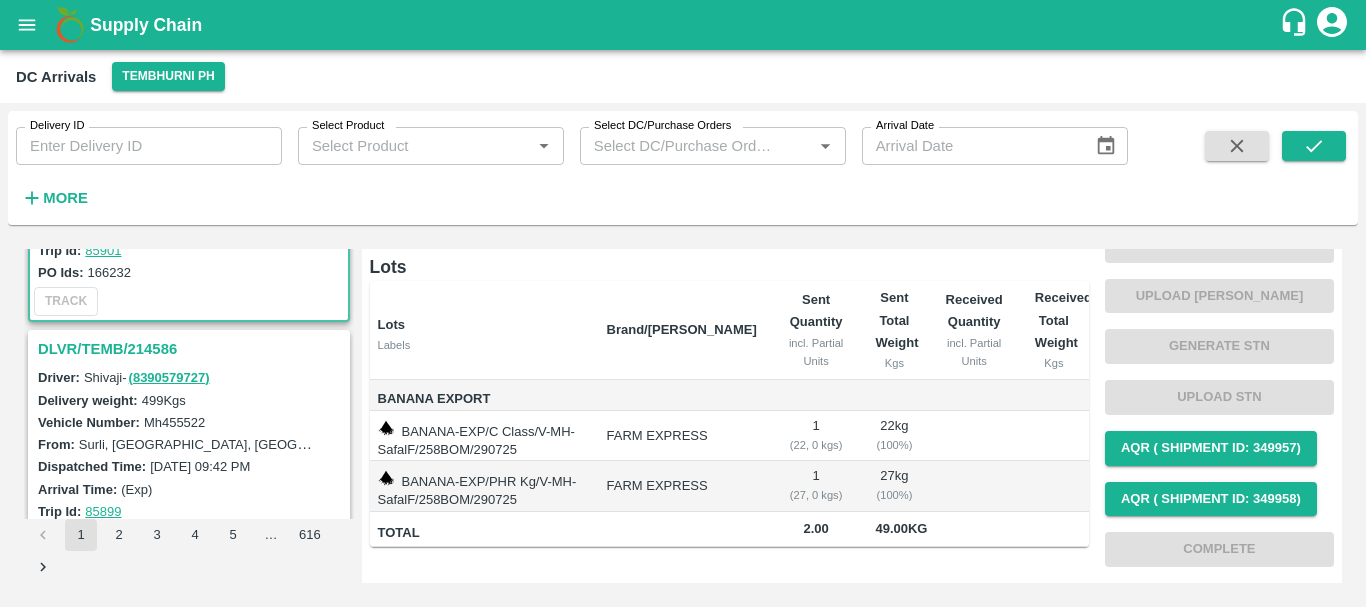 click on "DLVR/TEMB/214586" at bounding box center (192, 349) 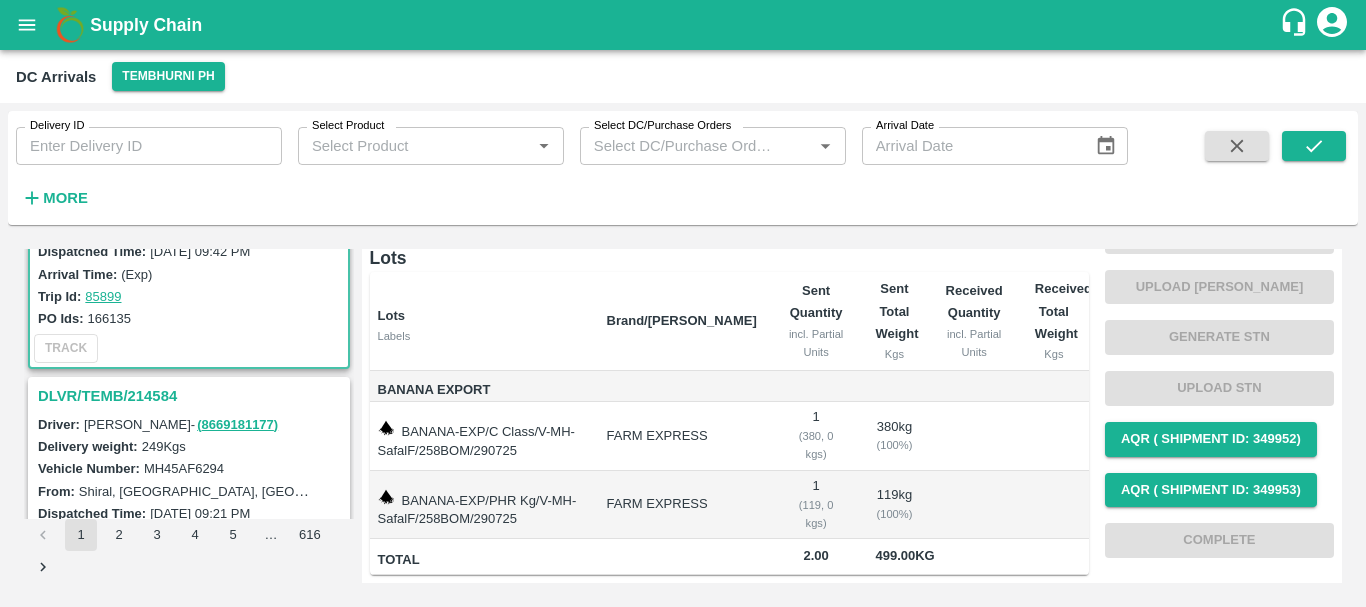 click on "DLVR/TEMB/214584" at bounding box center [192, 396] 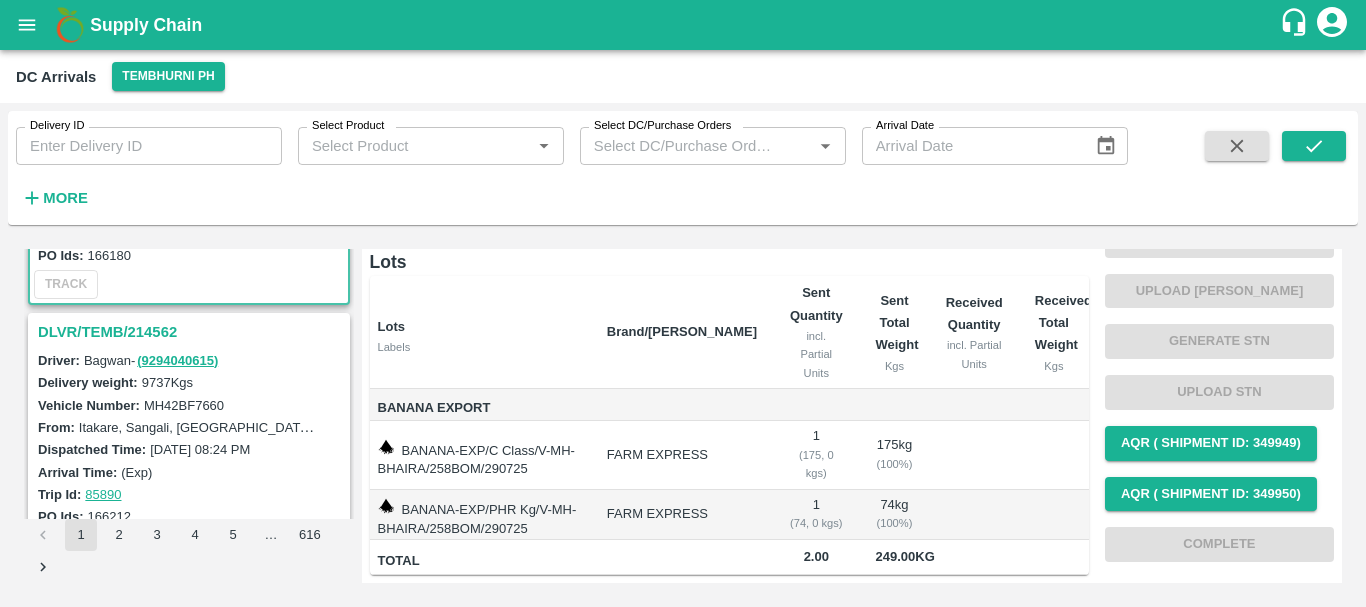 click on "DLVR/TEMB/214562" at bounding box center (192, 332) 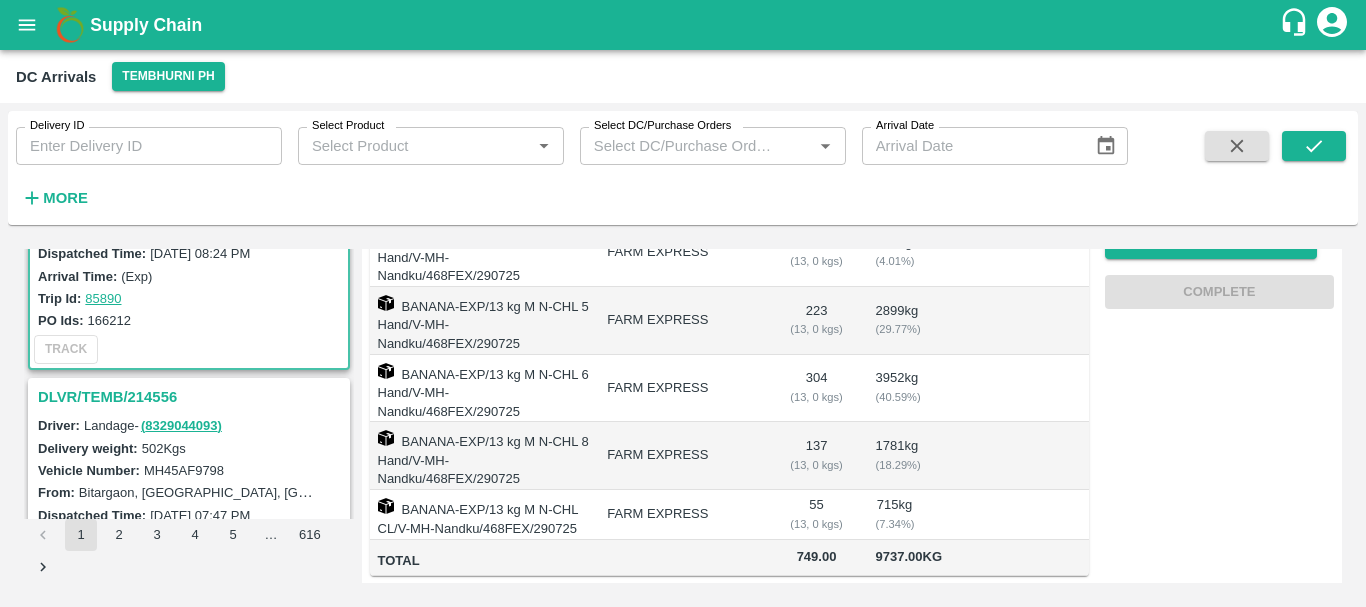 click on "DLVR/TEMB/214556" at bounding box center (192, 397) 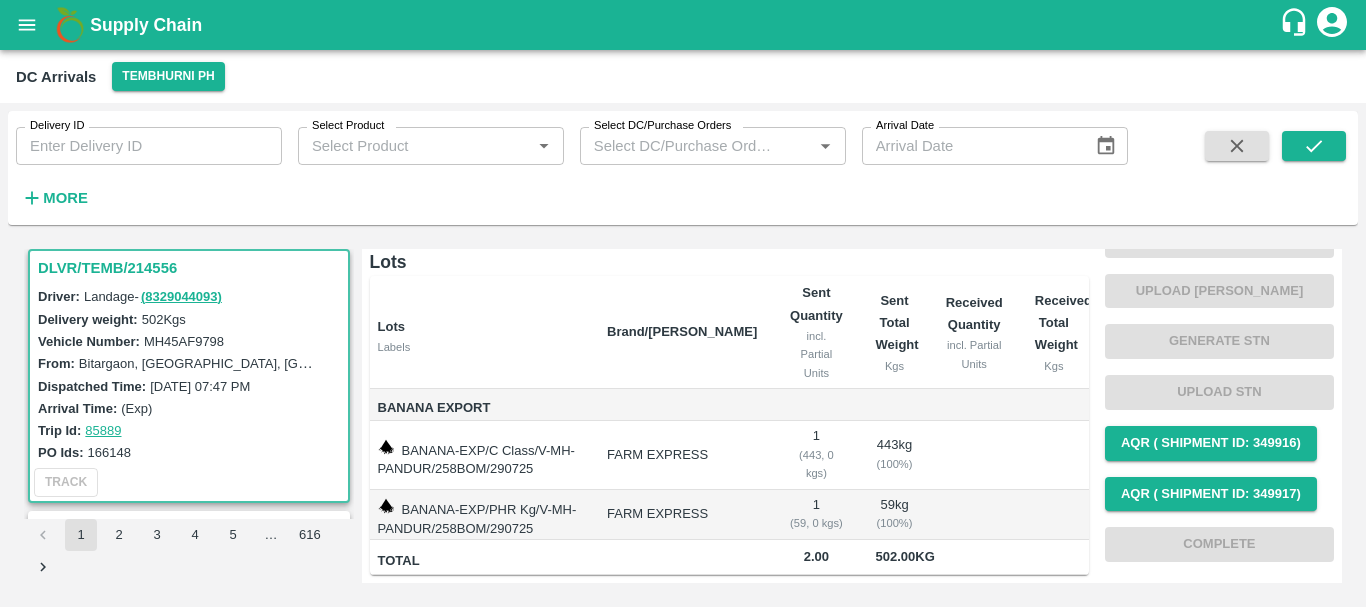 drag, startPoint x: 666, startPoint y: 412, endPoint x: 592, endPoint y: 322, distance: 116.51609 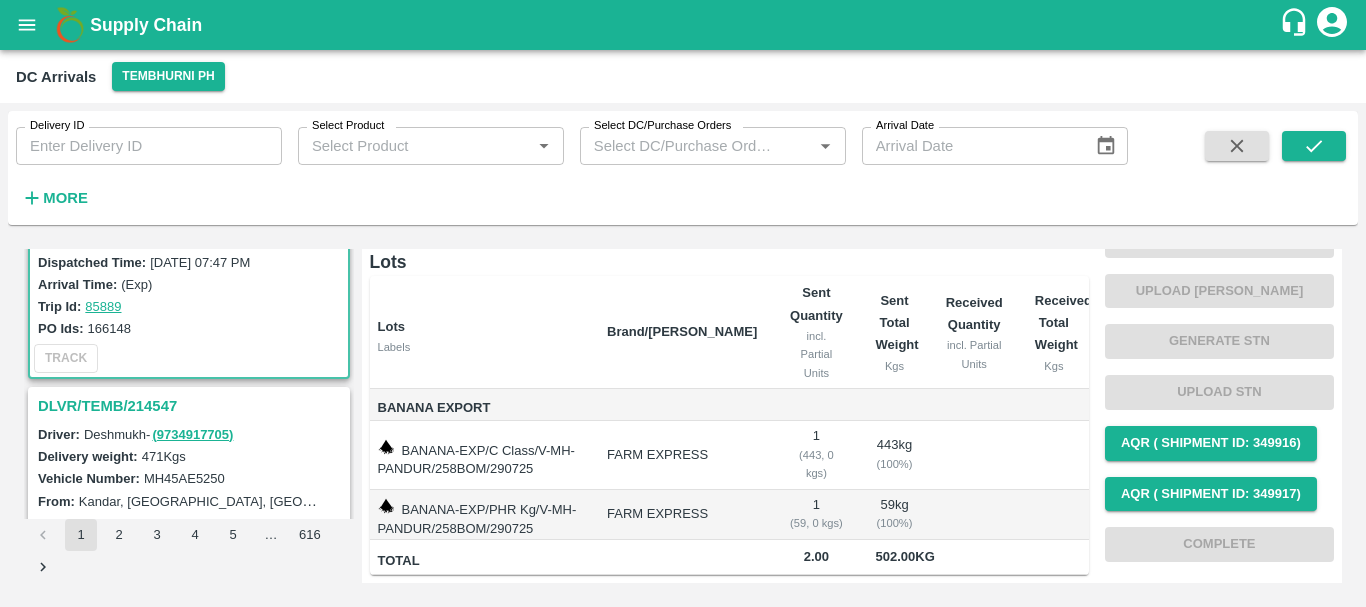 click on "DLVR/TEMB/214547" at bounding box center [192, 406] 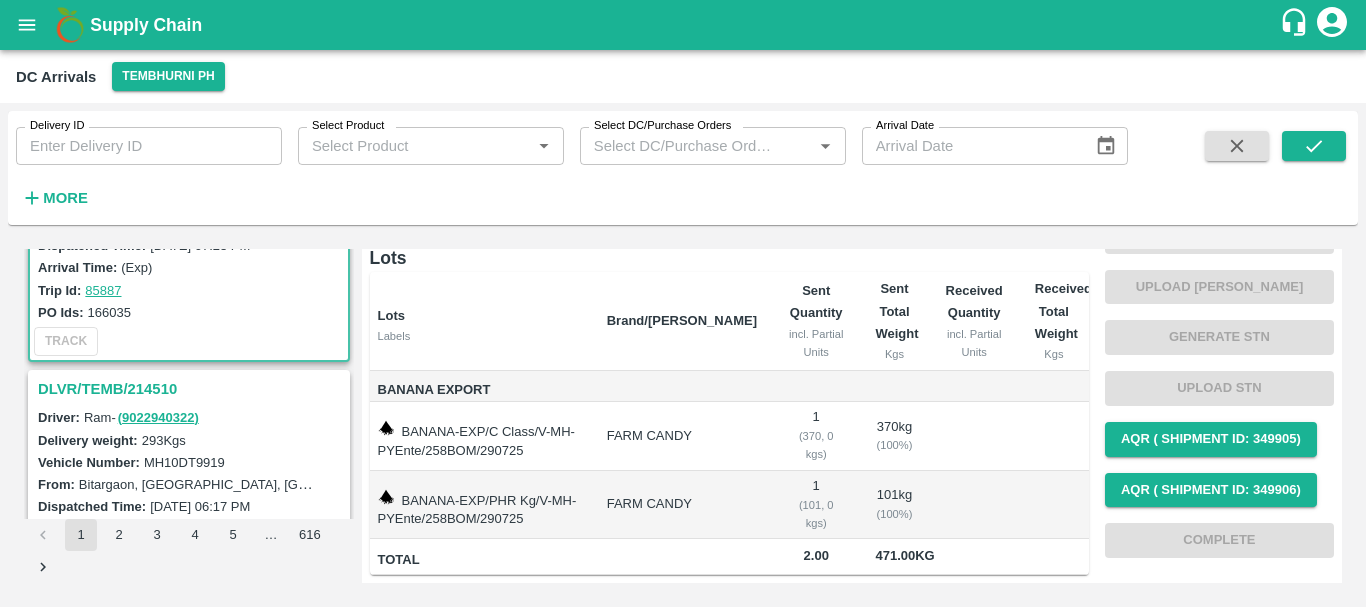 click on "DLVR/TEMB/214510" at bounding box center [192, 389] 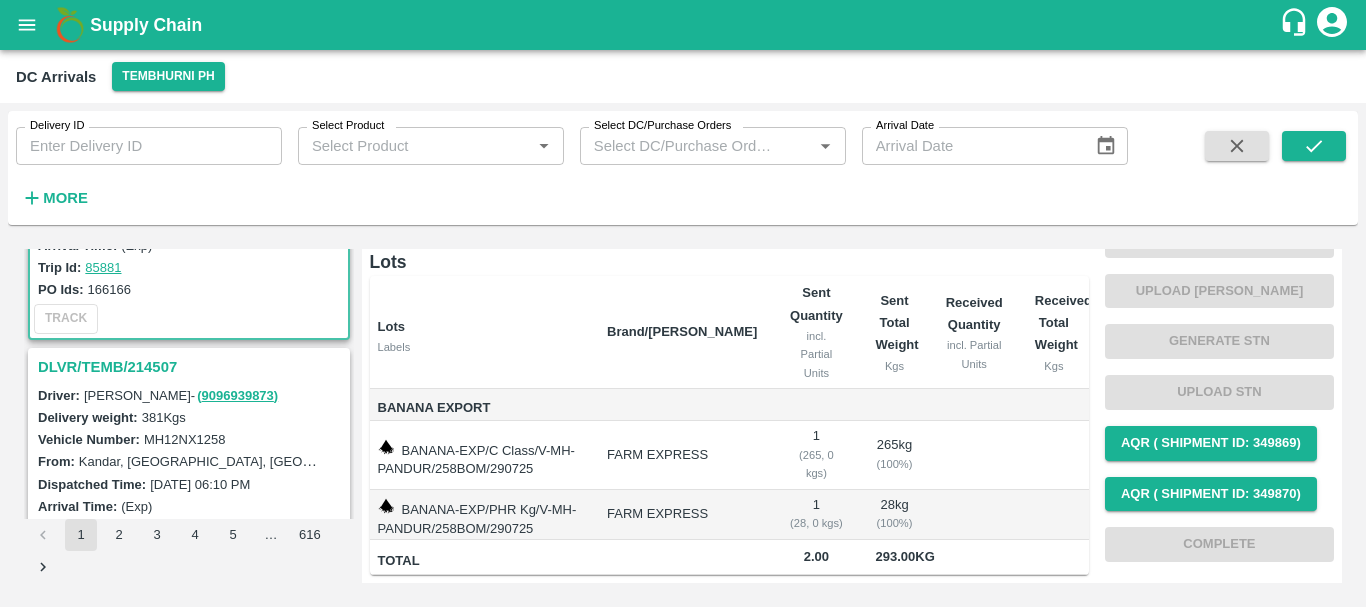 click on "DLVR/TEMB/214507" at bounding box center (192, 367) 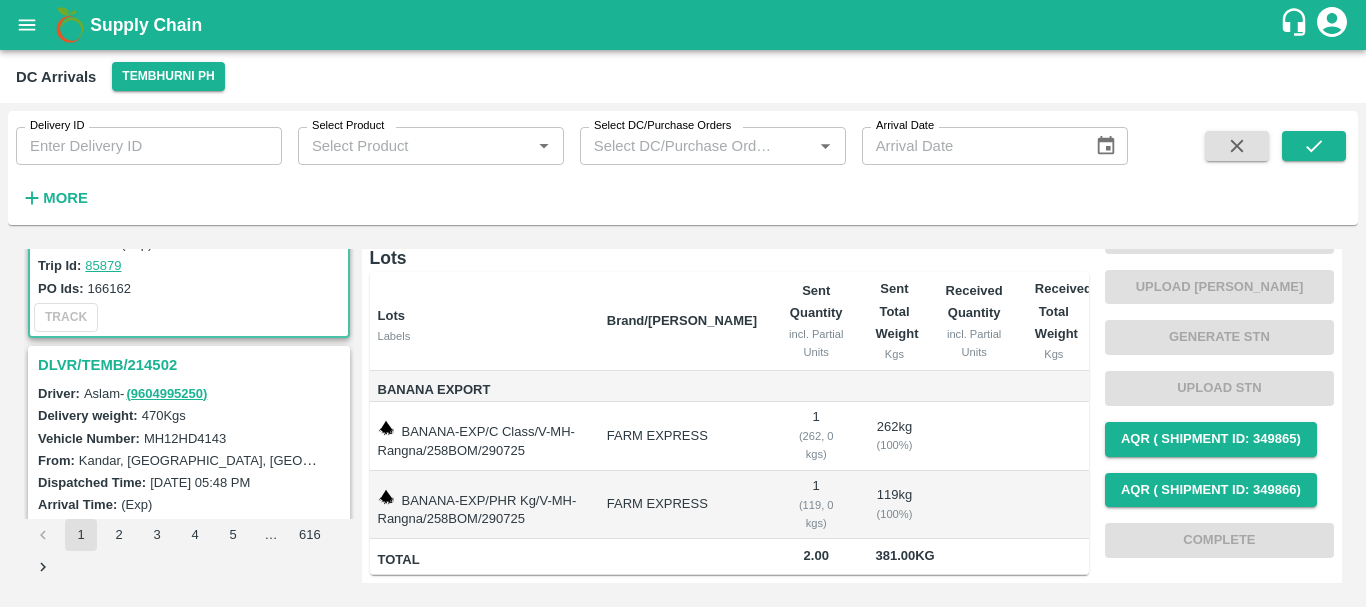 click on "DLVR/TEMB/214502" at bounding box center [192, 365] 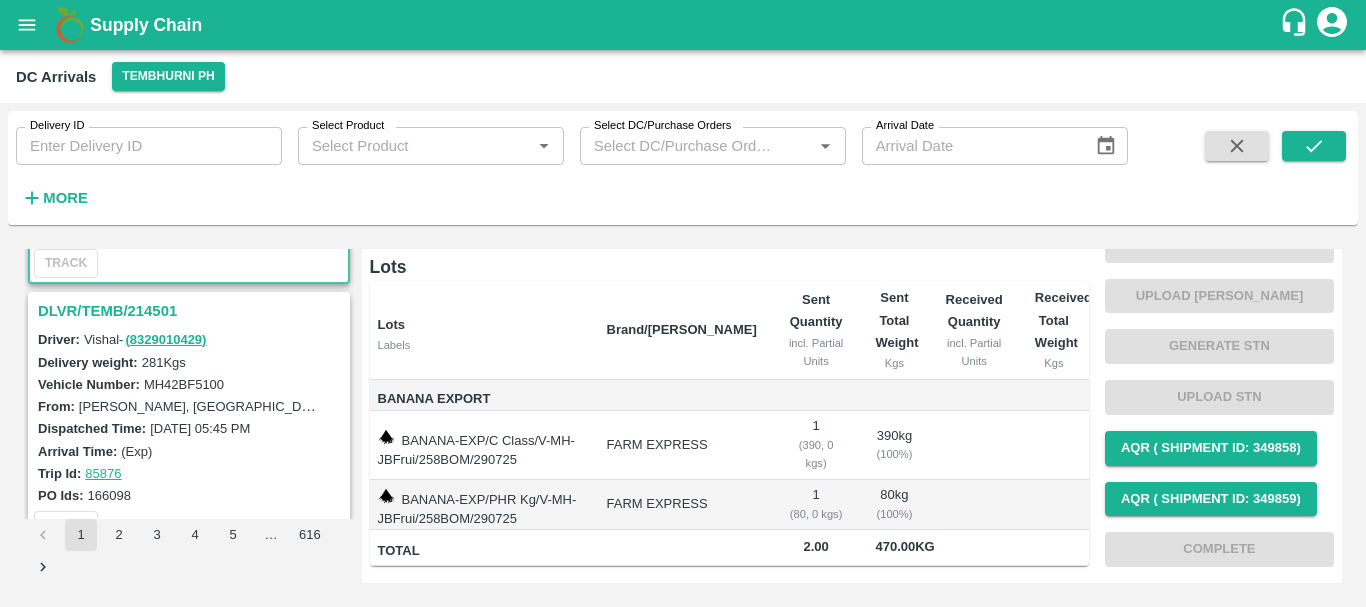 click on "DLVR/TEMB/214501" at bounding box center (192, 311) 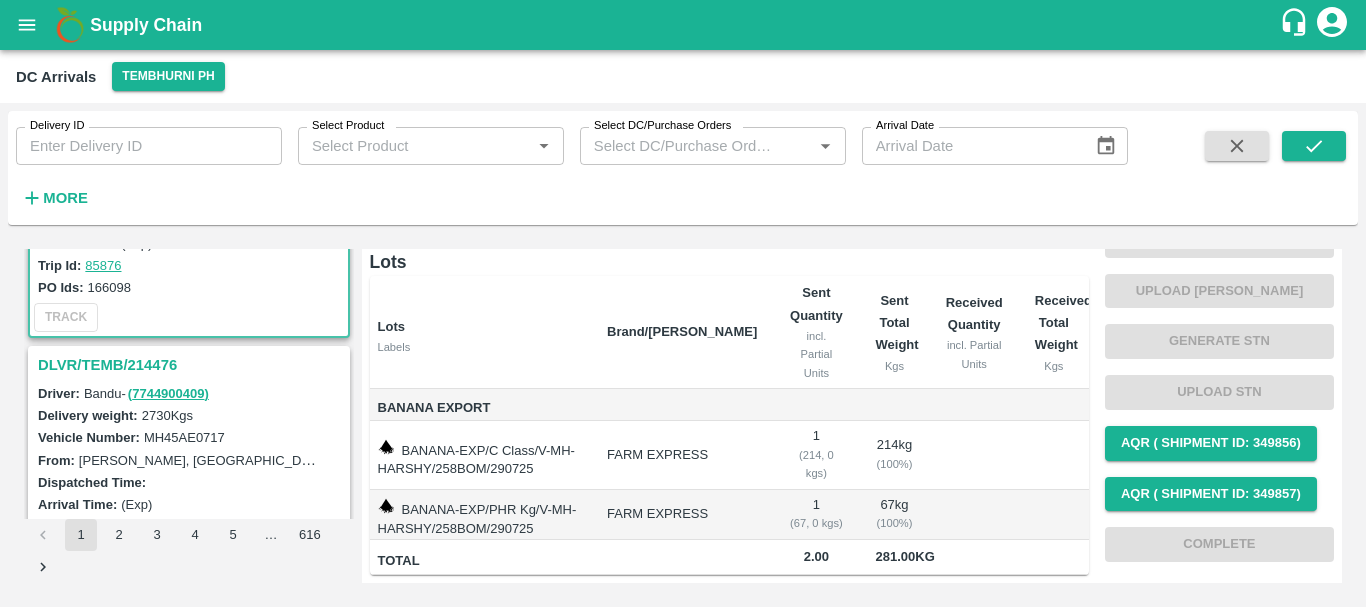 click on "DLVR/TEMB/214476" at bounding box center [192, 365] 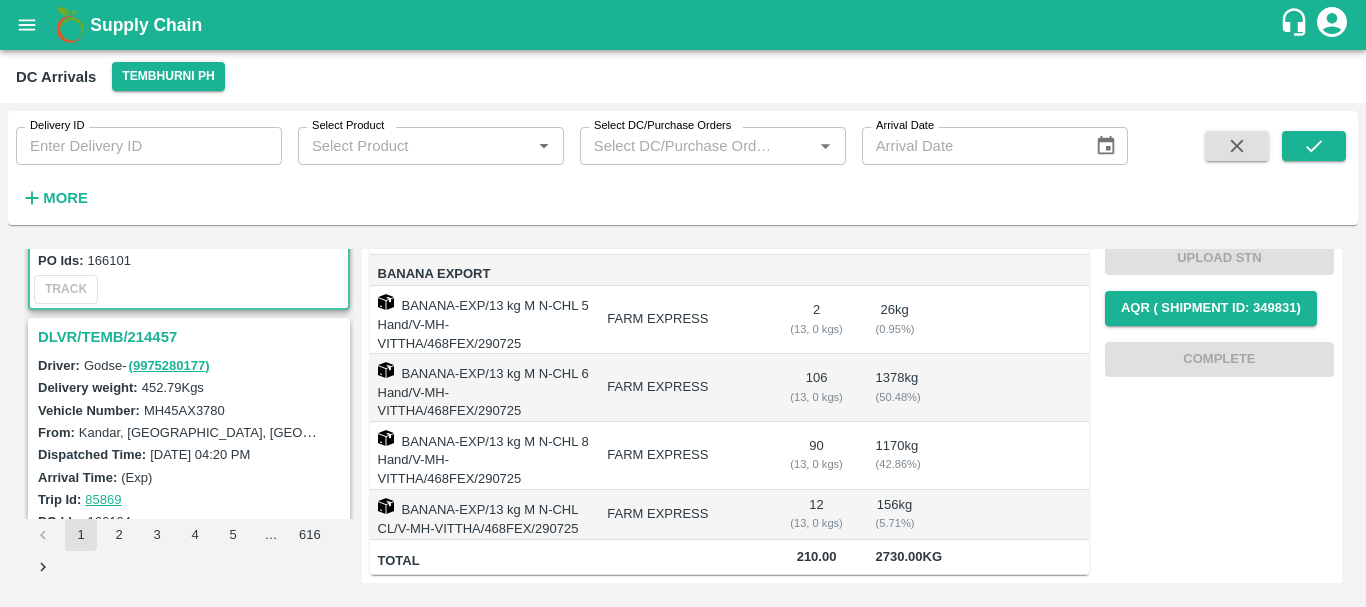 click on "DLVR/TEMB/214457" at bounding box center (192, 337) 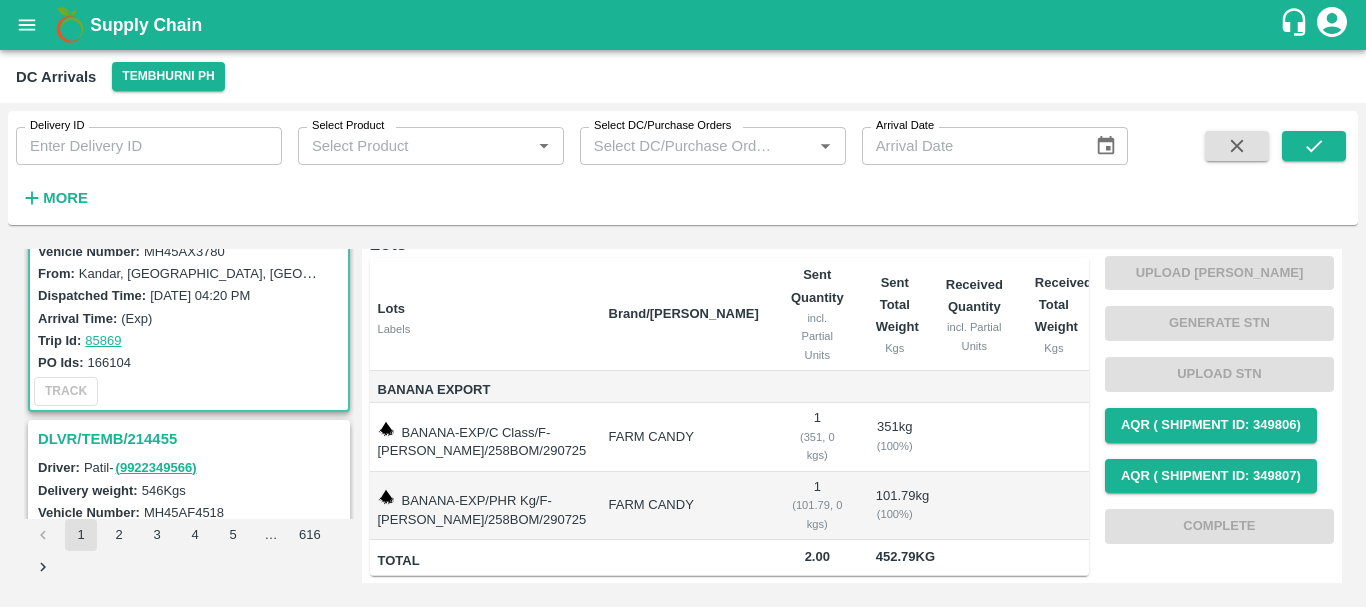 click on "DLVR/TEMB/214455" at bounding box center [192, 439] 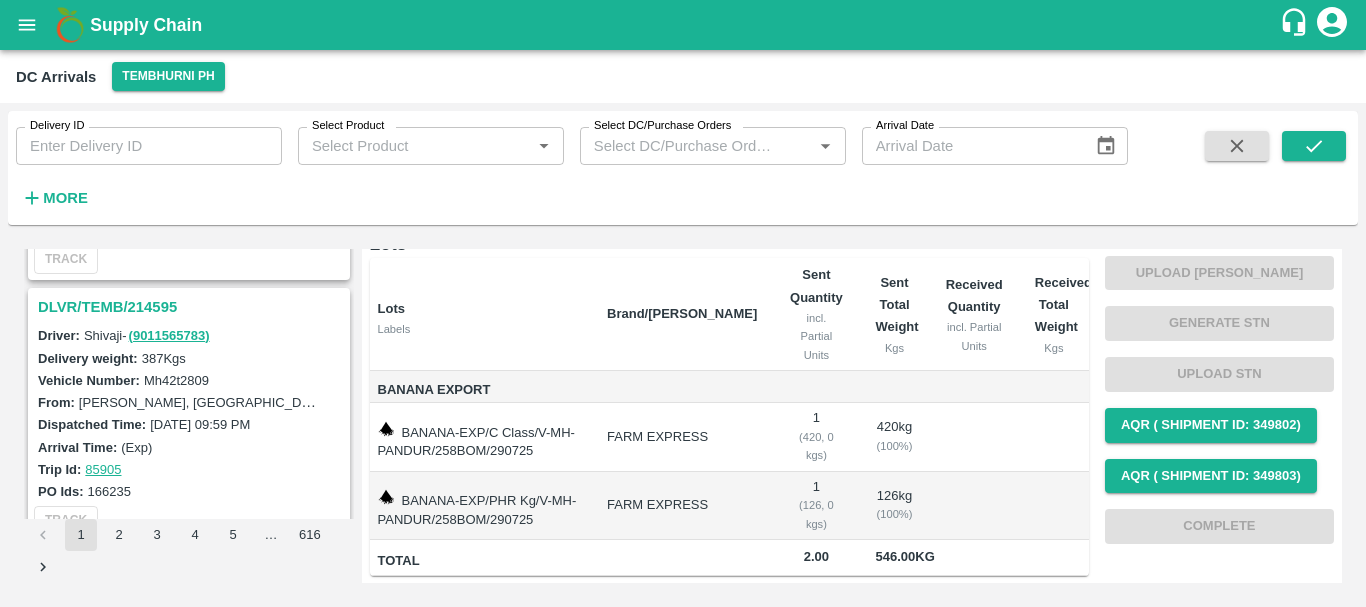 scroll, scrollTop: 2588, scrollLeft: 0, axis: vertical 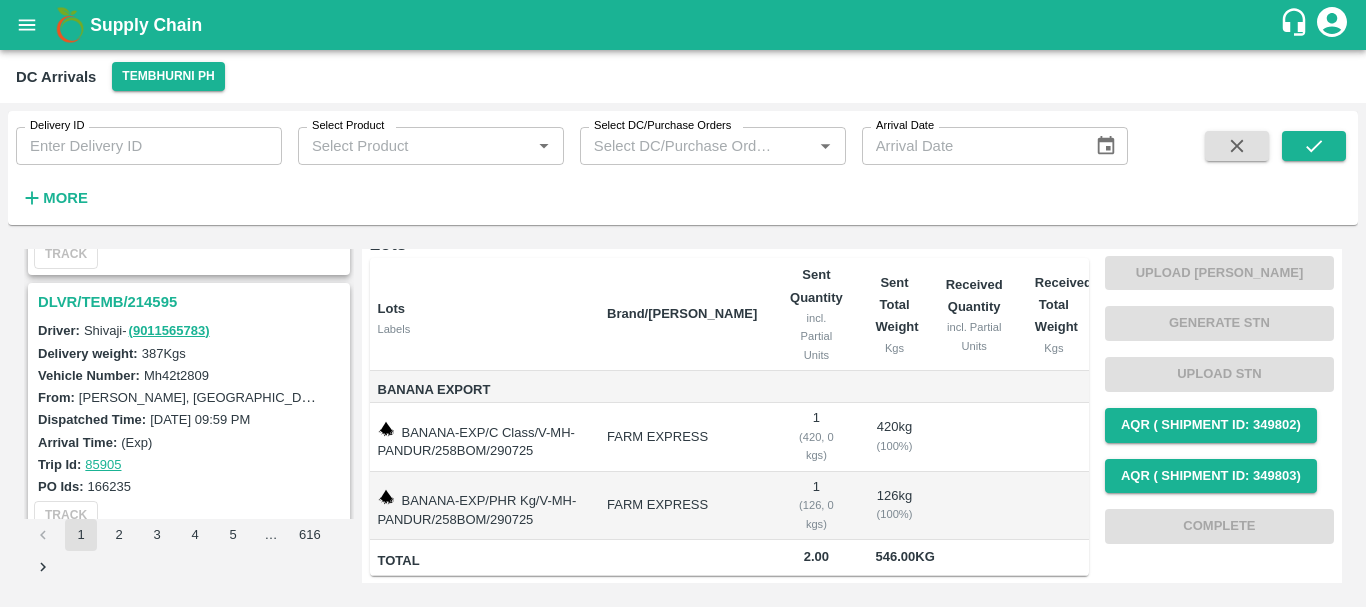 click on "DLVR/TEMB/214595" at bounding box center [192, 302] 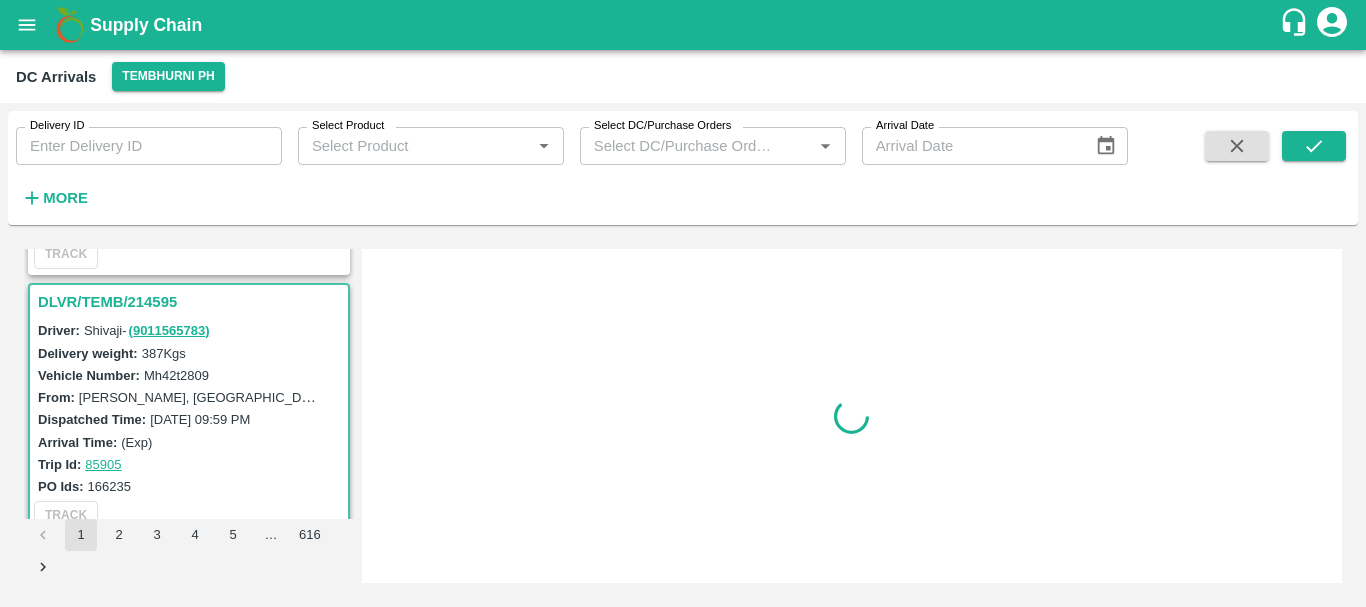 scroll, scrollTop: 0, scrollLeft: 0, axis: both 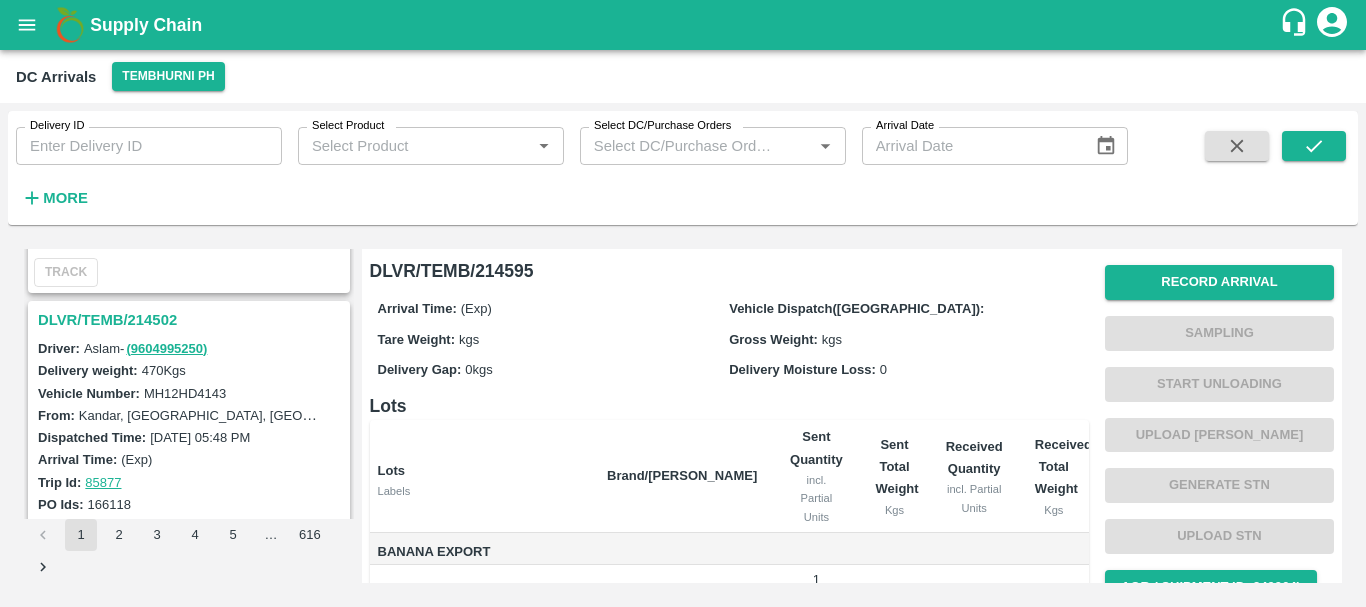 click on "DLVR/TEMB/214502" at bounding box center (192, 320) 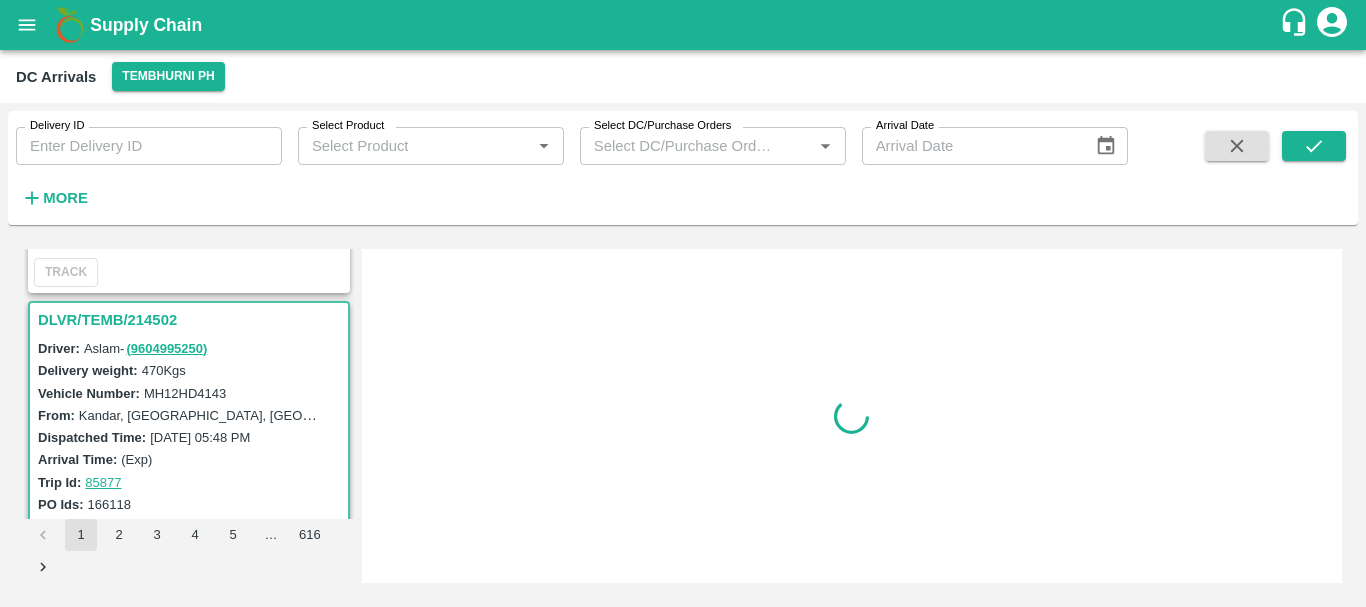 scroll, scrollTop: 5236, scrollLeft: 0, axis: vertical 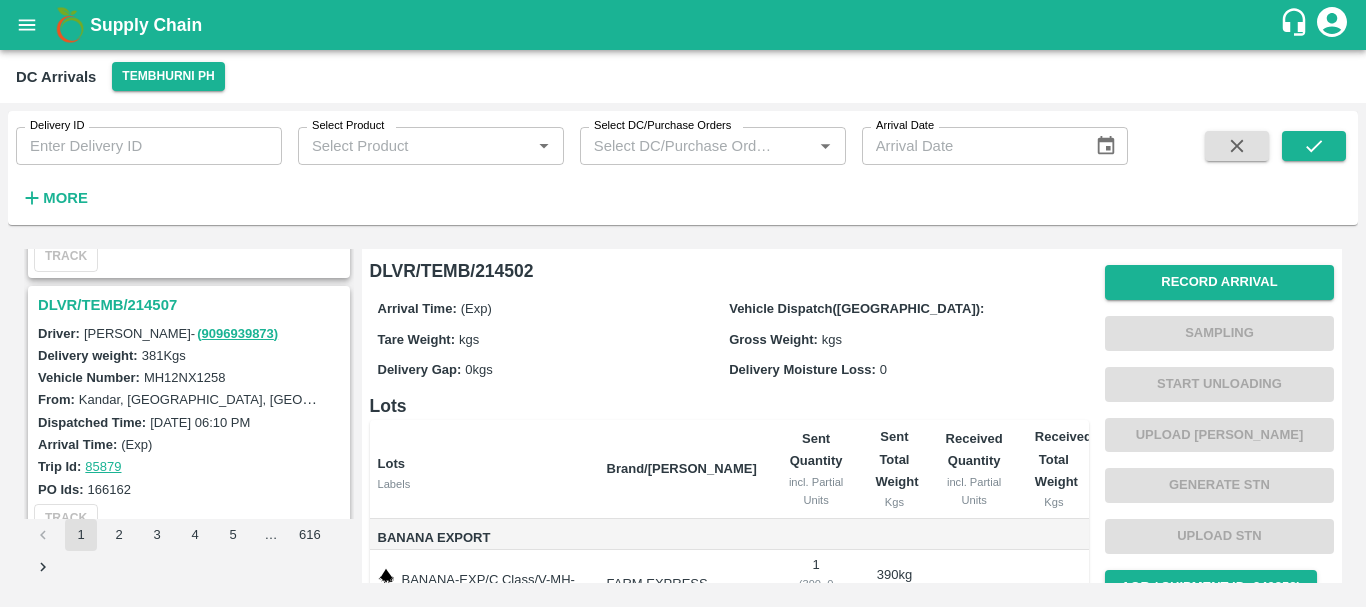 click on "DLVR/TEMB/214507" at bounding box center (192, 305) 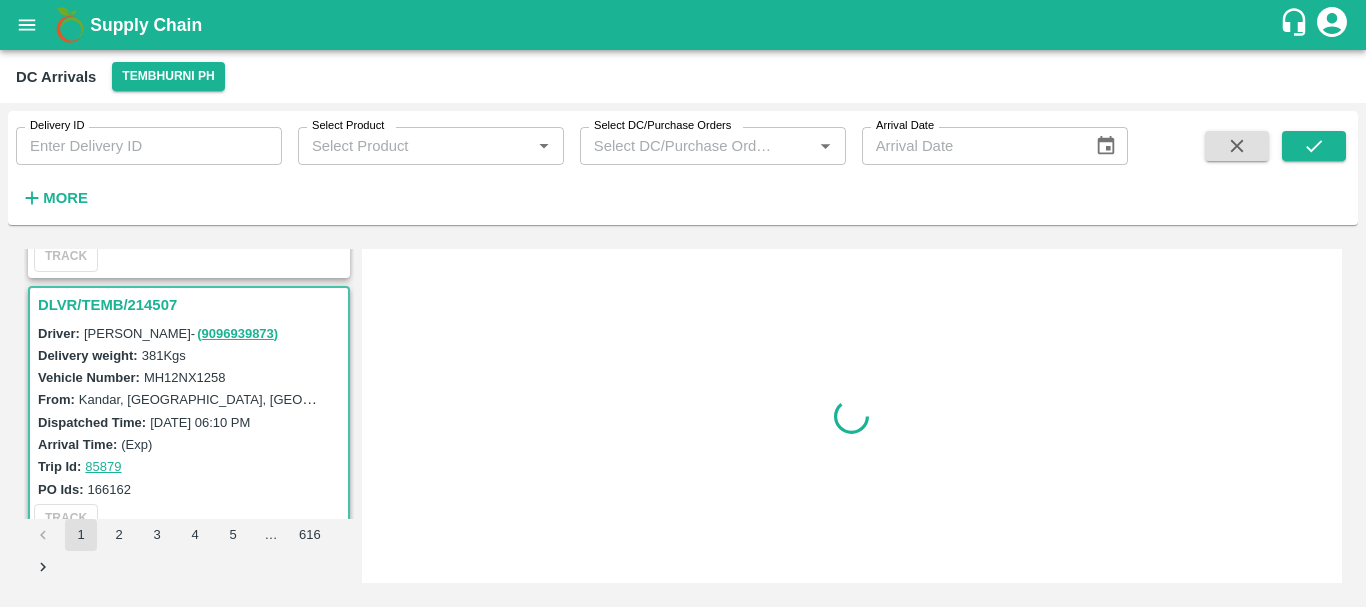 scroll, scrollTop: 4974, scrollLeft: 0, axis: vertical 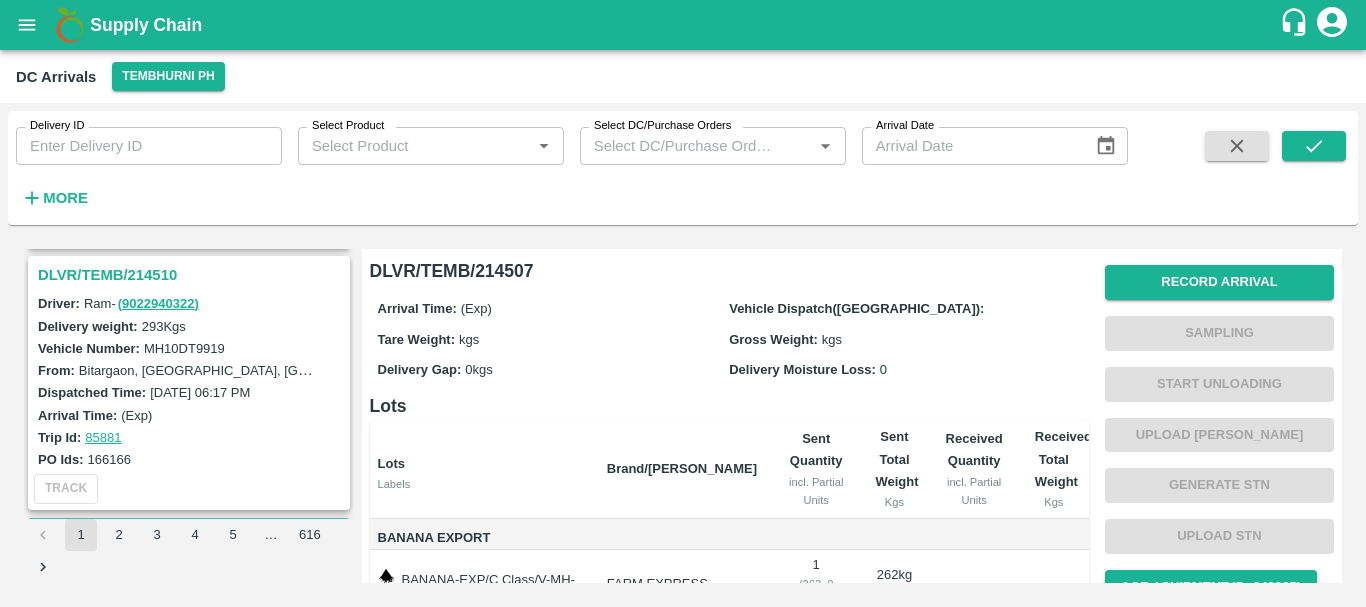 click on "DLVR/TEMB/214510" at bounding box center [192, 275] 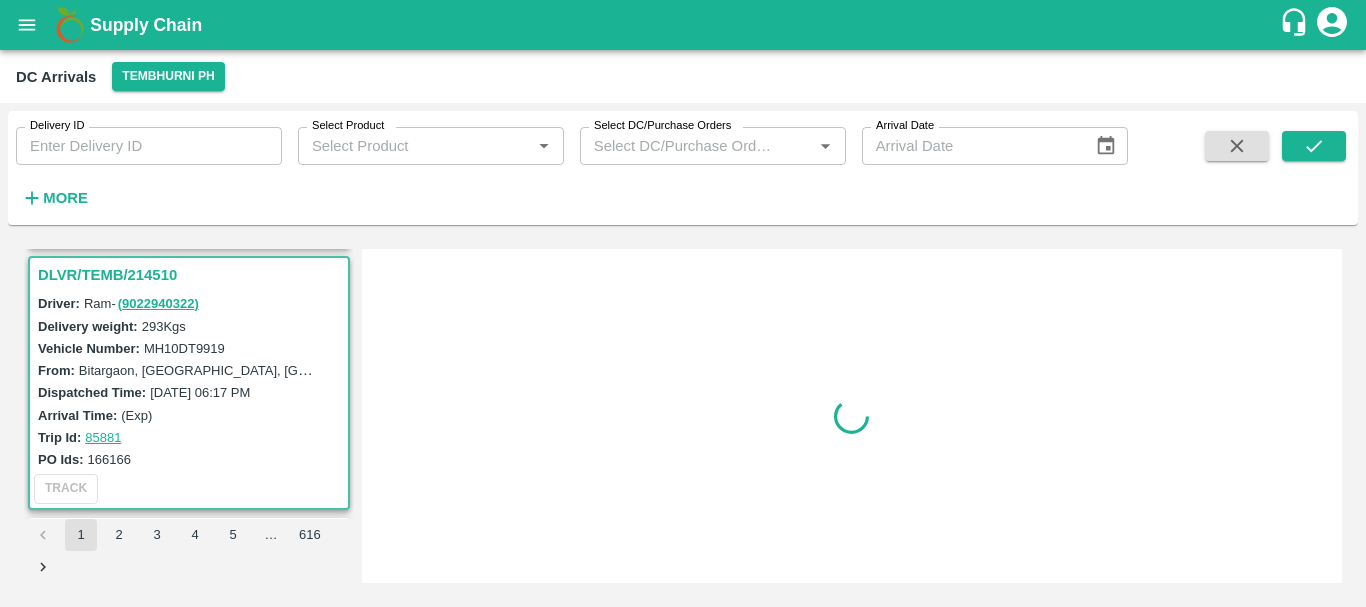 scroll, scrollTop: 4713, scrollLeft: 0, axis: vertical 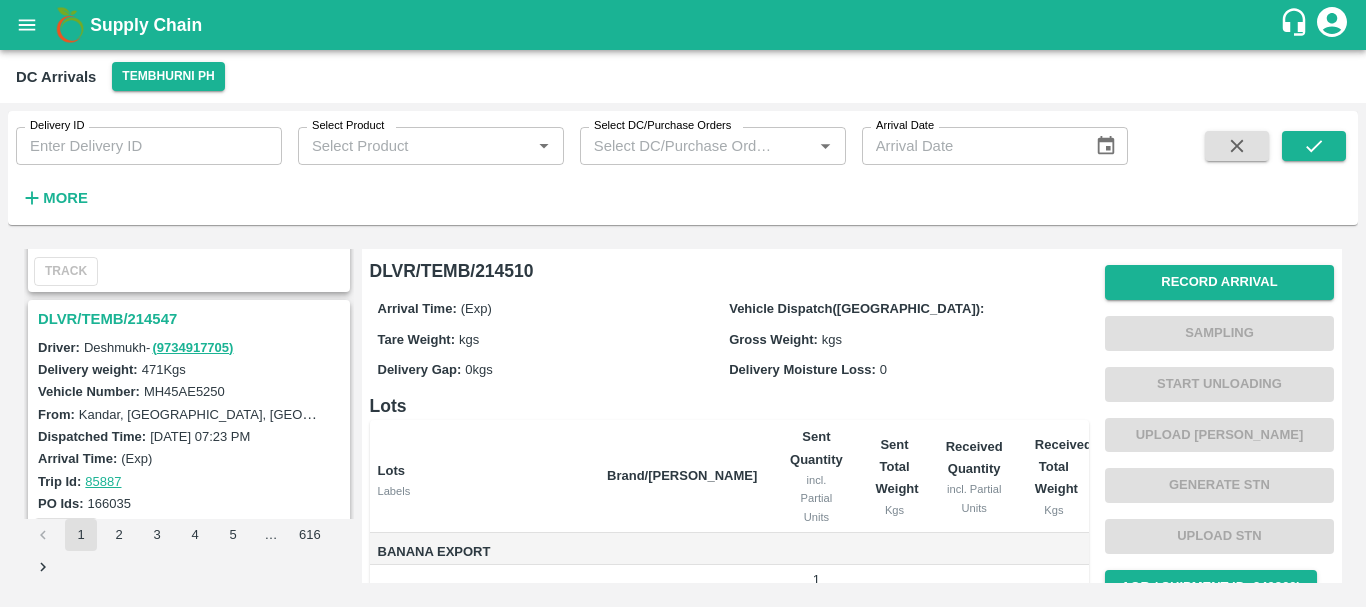click on "DLVR/TEMB/214547" at bounding box center (192, 319) 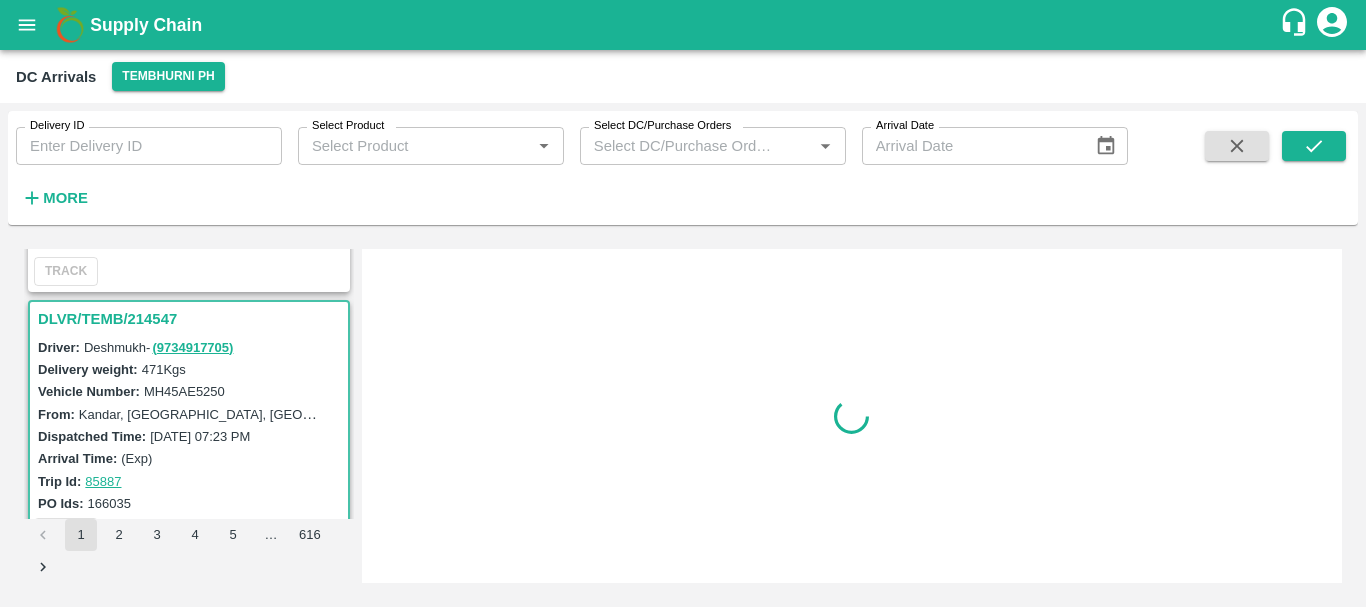 scroll, scrollTop: 4451, scrollLeft: 0, axis: vertical 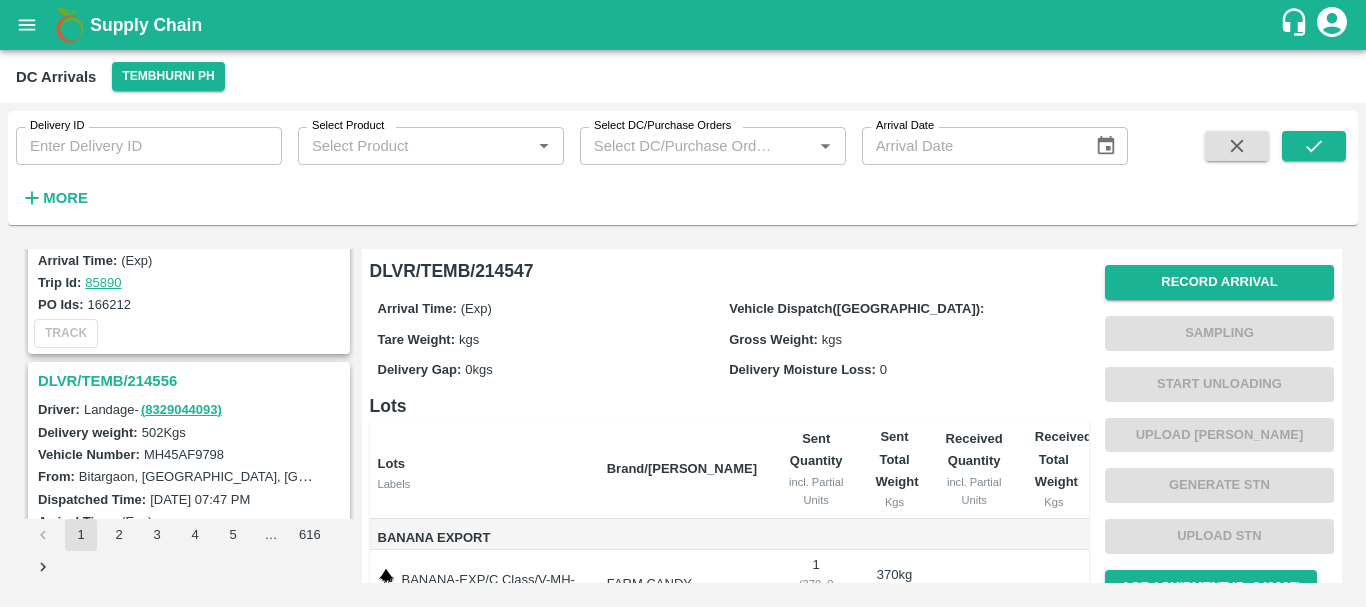 click on "DLVR/TEMB/214556" at bounding box center [192, 381] 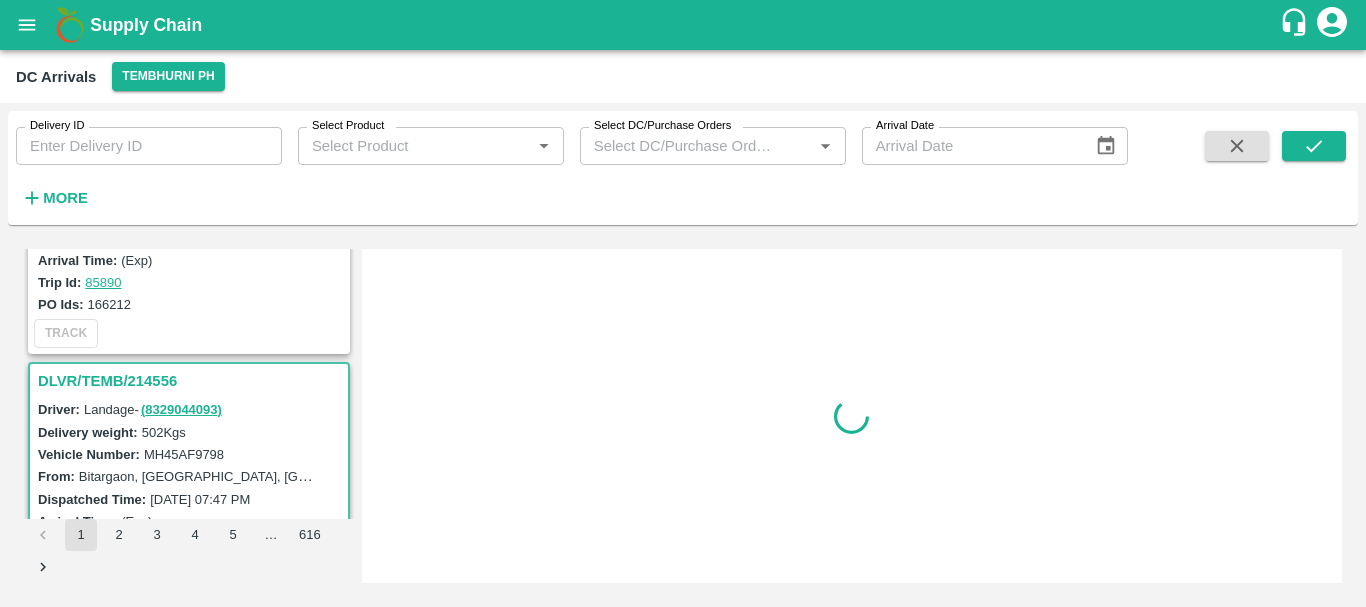 scroll, scrollTop: 4190, scrollLeft: 0, axis: vertical 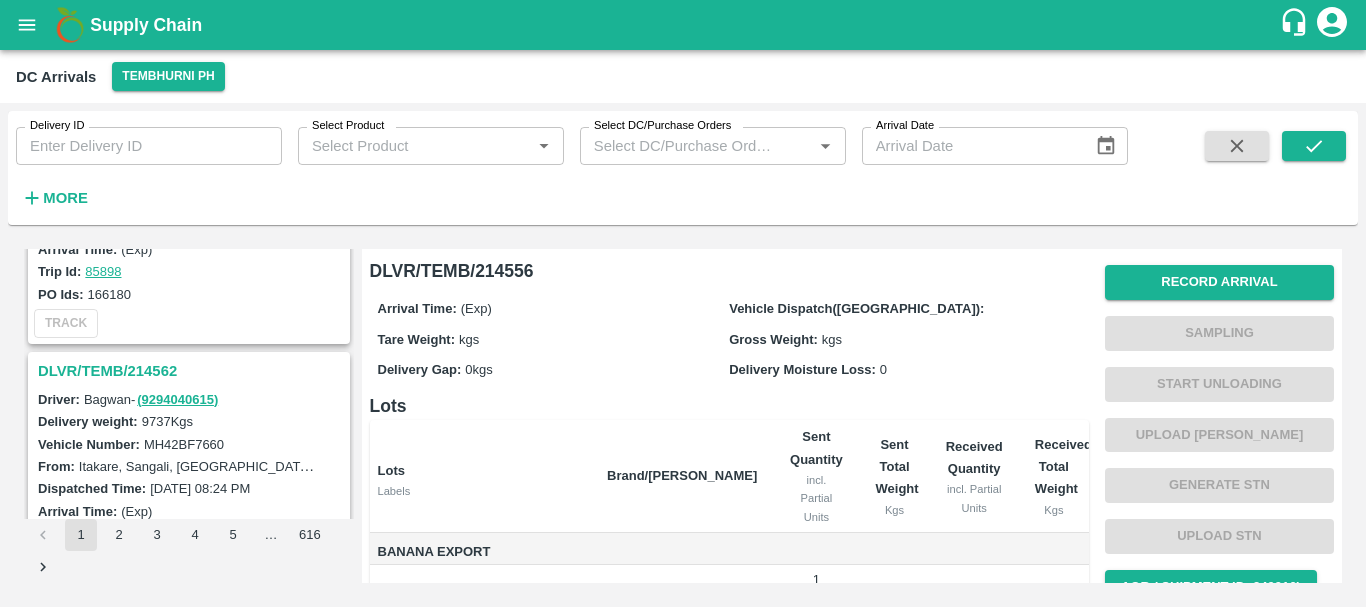 click on "DLVR/TEMB/214562" at bounding box center (192, 371) 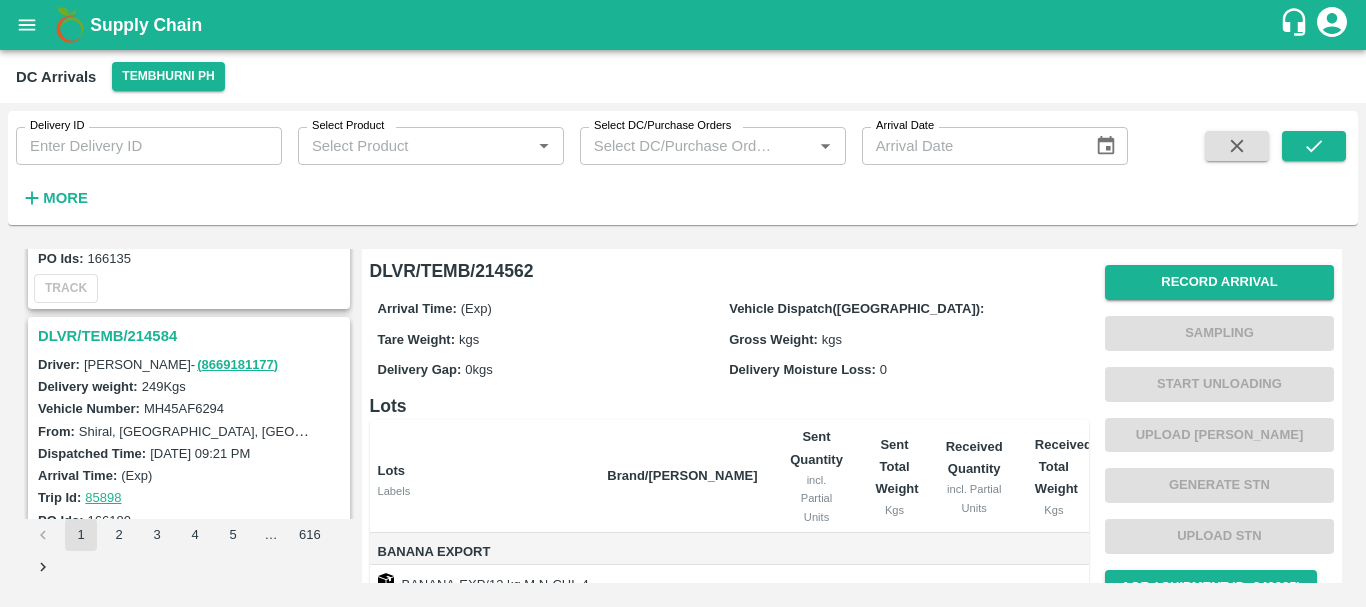 click on "DLVR/TEMB/214584" at bounding box center (192, 336) 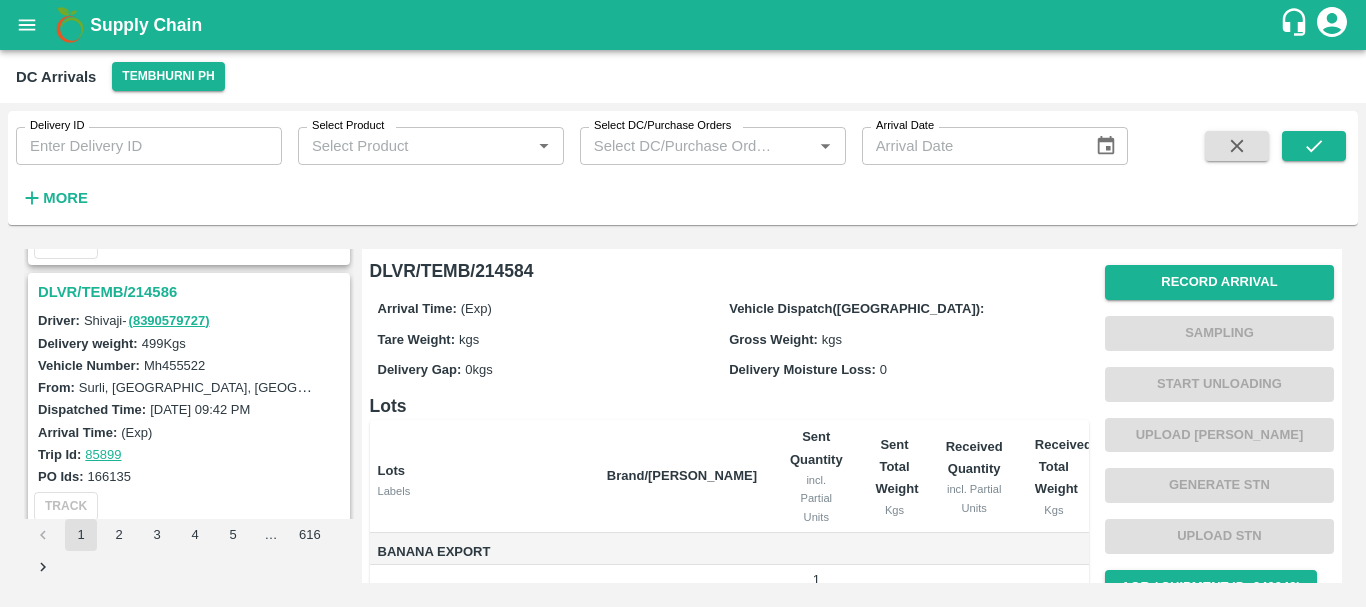 click on "DLVR/TEMB/214586" at bounding box center [192, 292] 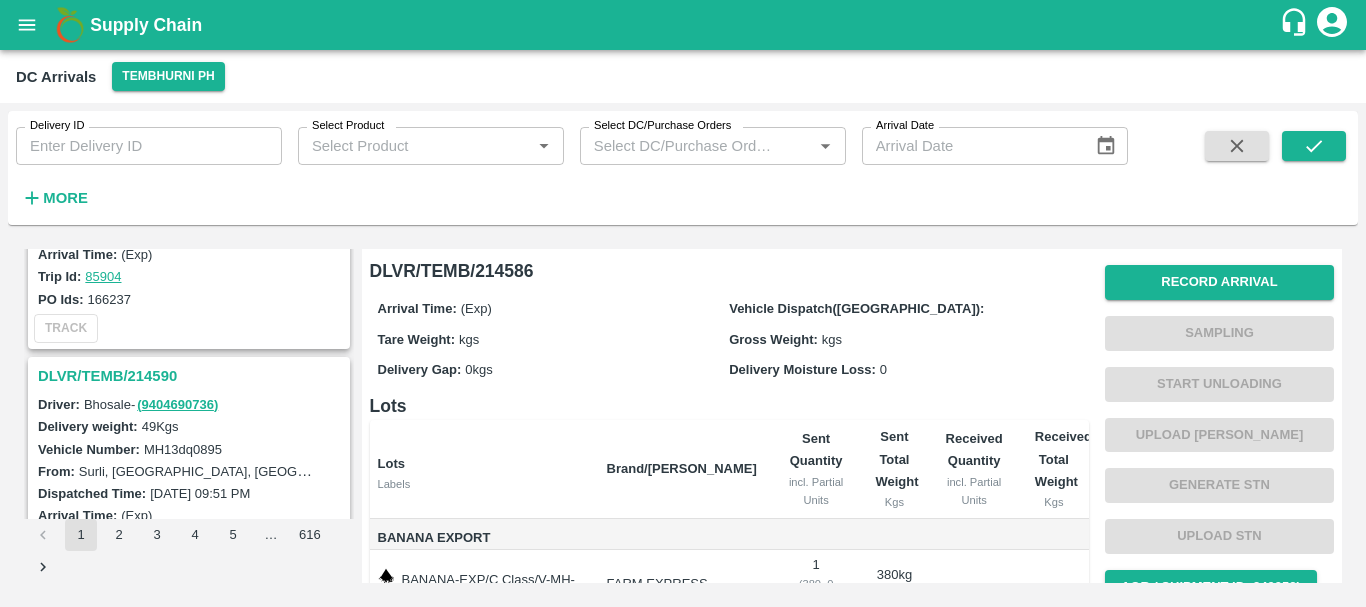 click on "DLVR/TEMB/214590" at bounding box center (192, 376) 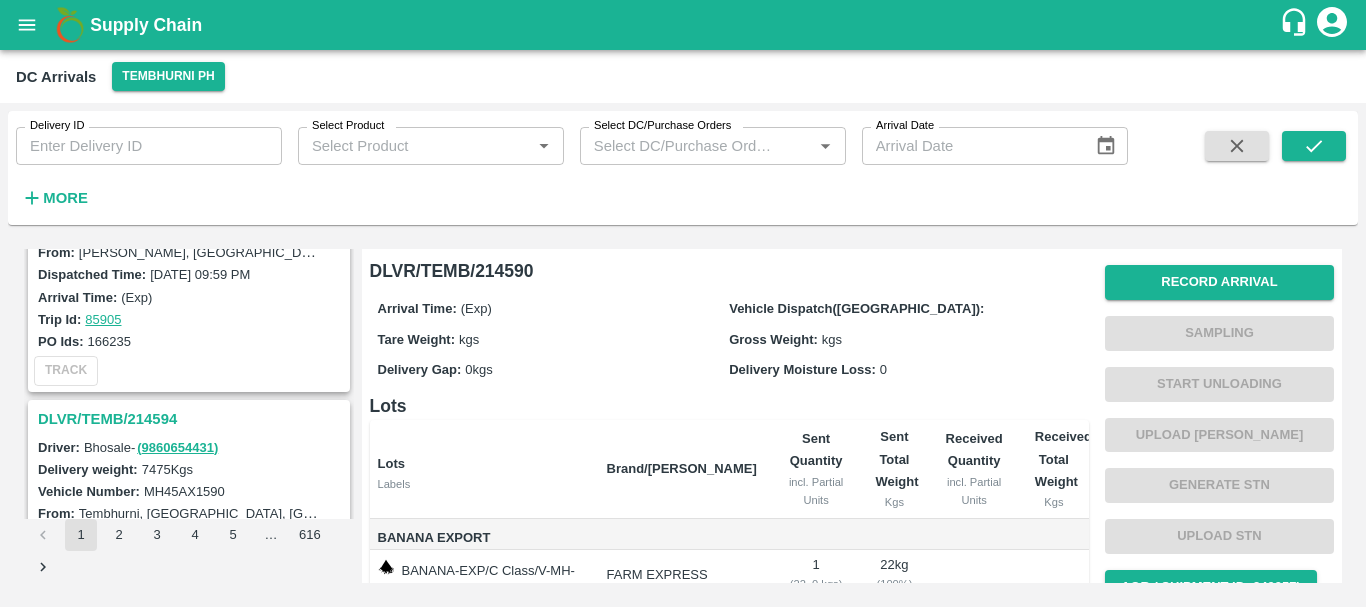 click on "DLVR/TEMB/214594" at bounding box center [192, 419] 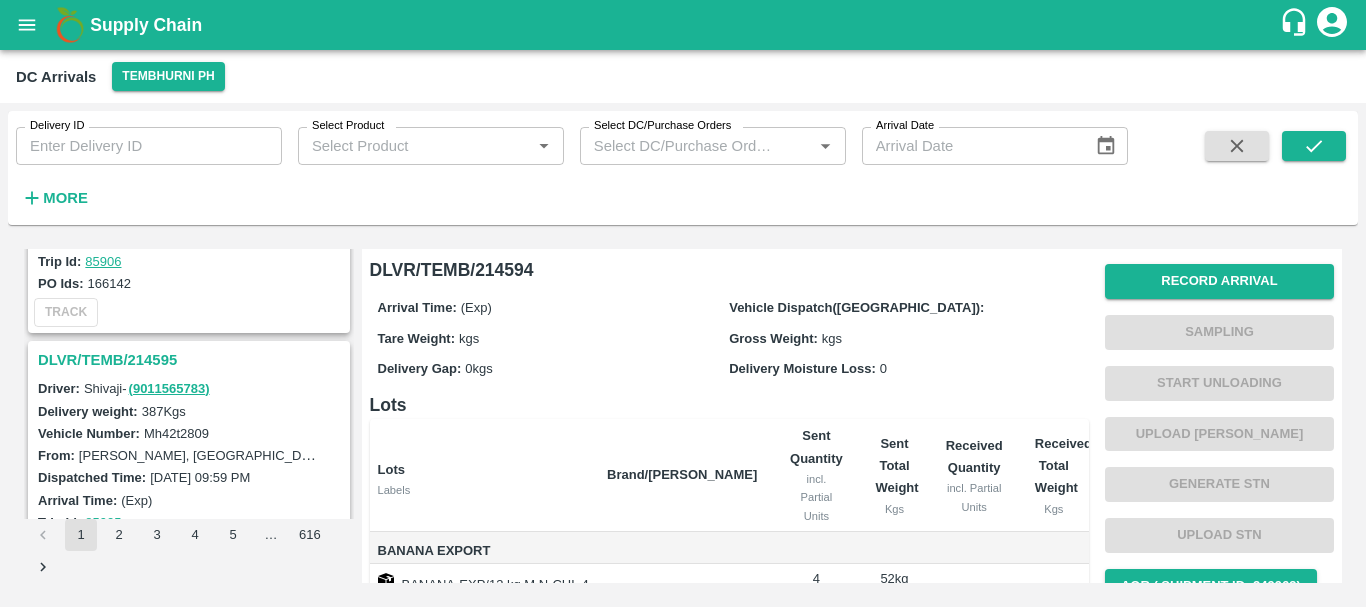 click on "DLVR/TEMB/214595" at bounding box center [192, 360] 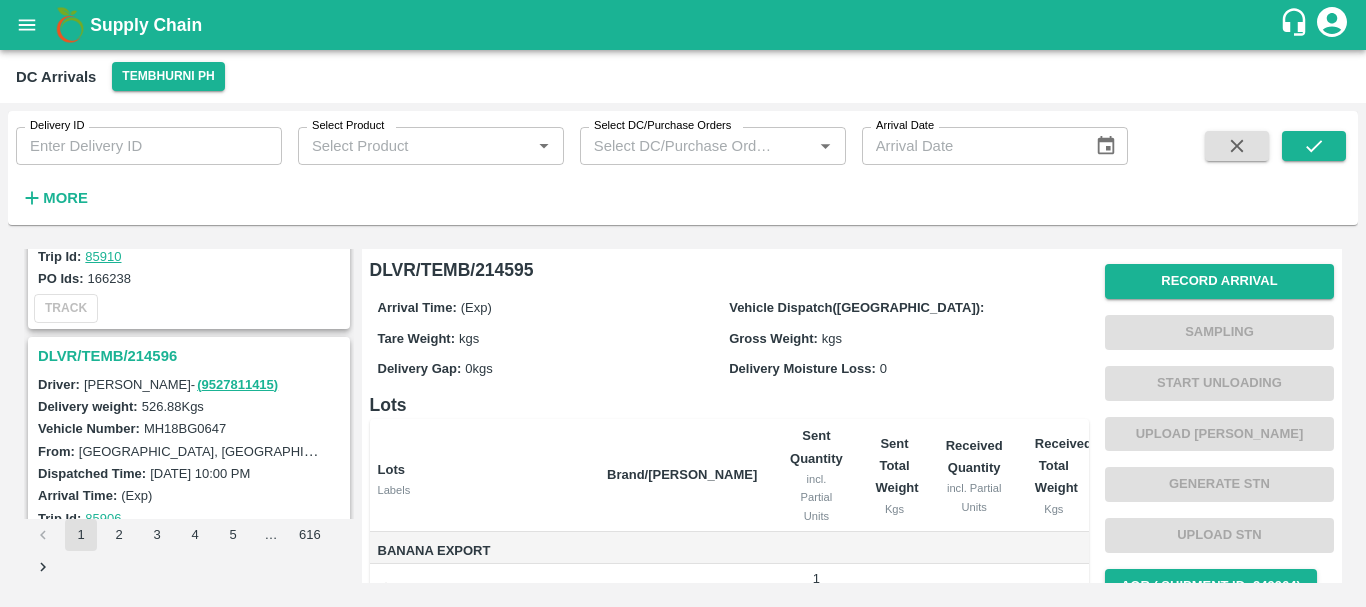 click on "DLVR/TEMB/214596" at bounding box center [189, 356] 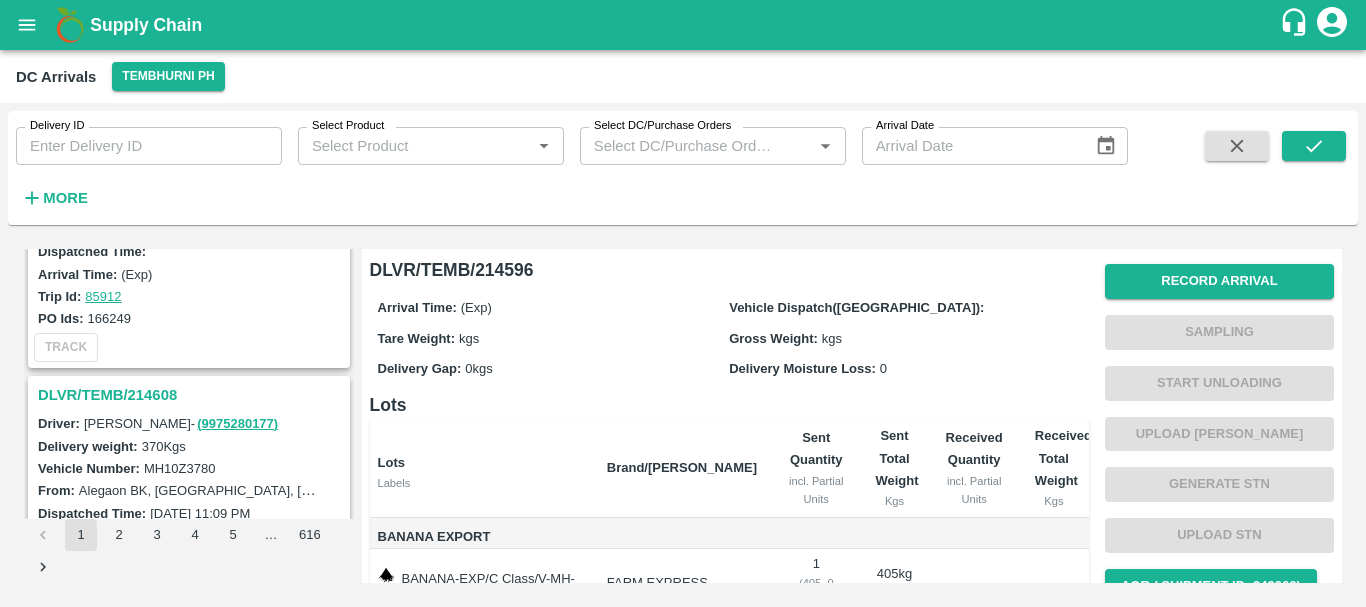 click on "DLVR/TEMB/214608" at bounding box center [192, 395] 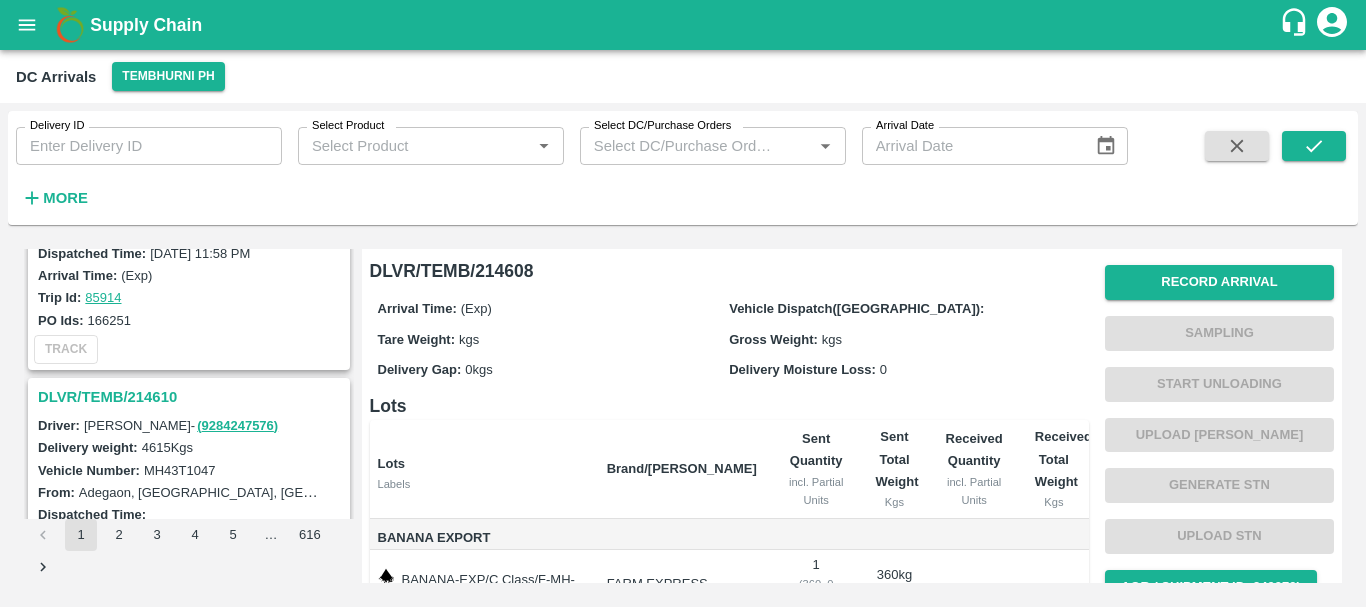 click on "DLVR/TEMB/214610" at bounding box center (192, 397) 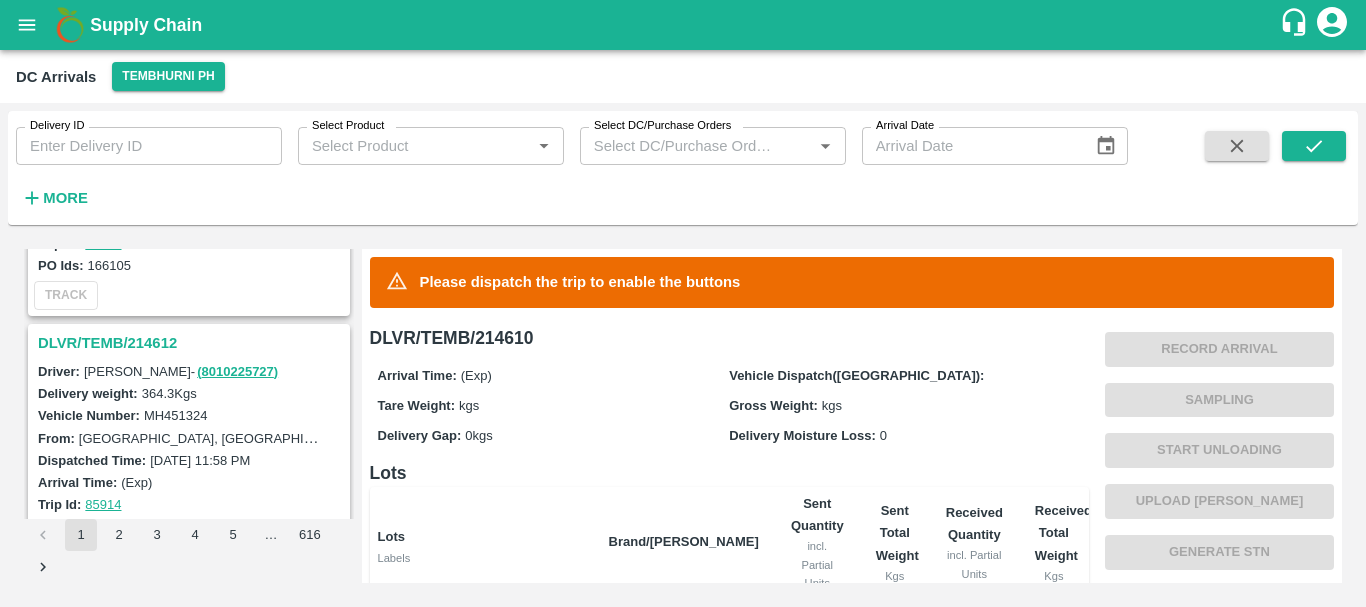 click on "DLVR/TEMB/214612" at bounding box center (192, 343) 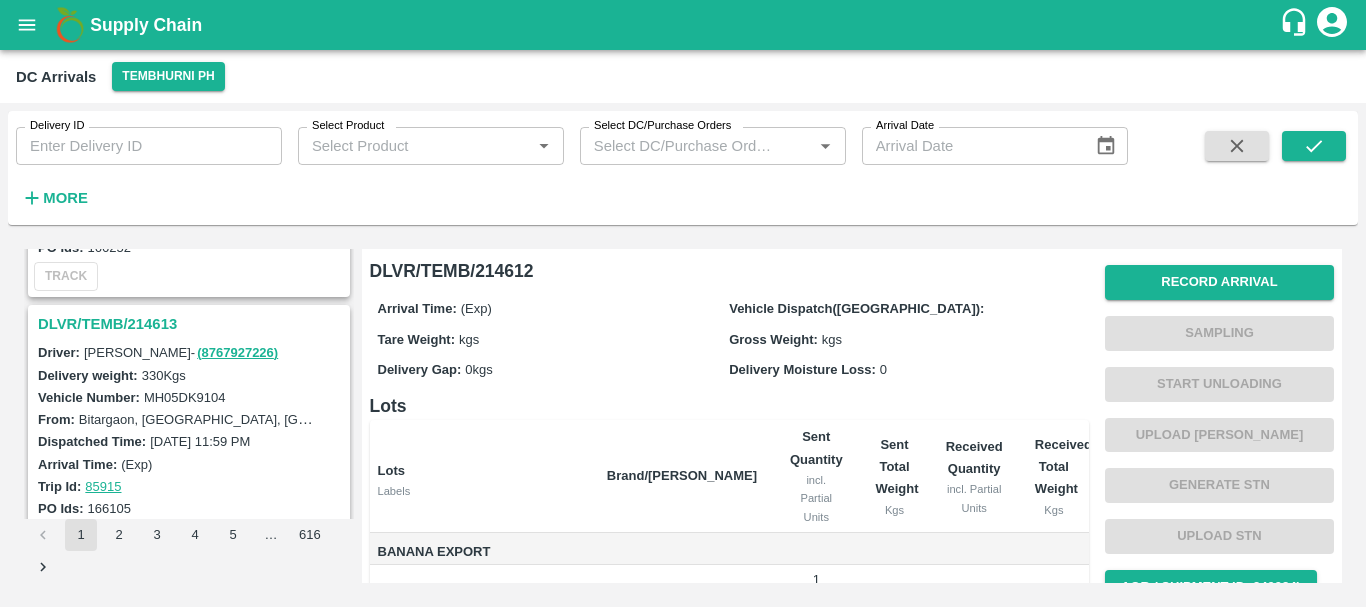 click on "DLVR/TEMB/214613" at bounding box center (192, 324) 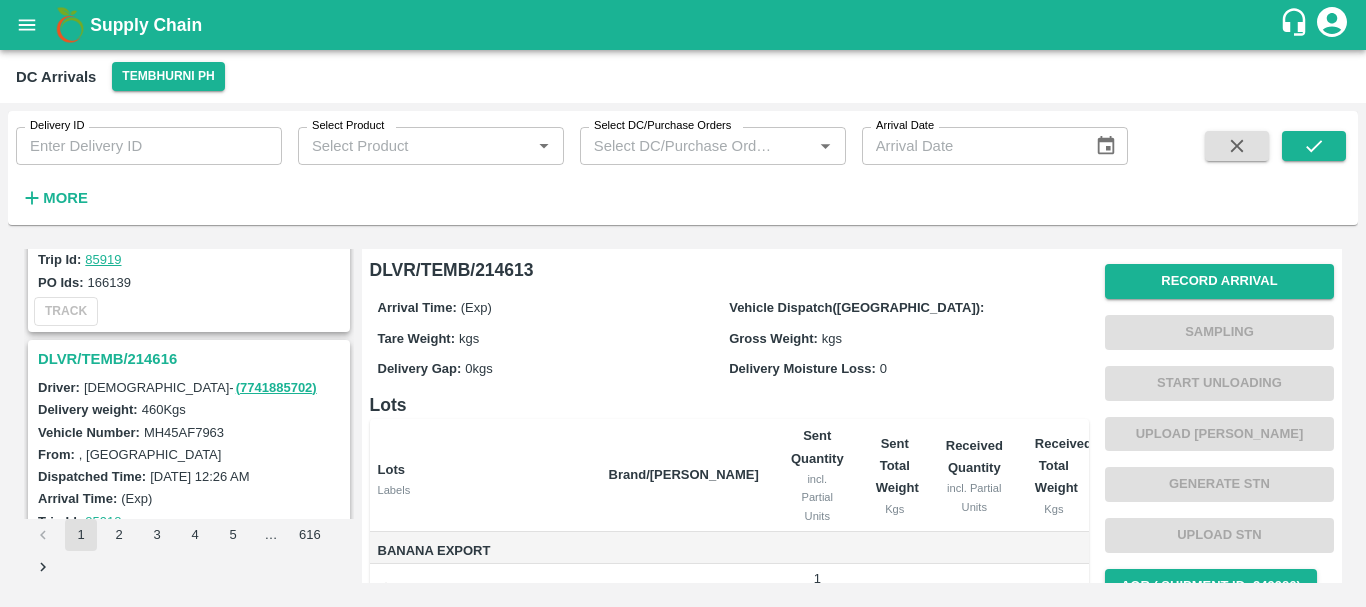 click on "DLVR/TEMB/214616" at bounding box center (192, 359) 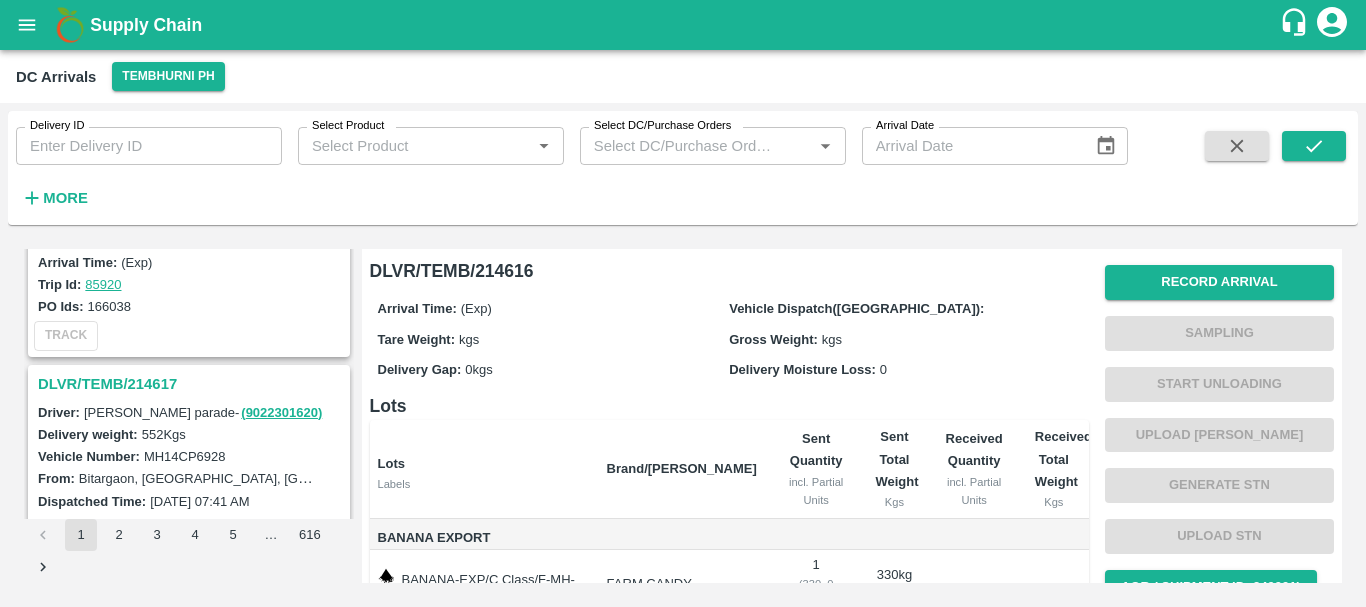 click on "DLVR/TEMB/214617" at bounding box center (192, 384) 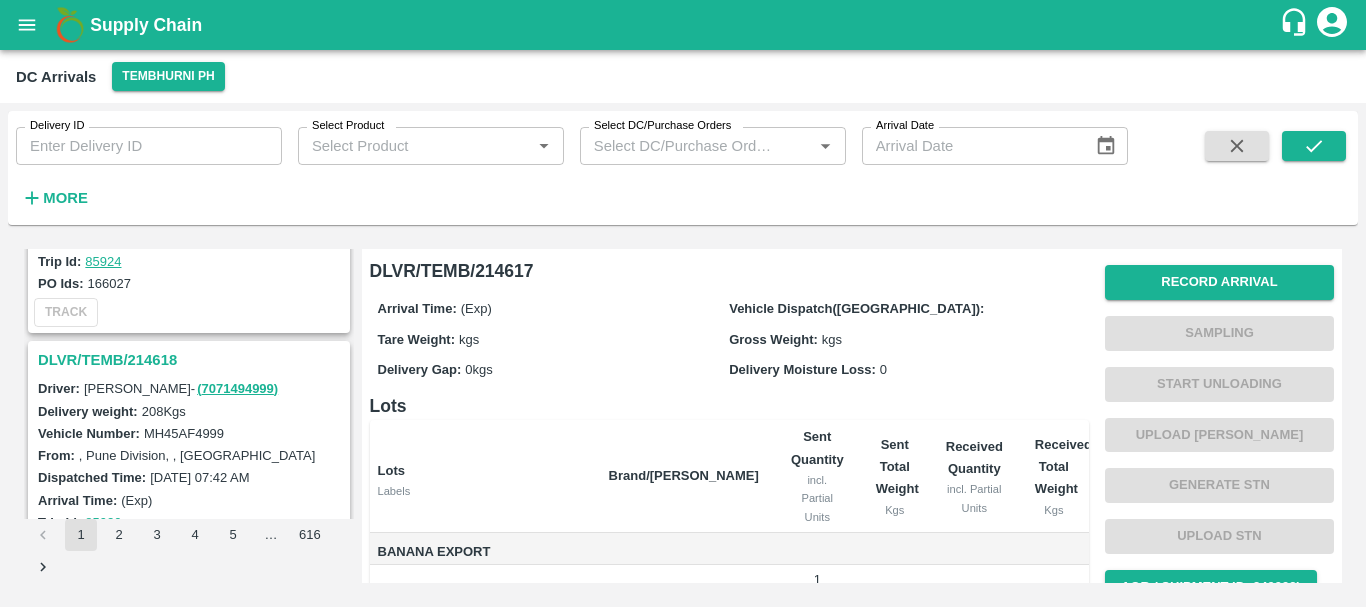click on "DLVR/TEMB/214618" at bounding box center (192, 360) 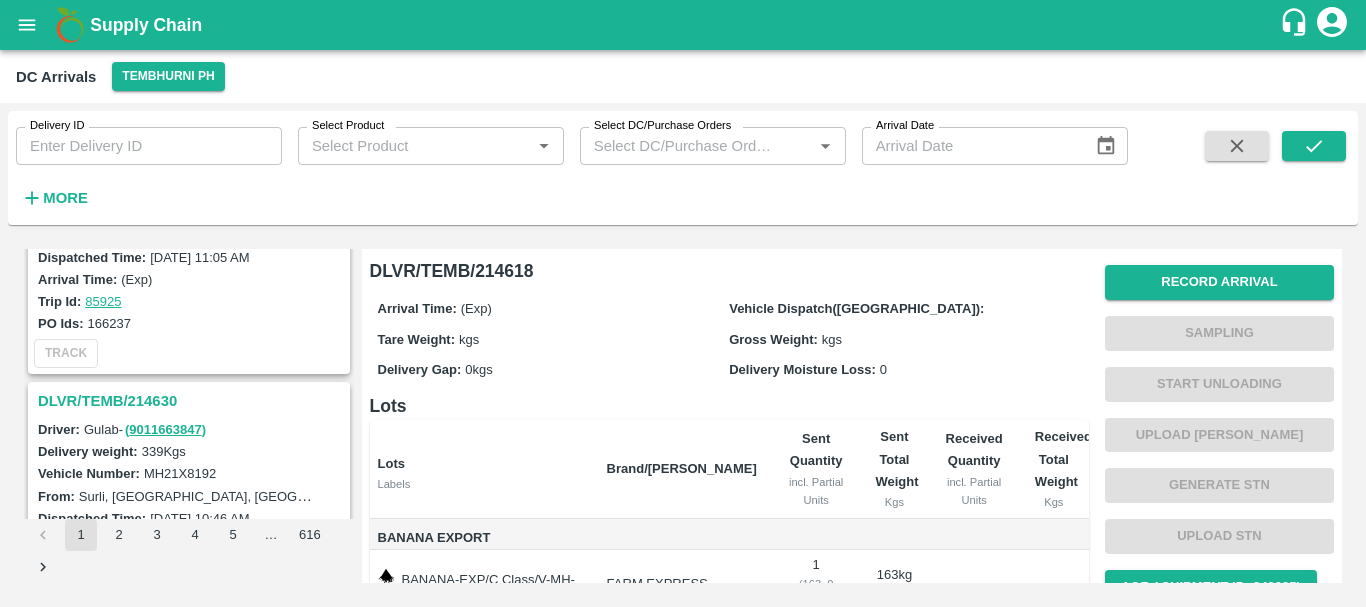click on "DLVR/TEMB/214630" at bounding box center (192, 401) 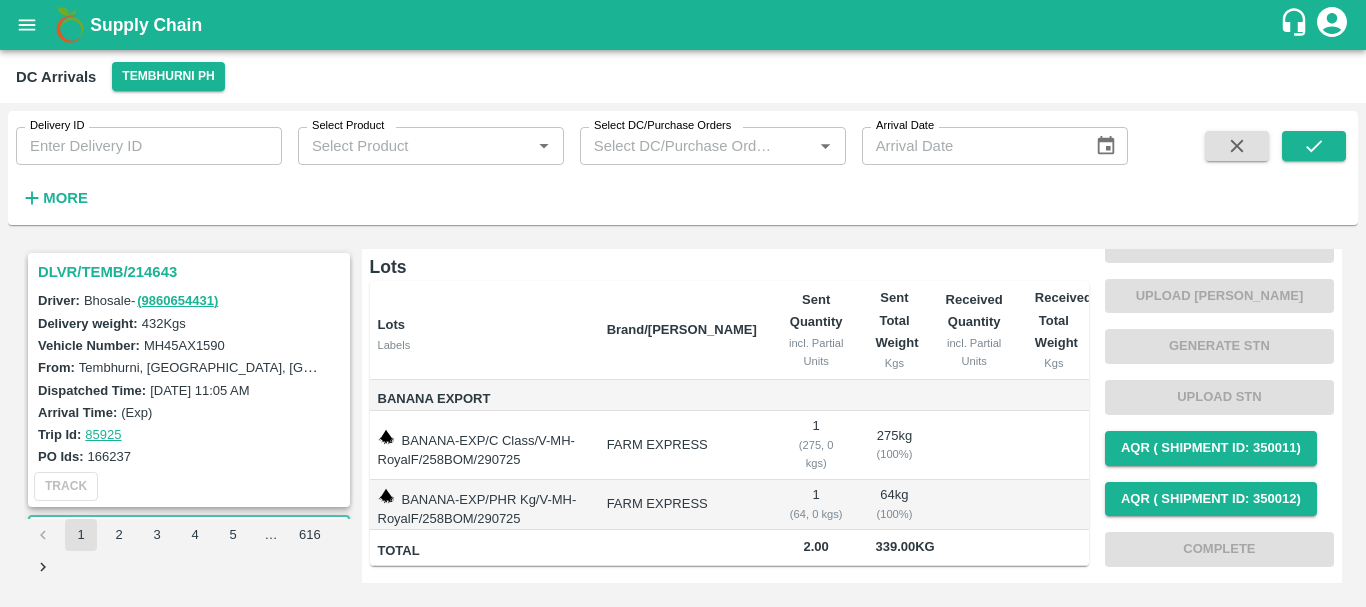 click on "DLVR/TEMB/214643" at bounding box center (192, 272) 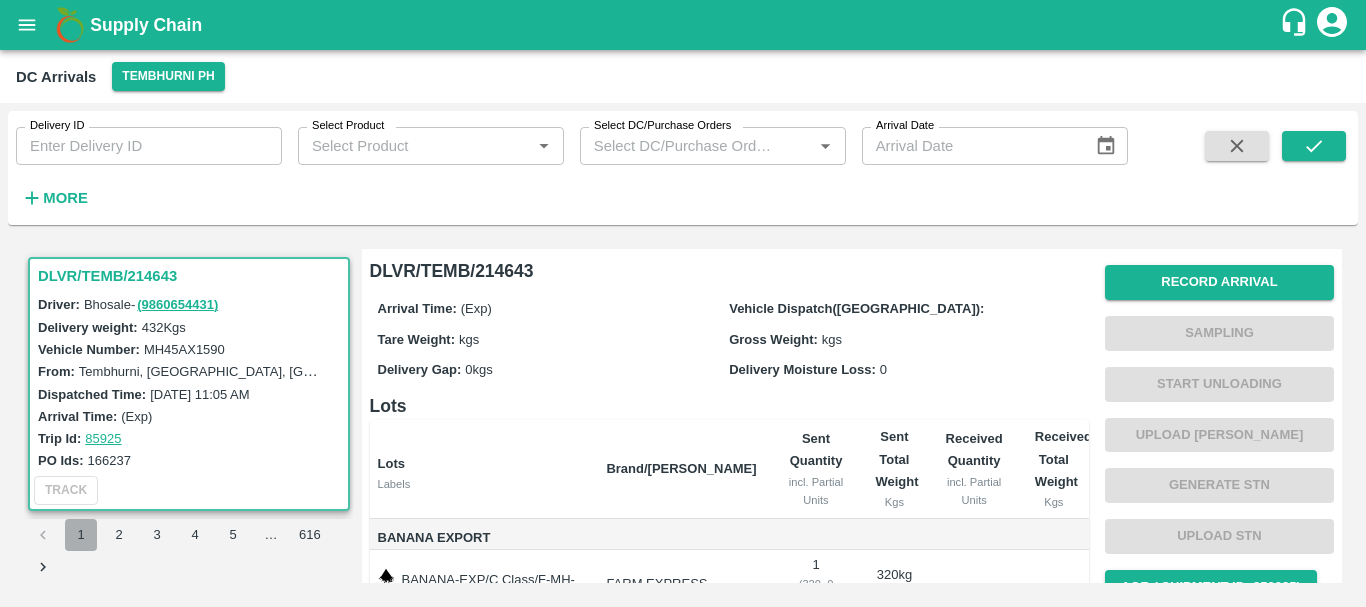 click on "1" at bounding box center [81, 535] 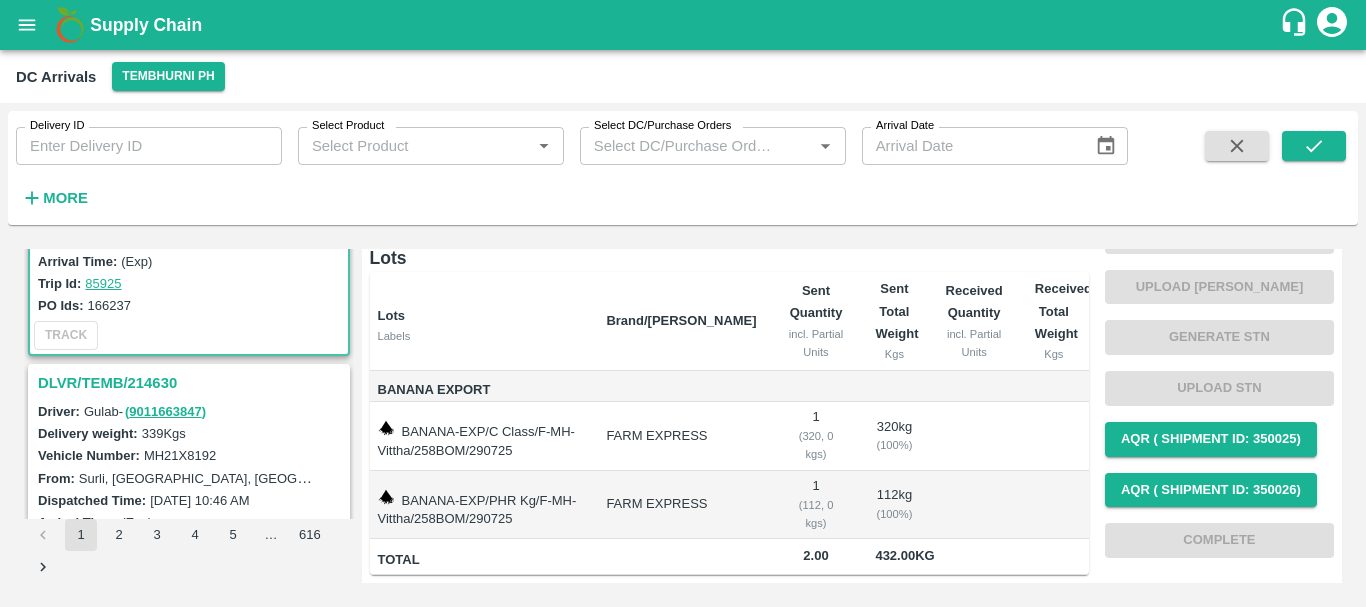 click on "DLVR/TEMB/214630" at bounding box center [192, 383] 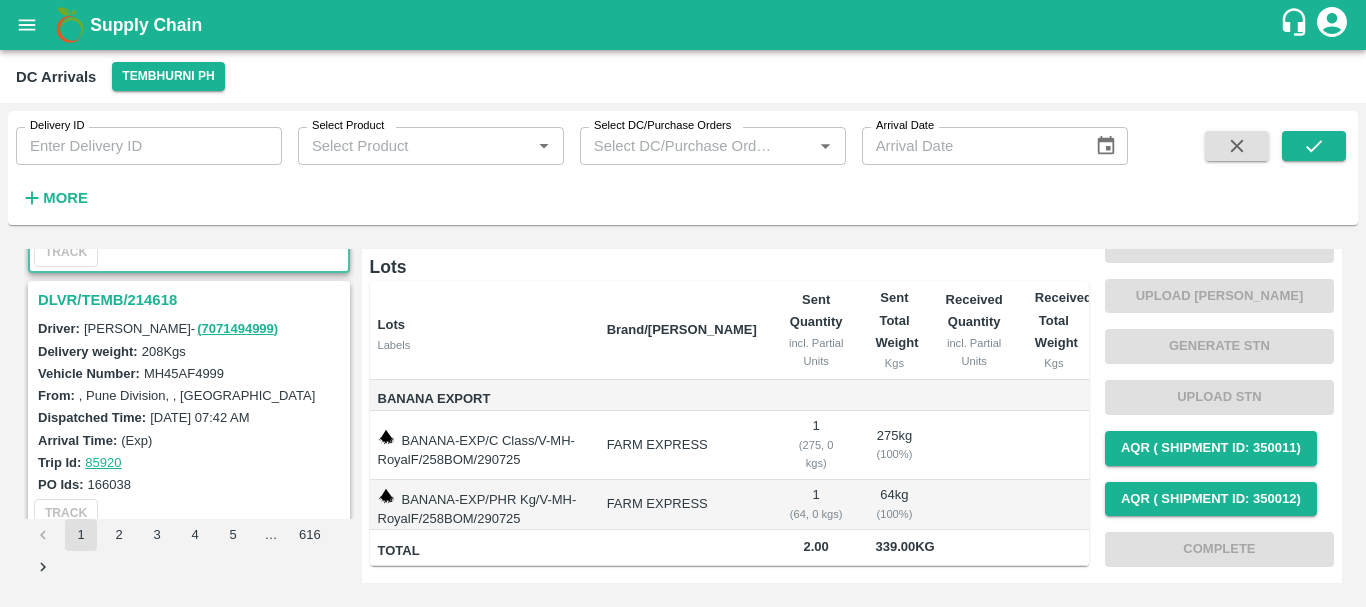 click on "DLVR/TEMB/214618" at bounding box center [192, 300] 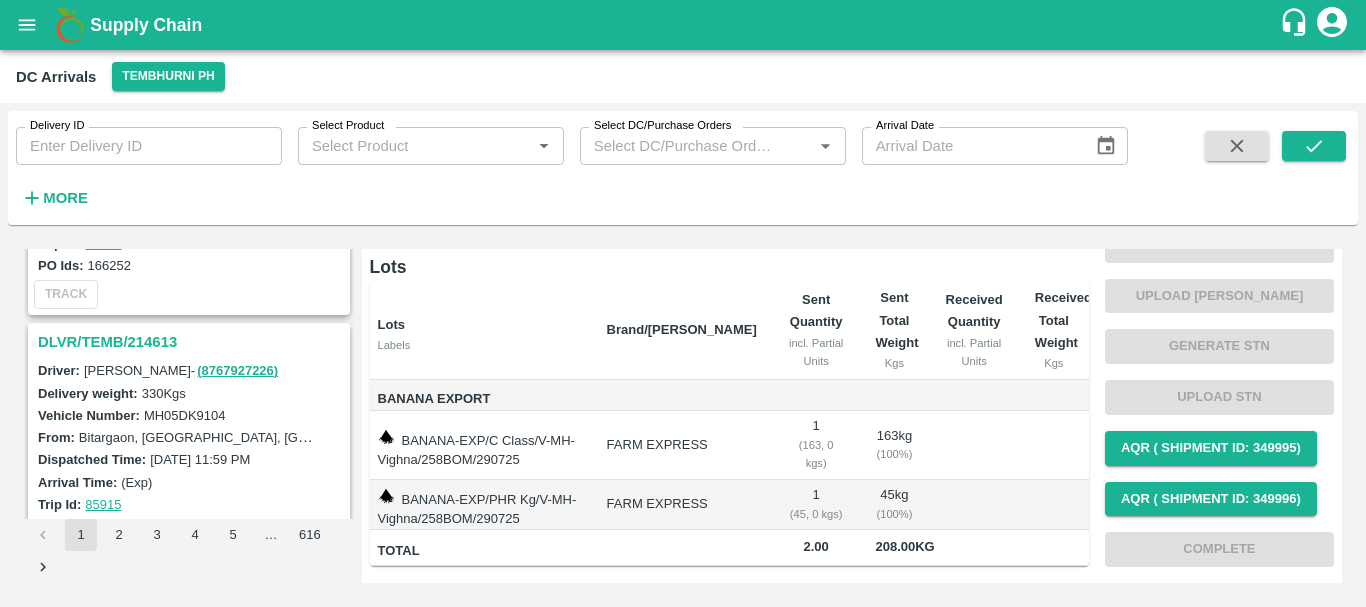 click on "DLVR/TEMB/214613" at bounding box center (192, 342) 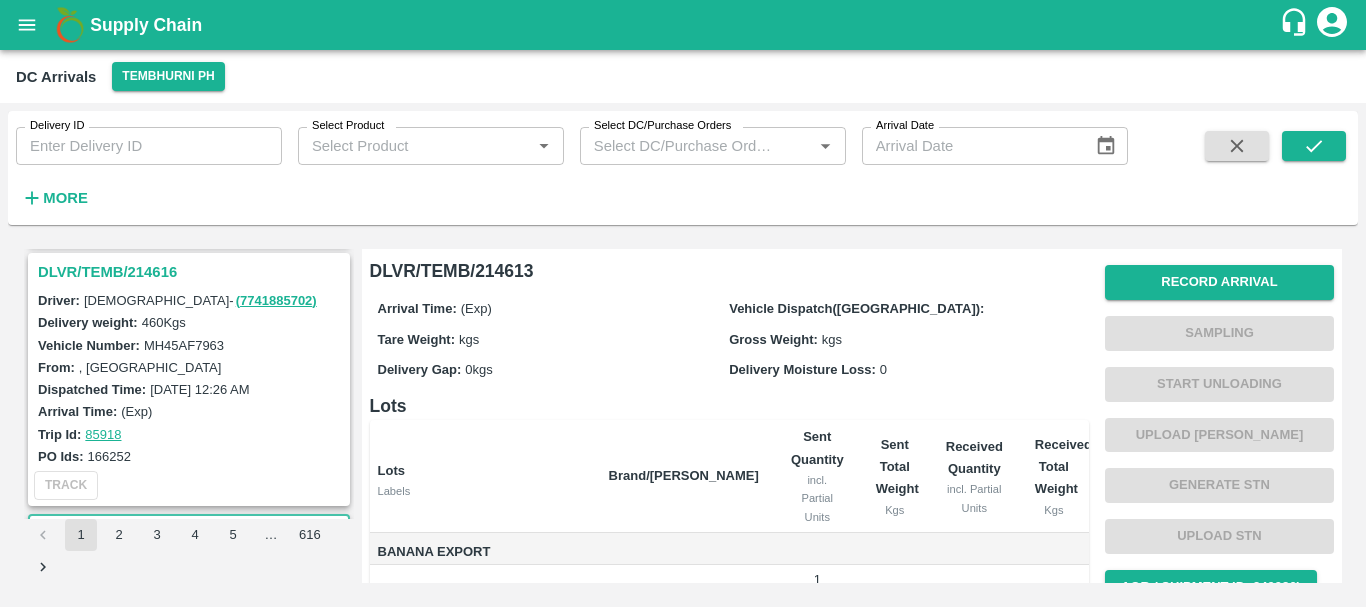 click on "DLVR/TEMB/214616" at bounding box center (192, 272) 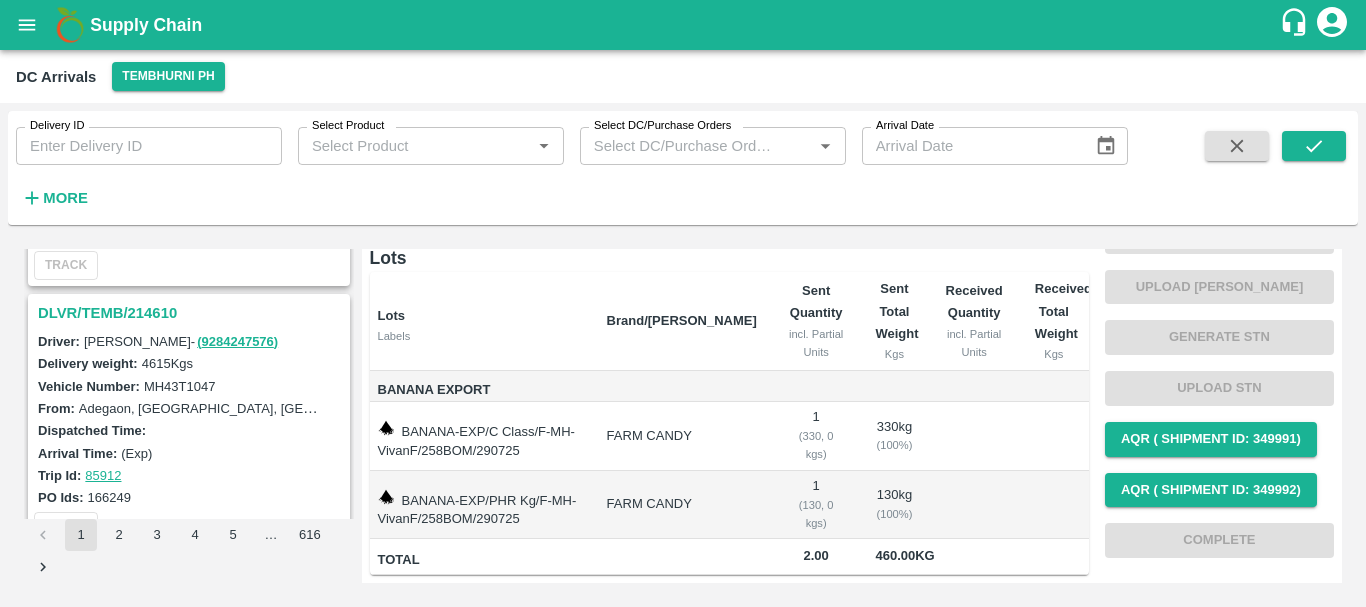 click on "DLVR/TEMB/214610" at bounding box center (192, 313) 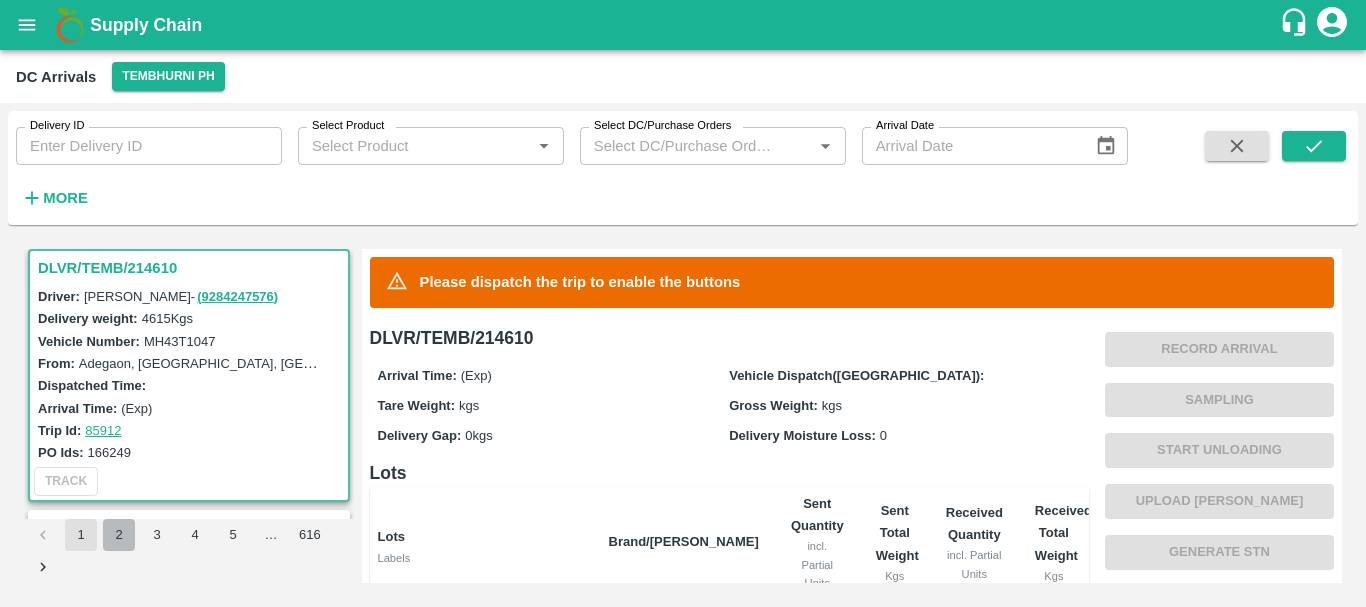 click on "2" at bounding box center [119, 535] 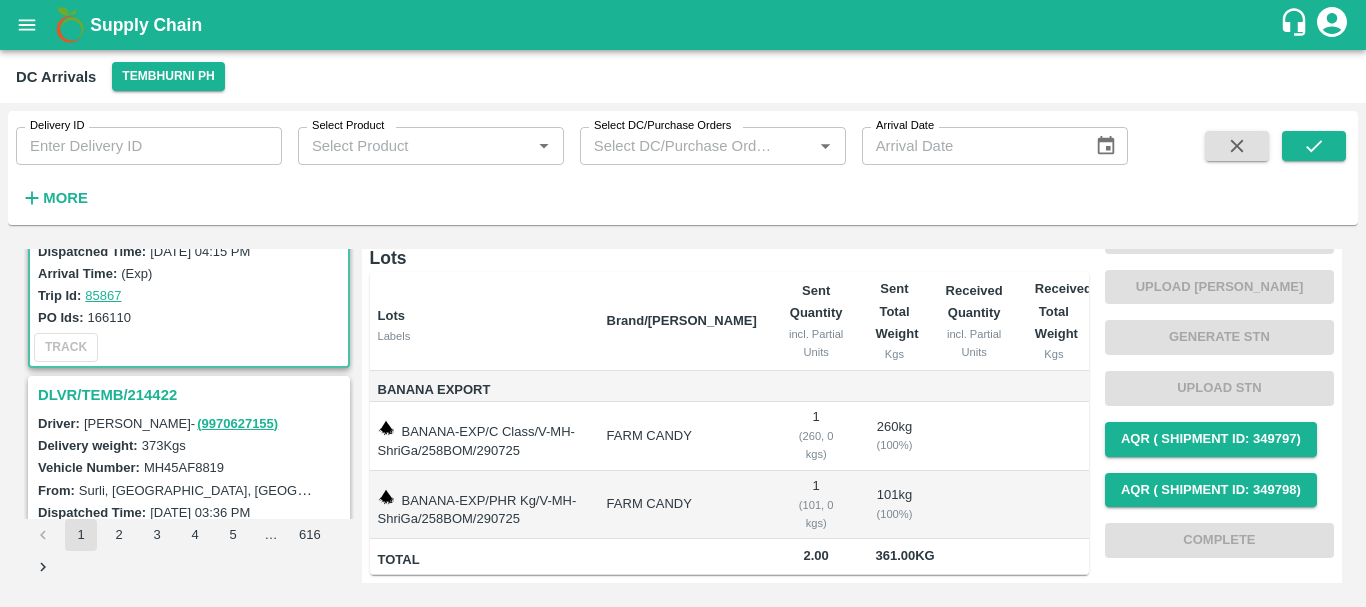 click on "DLVR/TEMB/214422" at bounding box center [192, 395] 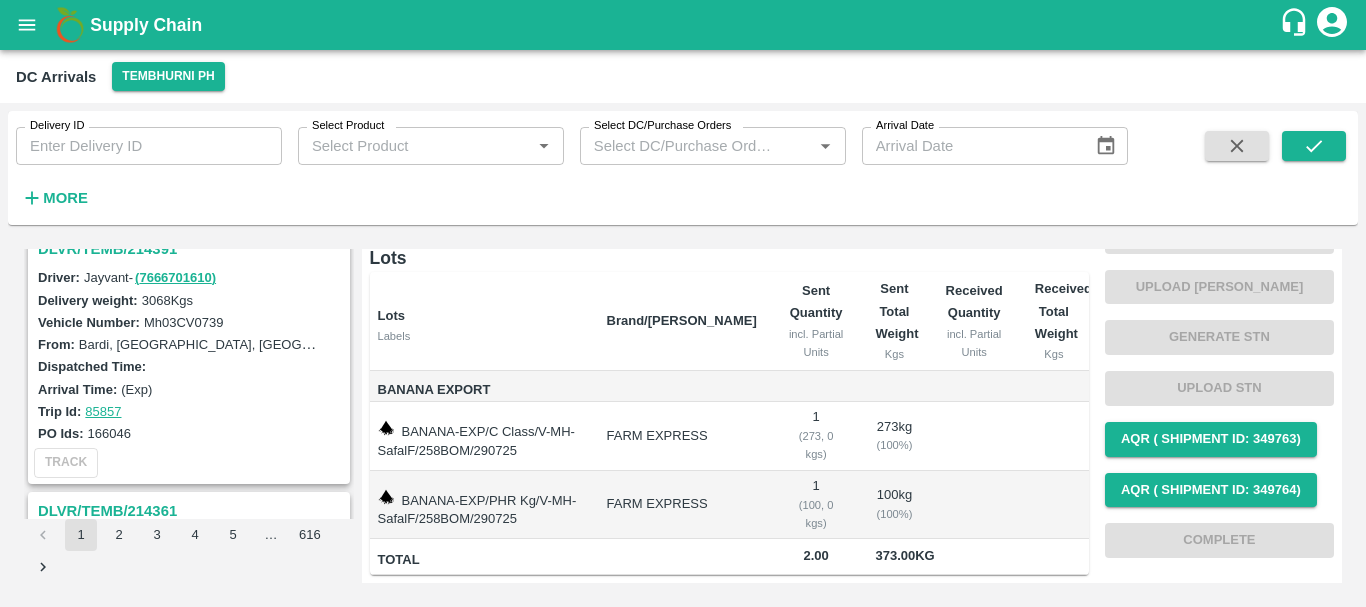 click on "DLVR/TEMB/214391" at bounding box center [192, 249] 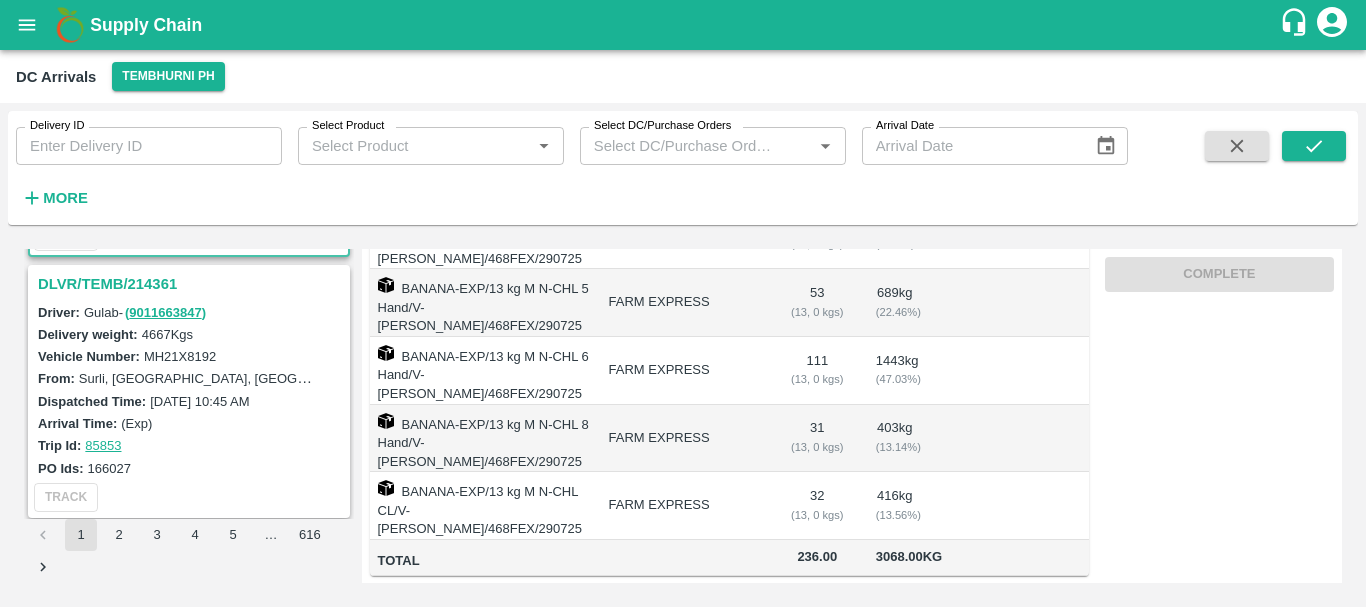 click on "DLVR/TEMB/214361" at bounding box center [192, 284] 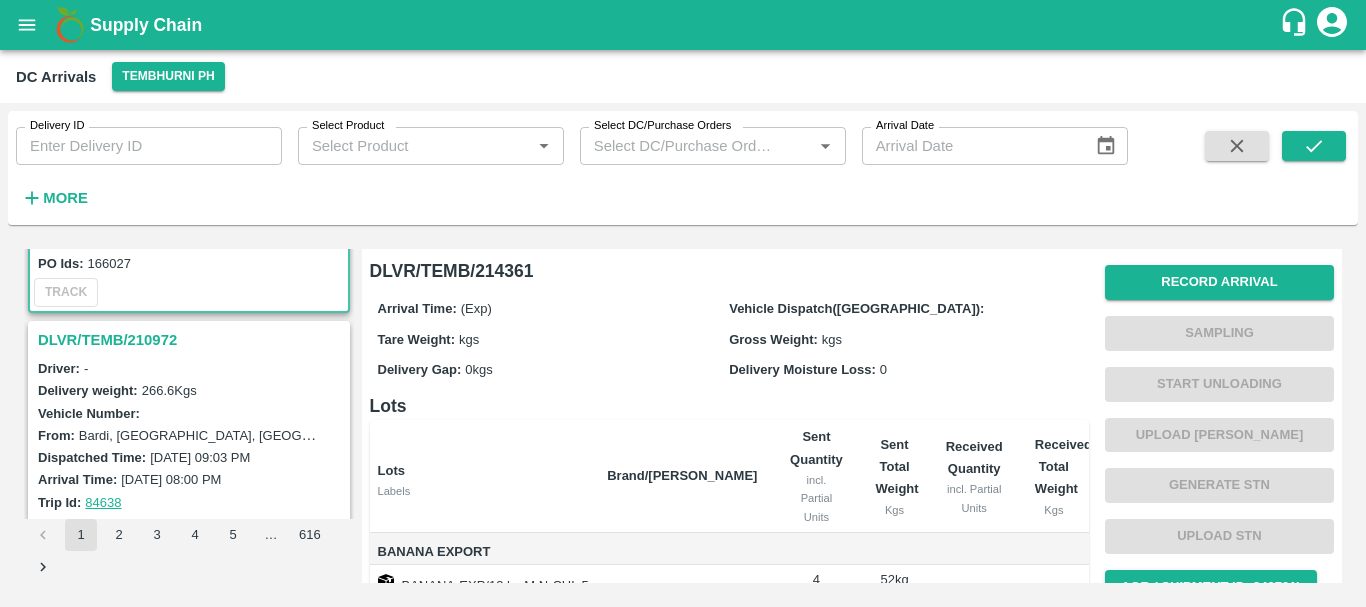 click on "DLVR/TEMB/210972" at bounding box center [192, 340] 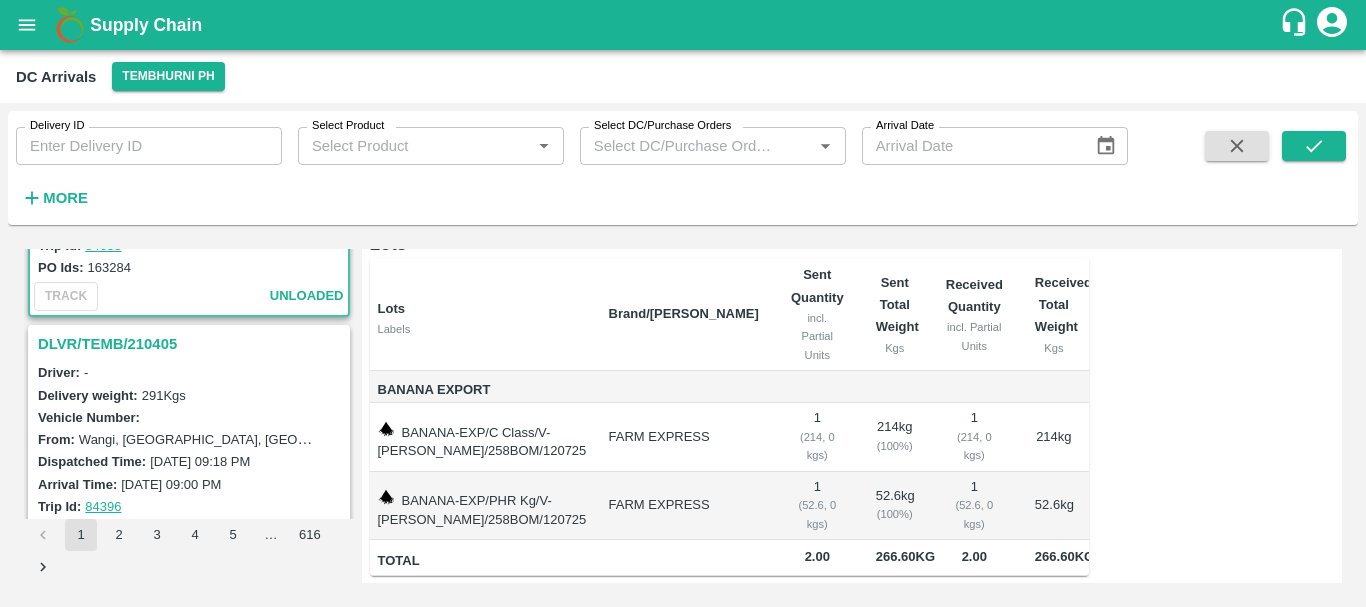 click on "DLVR/TEMB/210405" at bounding box center (192, 344) 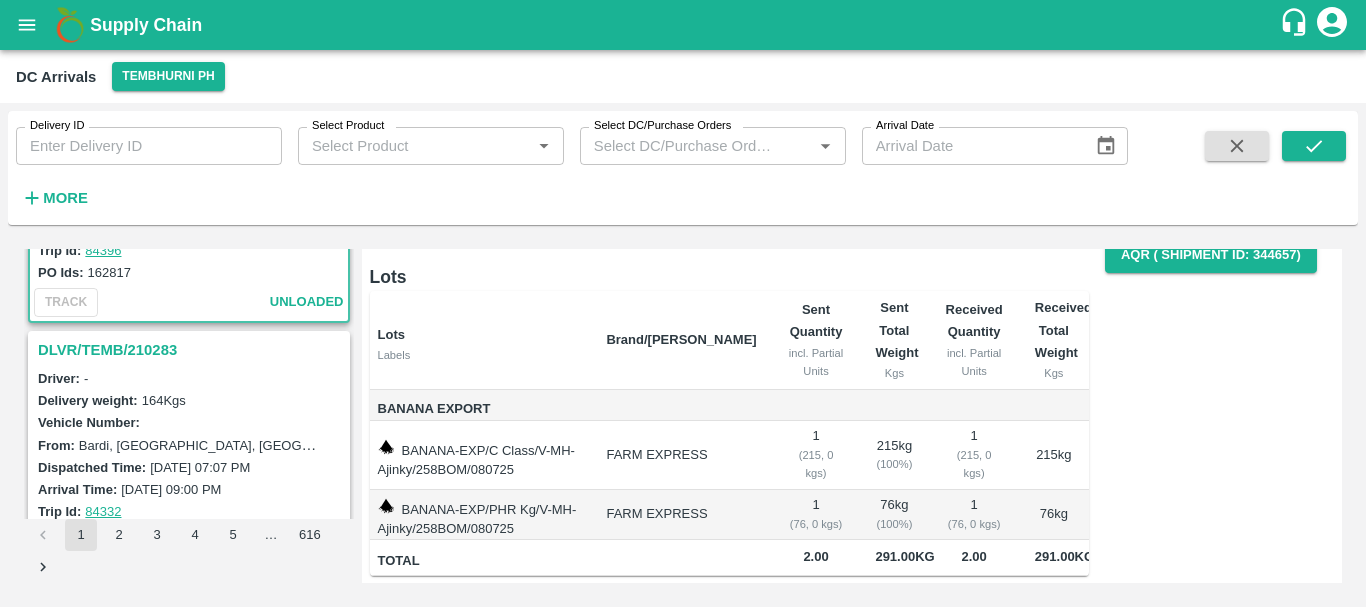 click on "DLVR/TEMB/210283" at bounding box center [192, 350] 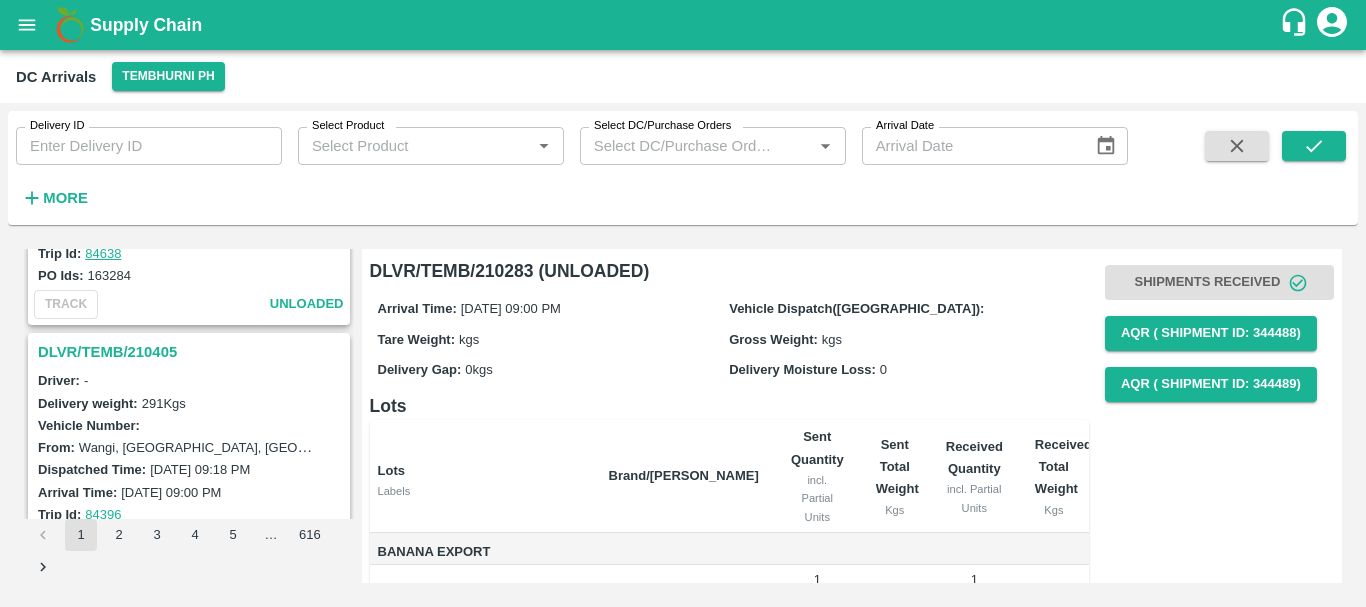 click on "DLVR/TEMB/210405" at bounding box center (192, 352) 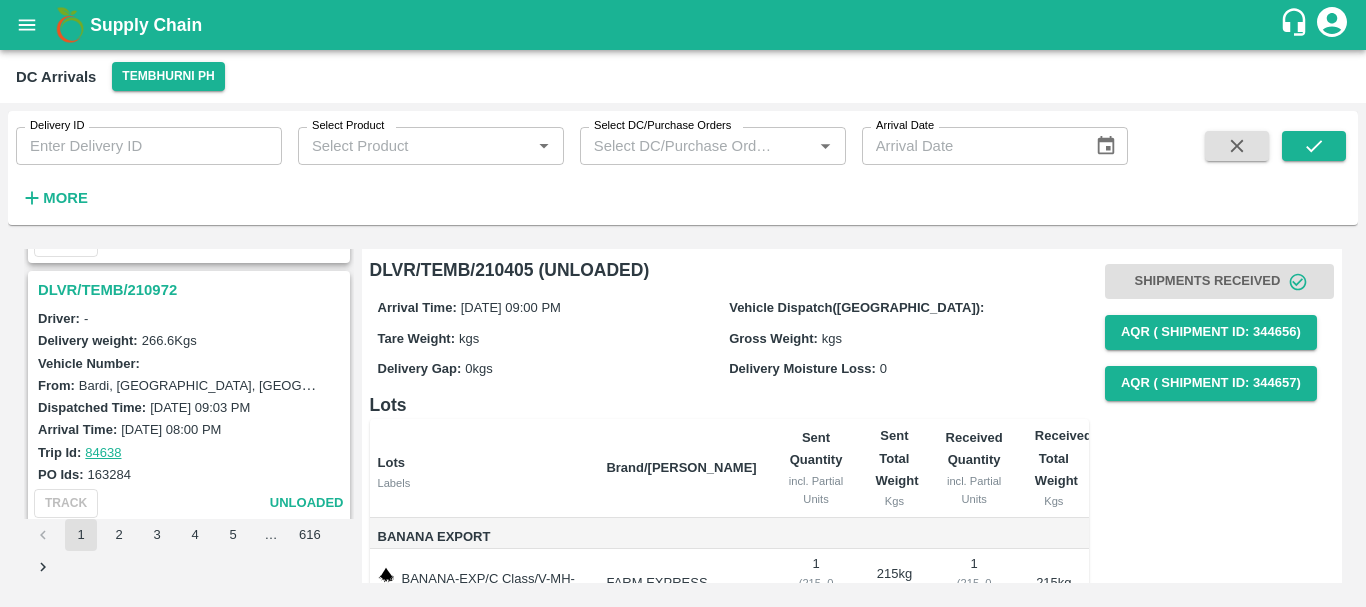 click on "DLVR/TEMB/210972" at bounding box center (192, 290) 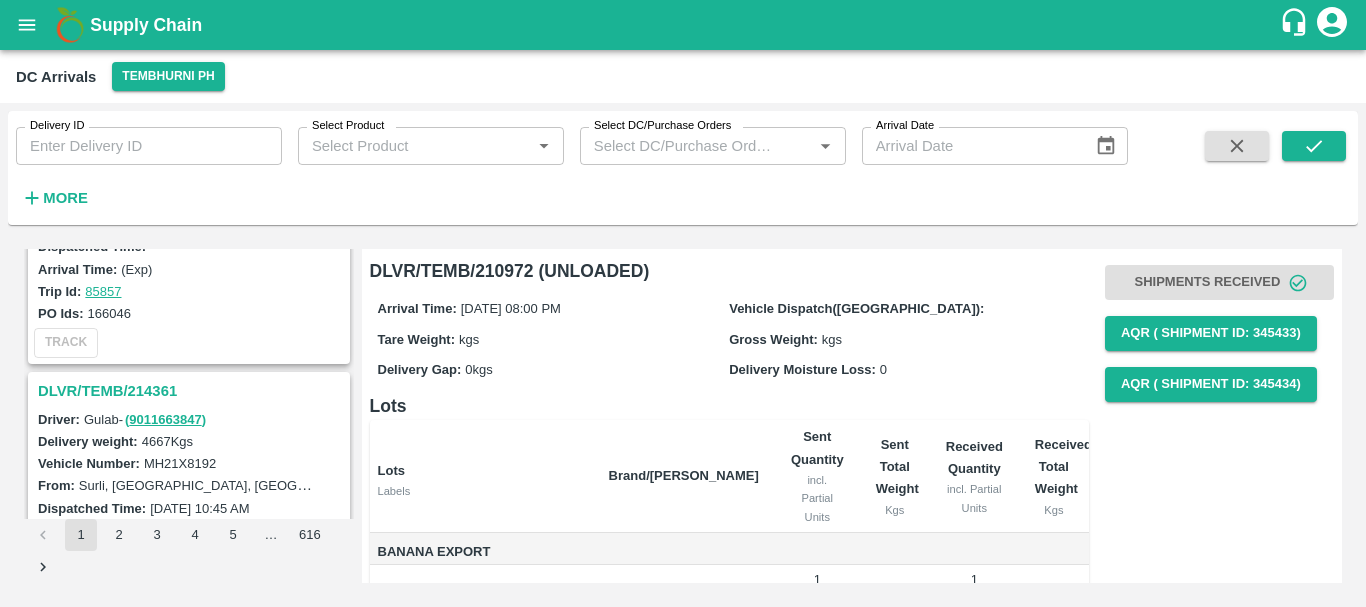 click on "DLVR/TEMB/214361" at bounding box center [192, 391] 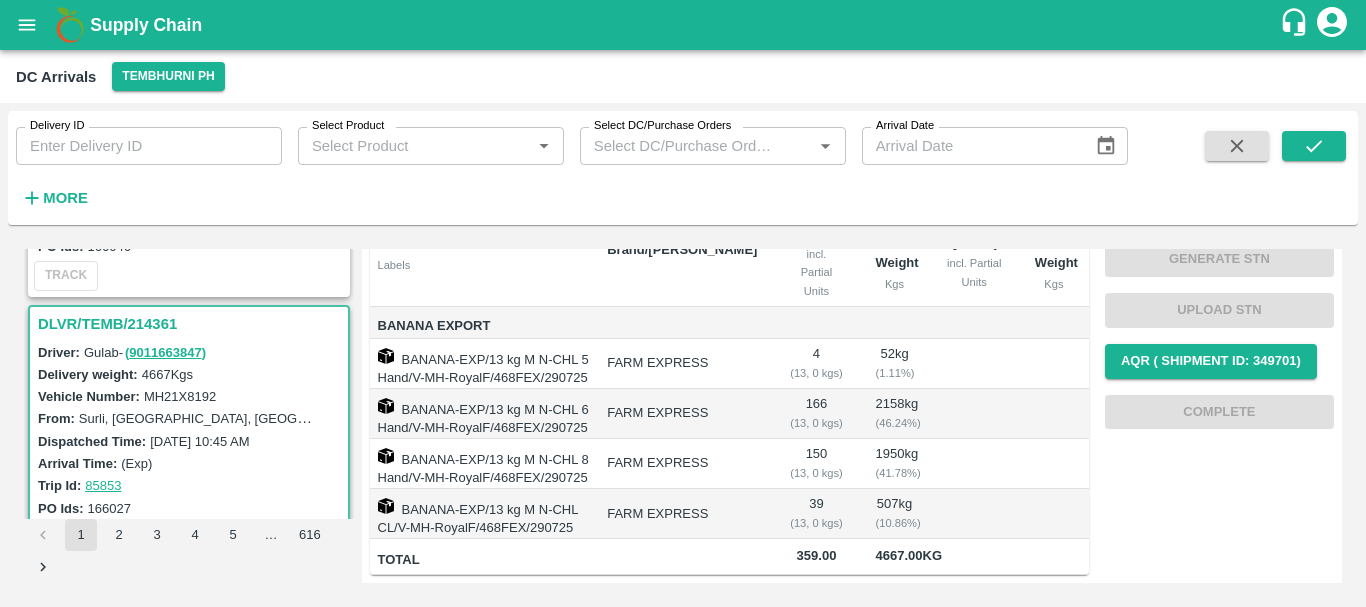scroll, scrollTop: 0, scrollLeft: 0, axis: both 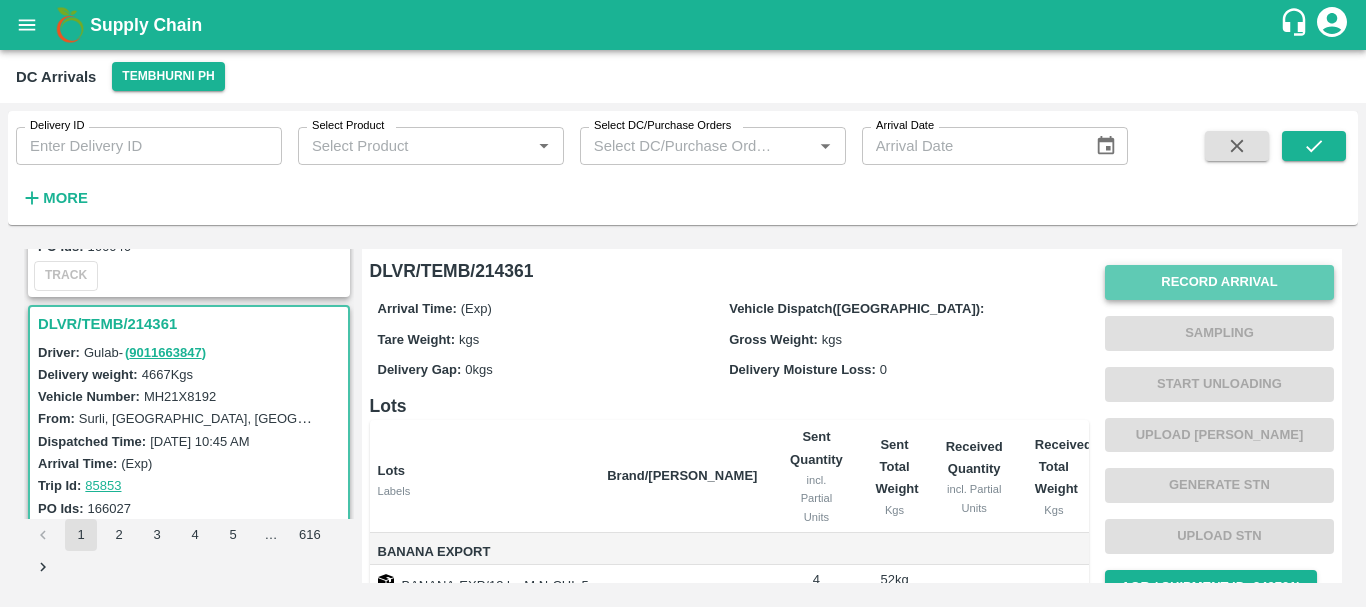 click on "Record Arrival" at bounding box center (1219, 282) 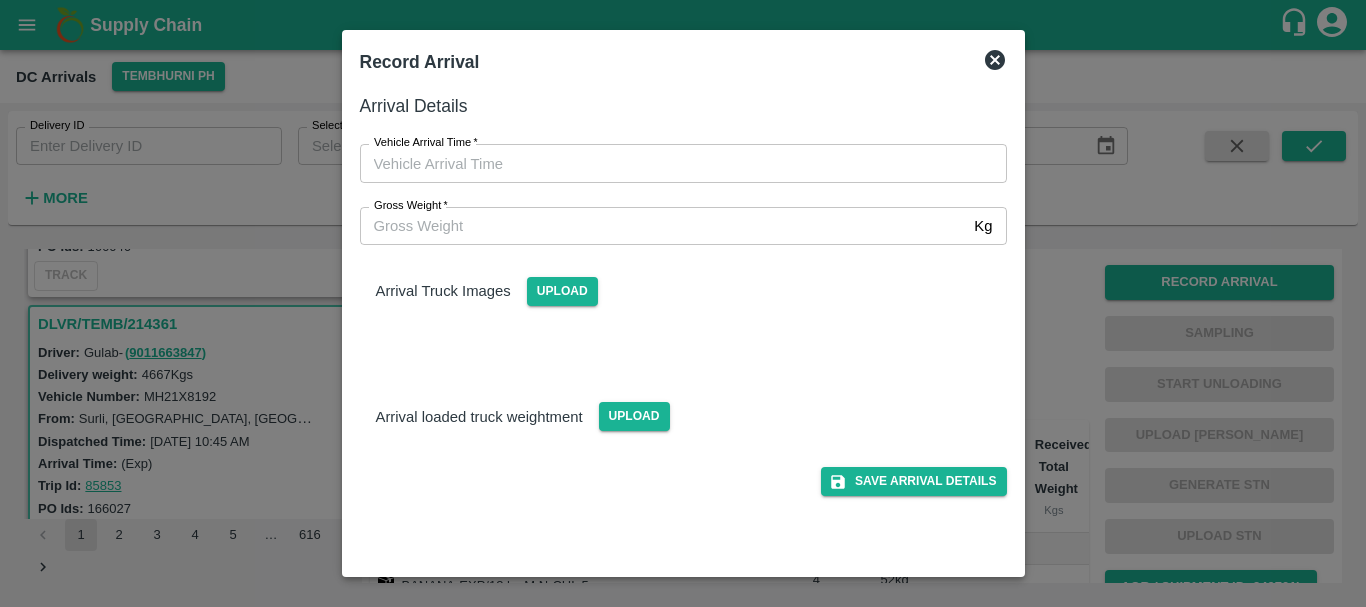 type on "DD/MM/YYYY hh:mm aa" 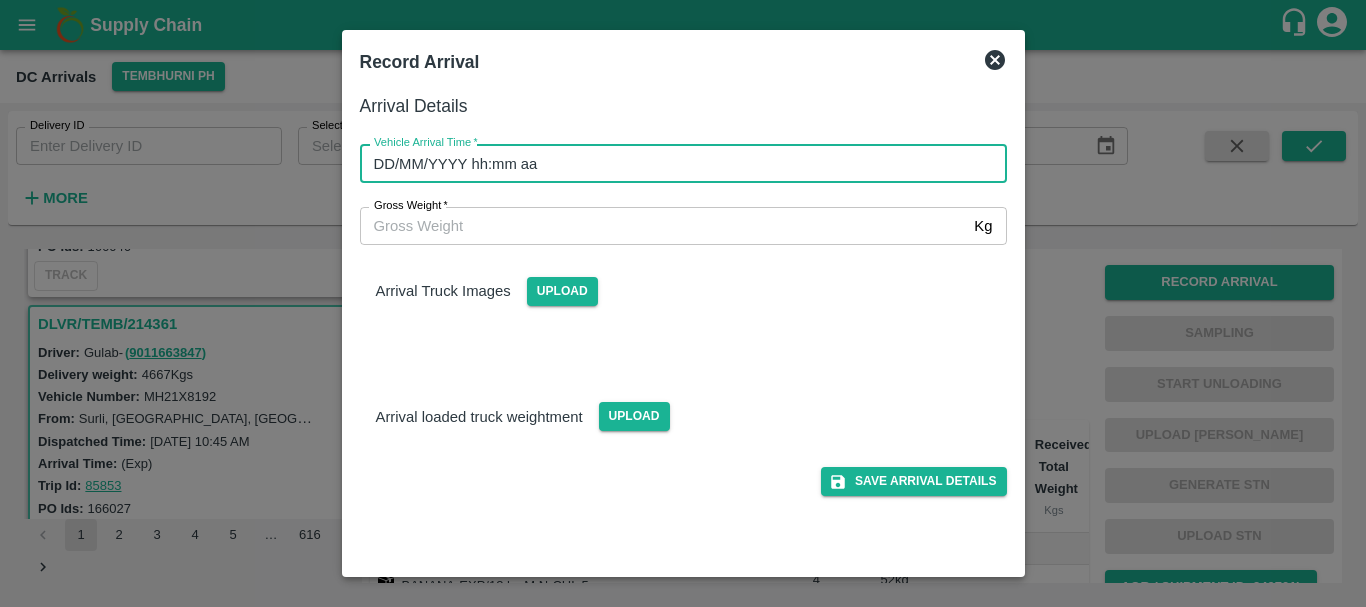 click on "DD/MM/YYYY hh:mm aa" at bounding box center (676, 163) 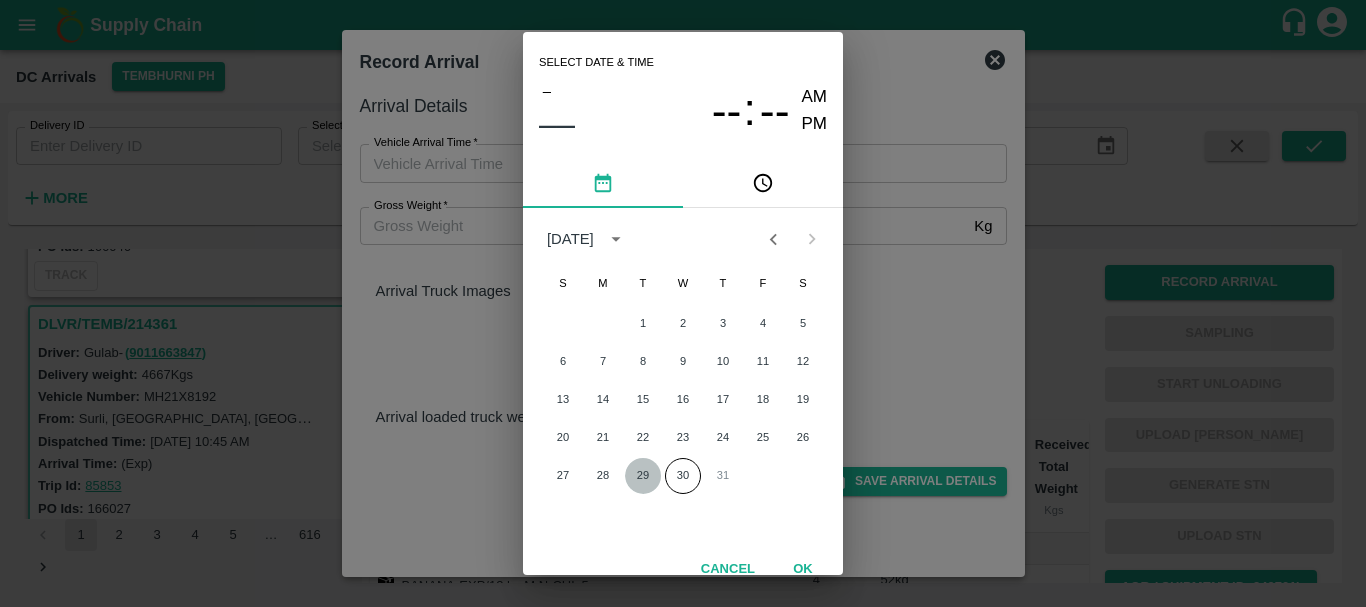 click on "29" at bounding box center (643, 476) 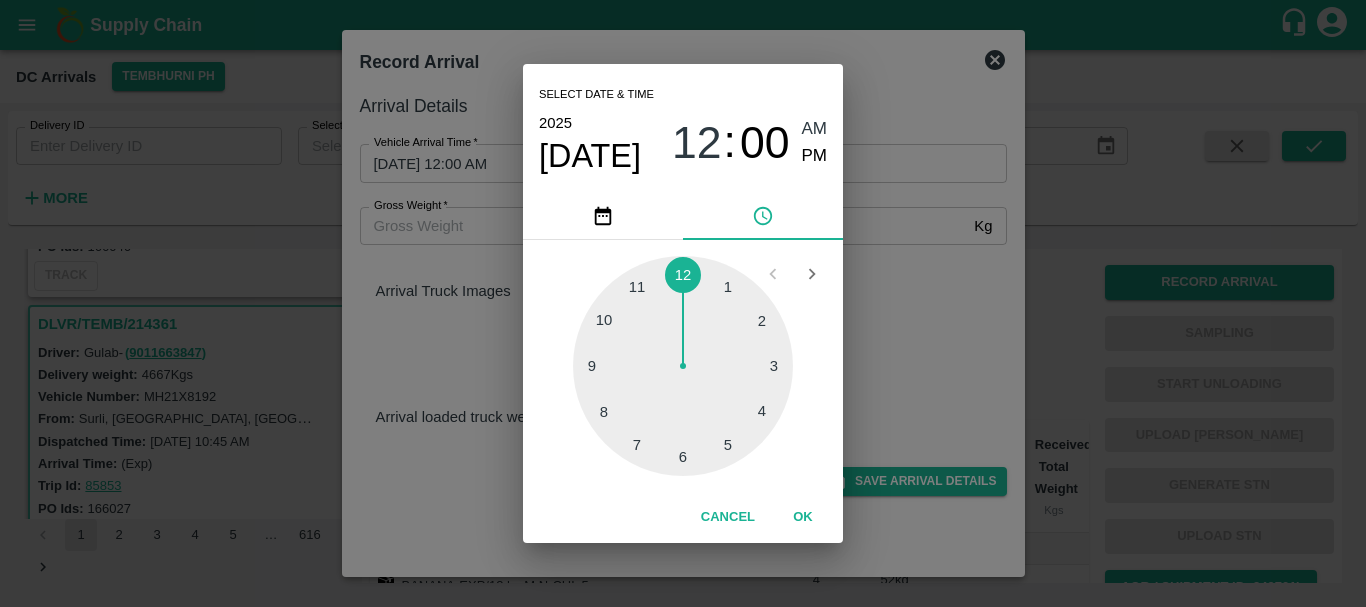 click at bounding box center (683, 366) 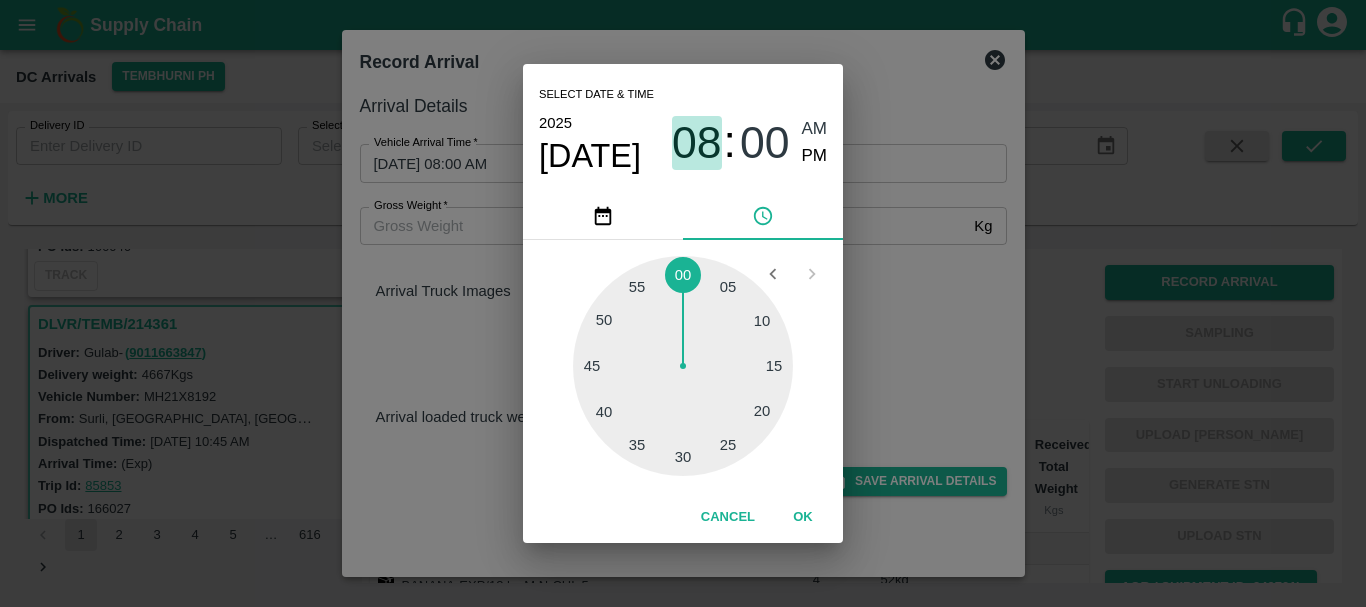 click on "08" at bounding box center (697, 143) 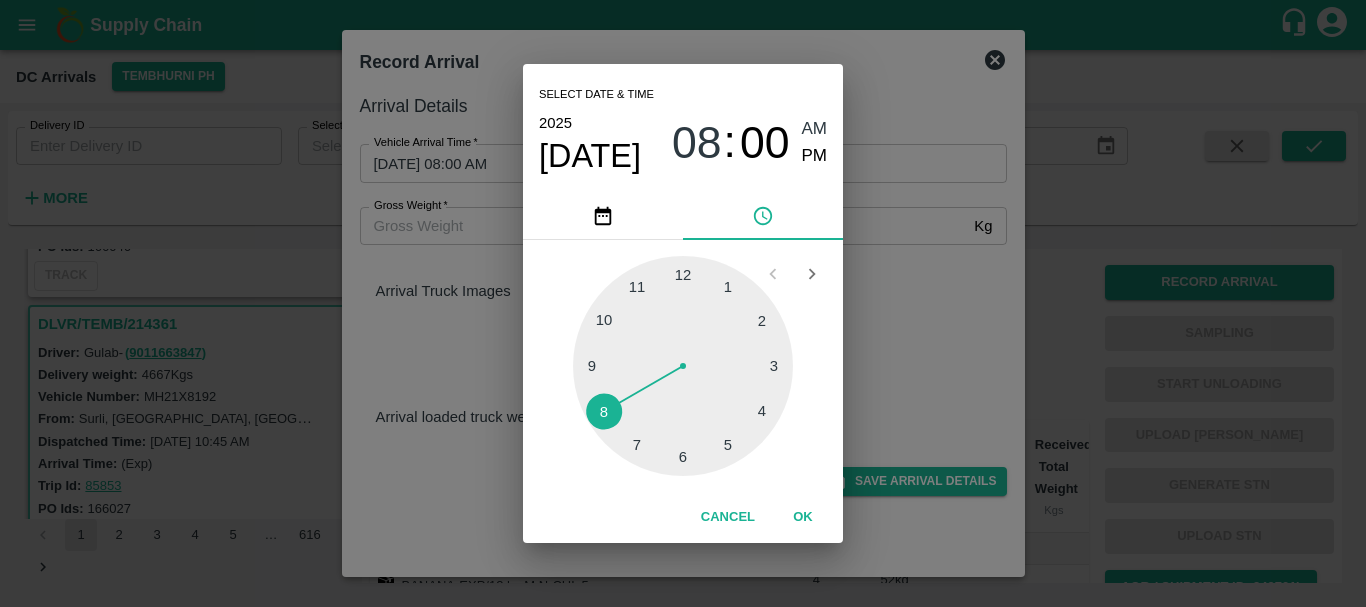 click at bounding box center [683, 366] 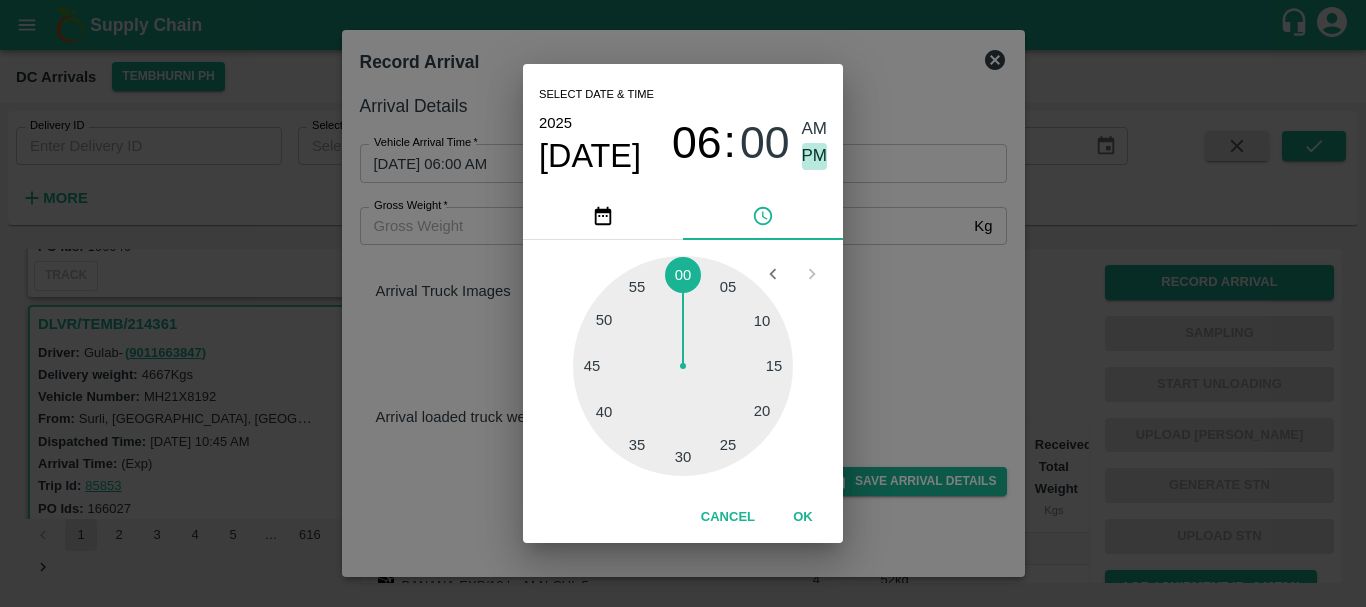 click on "PM" at bounding box center (815, 156) 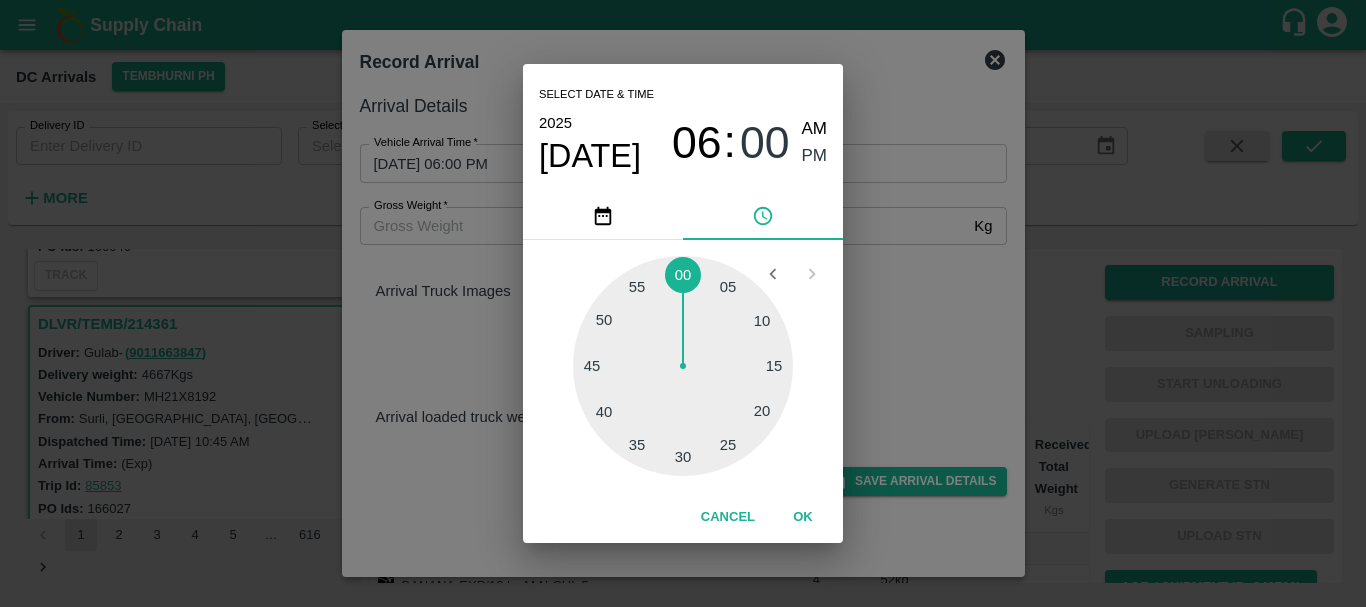 click on "Select date & time 2025 Jul 29 06 : 00 AM PM 05 10 15 20 25 30 35 40 45 50 55 00 Cancel OK" at bounding box center (683, 303) 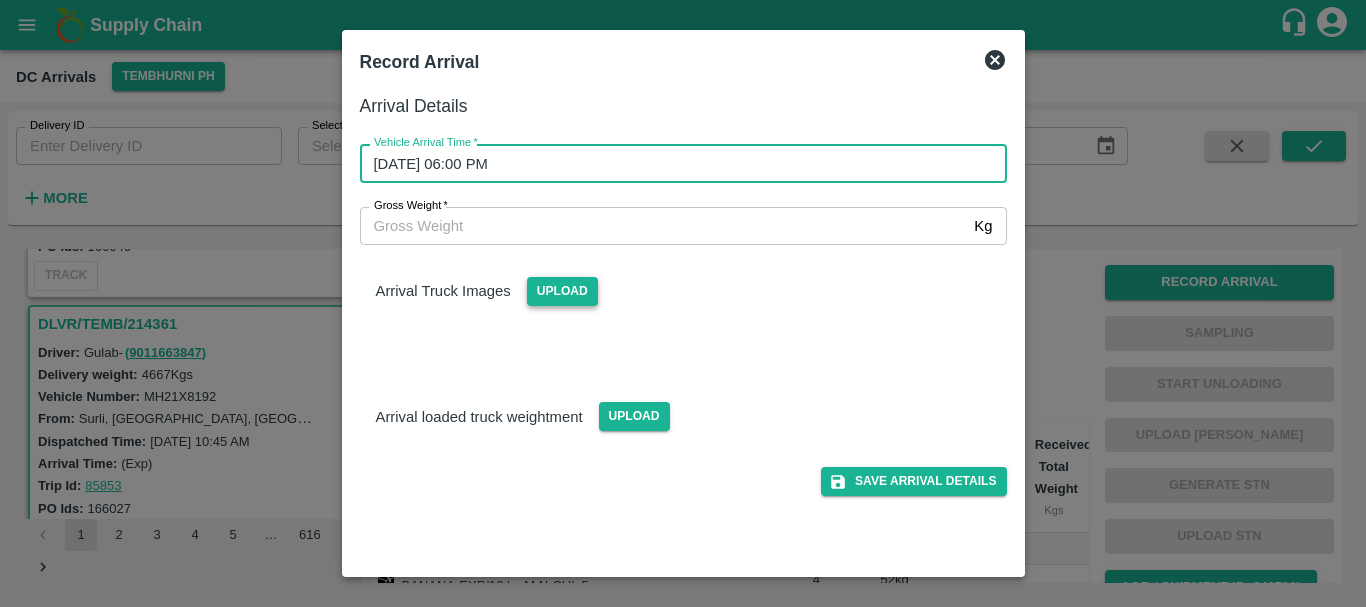 click on "Upload" at bounding box center [562, 291] 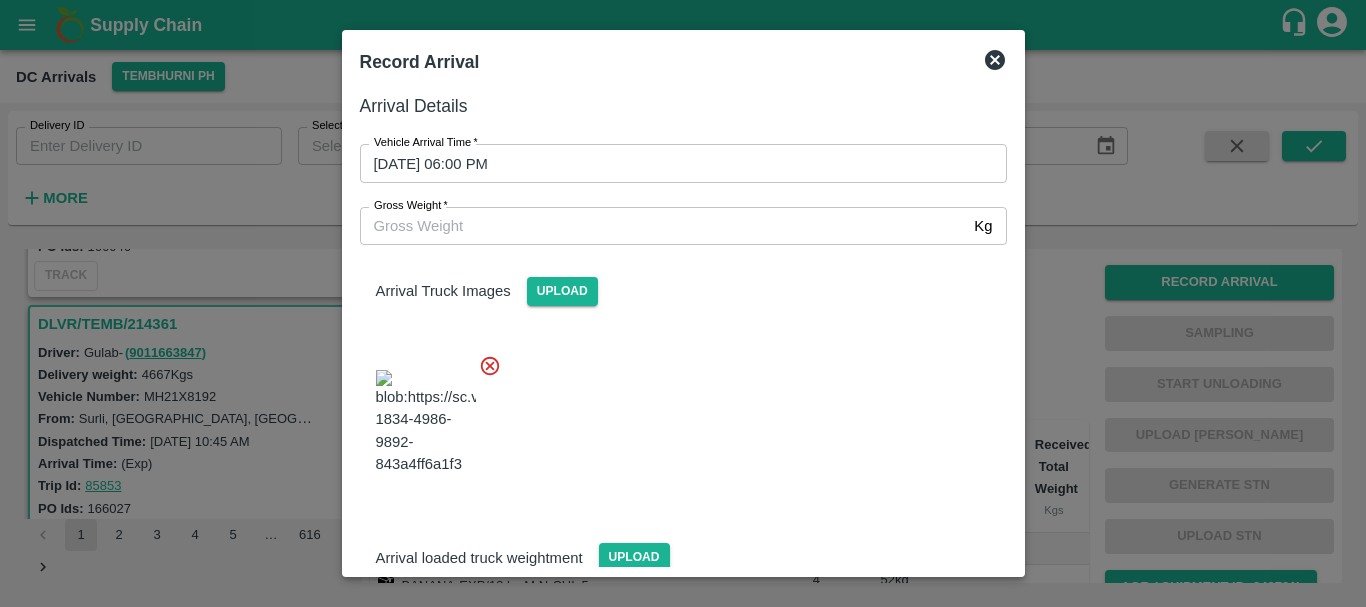 scroll, scrollTop: 151, scrollLeft: 0, axis: vertical 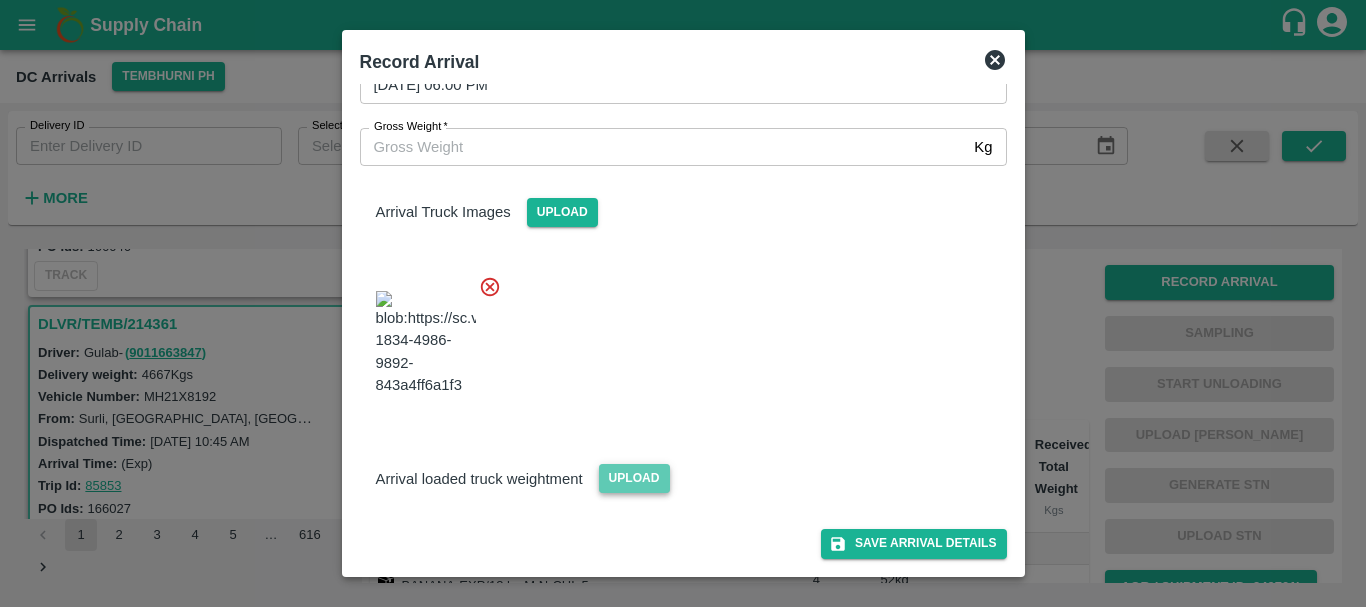 click on "Upload" at bounding box center [634, 478] 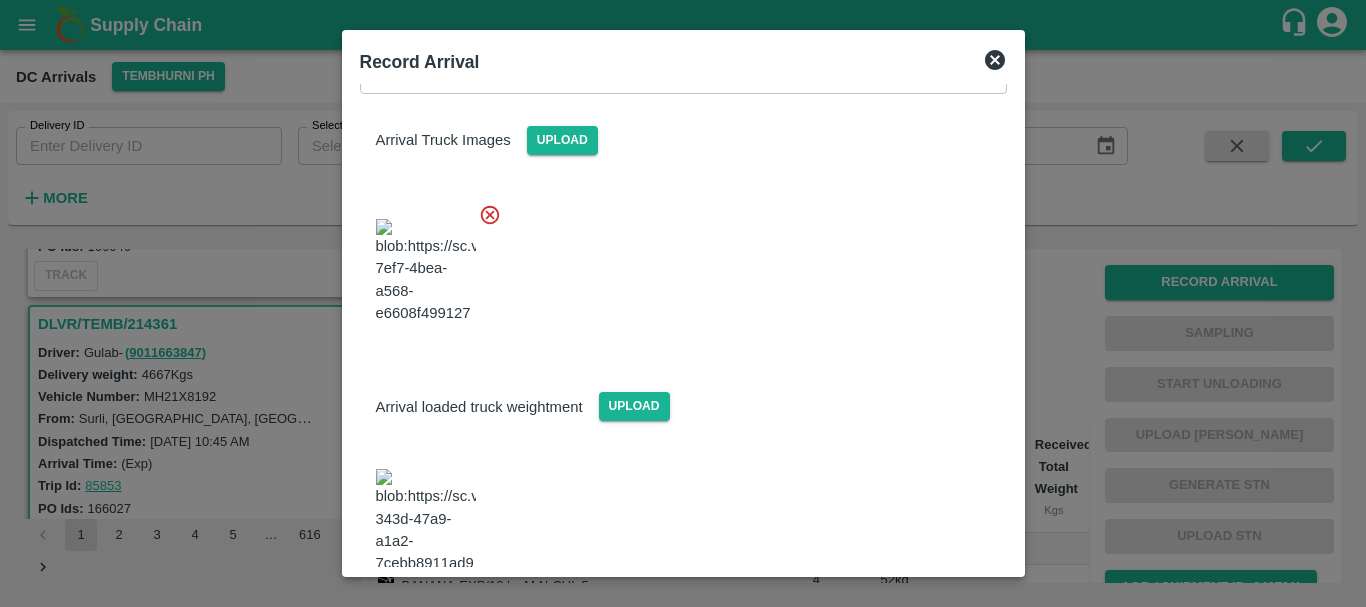 scroll, scrollTop: 254, scrollLeft: 0, axis: vertical 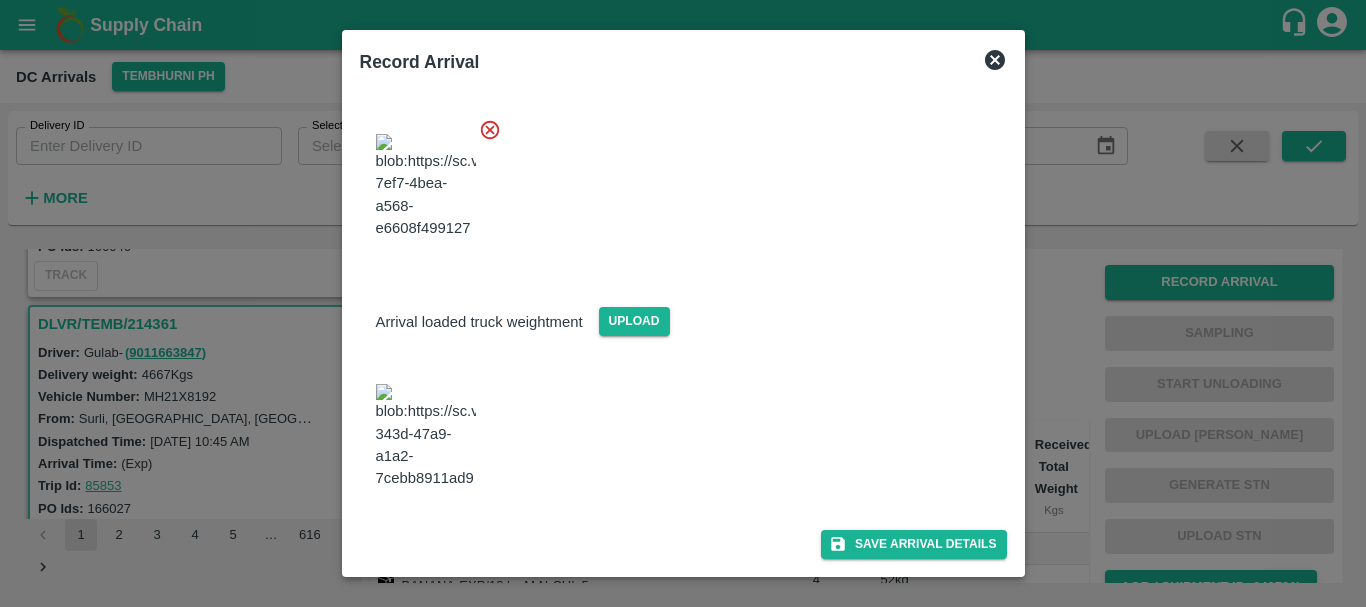 click at bounding box center (426, 436) 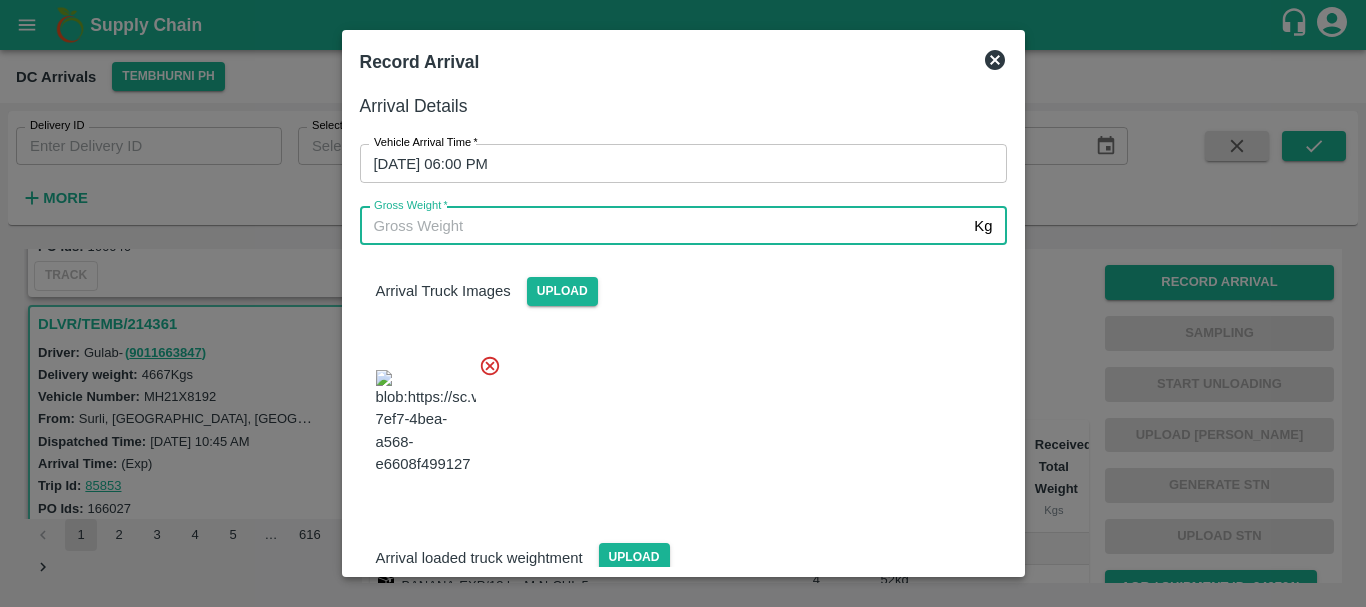 click on "Gross Weight   *" at bounding box center (663, 226) 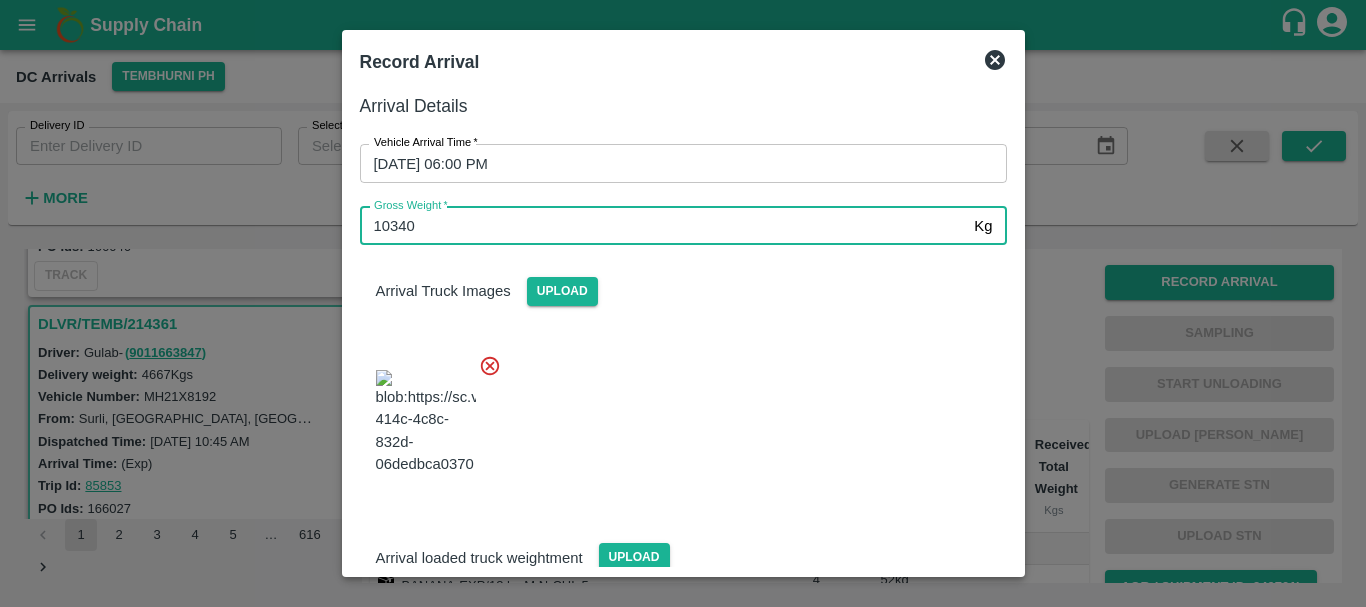 type on "10340" 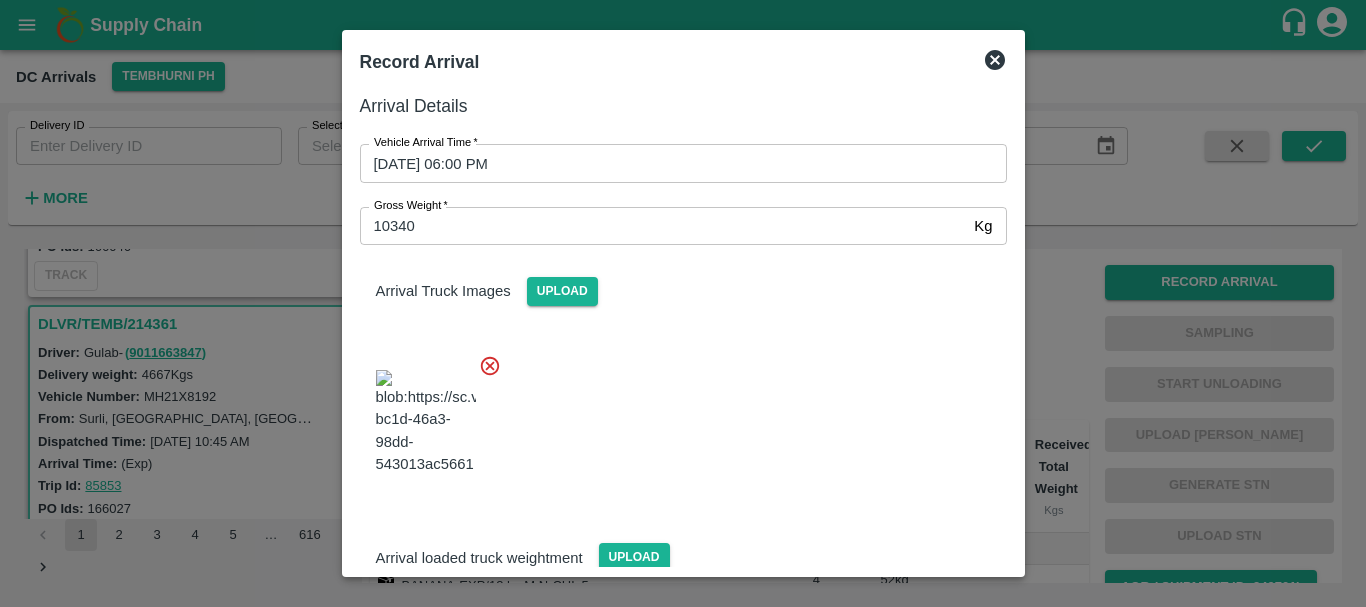 click at bounding box center (675, 416) 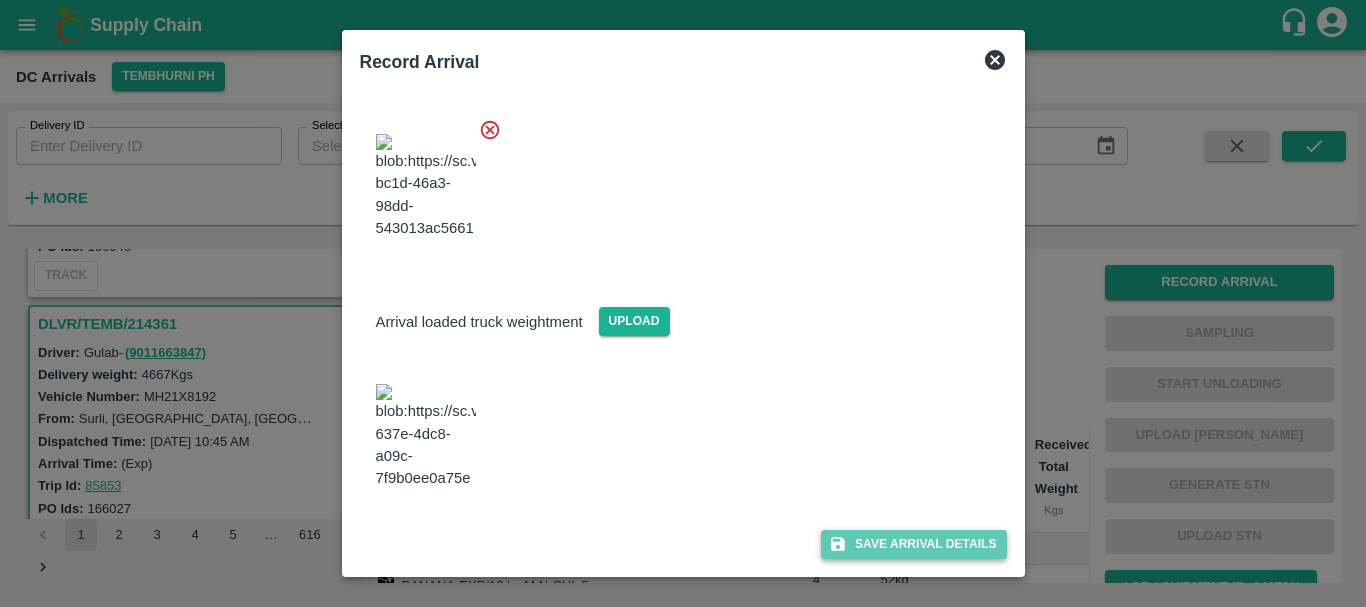 click on "Save Arrival Details" at bounding box center [913, 544] 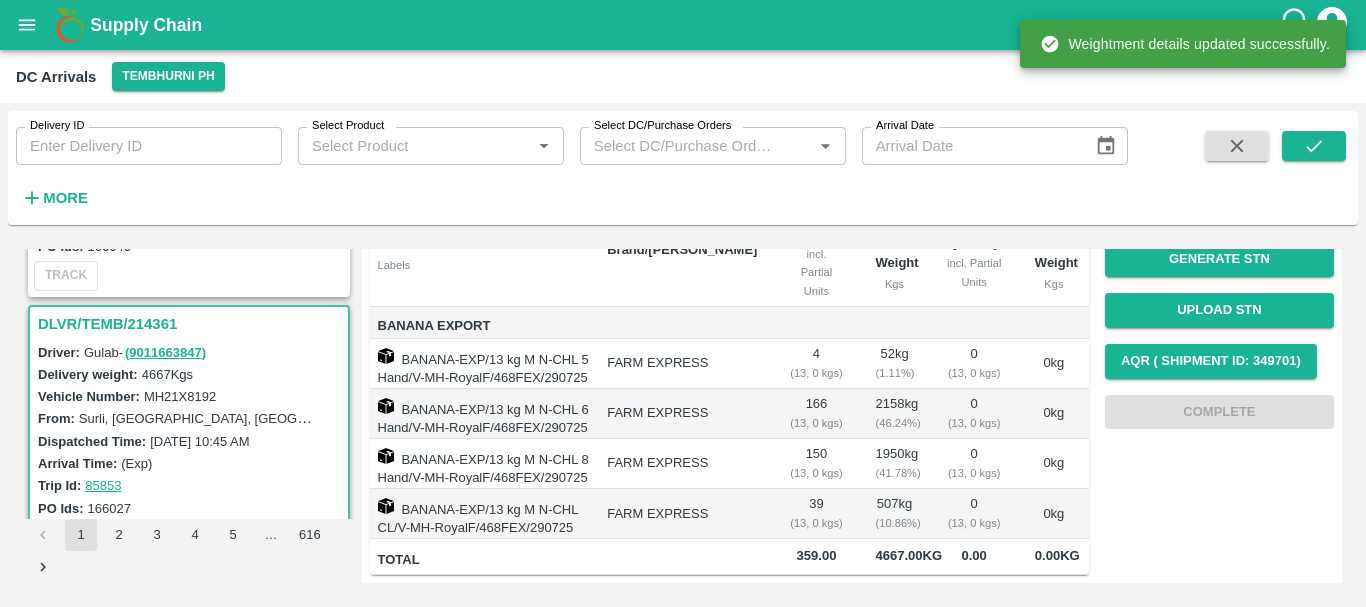scroll, scrollTop: 0, scrollLeft: 0, axis: both 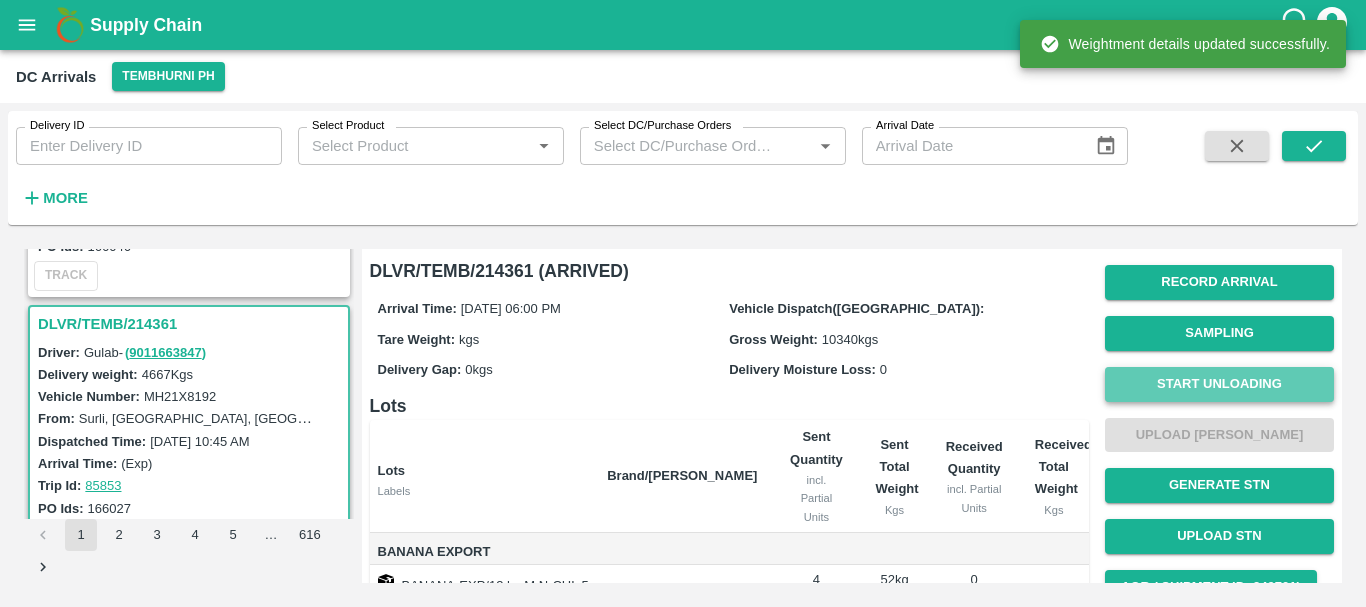 click on "Start Unloading" at bounding box center [1219, 384] 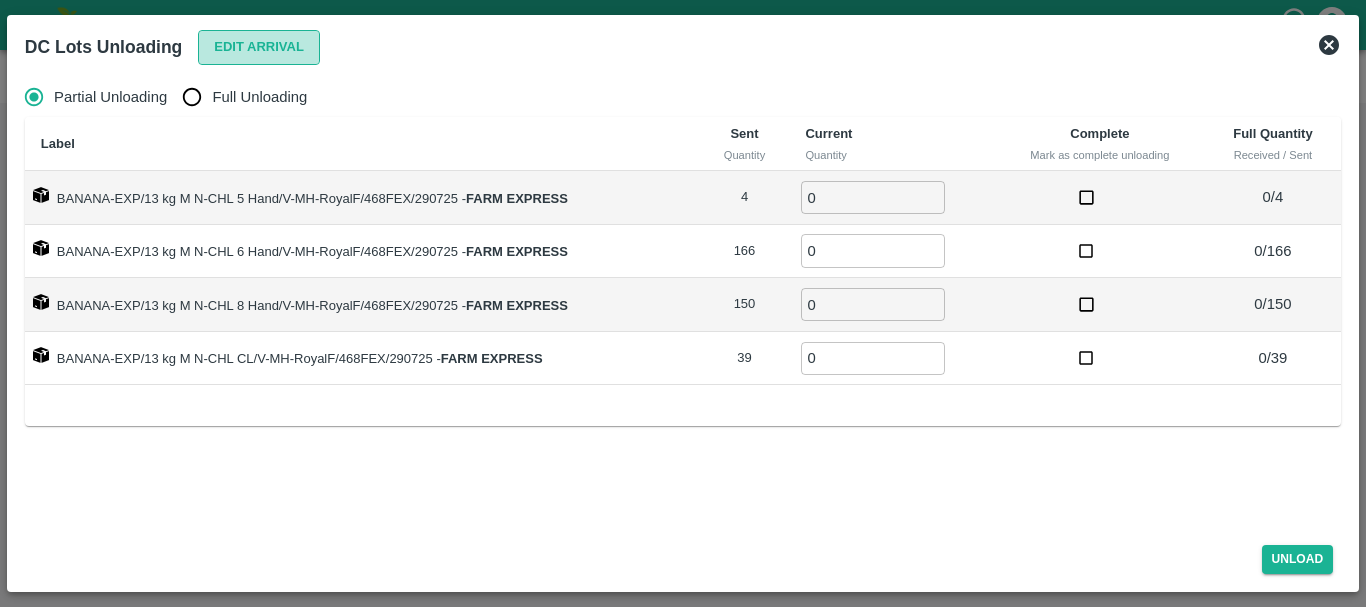 click on "Edit Arrival" at bounding box center [259, 47] 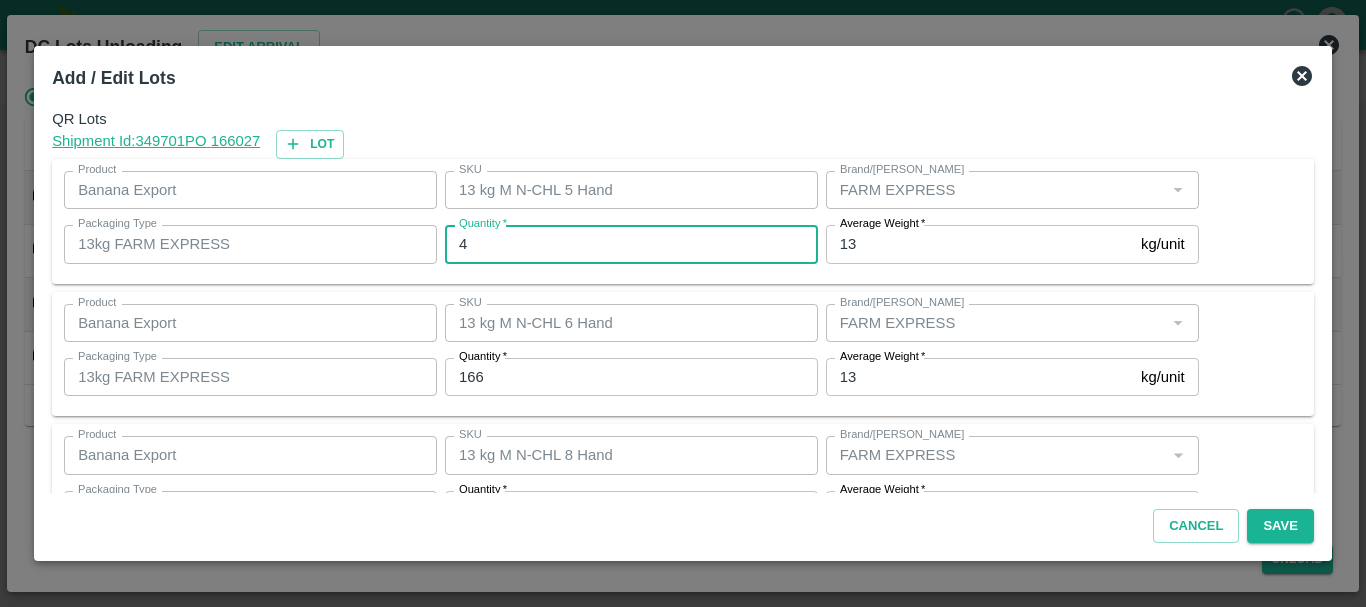 click on "4" at bounding box center [631, 244] 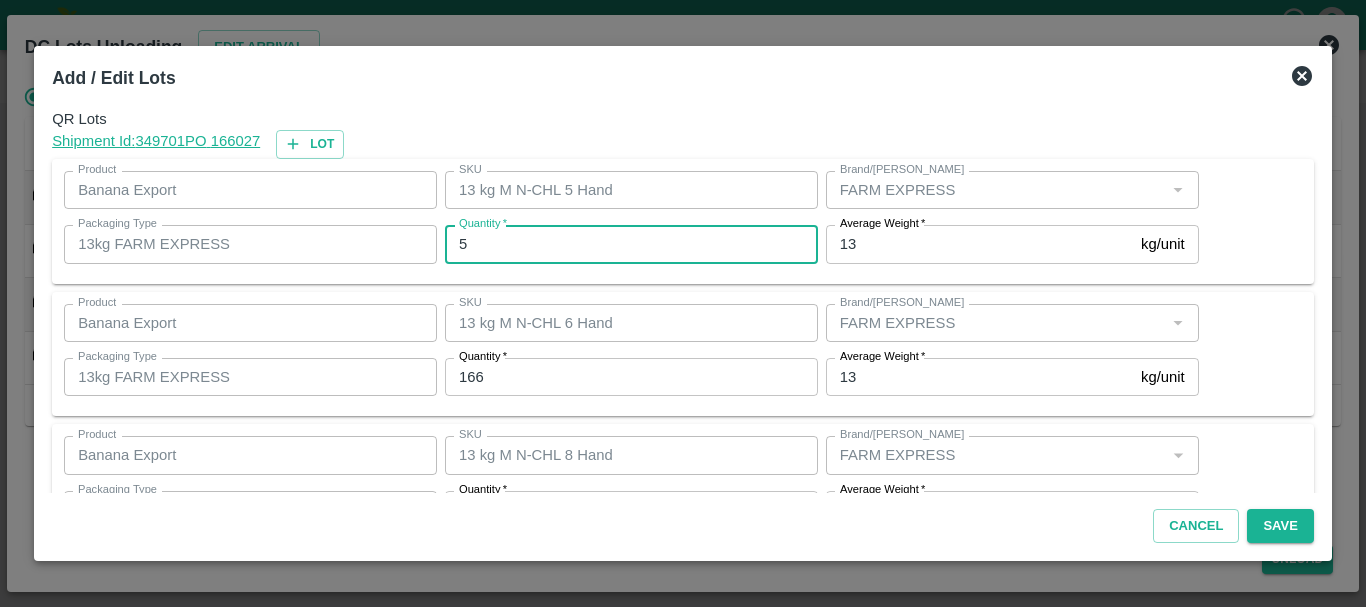 type on "5" 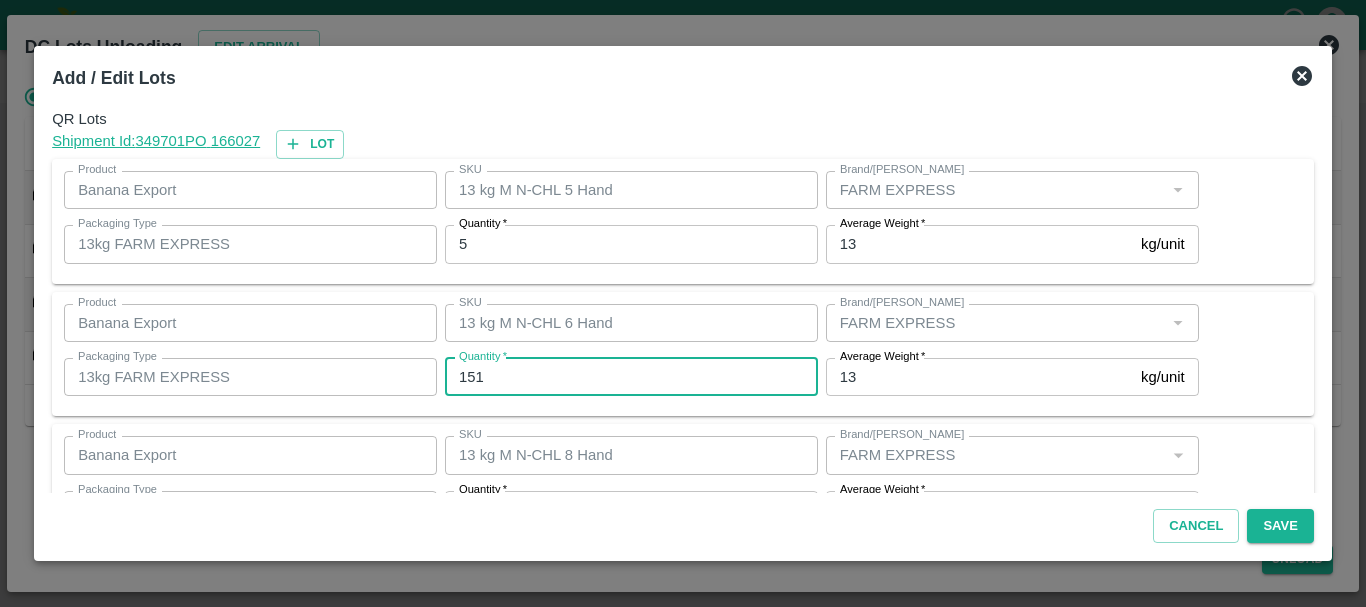 type on "151" 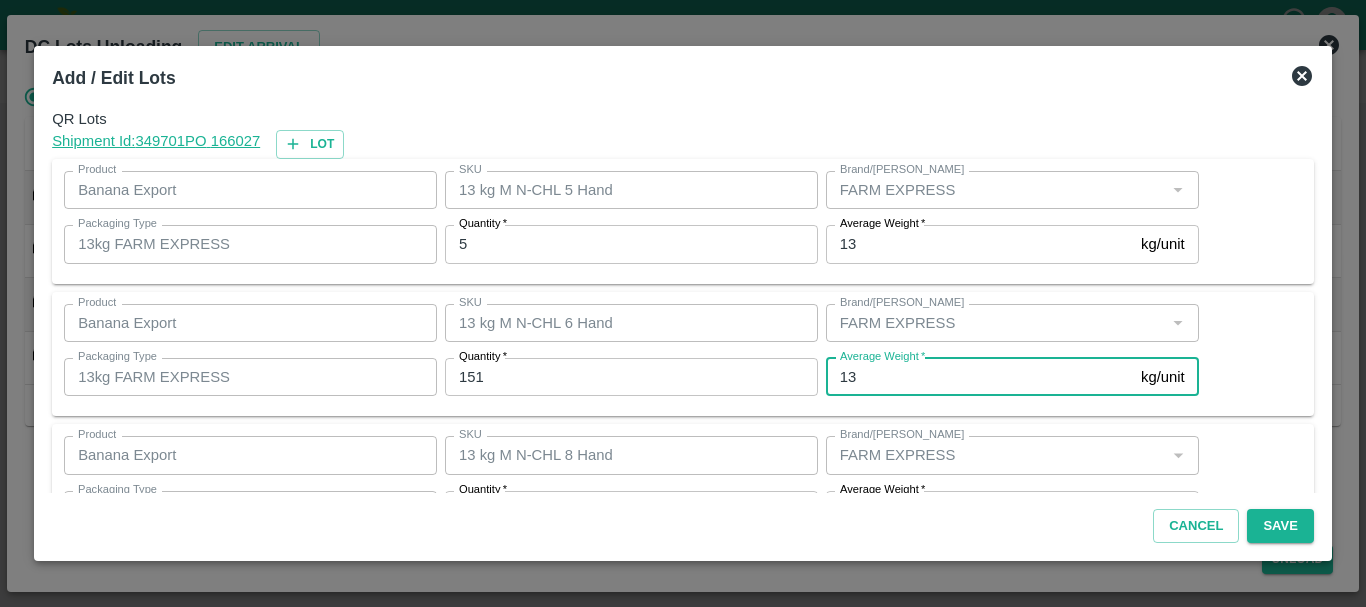 scroll, scrollTop: 36, scrollLeft: 0, axis: vertical 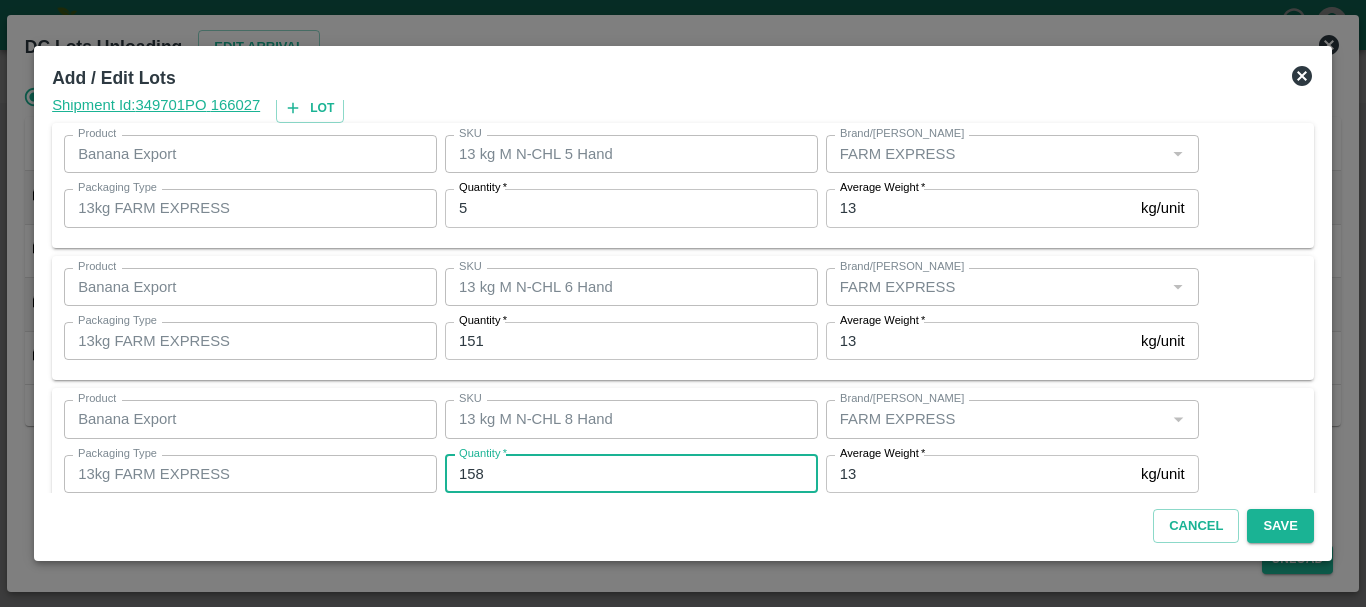 type on "158" 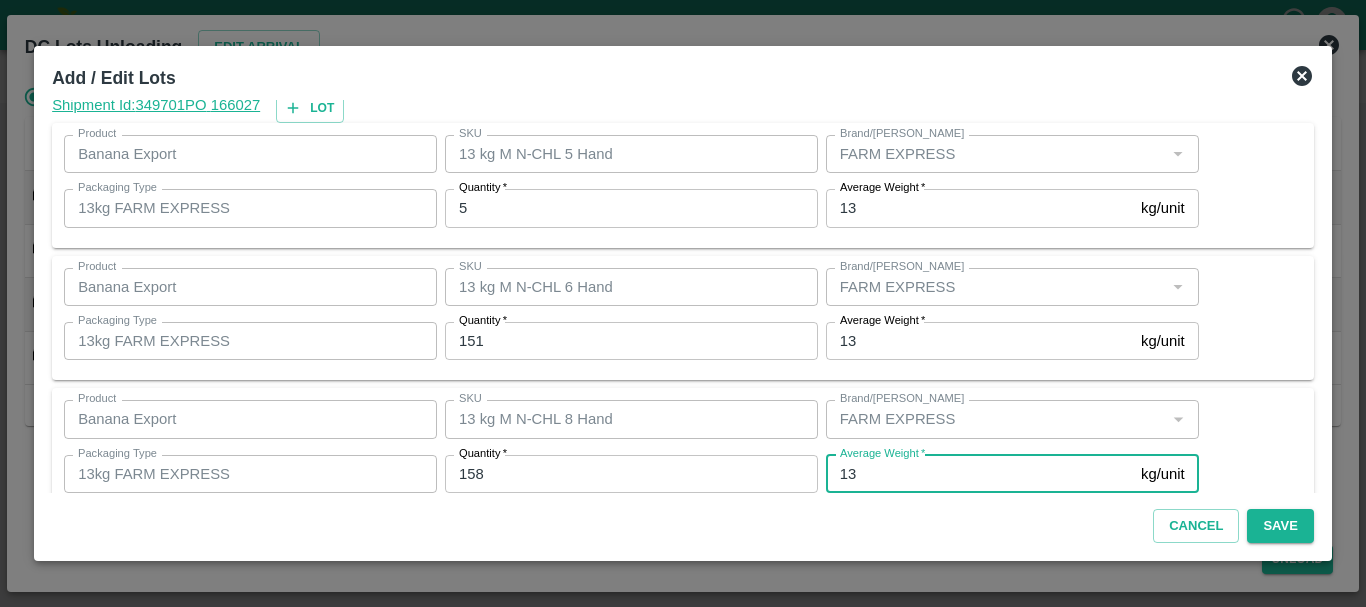 scroll, scrollTop: 205, scrollLeft: 0, axis: vertical 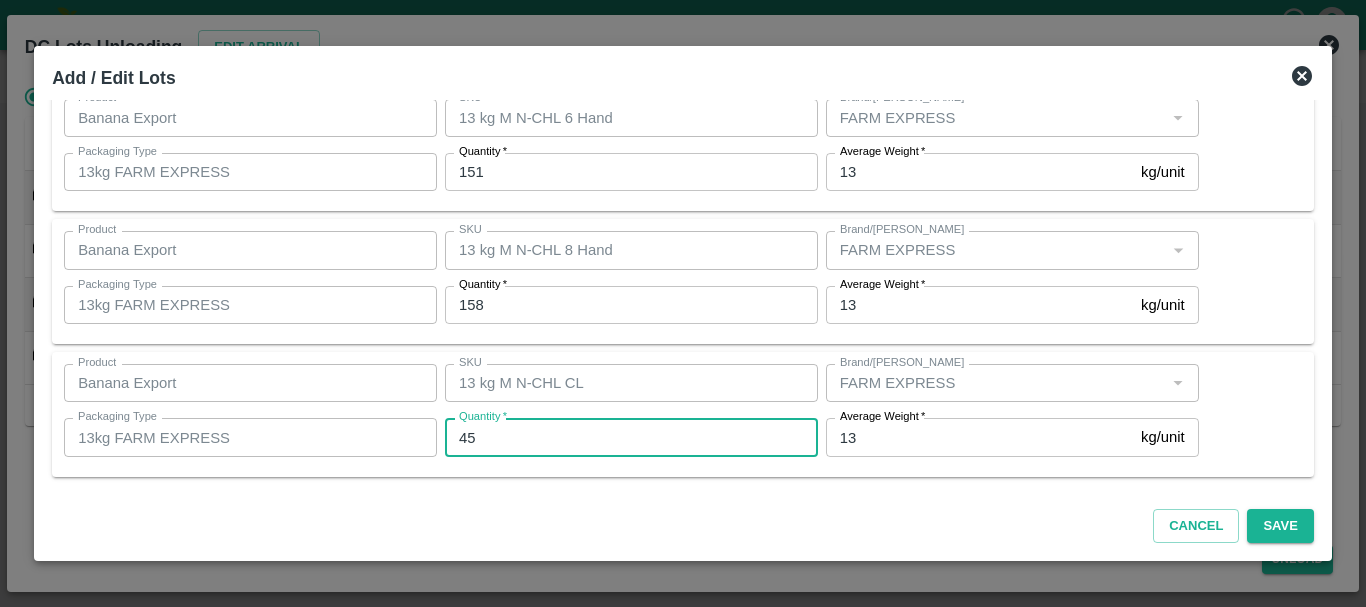 type on "45" 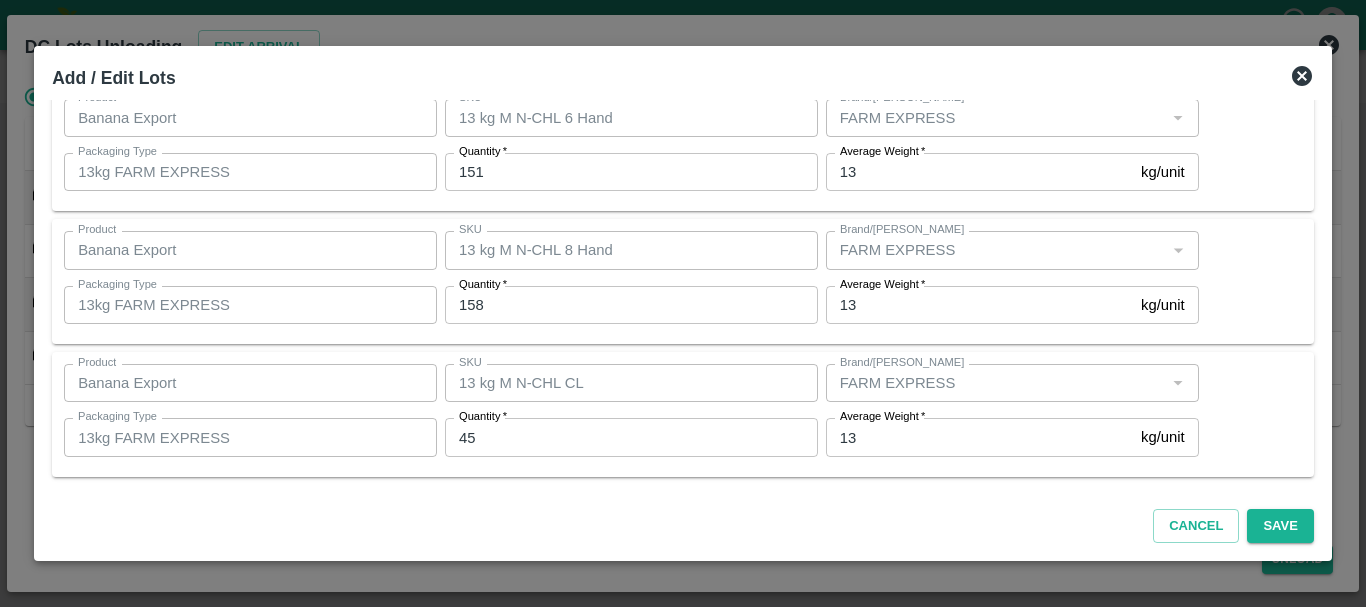 click on "Cancel Save" at bounding box center (683, 522) 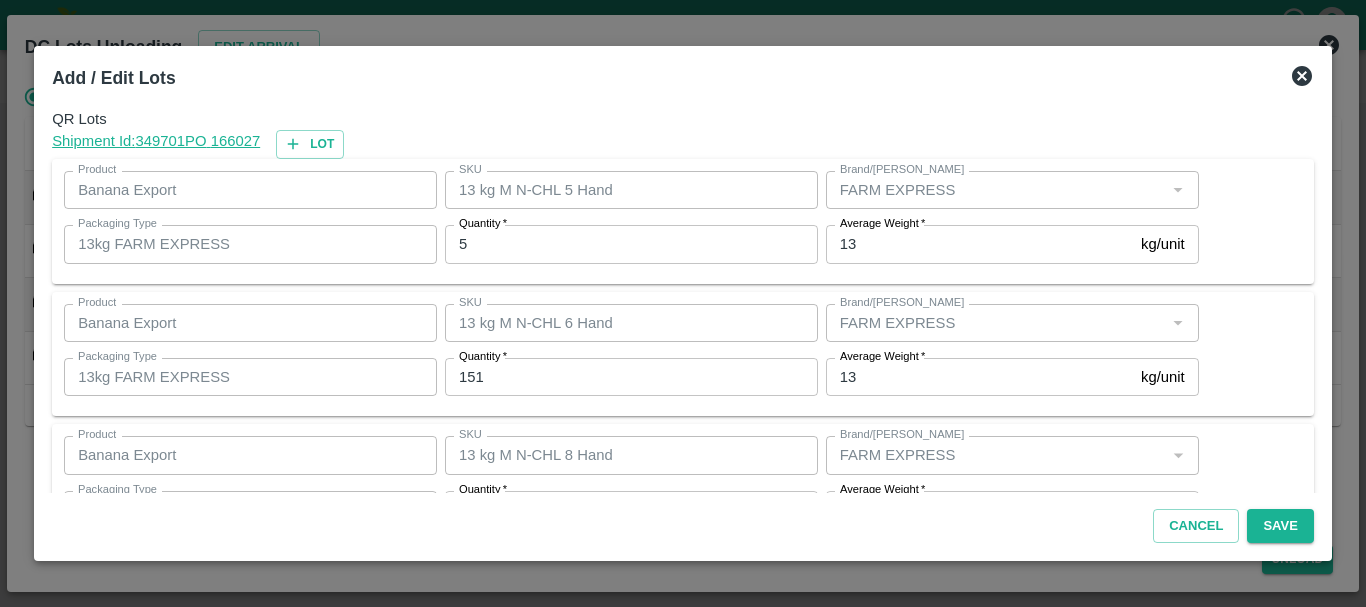 scroll, scrollTop: 205, scrollLeft: 0, axis: vertical 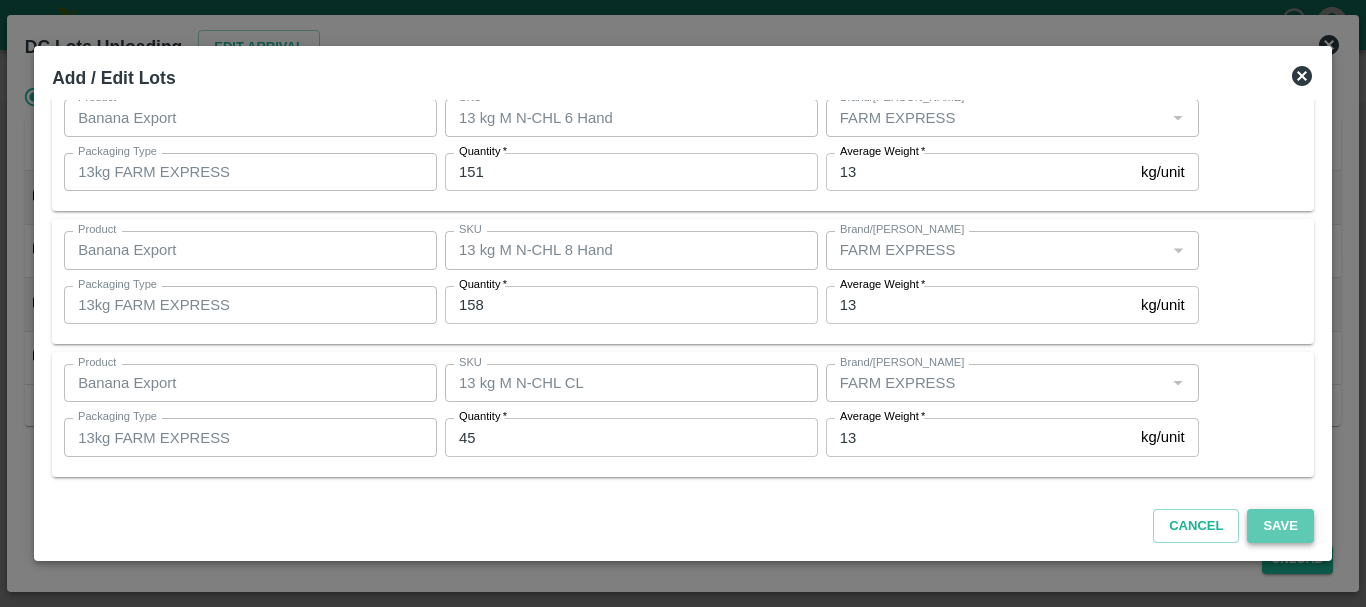 click on "Save" at bounding box center (1280, 526) 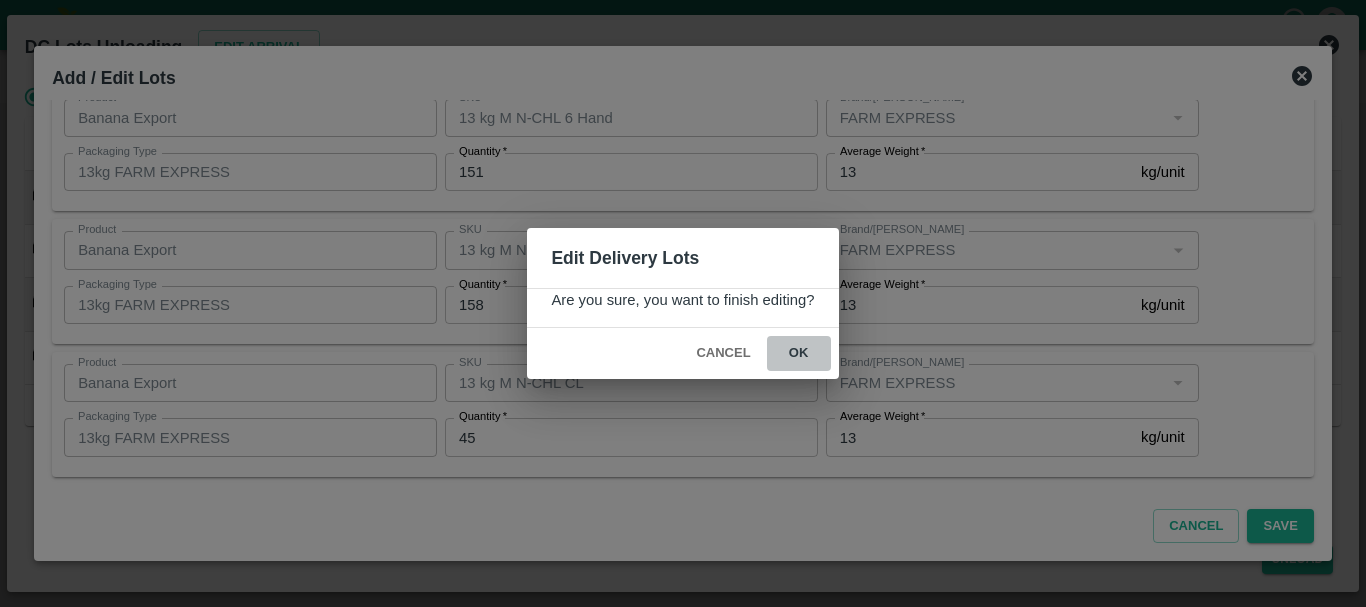 click on "ok" at bounding box center (799, 353) 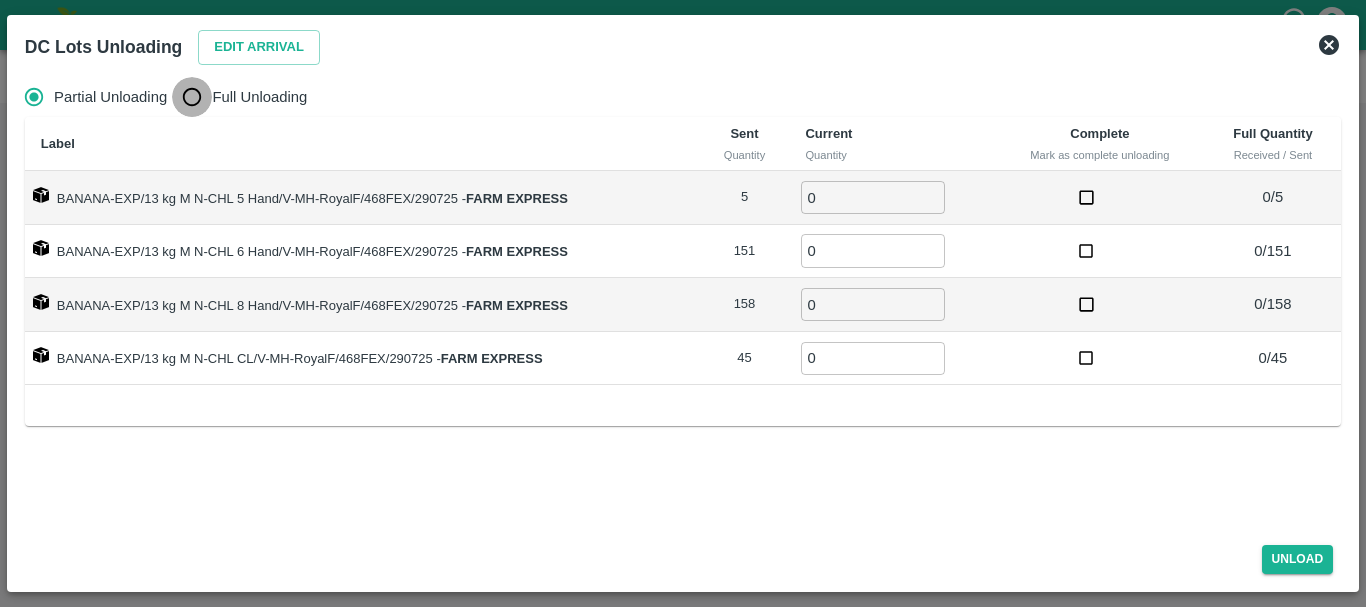 click on "Full Unloading" at bounding box center (192, 97) 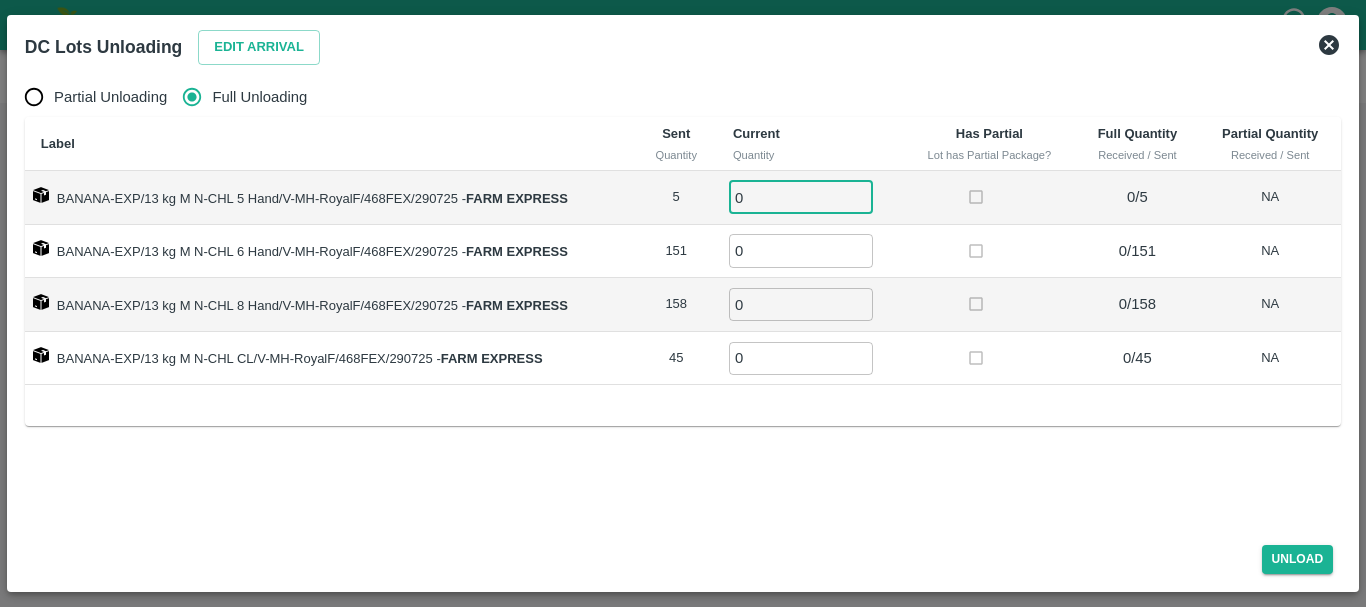 click on "0" at bounding box center (801, 197) 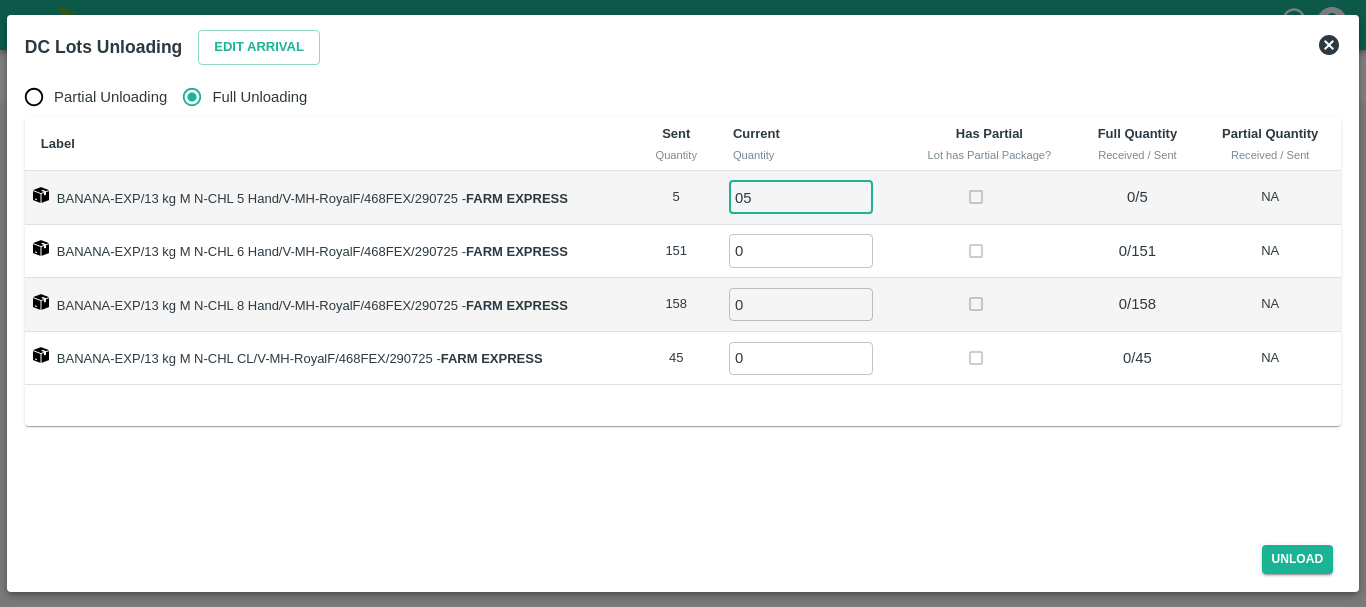 type on "05" 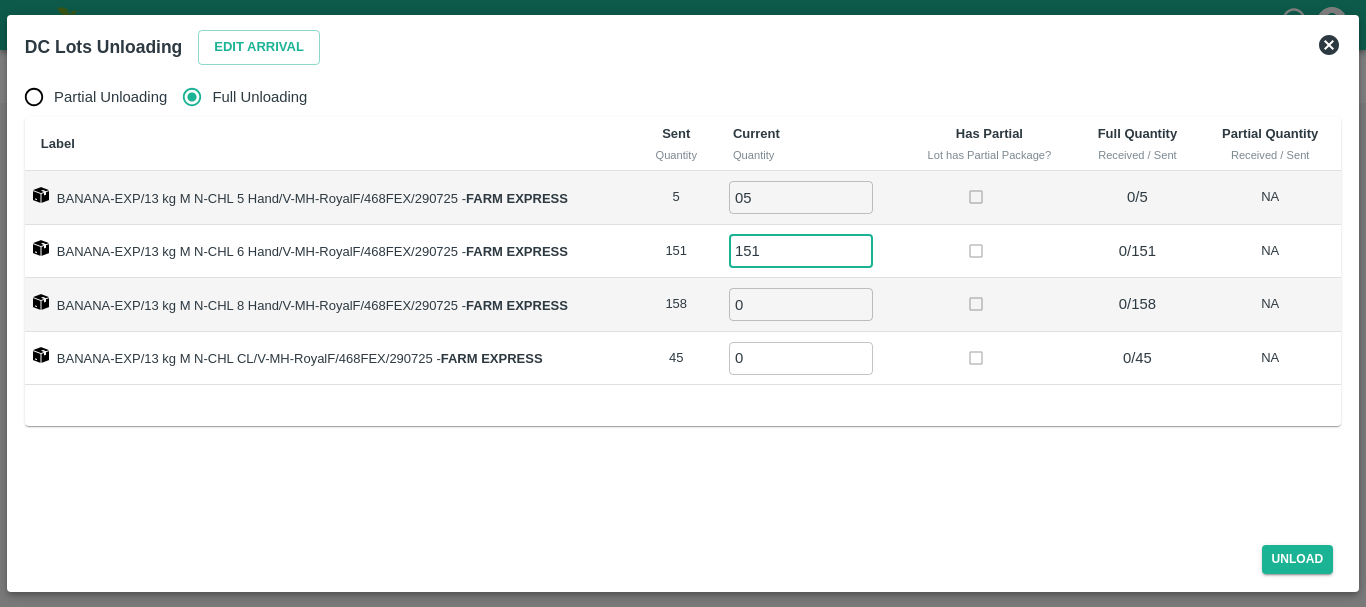 type on "151" 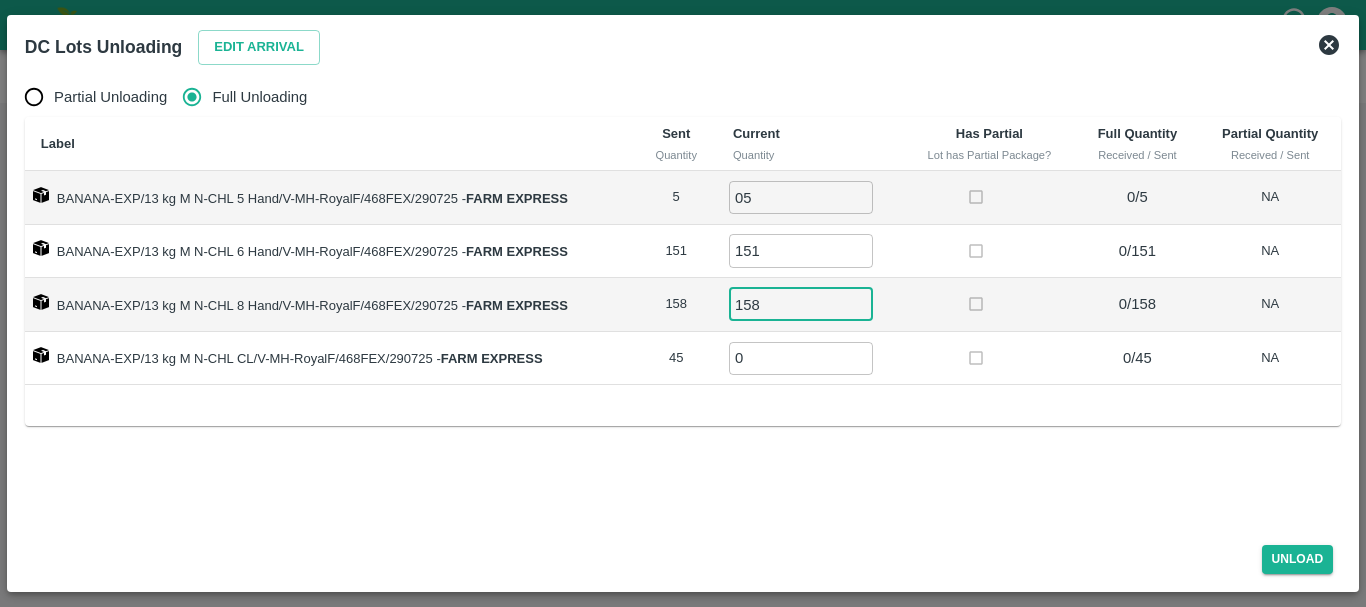 type on "158" 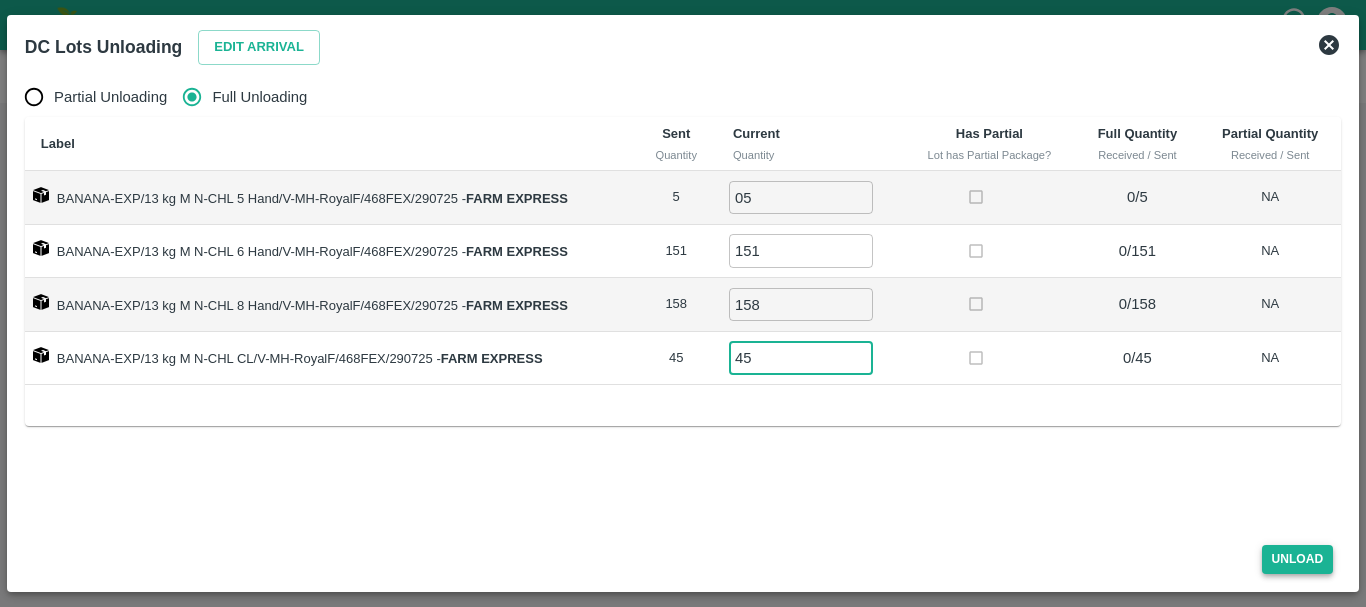 type on "45" 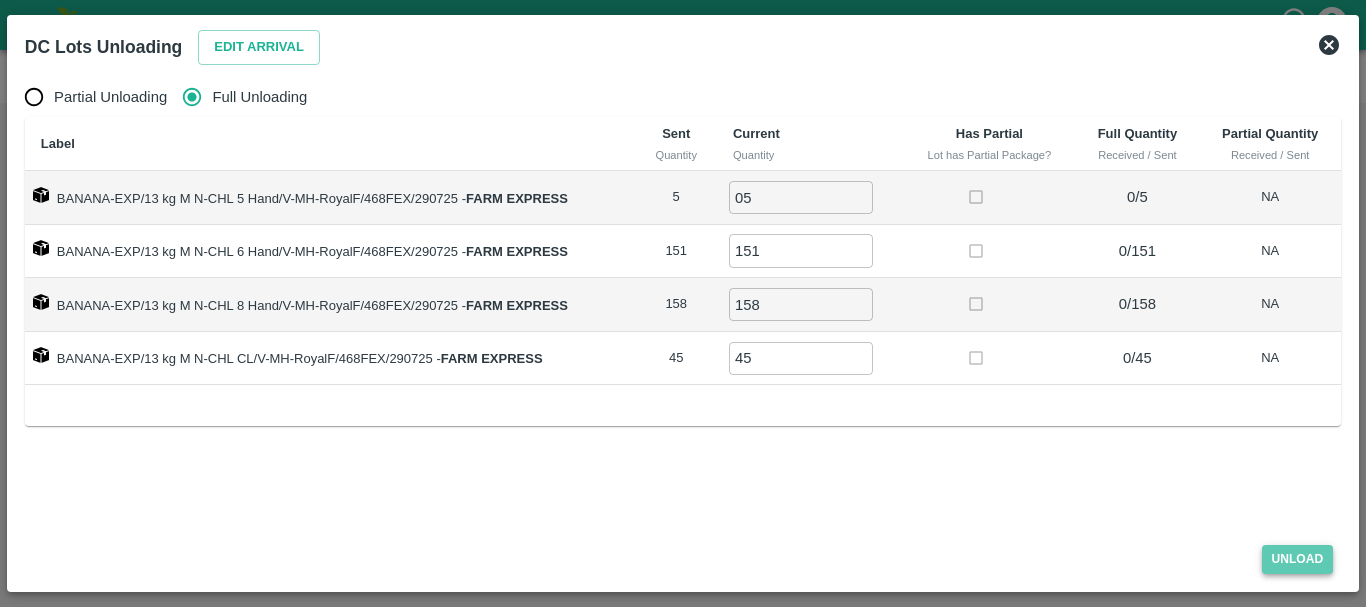 click on "Unload" at bounding box center [1298, 559] 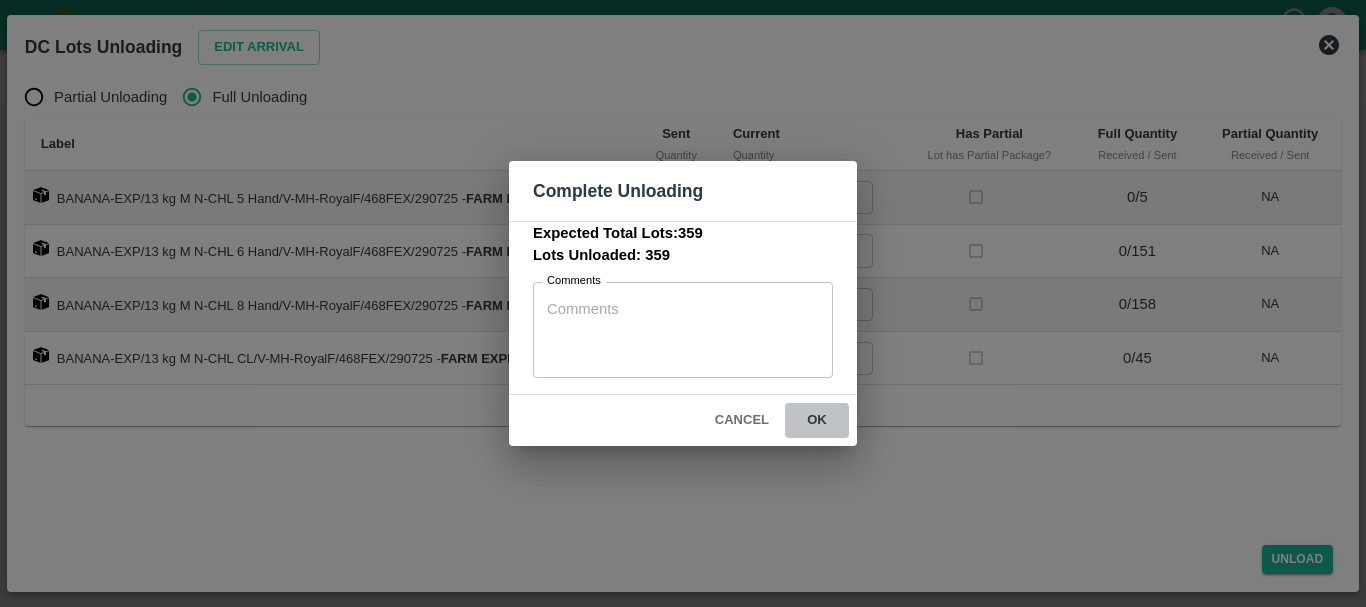 click on "ok" at bounding box center (817, 420) 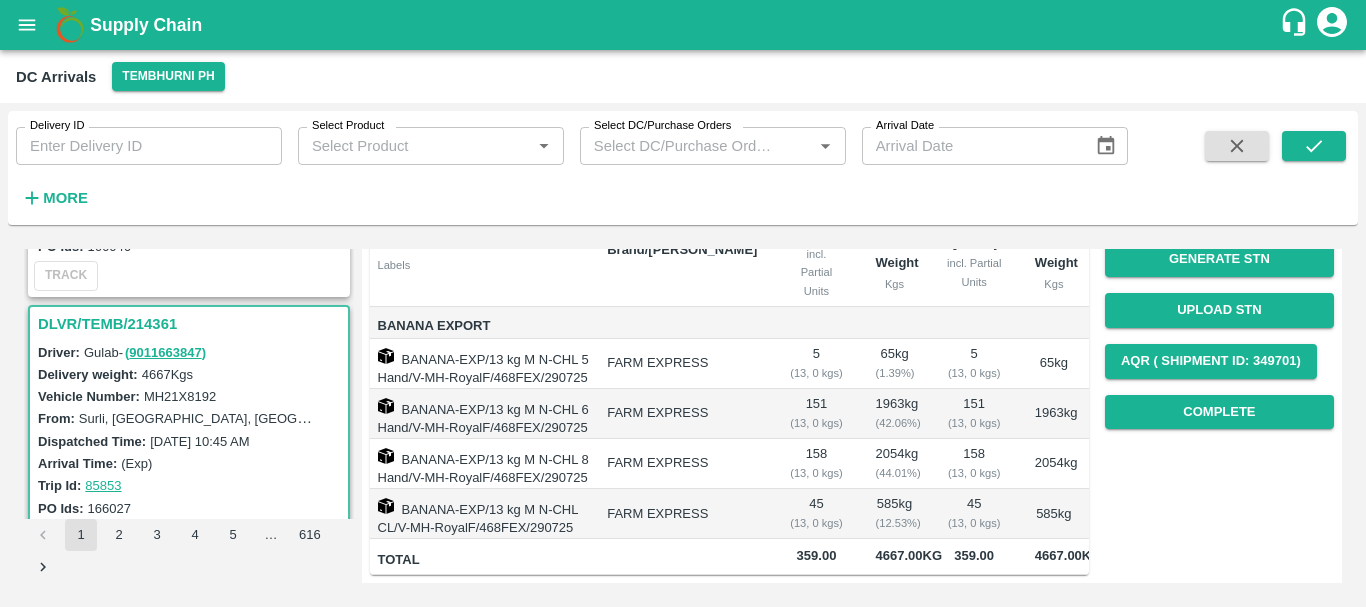 scroll, scrollTop: 29, scrollLeft: 0, axis: vertical 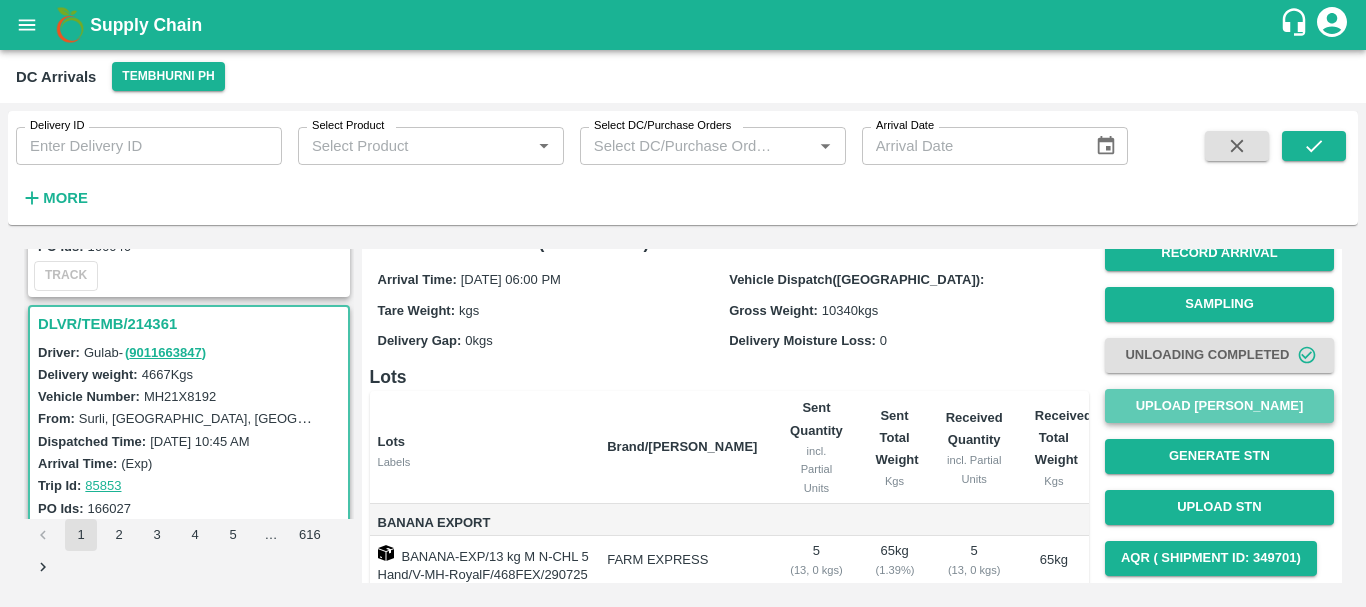 click on "Upload Tare Weight" at bounding box center (1219, 406) 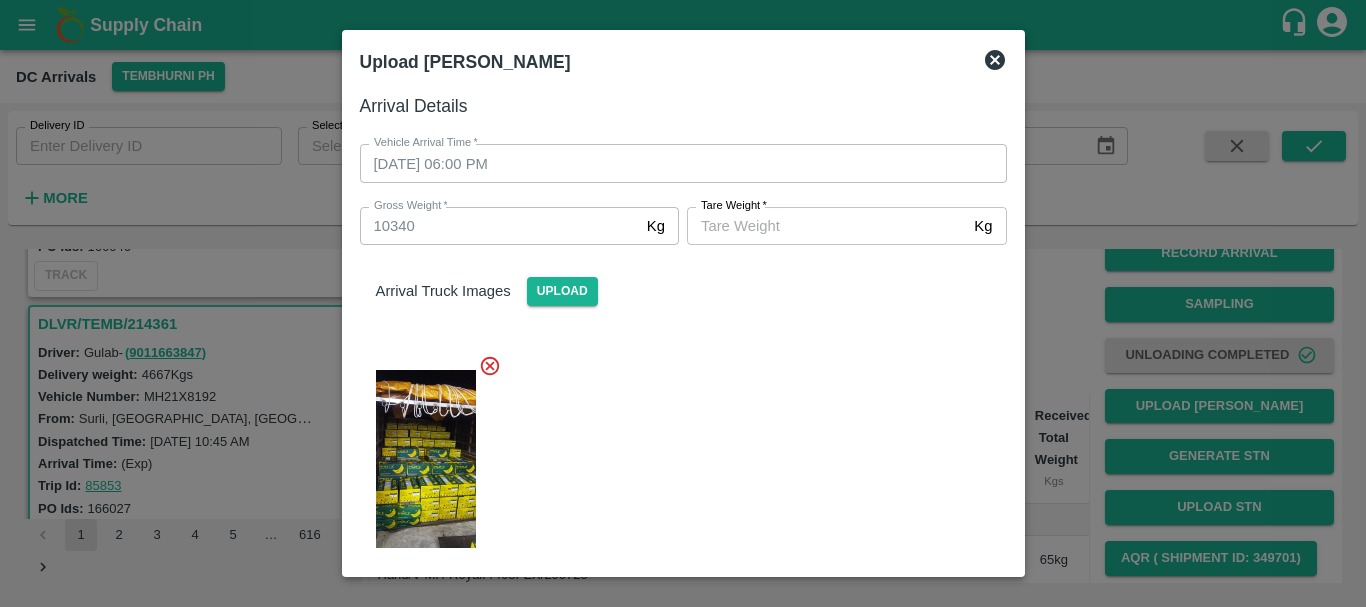 scroll, scrollTop: 254, scrollLeft: 0, axis: vertical 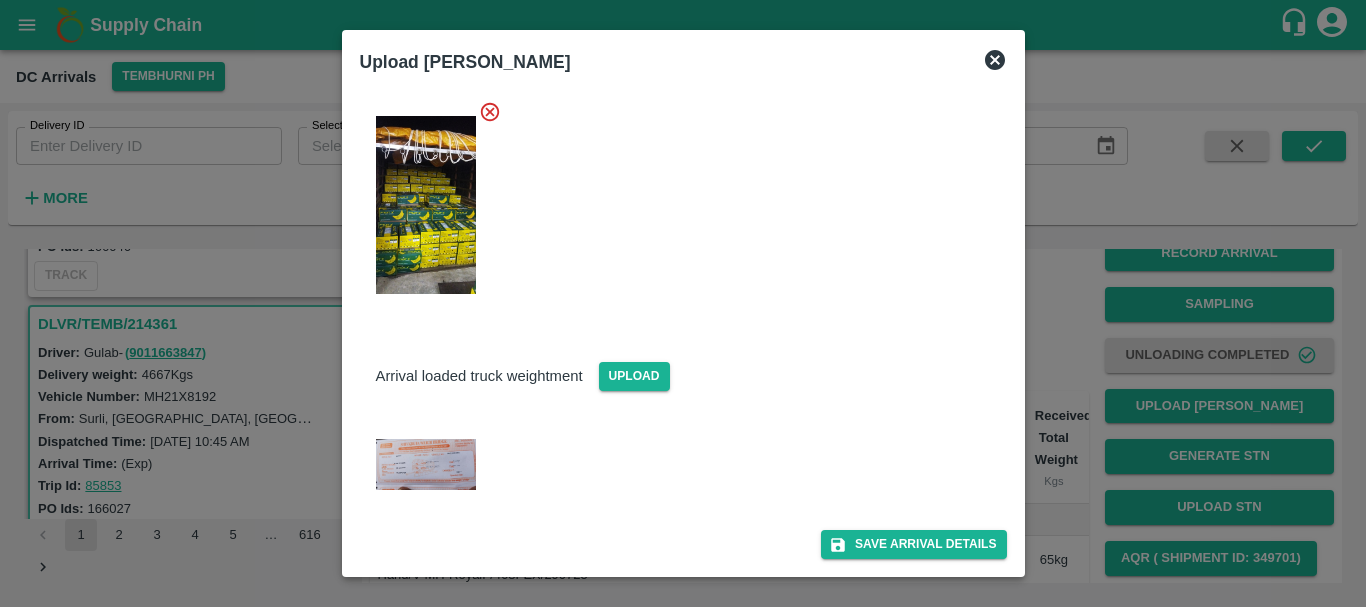click at bounding box center (426, 464) 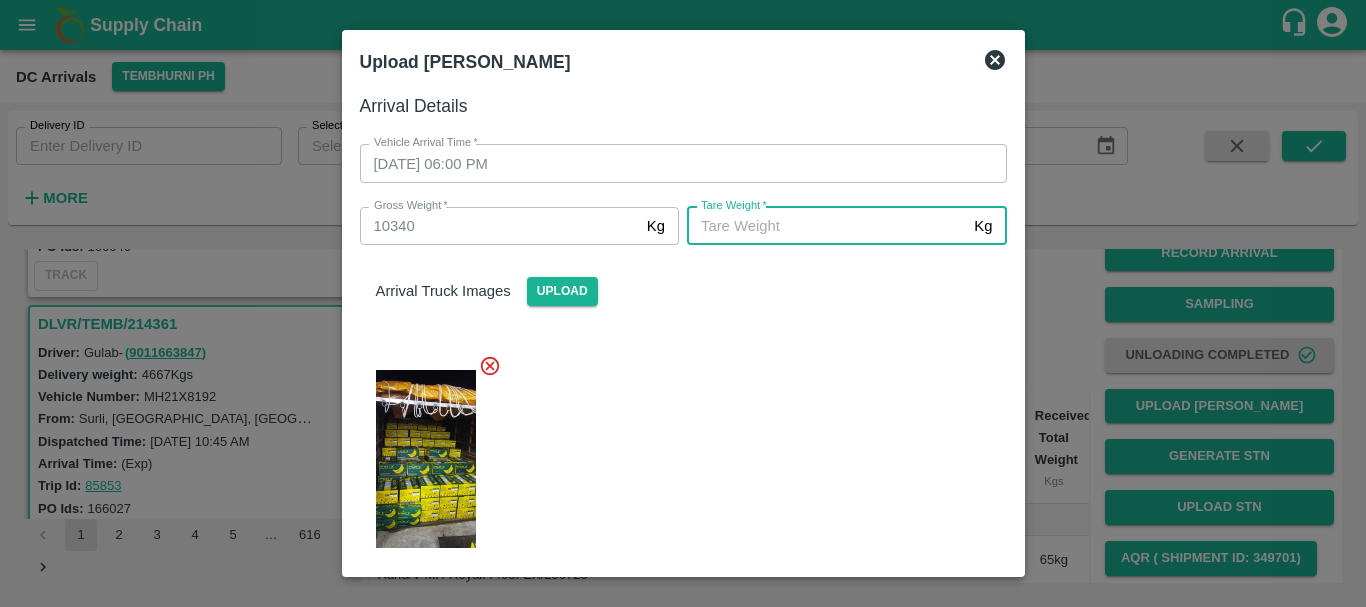 click on "Tare Weight   *" at bounding box center [826, 226] 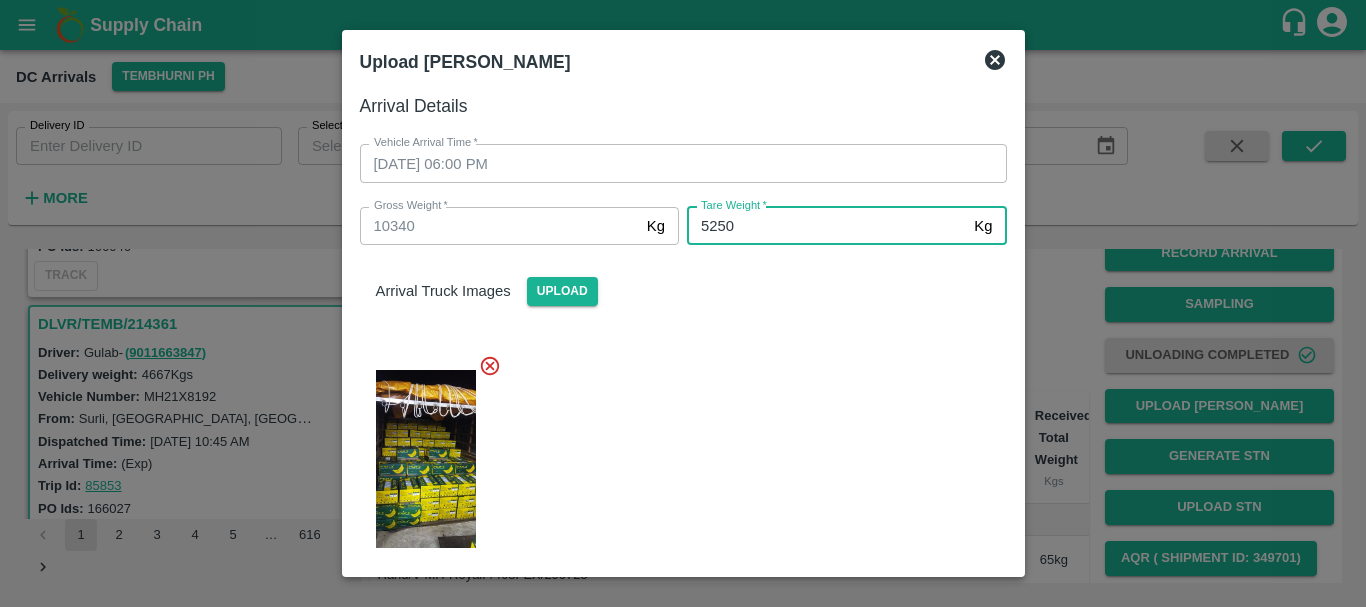 type on "5250" 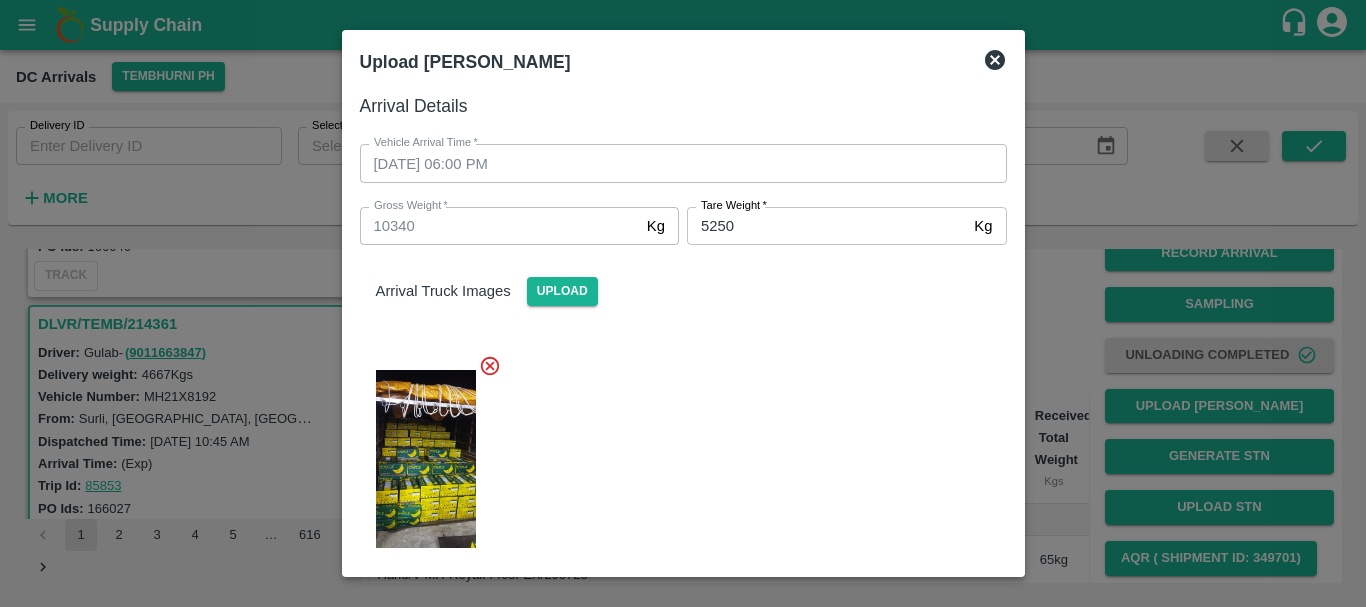 click at bounding box center (675, 453) 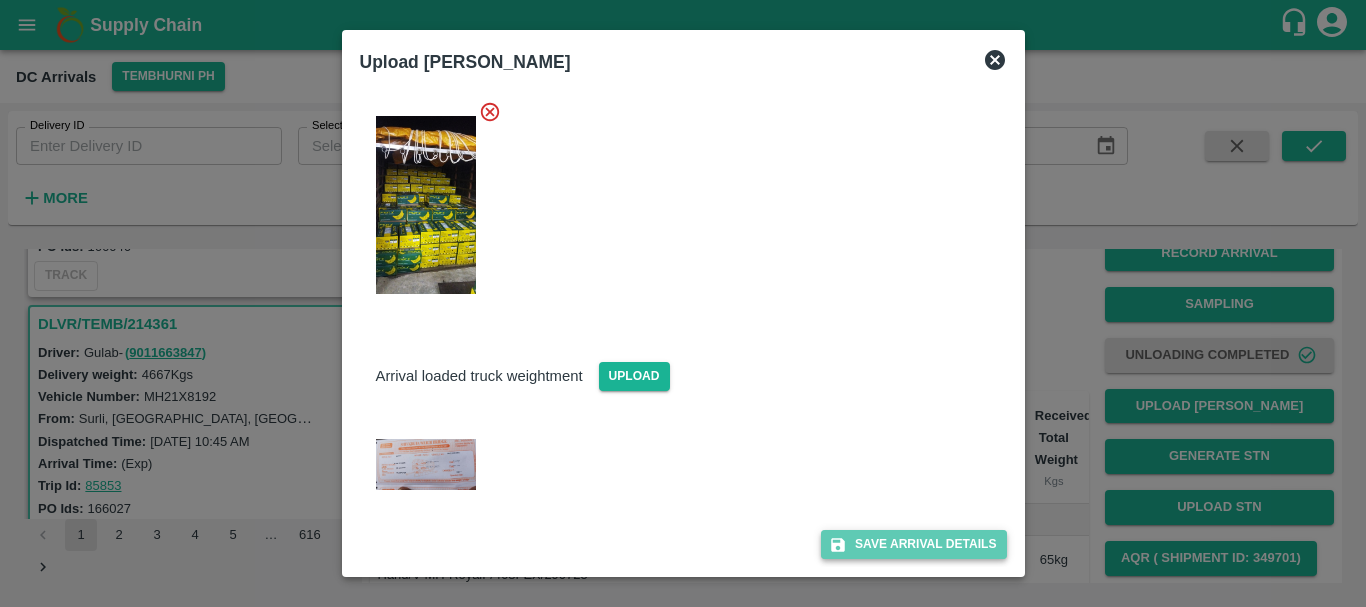 click on "Save Arrival Details" at bounding box center [913, 544] 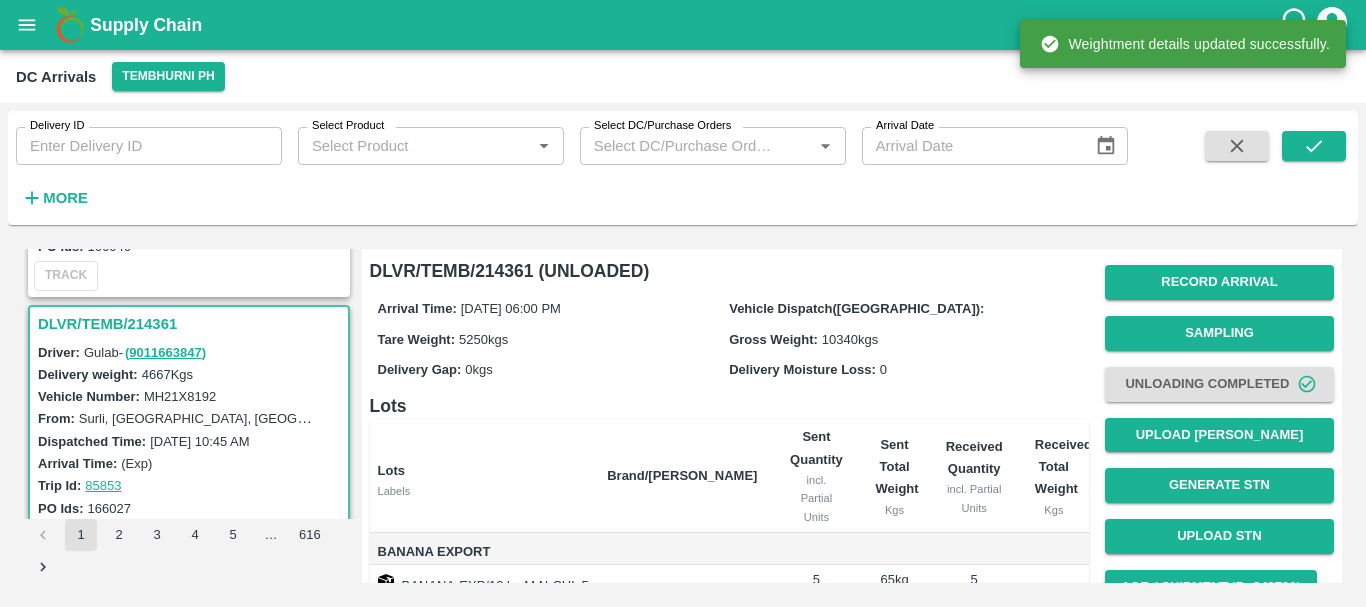 scroll, scrollTop: 298, scrollLeft: 0, axis: vertical 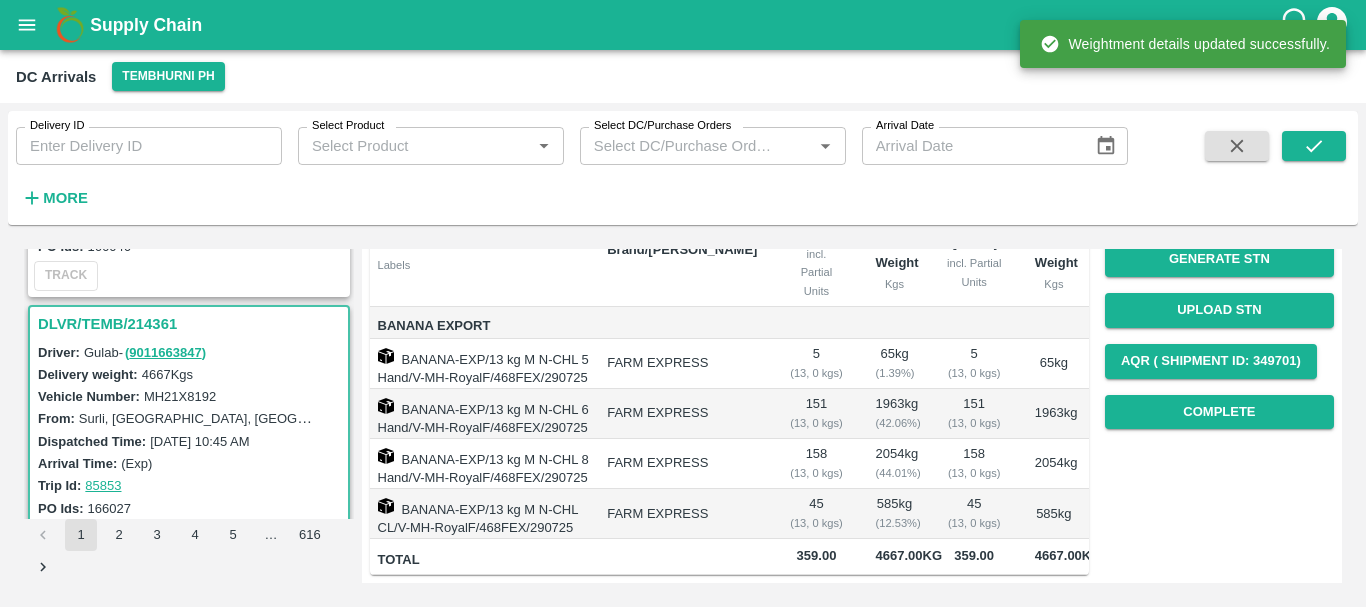 click on "158 ( 13,   0   kgs)" at bounding box center (816, 464) 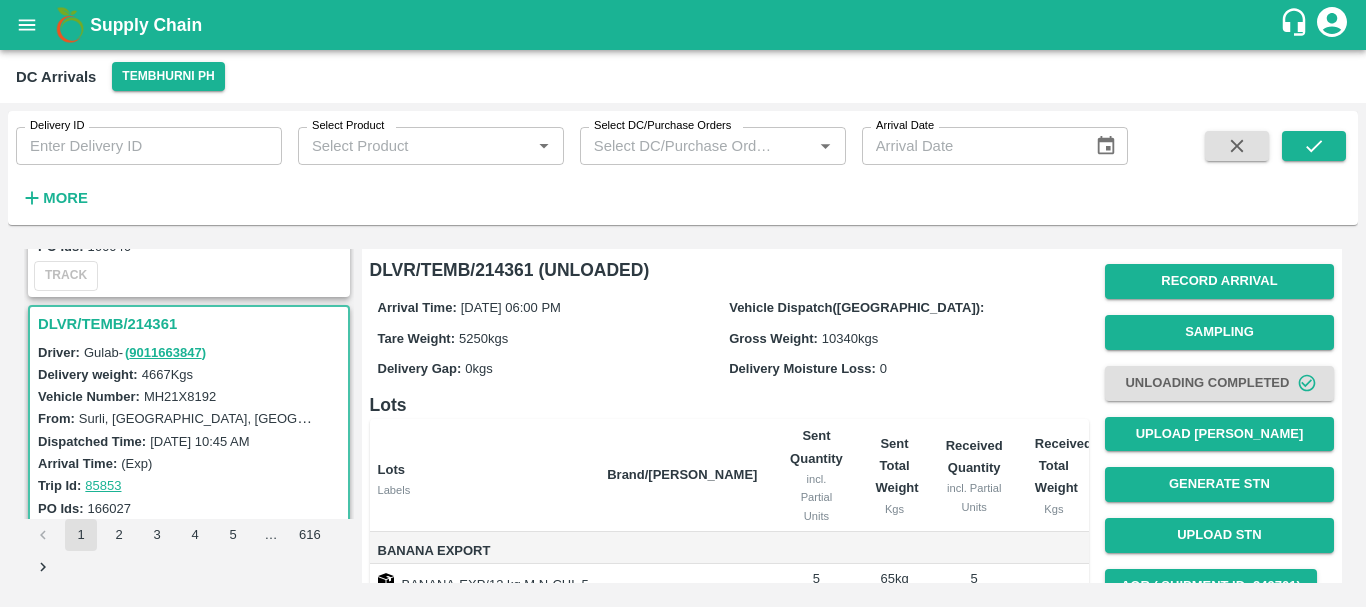scroll, scrollTop: 298, scrollLeft: 0, axis: vertical 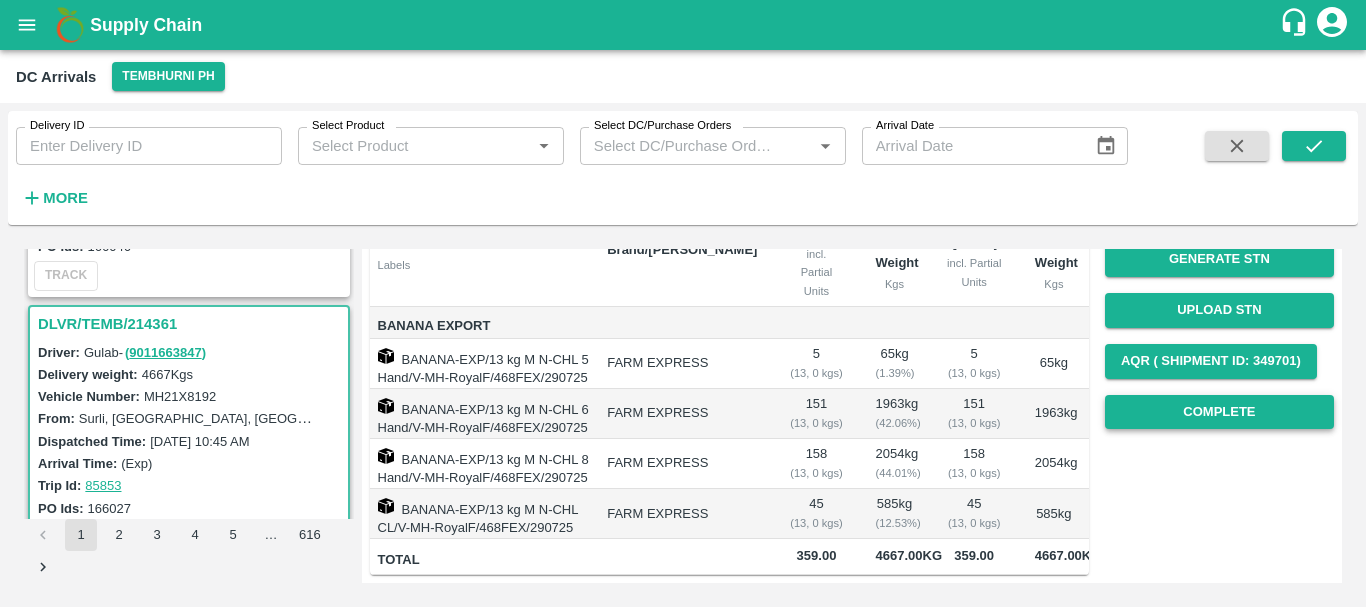 click on "Complete" at bounding box center (1219, 412) 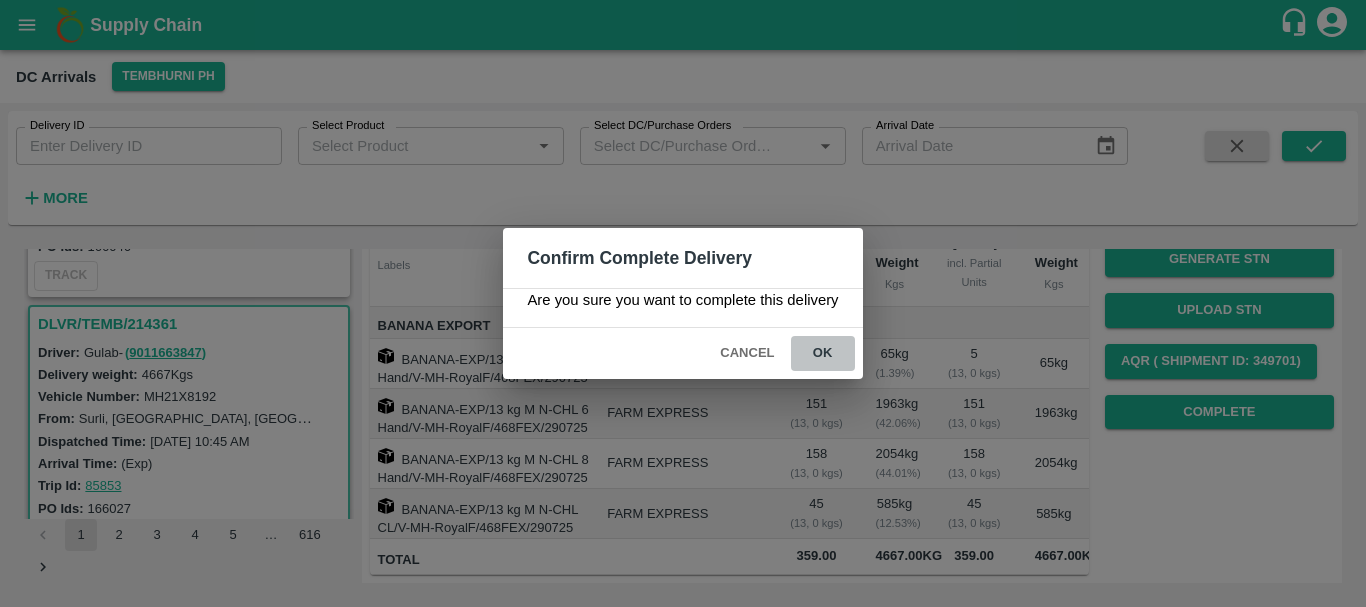 click on "ok" at bounding box center [823, 353] 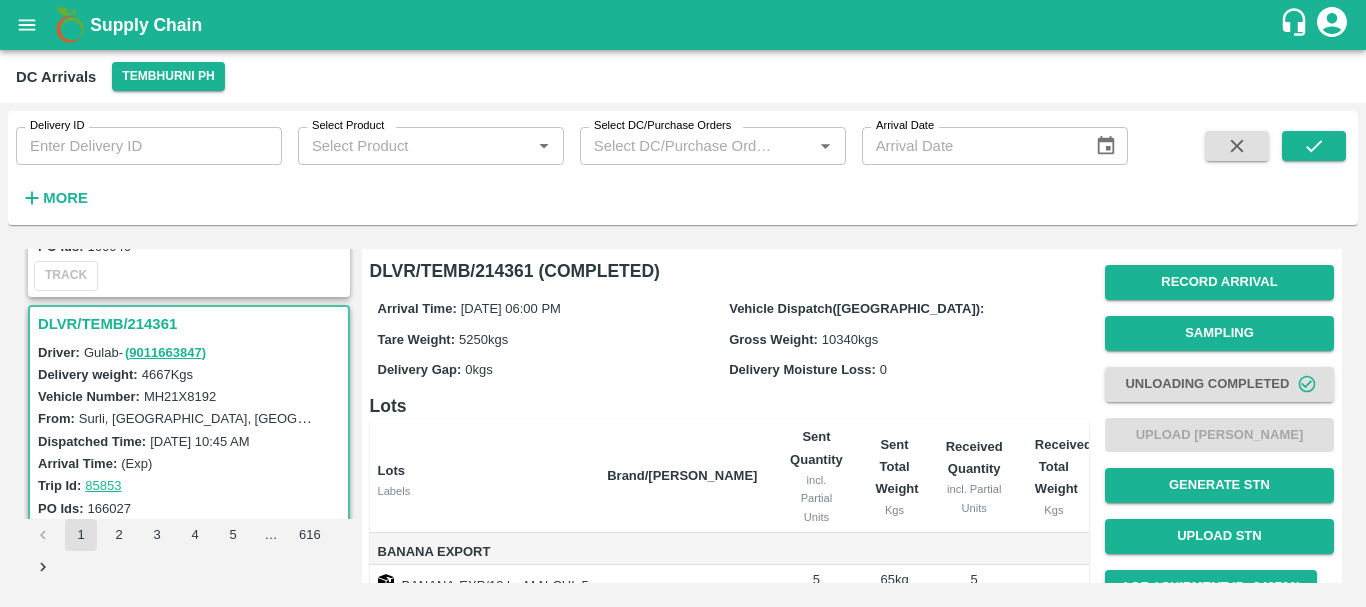 scroll, scrollTop: 298, scrollLeft: 0, axis: vertical 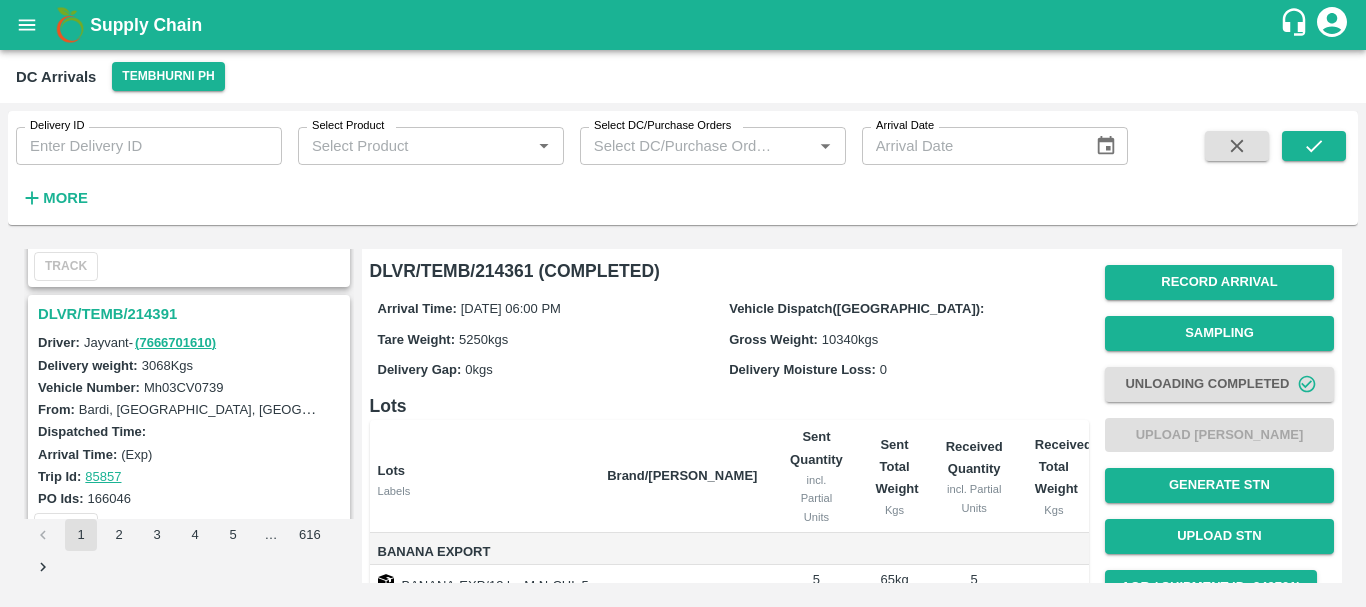 click on "DLVR/TEMB/214391" at bounding box center (192, 314) 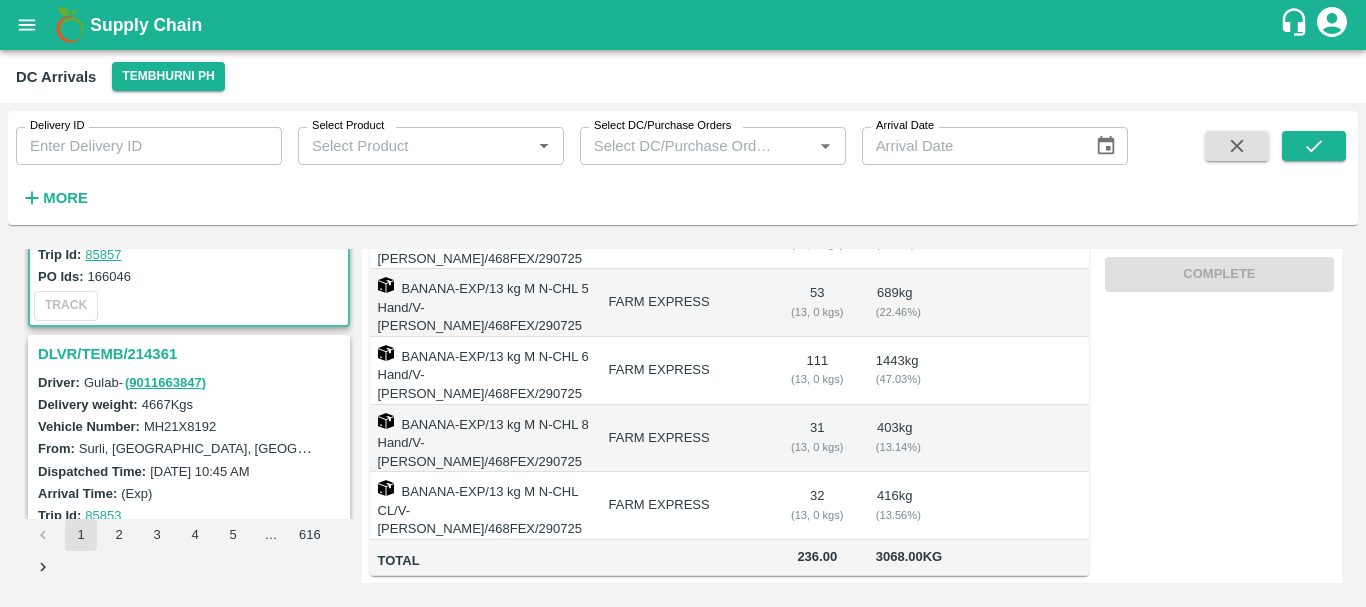 click on "DLVR/TEMB/214361" at bounding box center [192, 354] 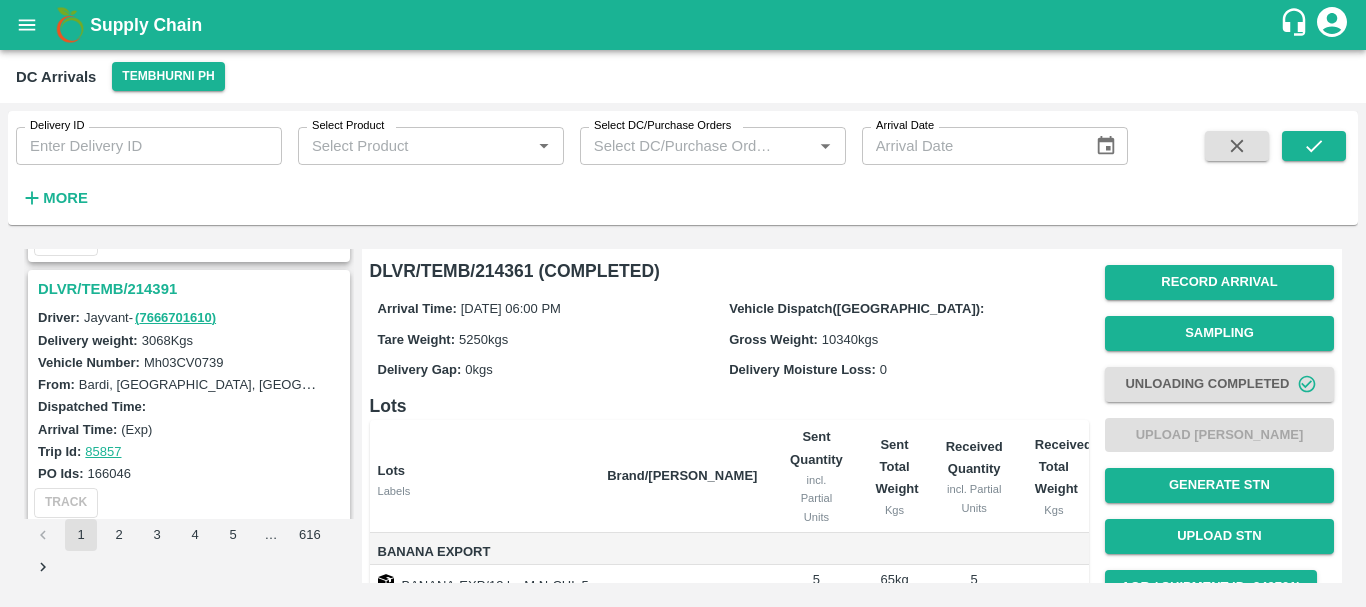 click on "DLVR/TEMB/214391" at bounding box center [192, 289] 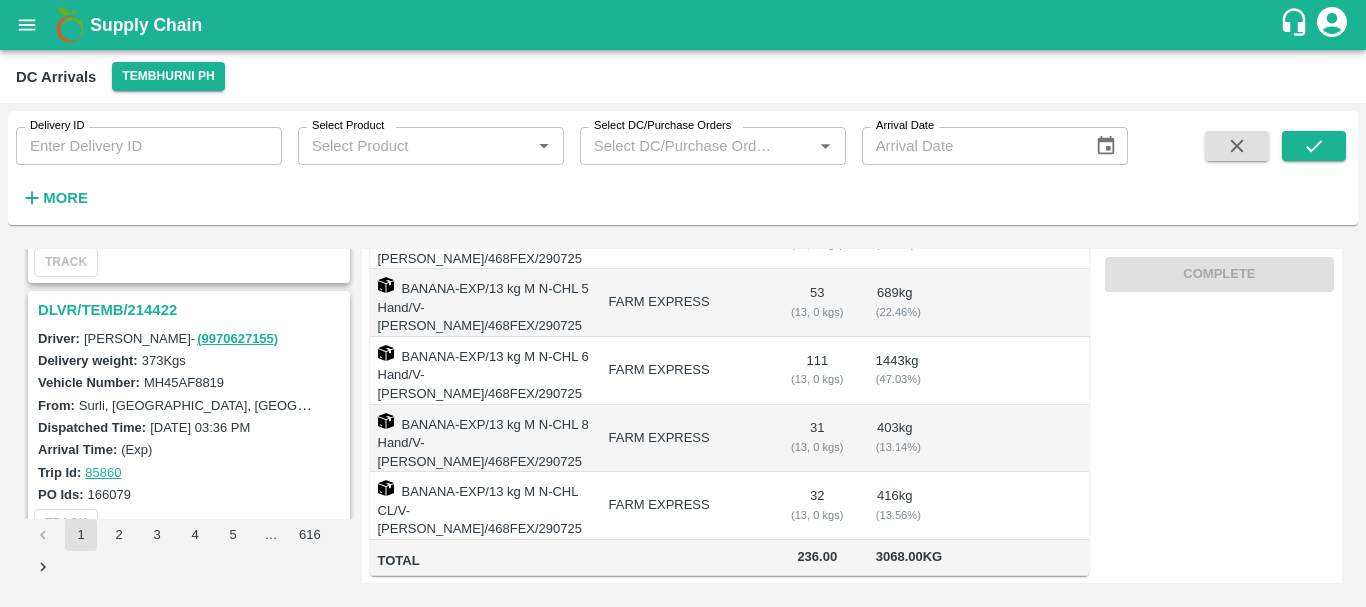 click on "DLVR/TEMB/214422" at bounding box center (192, 310) 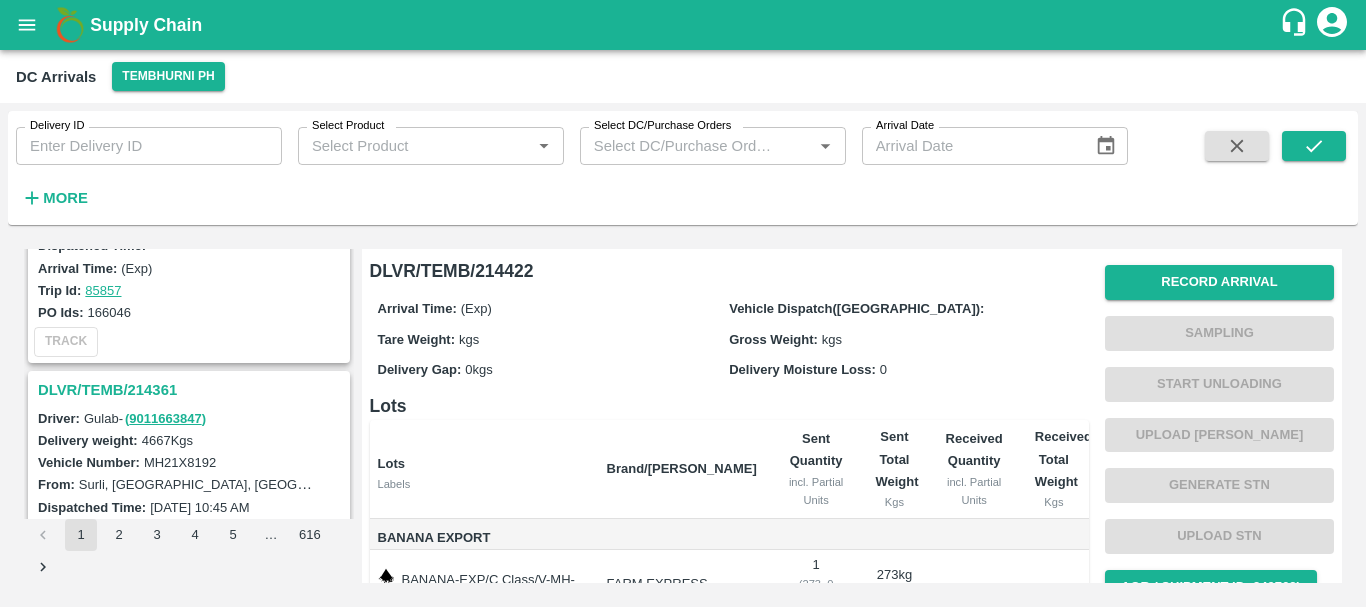 click on "DLVR/TEMB/214361" at bounding box center [192, 390] 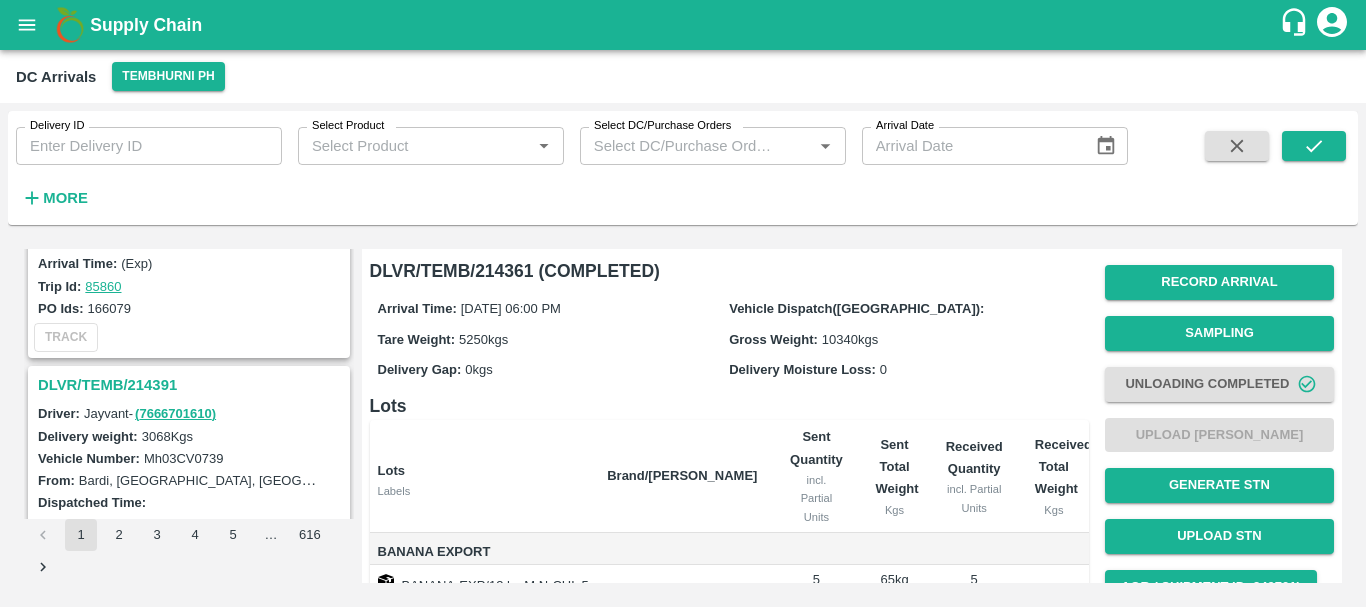 click on "DLVR/TEMB/214391" at bounding box center [192, 385] 